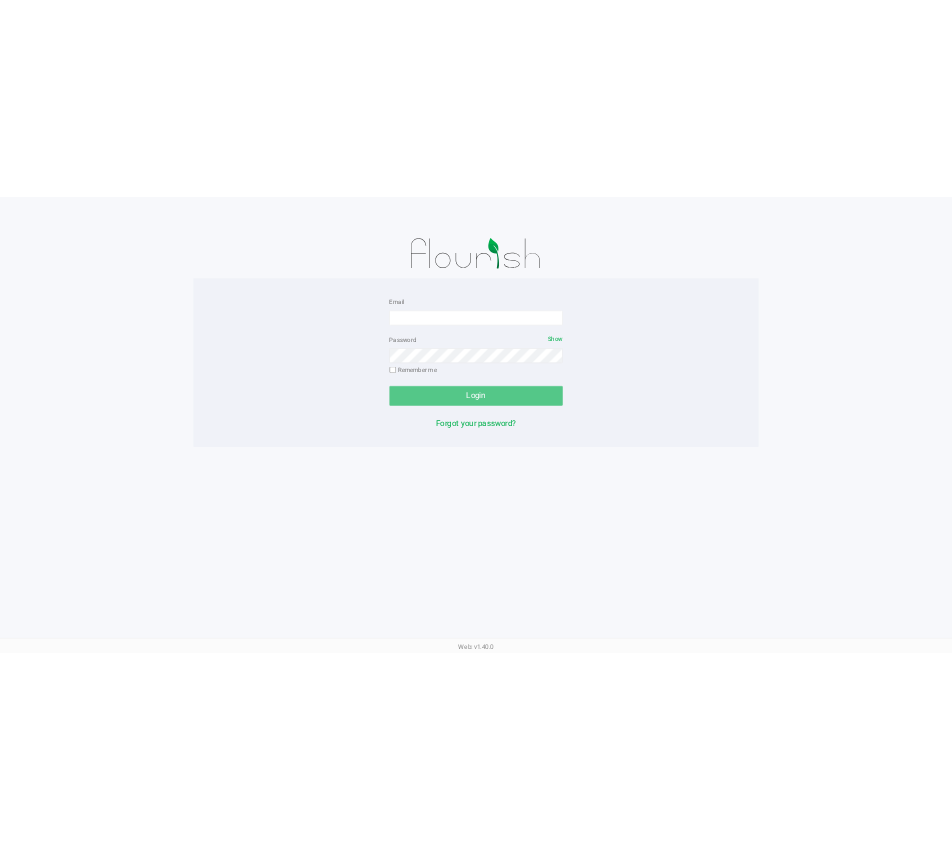 scroll, scrollTop: 0, scrollLeft: 0, axis: both 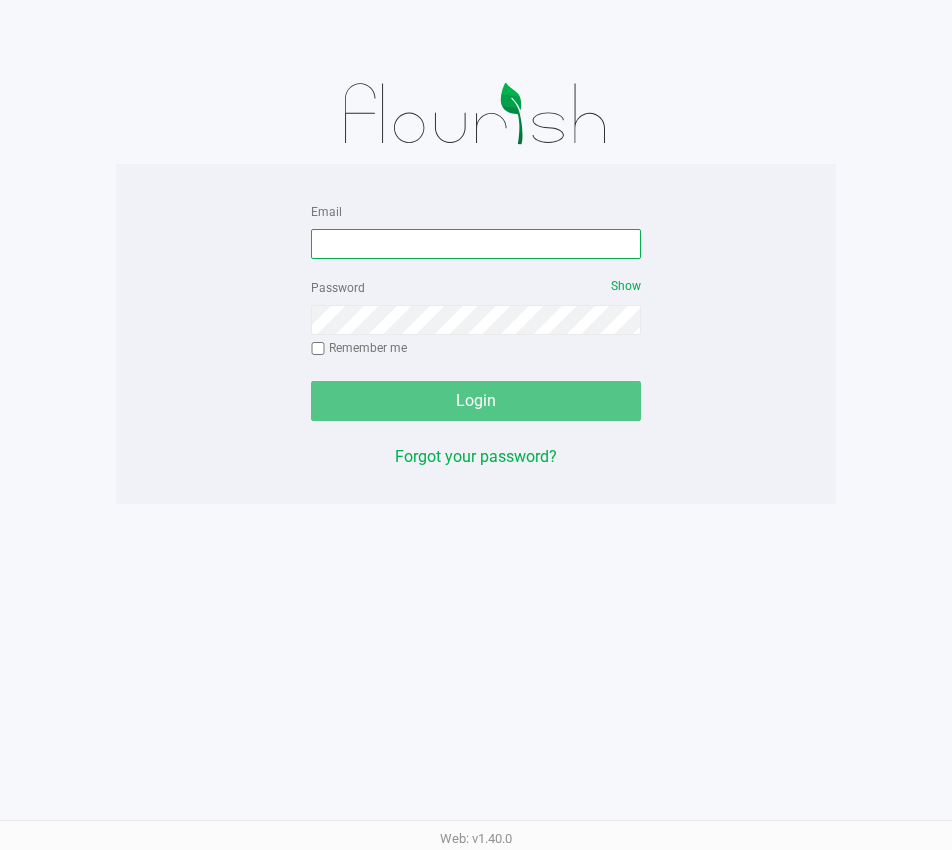click on "Email" at bounding box center [476, 244] 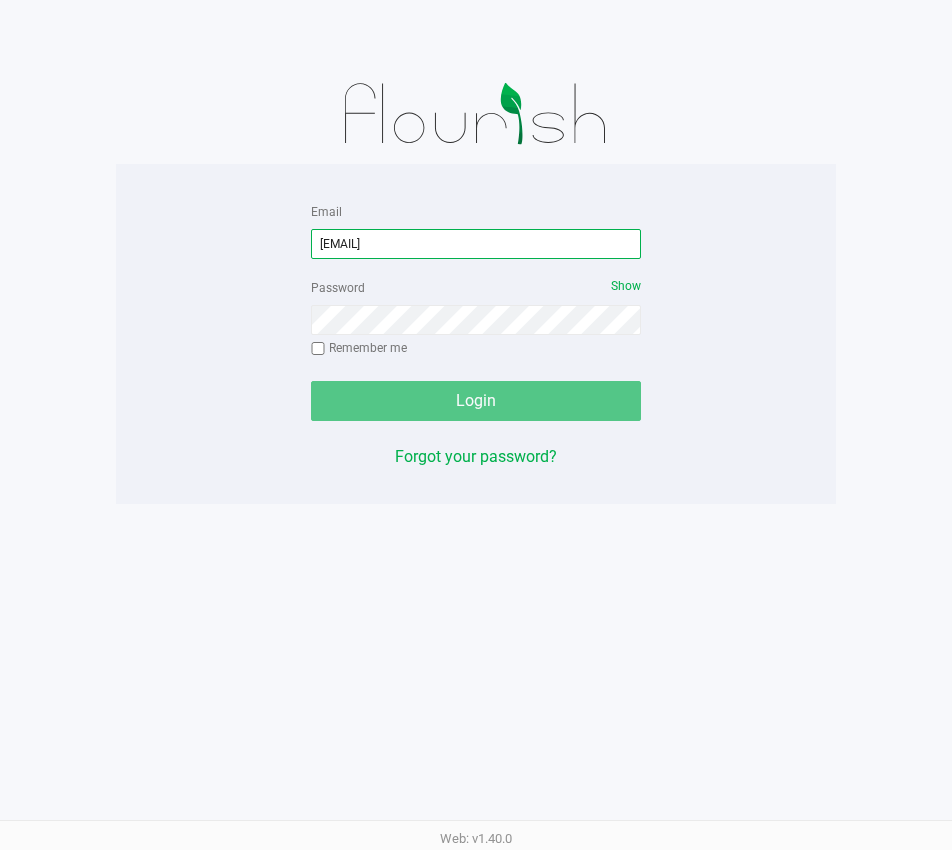 type on "[EMAIL]" 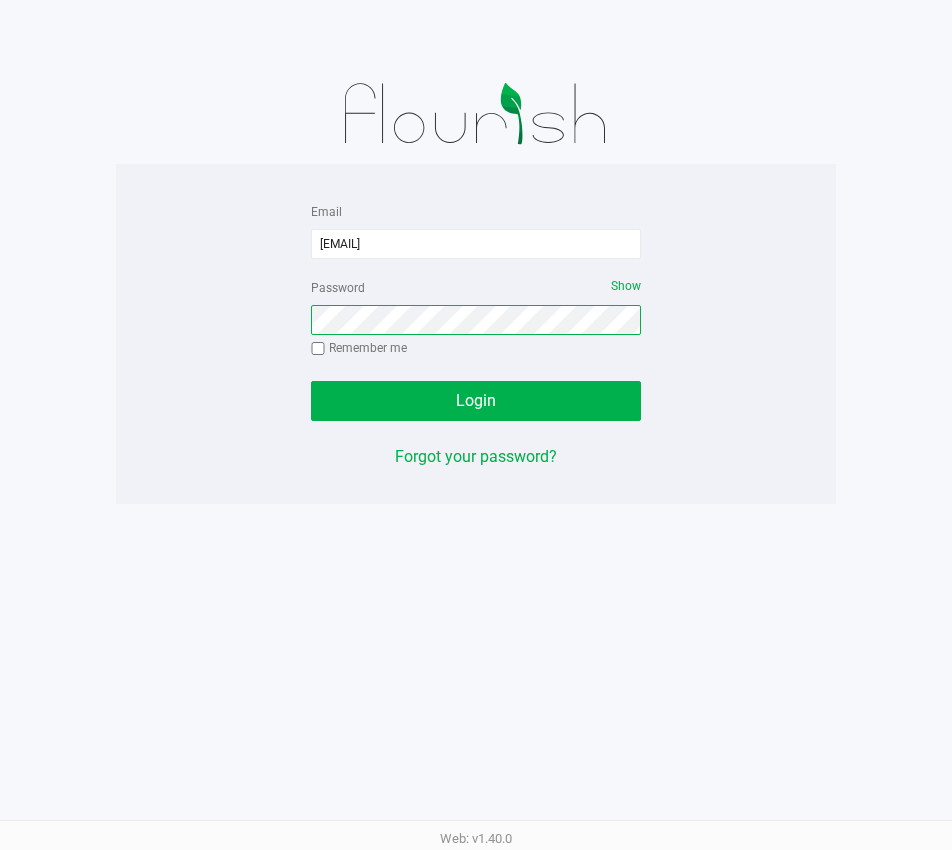 click on "Login" 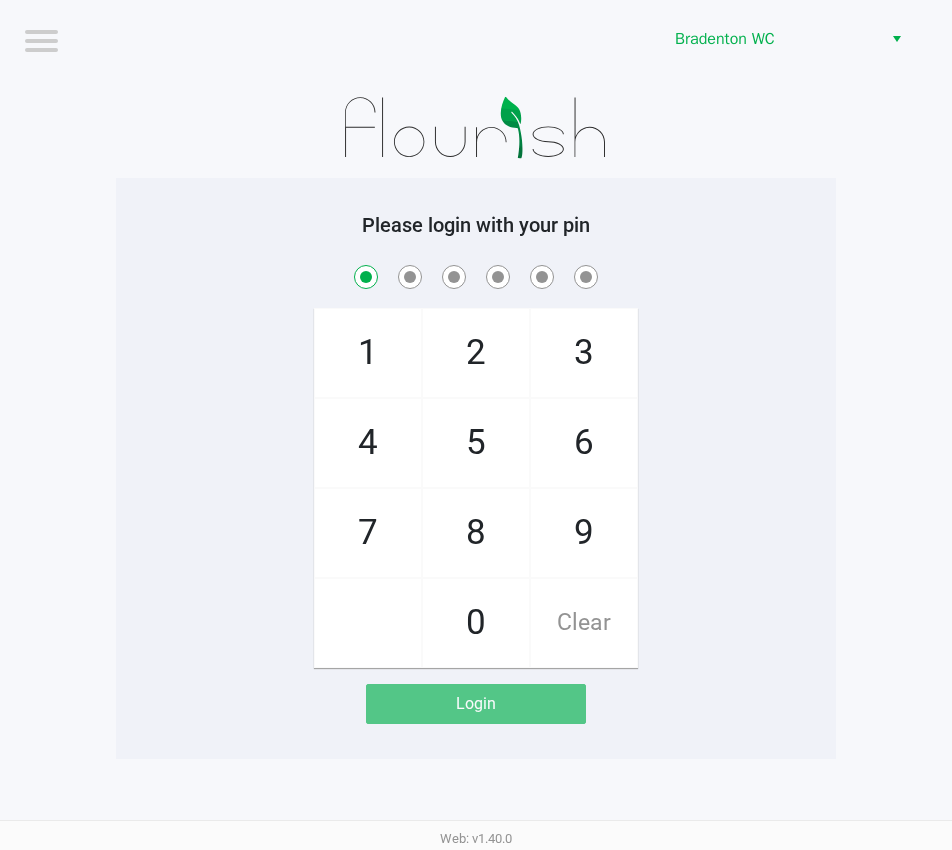checkbox on "true" 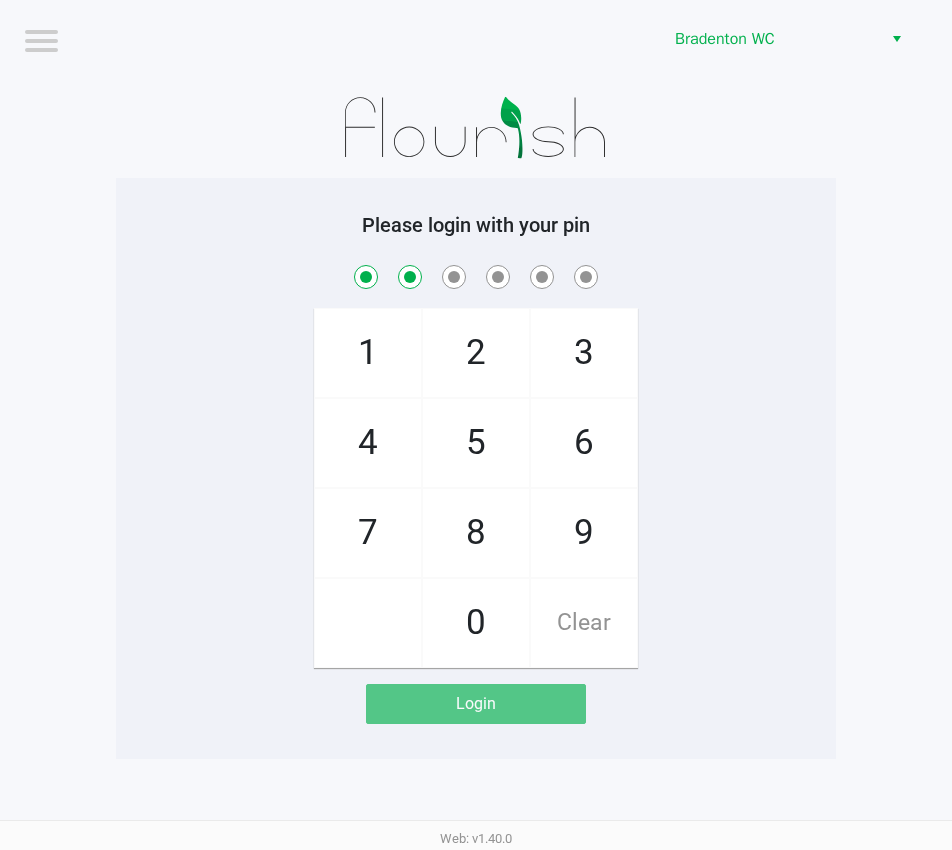 checkbox on "true" 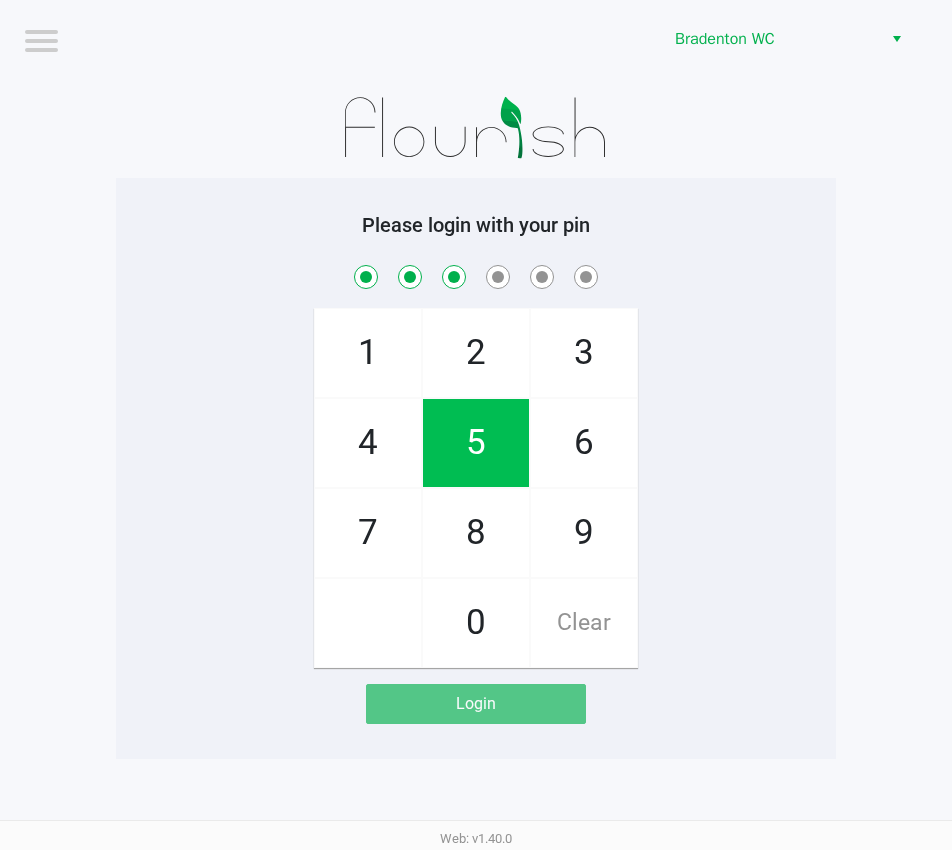 checkbox on "true" 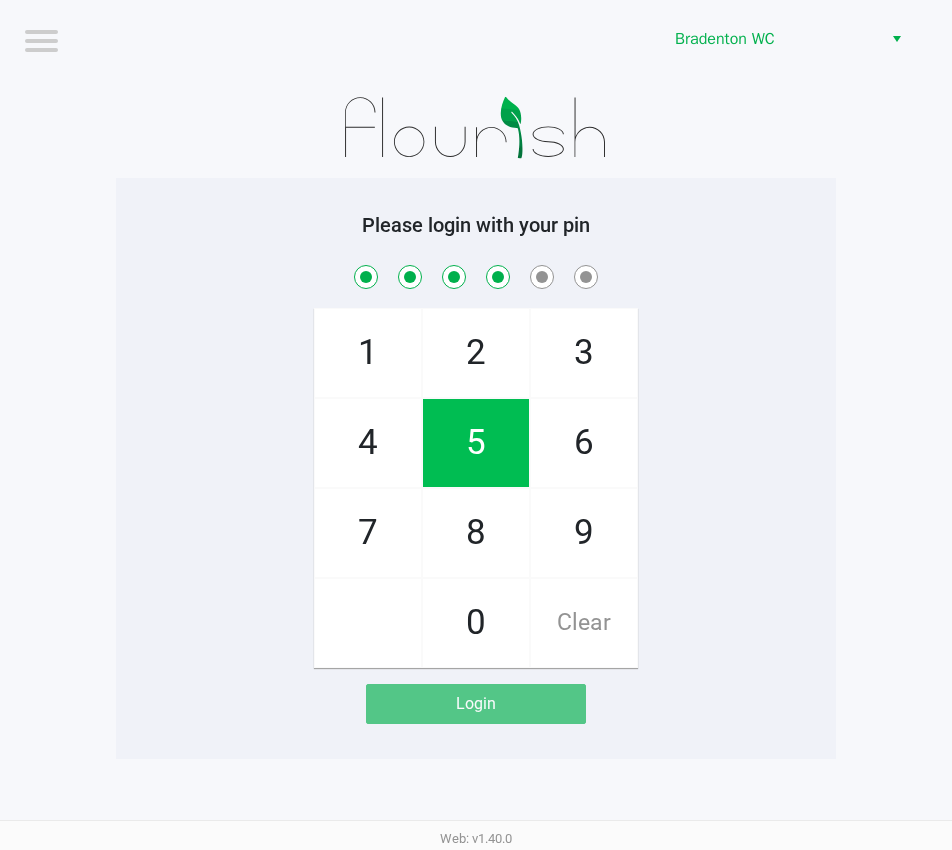 checkbox on "true" 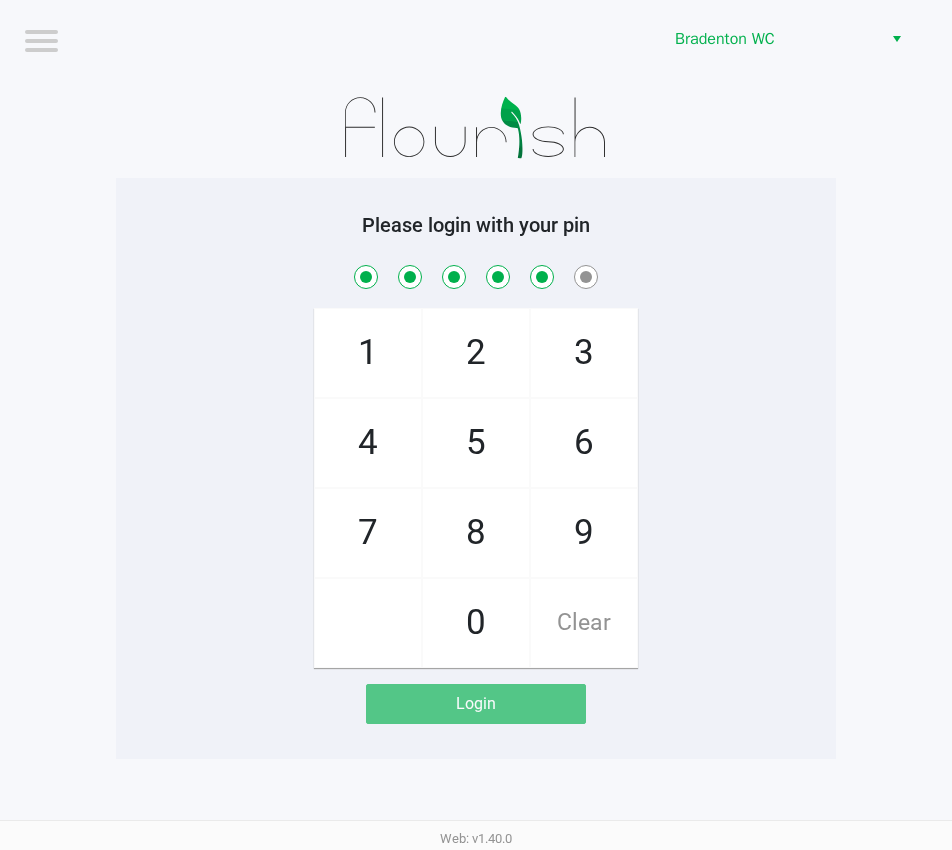 checkbox on "true" 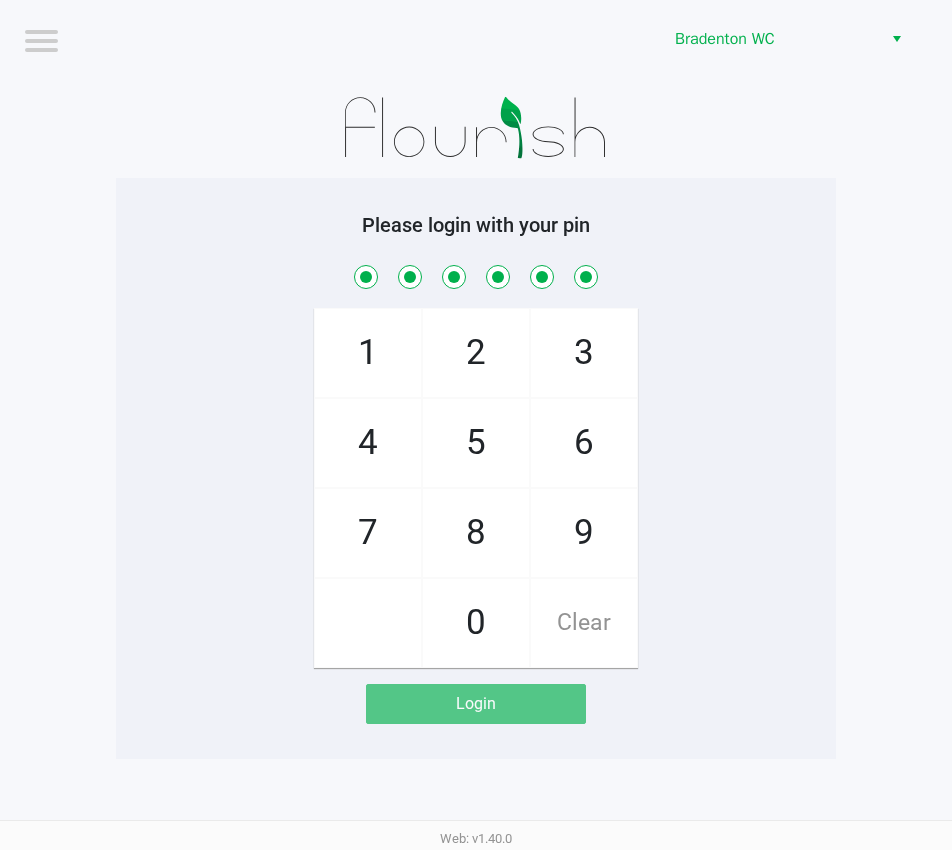checkbox on "true" 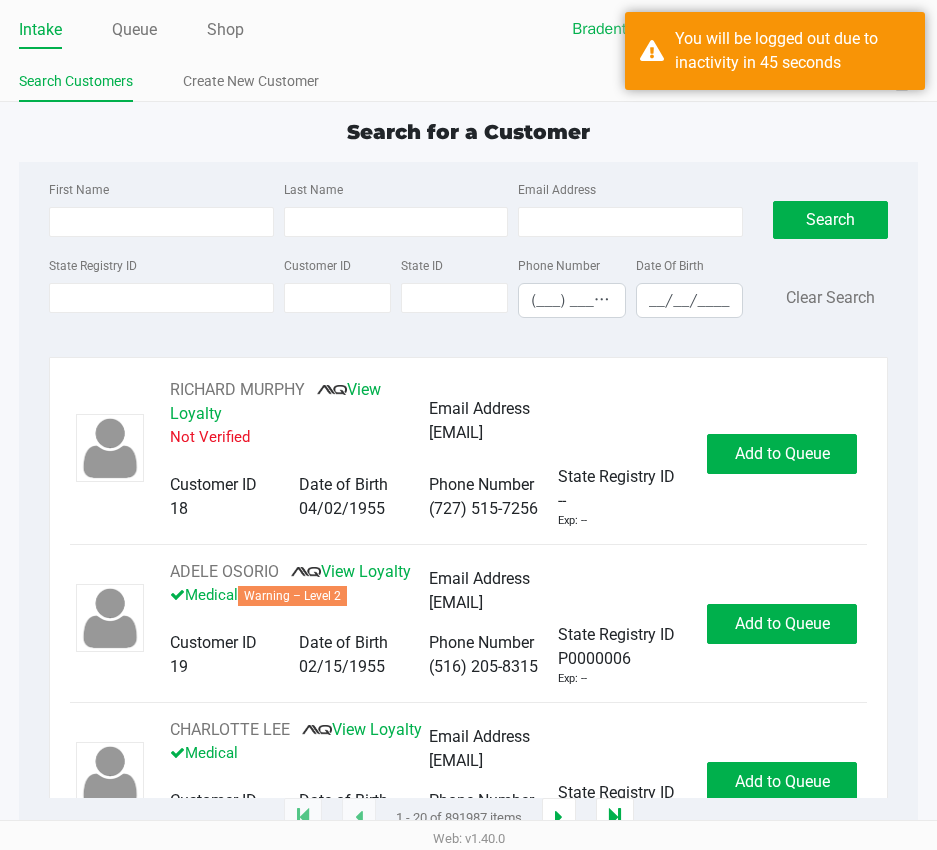 click on "Search for a Customer First Name Last Name Email Address State Registry ID Customer ID State ID Phone Number (___) ___-____ Date Of Birth __/__/____  Search   Clear Search   RICHARD MURPHY       View Loyalty   Not Verified   Email Address   ms1111111111@hotmail.com   Customer ID   18   Date of Birth   04/02/1955   Phone Number   (727) 515-7256   State Registry ID   --   Exp: --   Add to Queue   ADELE OSORIO       View Loyalty   Medical   Warning – Level 2   Email Address   floatingonmycloud@gmail.com   Customer ID   19   Date of Birth   02/15/1955   Phone Number   (516) 205-8315   State Registry ID   P0000006   Exp: --   Add to Queue   CHARLOTTE LEE       View Loyalty   Medical   Email Address   cblee0915@gmail.com   Customer ID   21   Date of Birth   09/15/1961   Phone Number   (609) 792-5321   State Registry ID   P0000014   Exp: --   Add to Queue   CRAWFORD KER       Loyalty Signup   Medical   Email Address   --   Customer ID   23   Date of Birth   07/27/2006   Phone Number   (727) 409-2778" 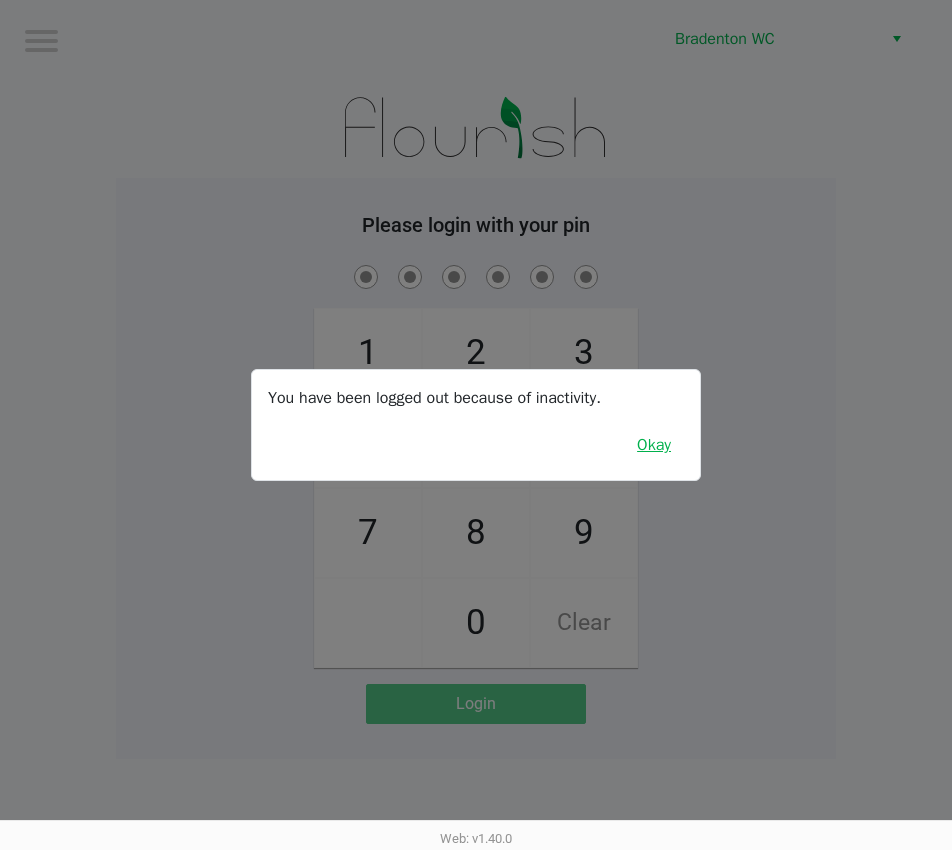 click on "Okay" at bounding box center [654, 445] 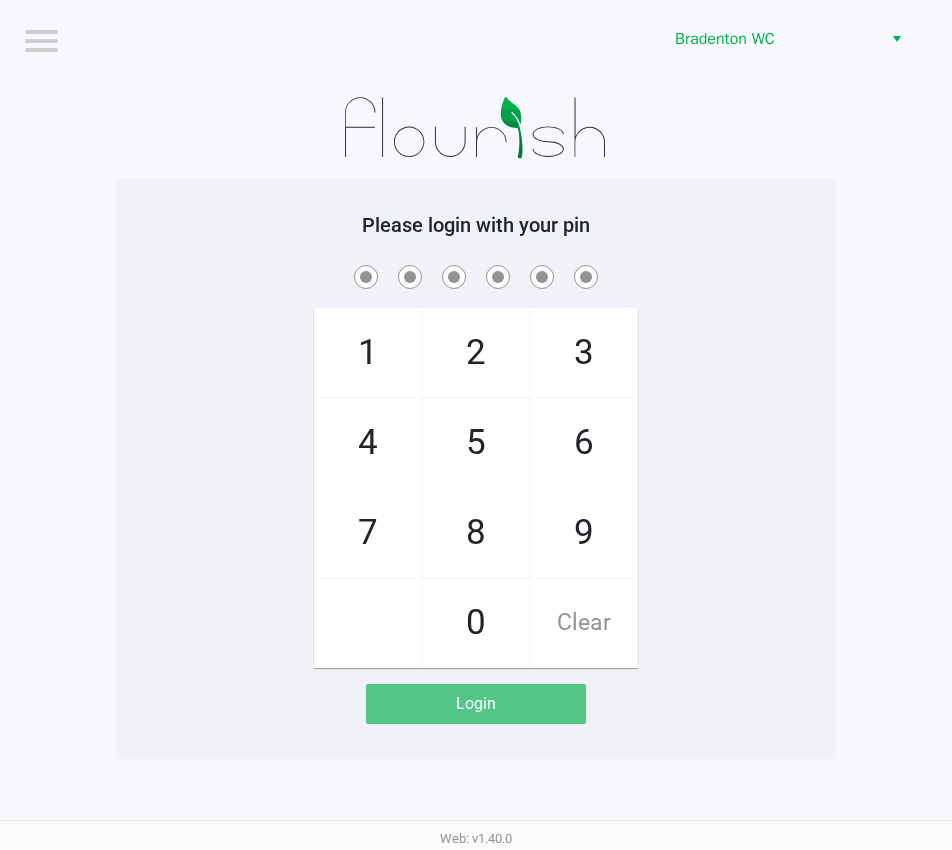 click on "1   4   7       2   5   8   0   3   6   9   Clear" 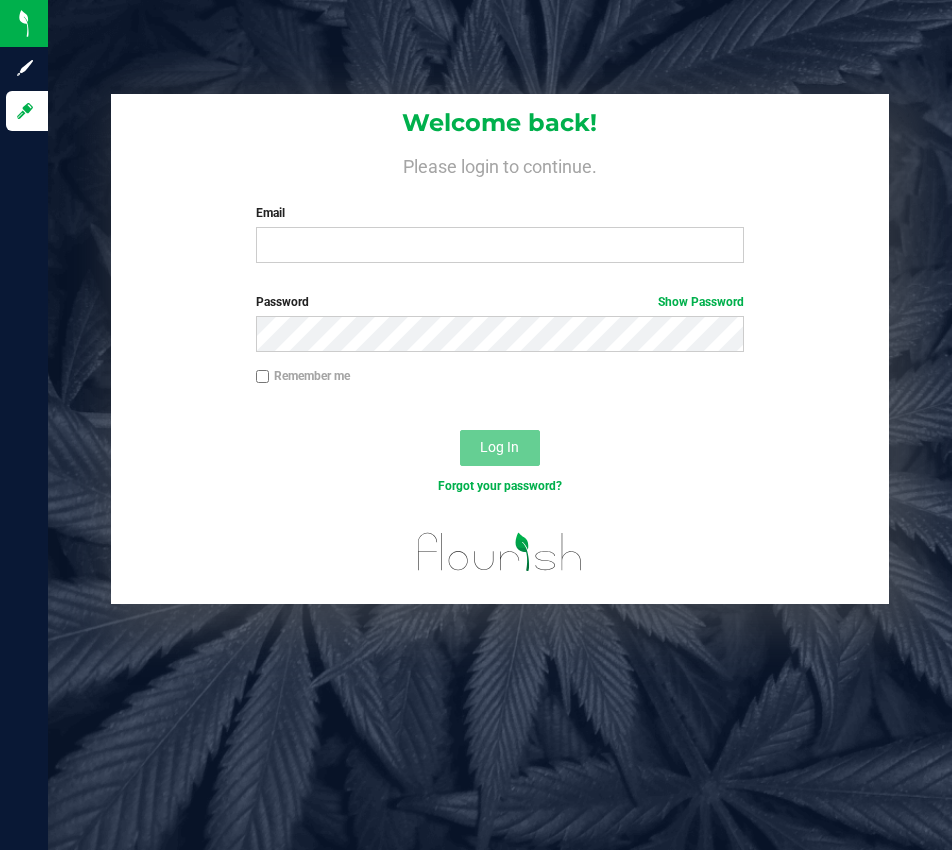 scroll, scrollTop: 0, scrollLeft: 0, axis: both 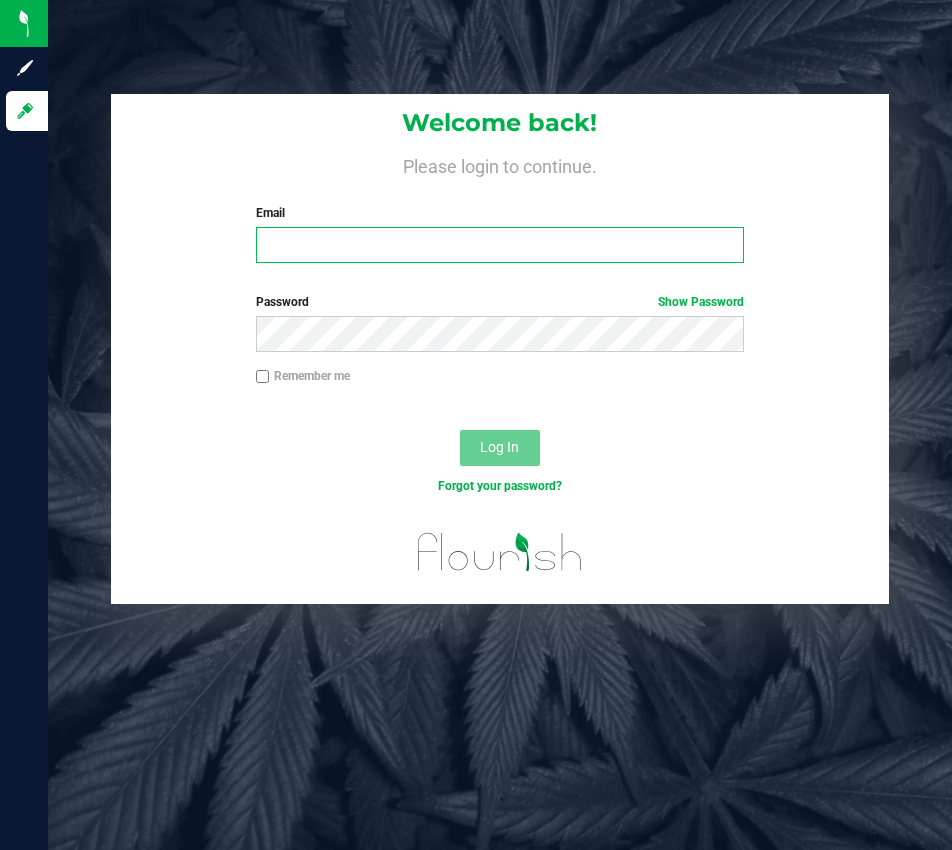 click on "Email" at bounding box center (500, 245) 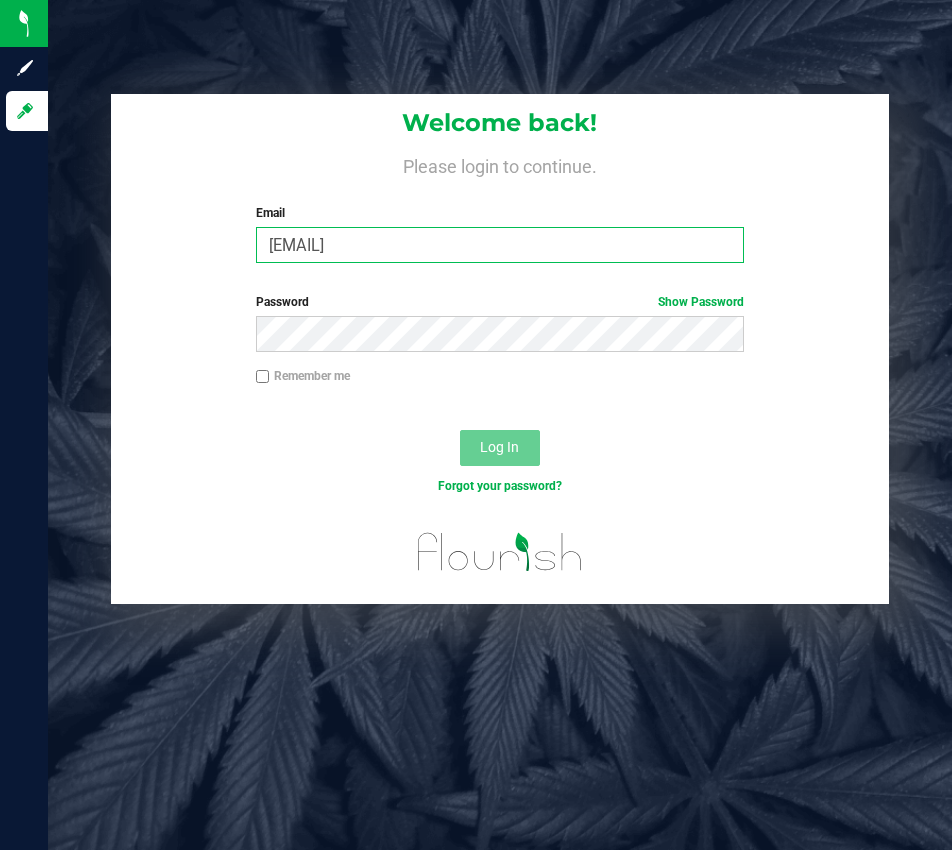 type on "[EMAIL]" 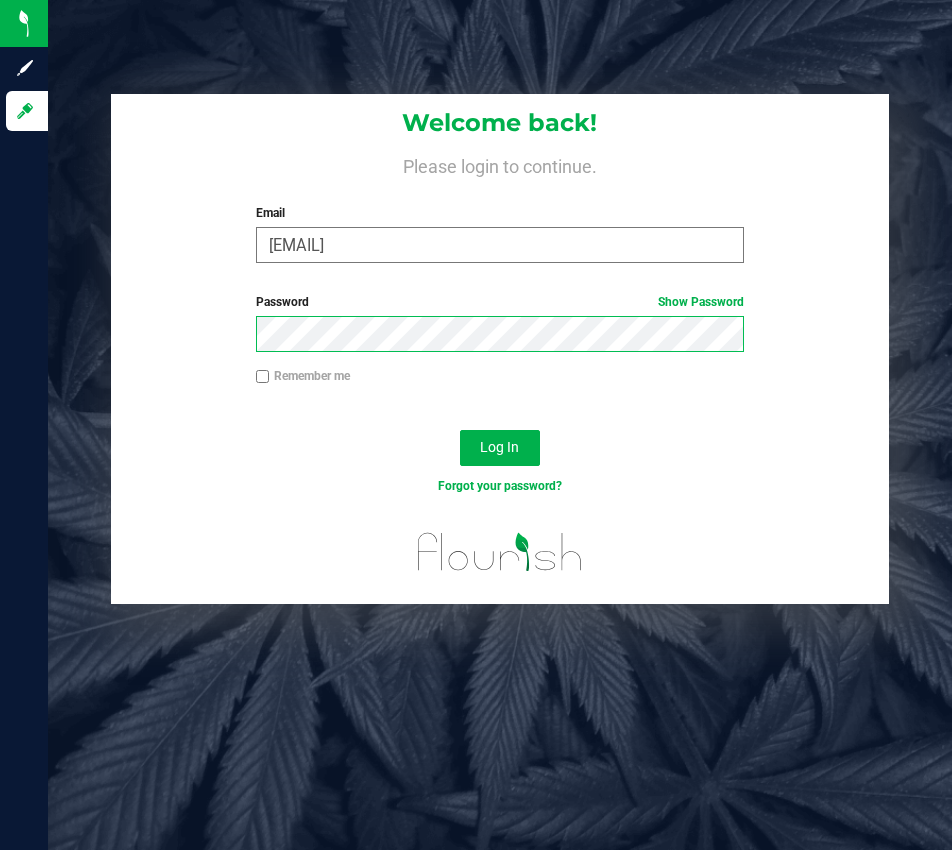 click on "Log In" at bounding box center [500, 448] 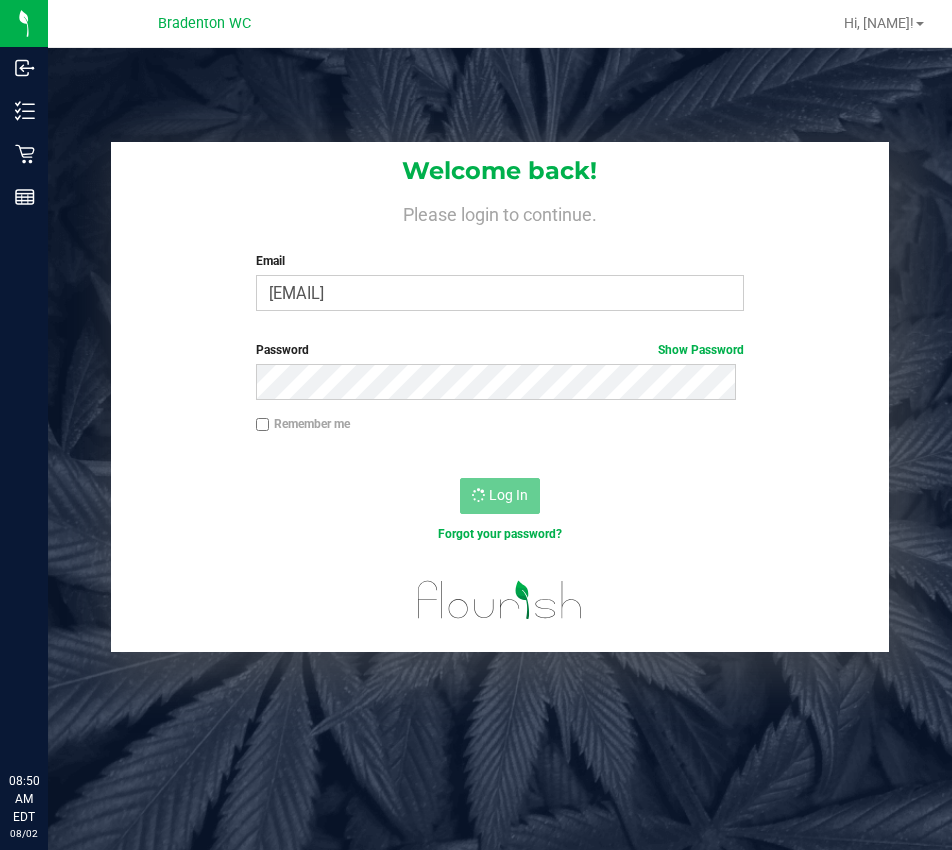scroll, scrollTop: 0, scrollLeft: 0, axis: both 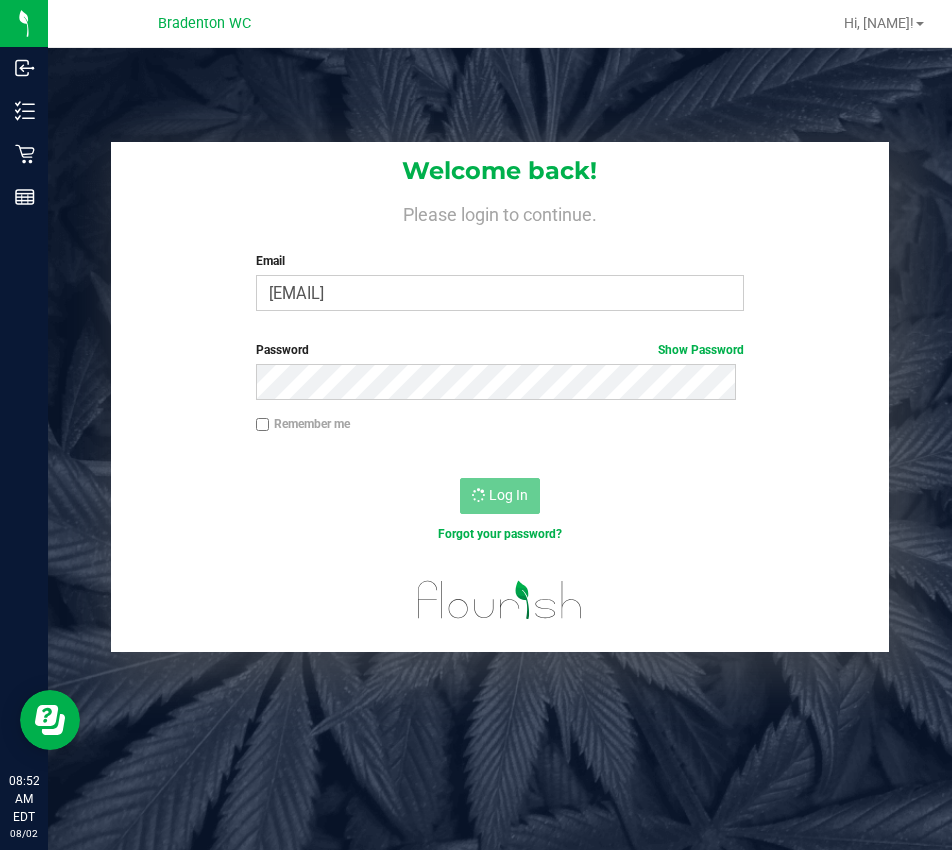 drag, startPoint x: 117, startPoint y: 176, endPoint x: 111, endPoint y: 131, distance: 45.39824 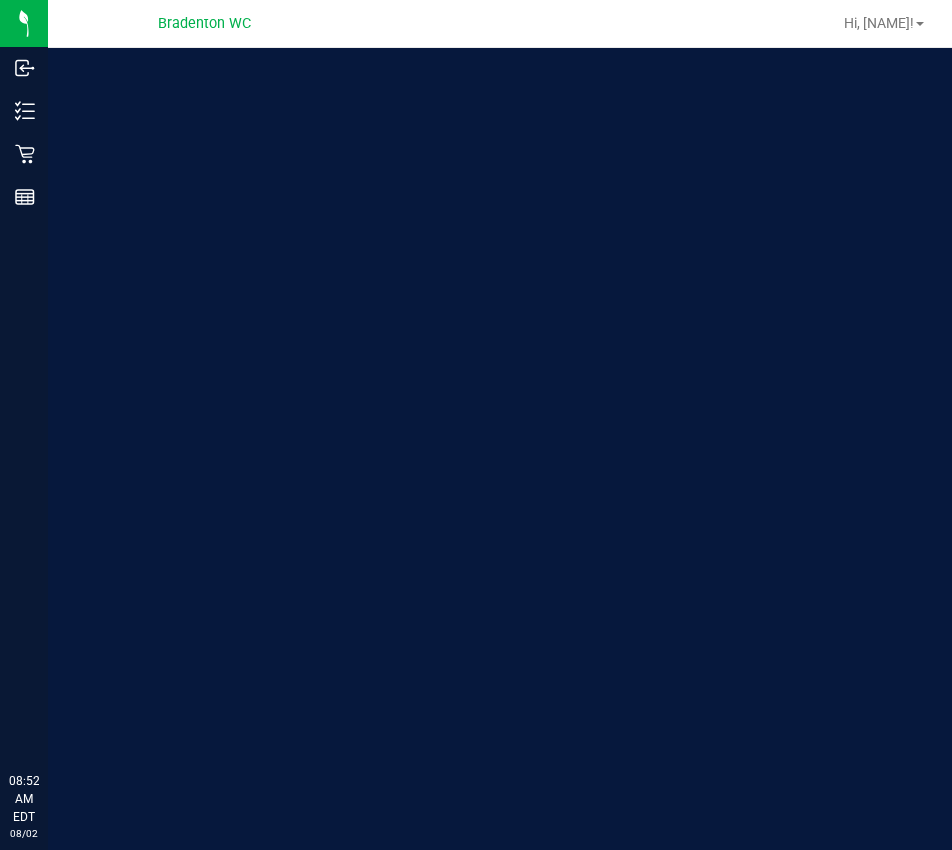 scroll, scrollTop: 0, scrollLeft: 0, axis: both 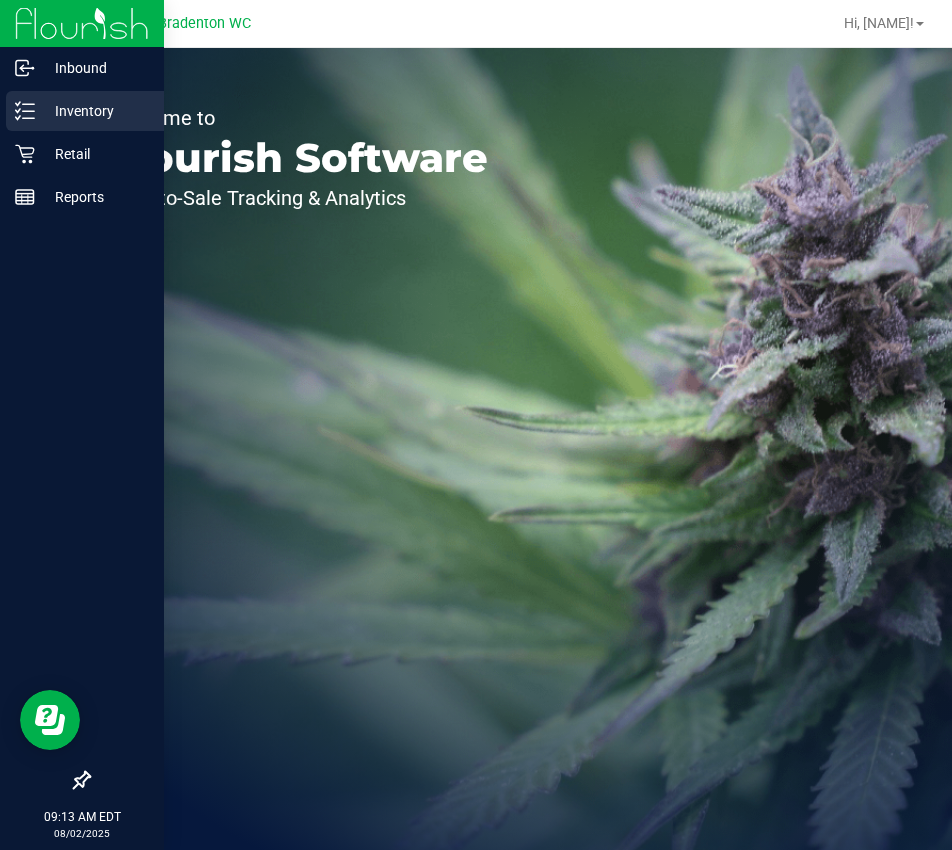 click on "Inventory" at bounding box center (85, 111) 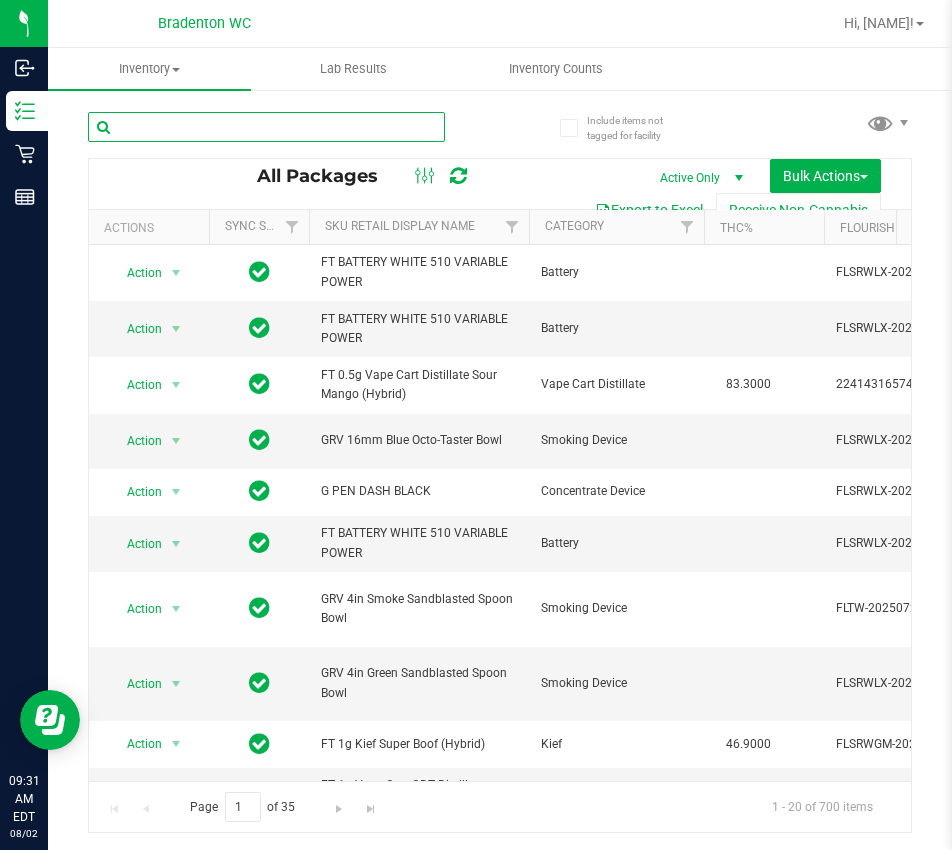 click at bounding box center [266, 127] 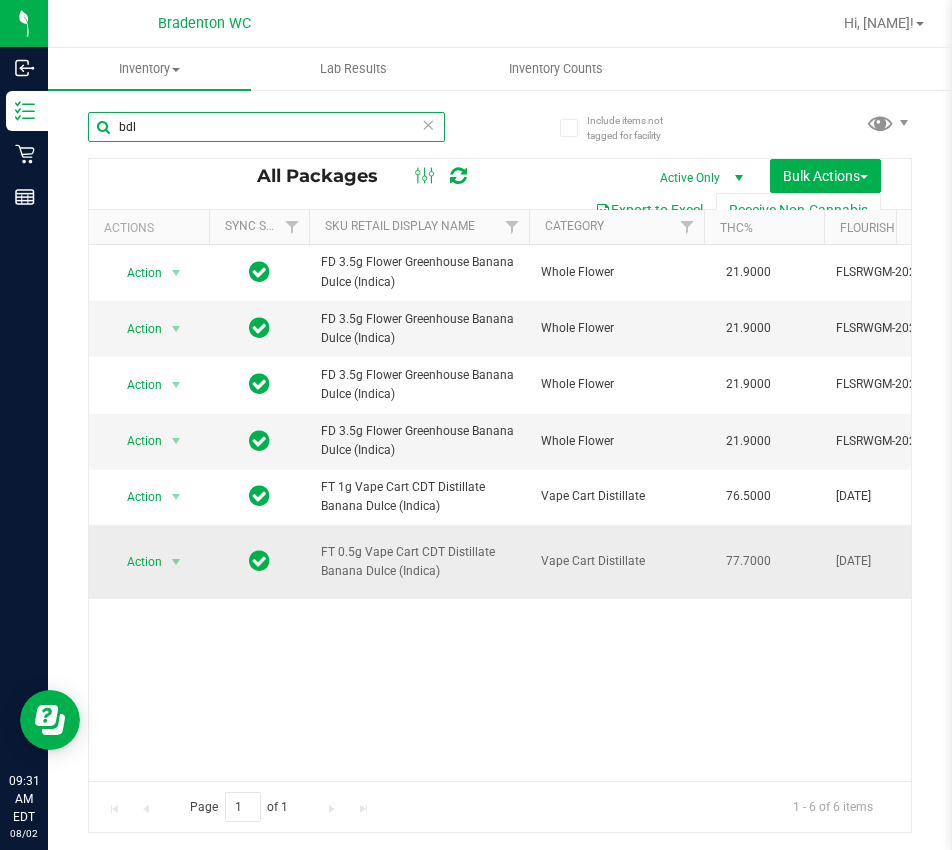 scroll, scrollTop: 0, scrollLeft: 295, axis: horizontal 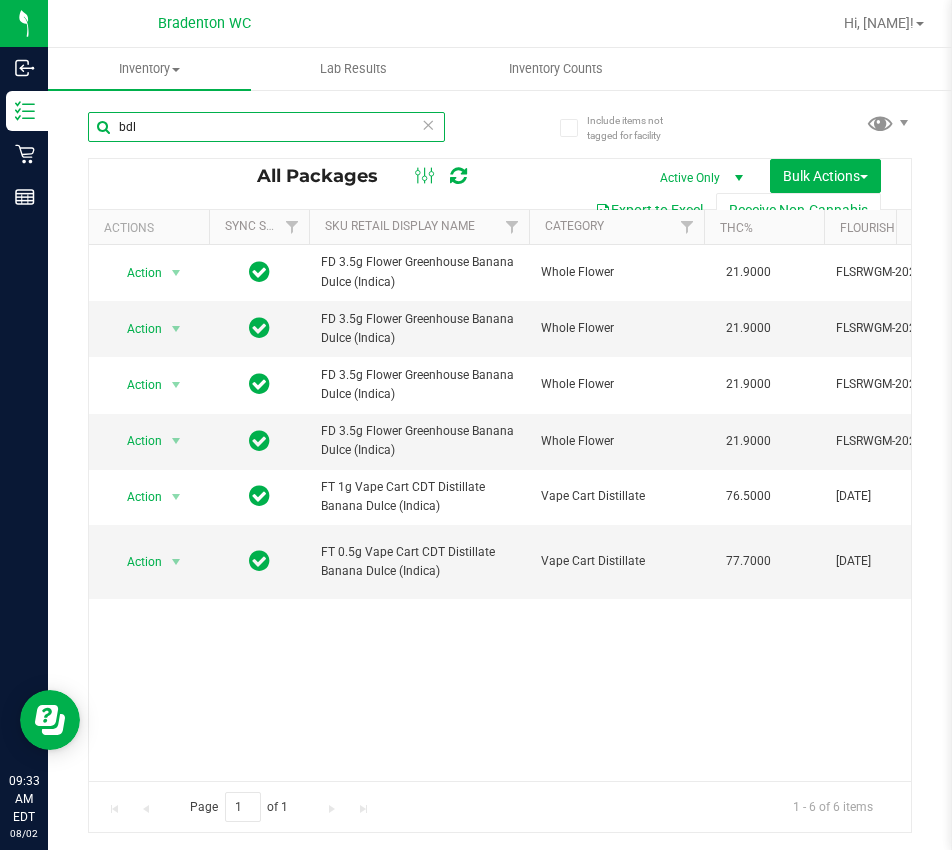 type on "bdl" 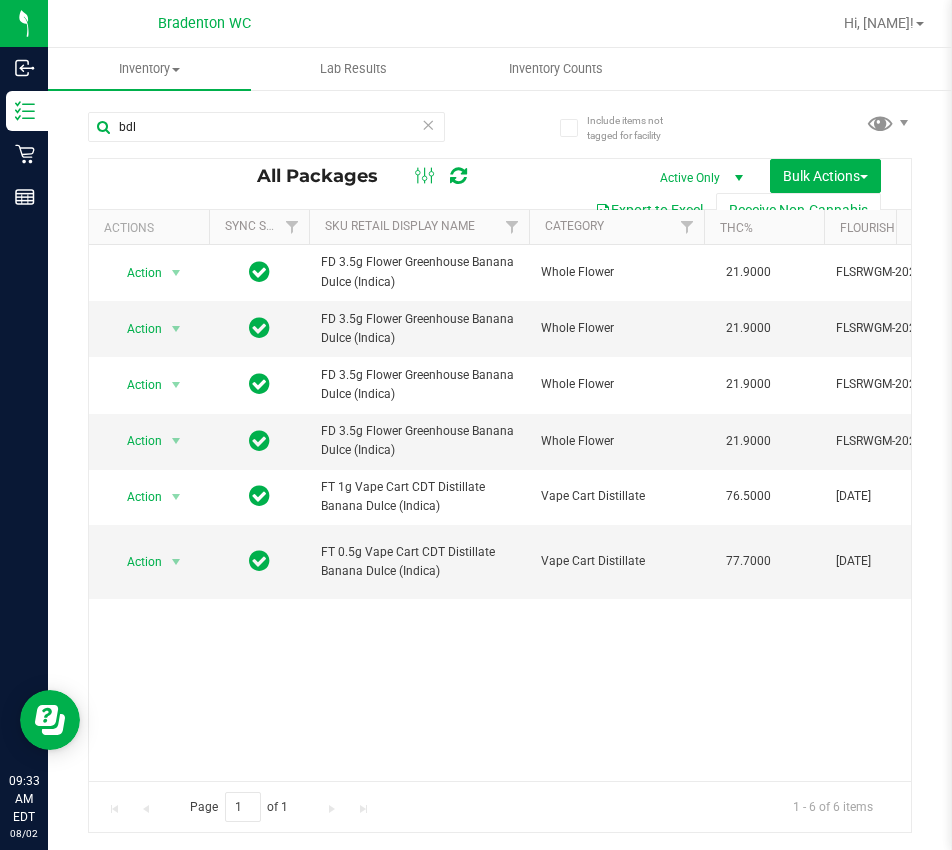 click at bounding box center [429, 124] 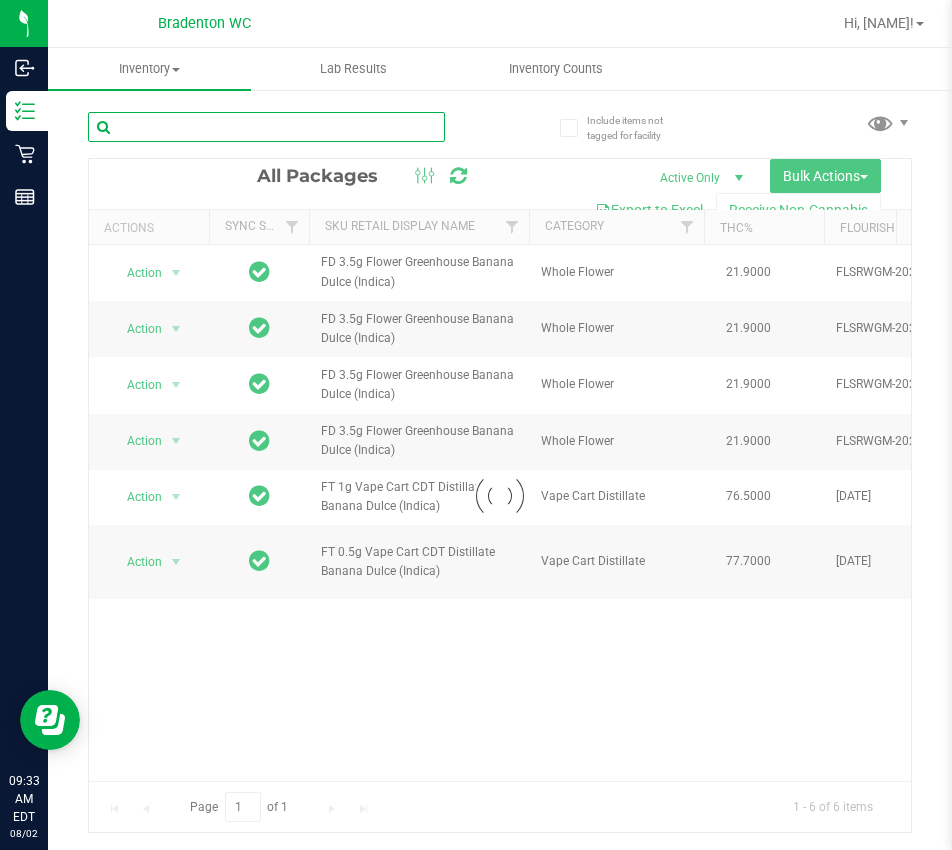 click at bounding box center [266, 127] 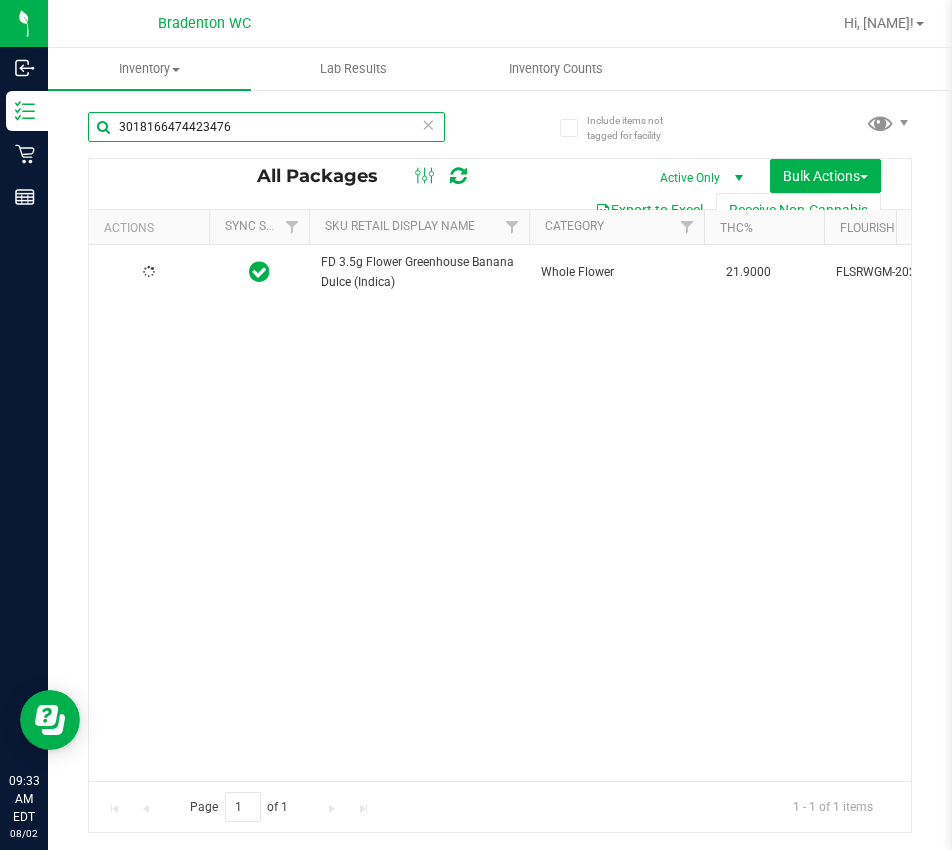 type on "3018166474423476" 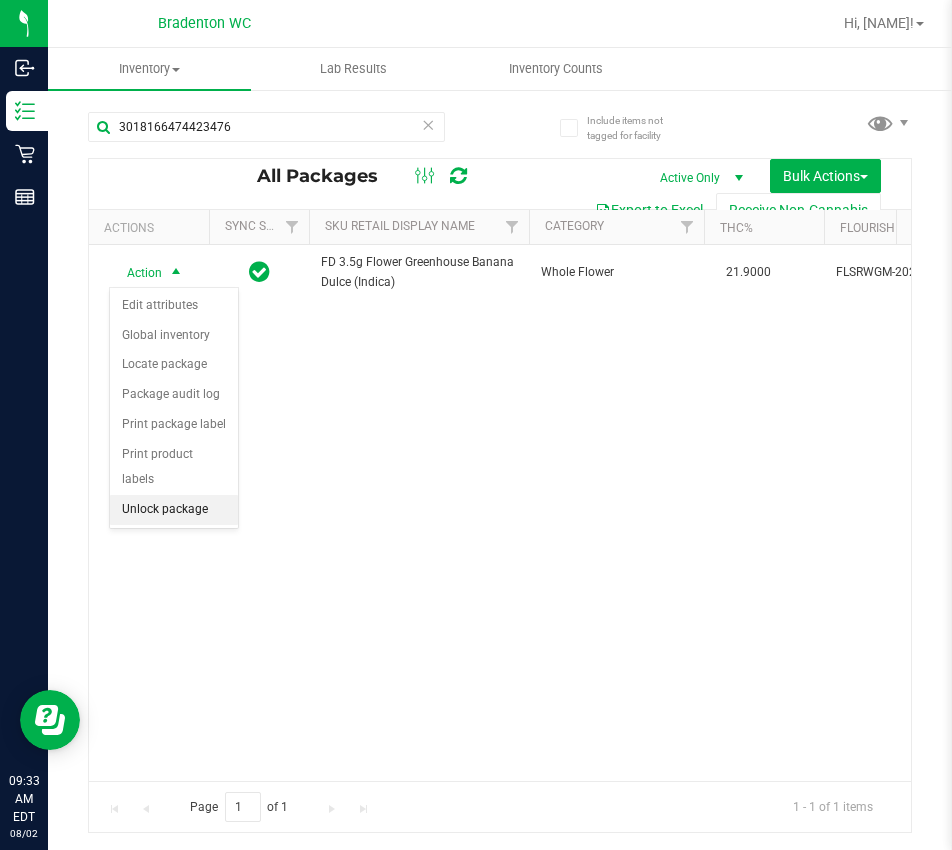 click on "Unlock package" at bounding box center [174, 510] 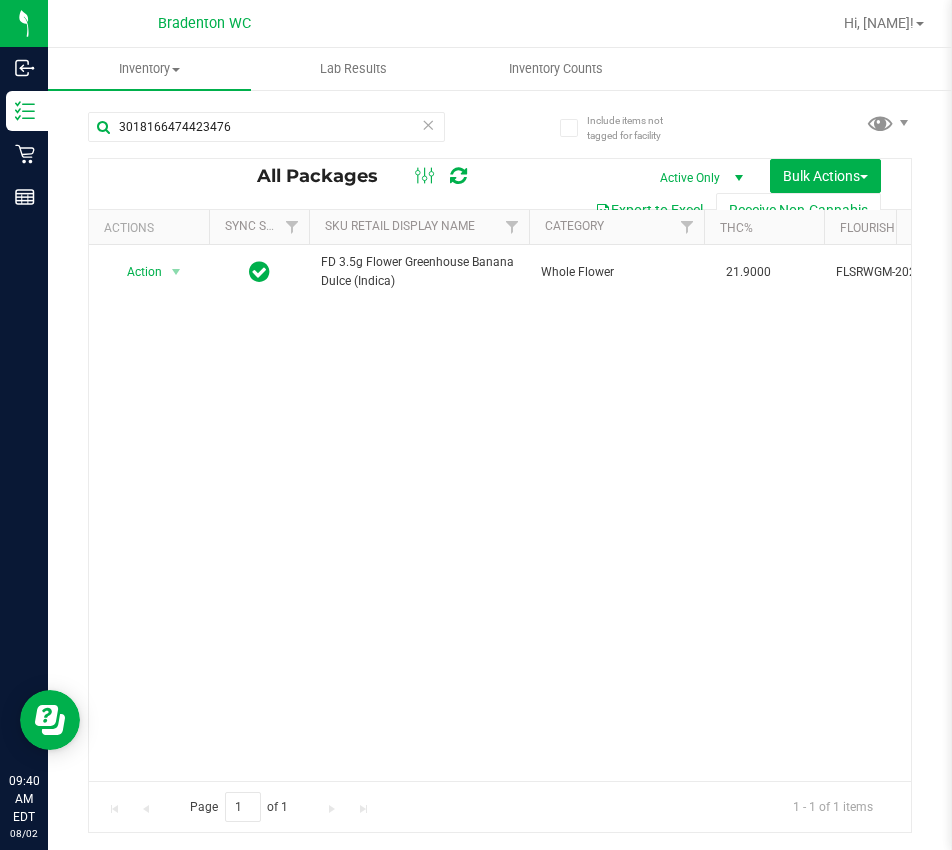 click at bounding box center (429, 124) 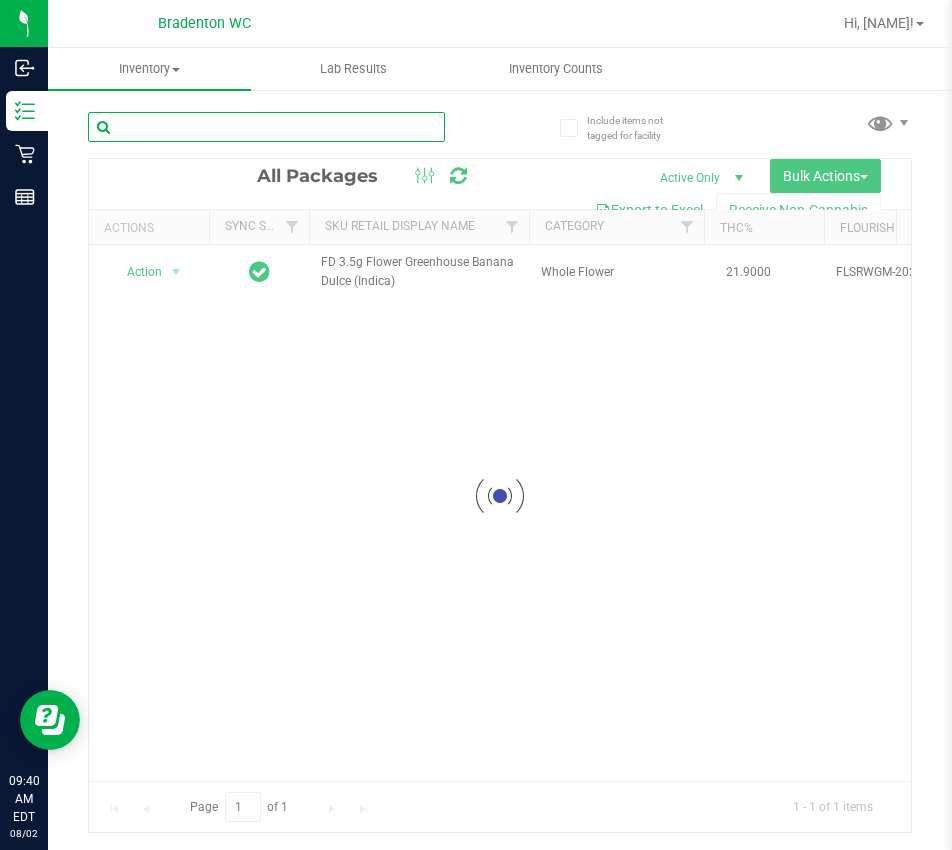 click at bounding box center (266, 127) 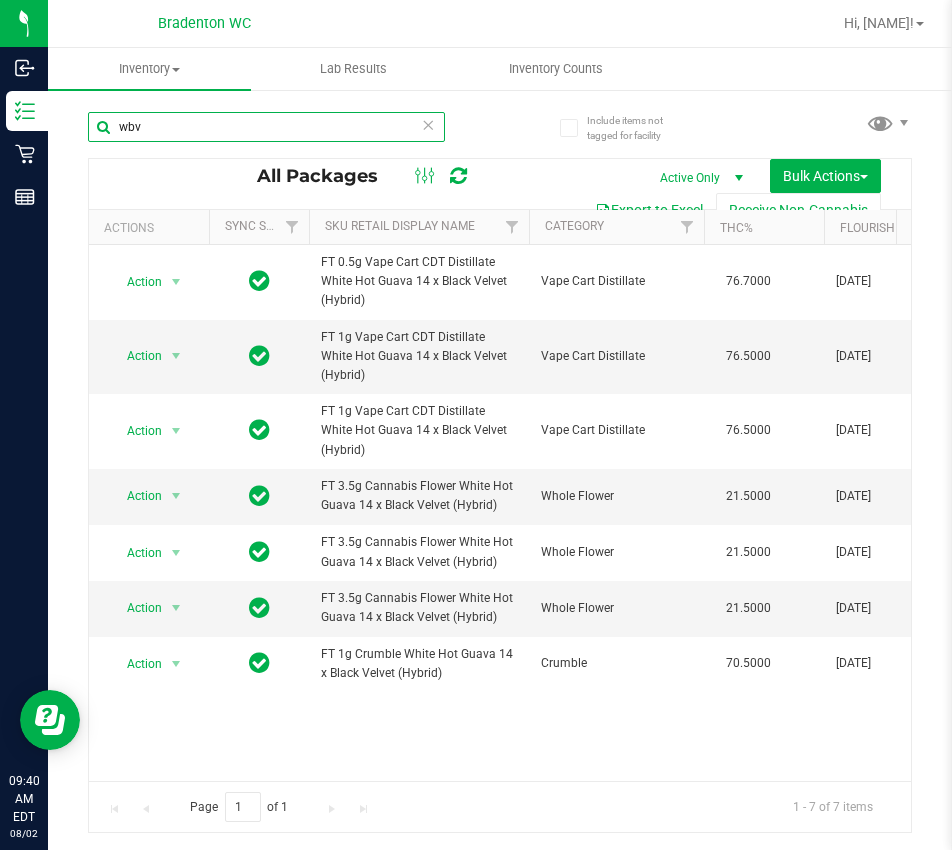 scroll, scrollTop: 0, scrollLeft: 165, axis: horizontal 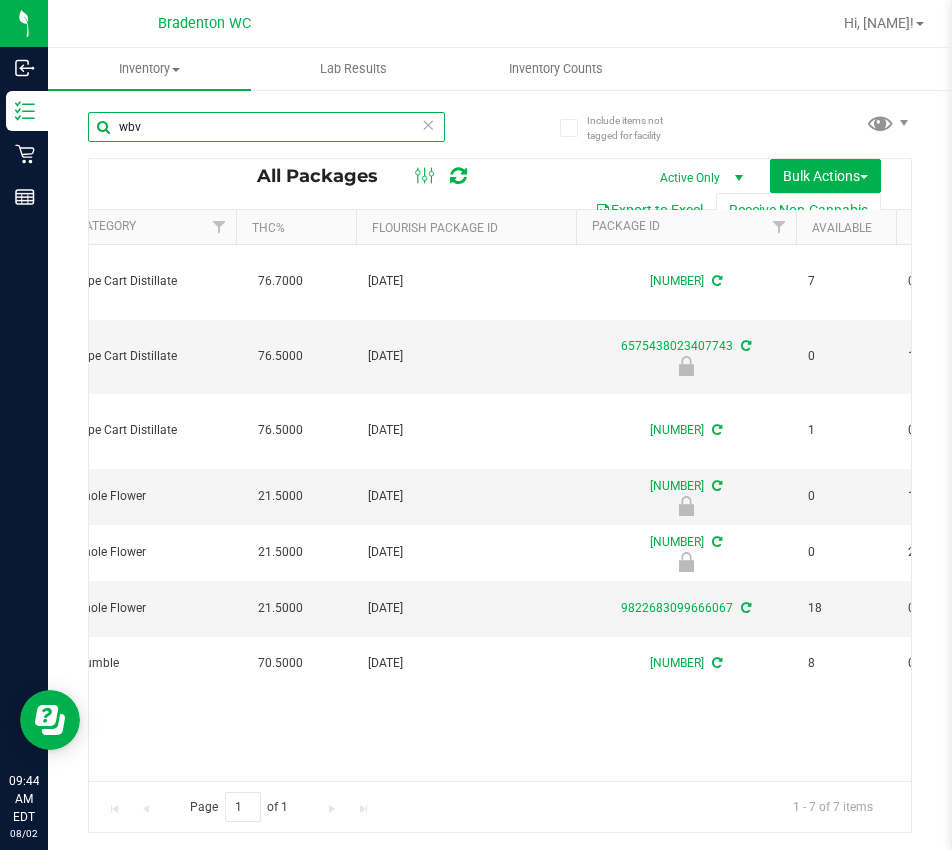 type on "wbv" 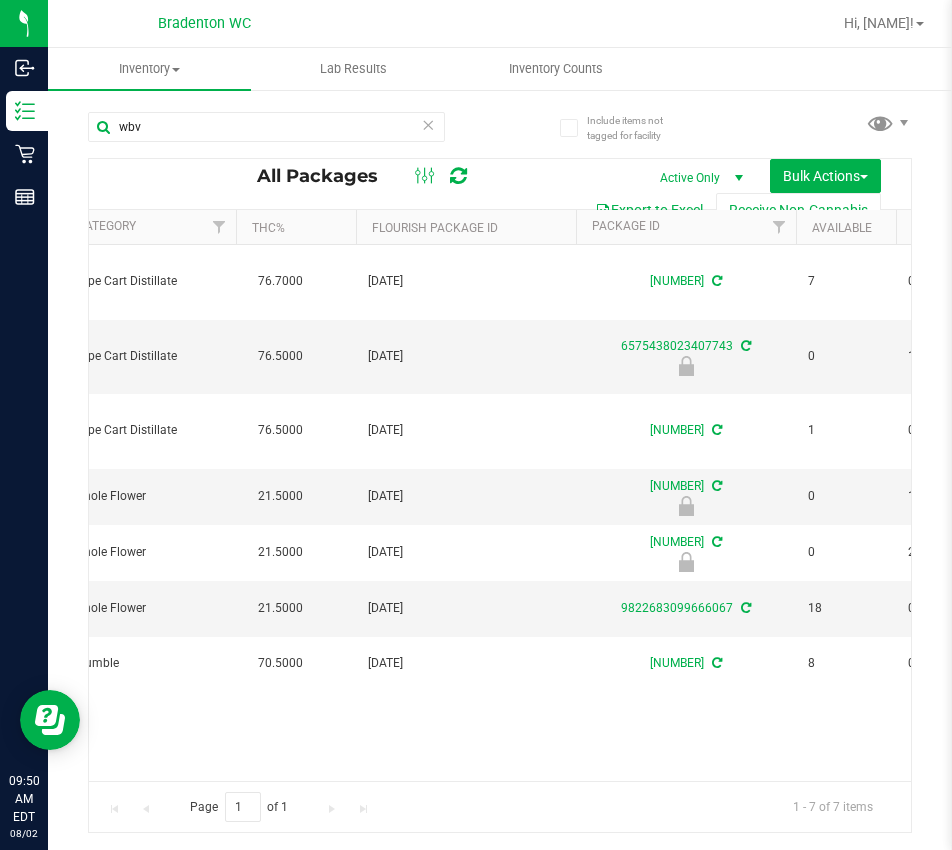 click at bounding box center (429, 124) 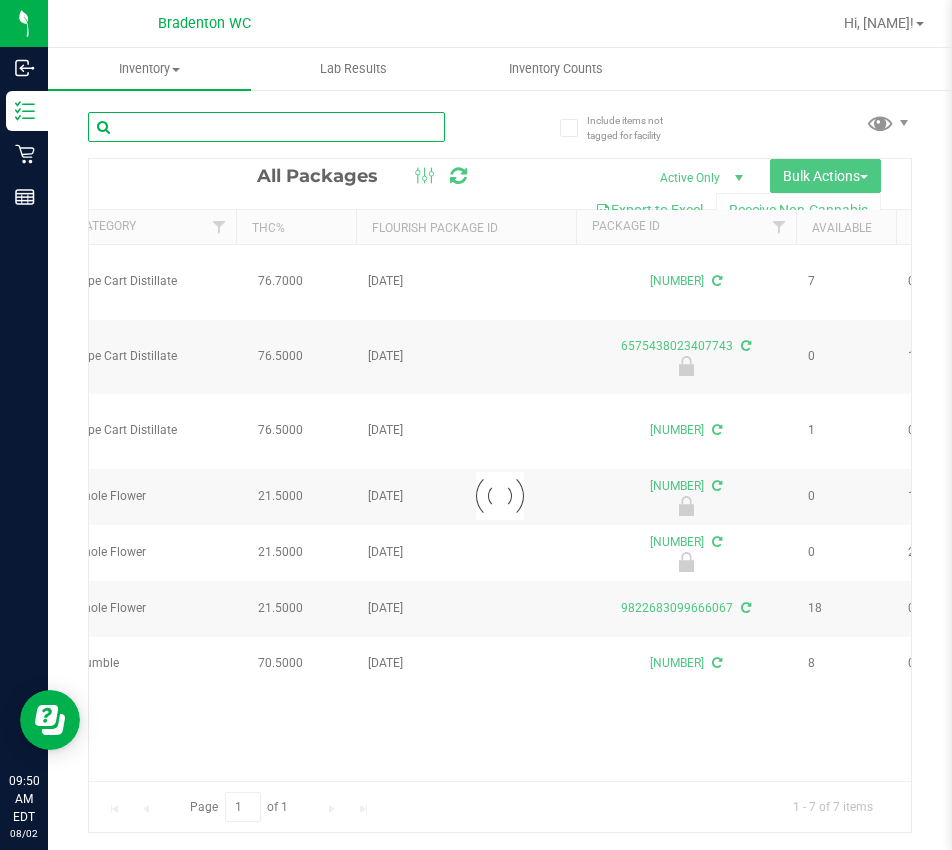 click at bounding box center (266, 127) 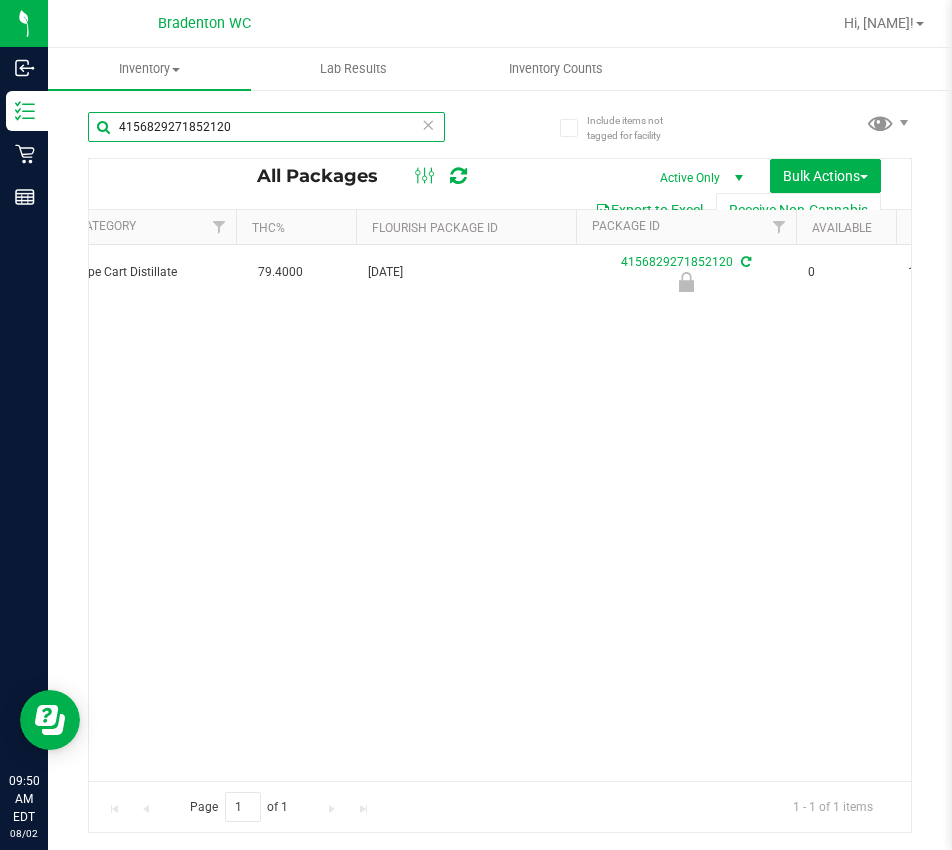 scroll, scrollTop: 0, scrollLeft: 66, axis: horizontal 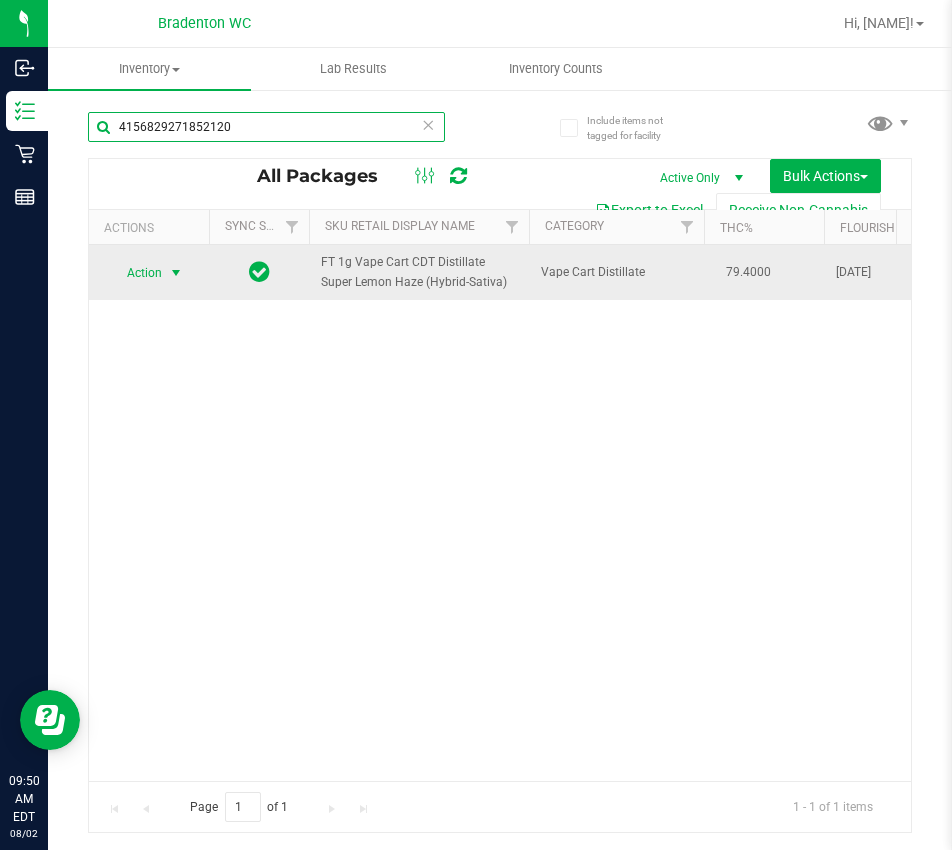 type on "4156829271852120" 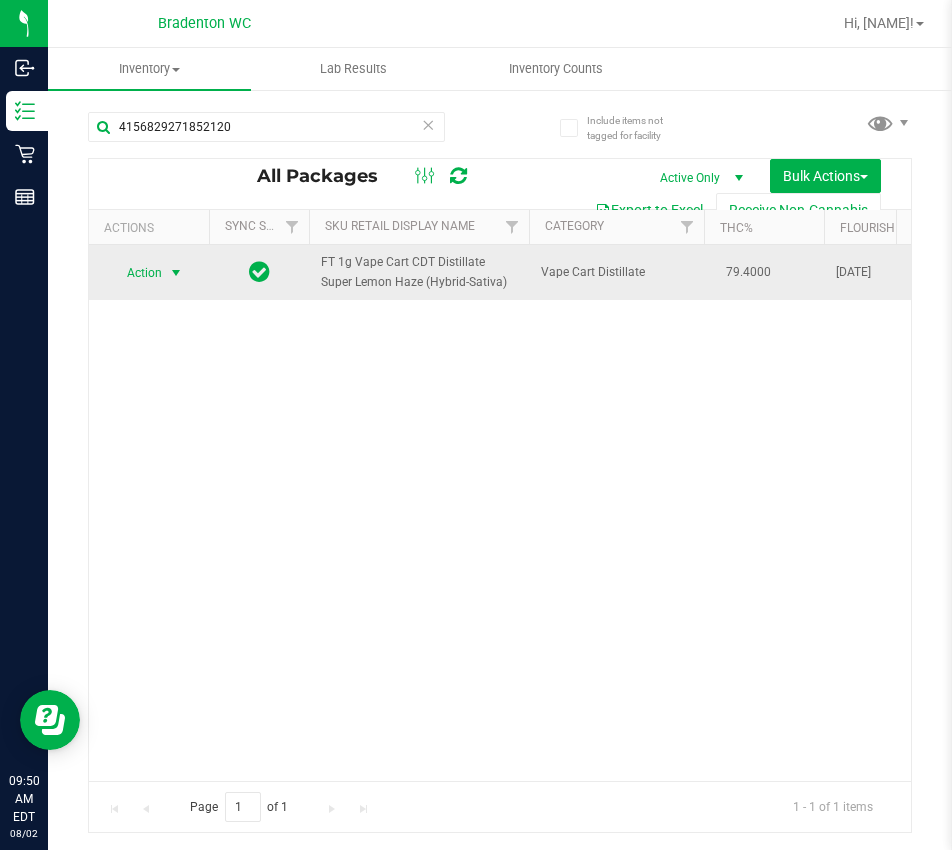 click on "Action" at bounding box center (136, 273) 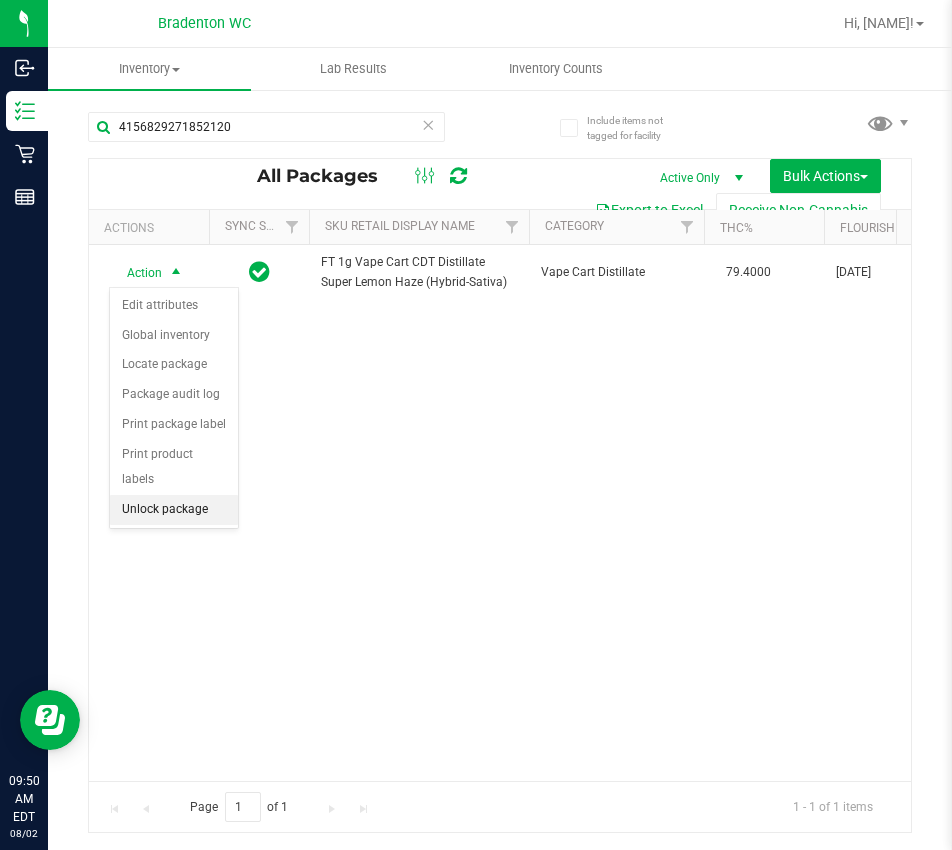 click on "Unlock package" at bounding box center (174, 510) 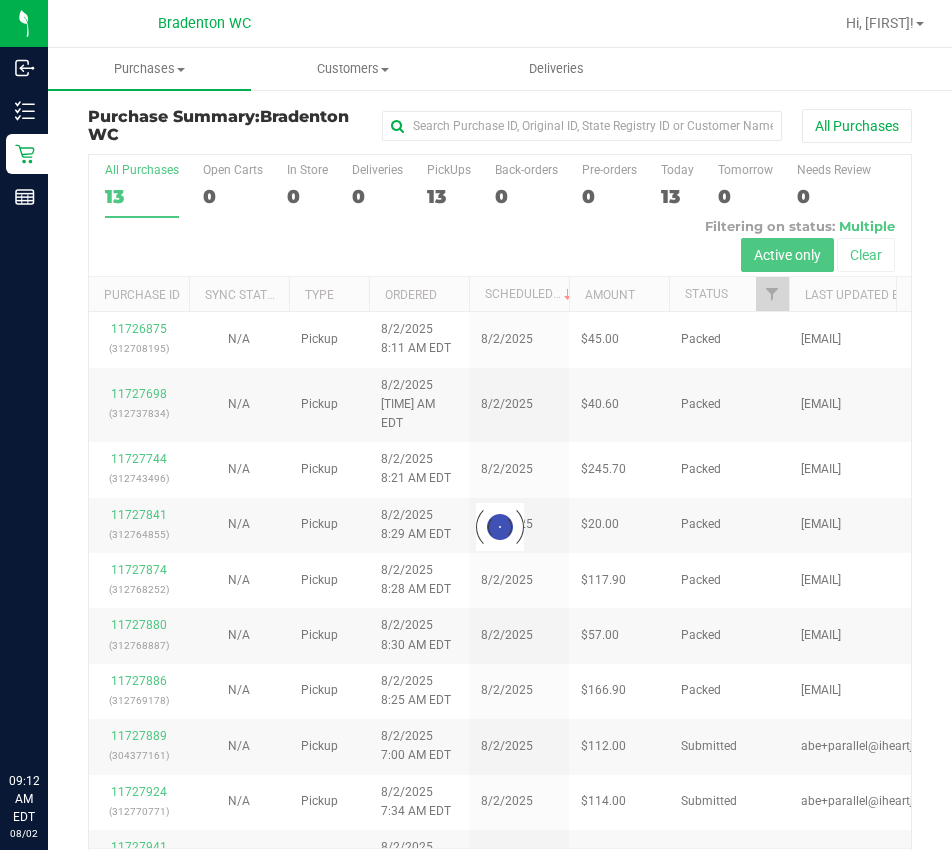 scroll, scrollTop: 0, scrollLeft: 0, axis: both 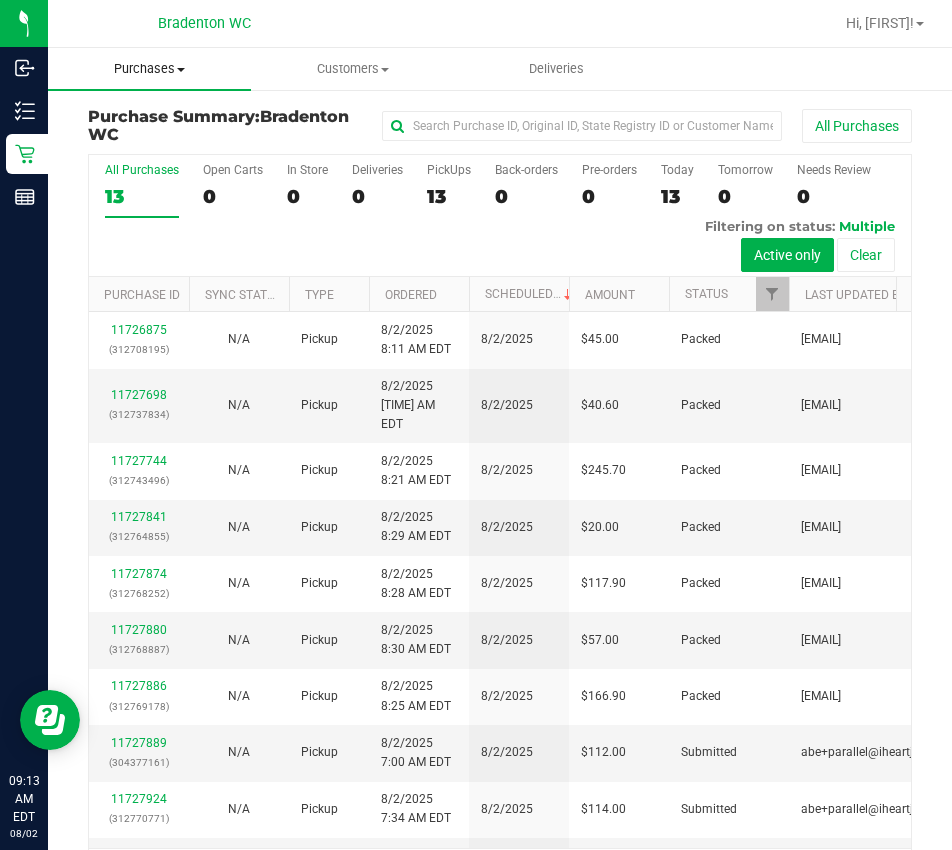 click on "Purchases" at bounding box center [149, 69] 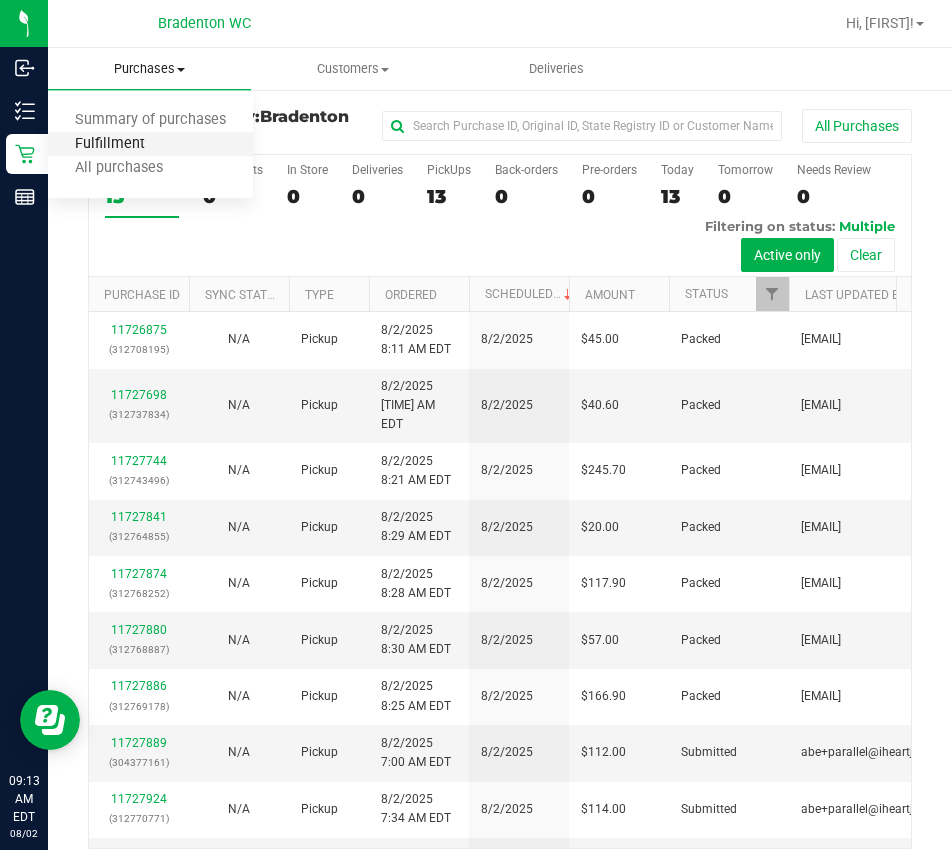 click on "Fulfillment" at bounding box center [110, 144] 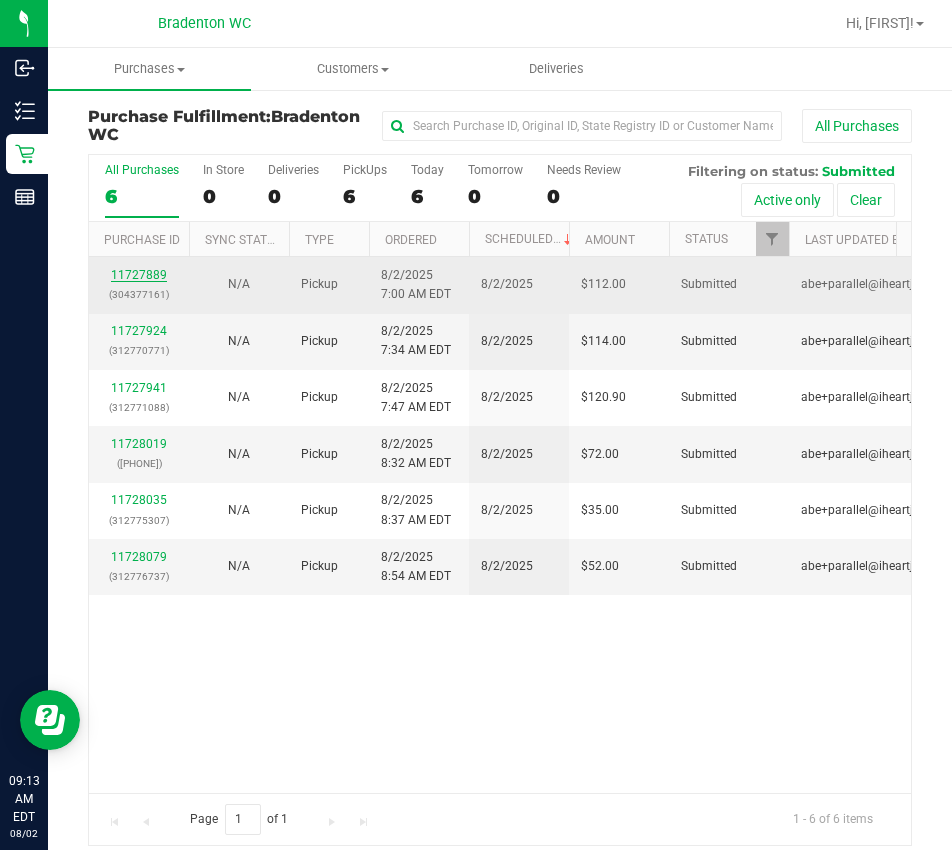 click on "11727889" at bounding box center (139, 275) 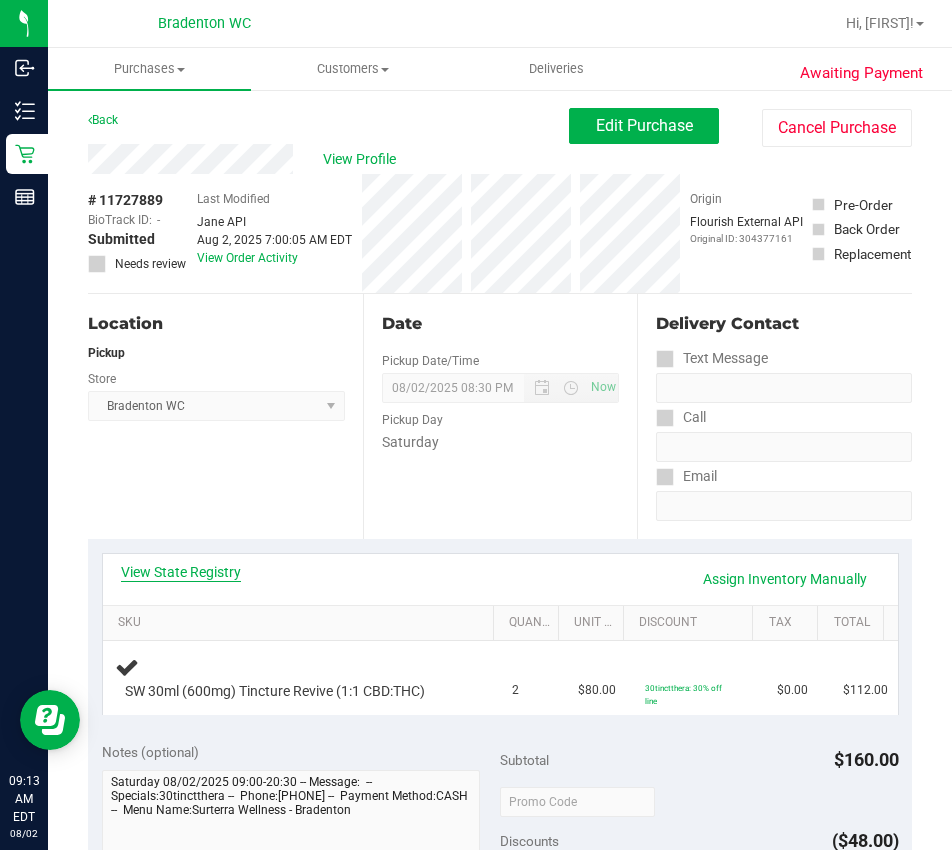 click on "View State Registry" at bounding box center (181, 572) 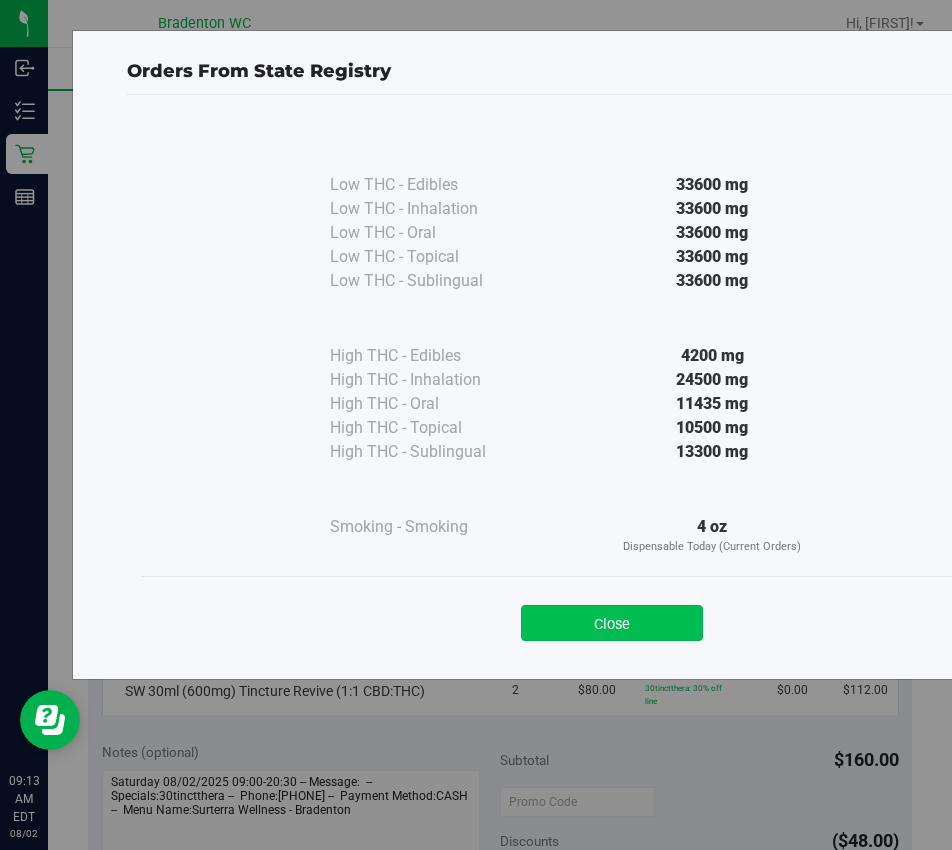 click on "Close" at bounding box center (612, 623) 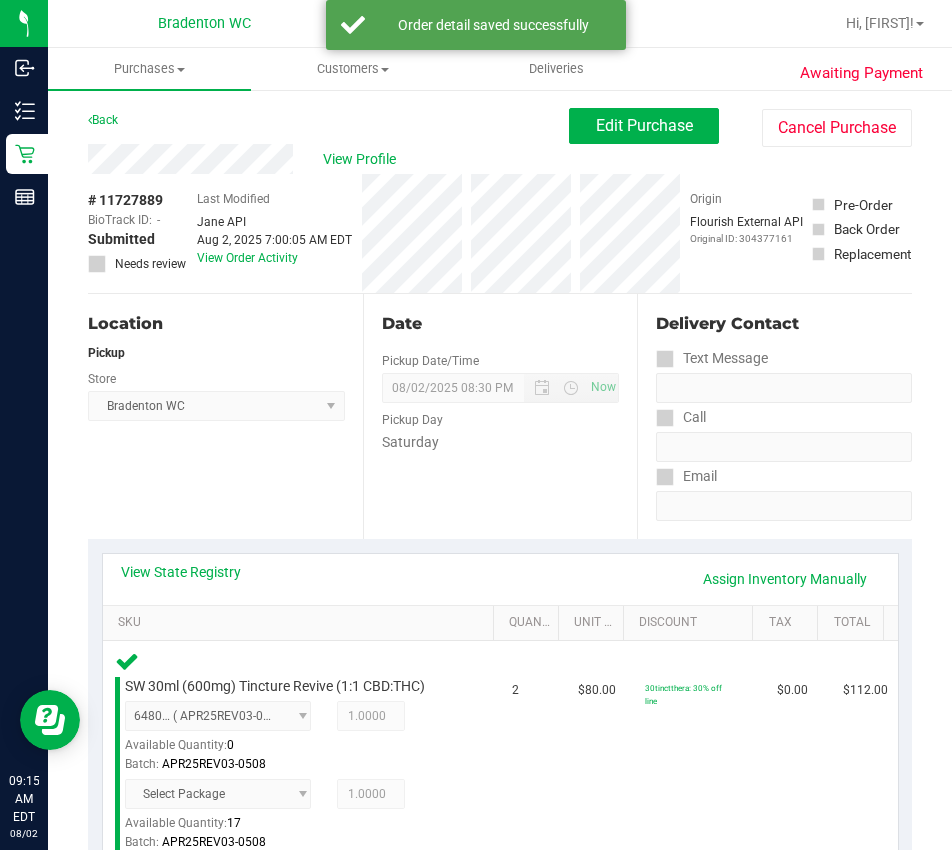 scroll, scrollTop: 400, scrollLeft: 0, axis: vertical 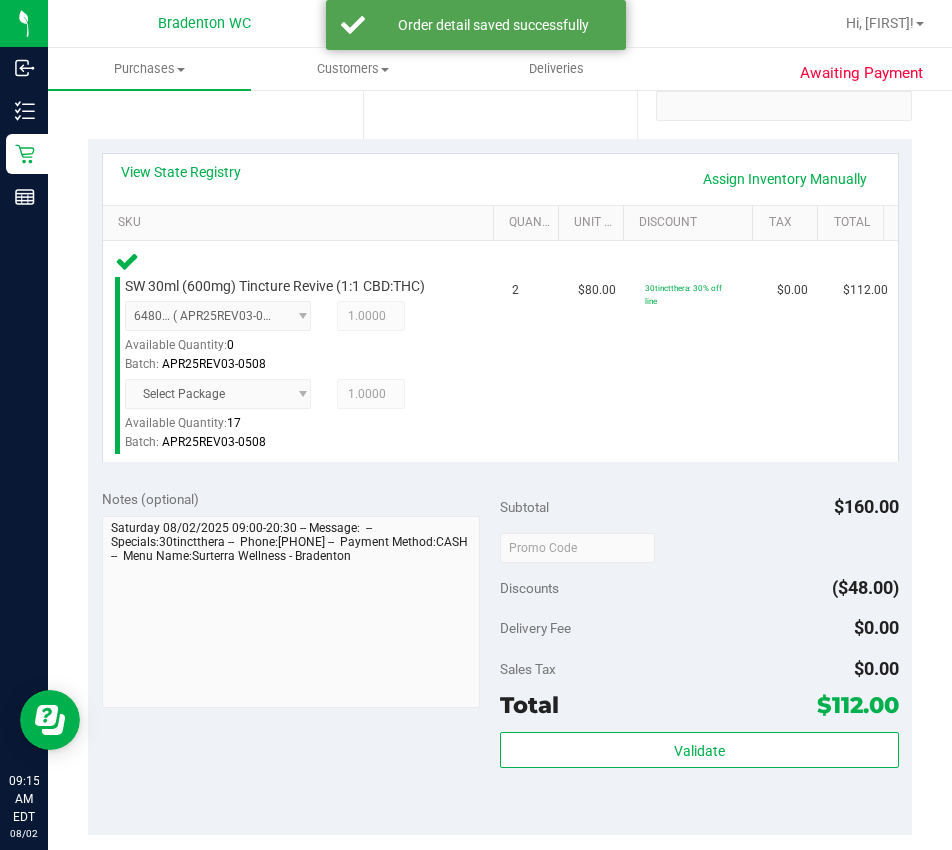 click on "Subtotal
$160.00
Discounts
($48.00)
Delivery Fee
$0.00
Sales Tax
$0.00
Total
$112.00
Validate" at bounding box center (699, 655) 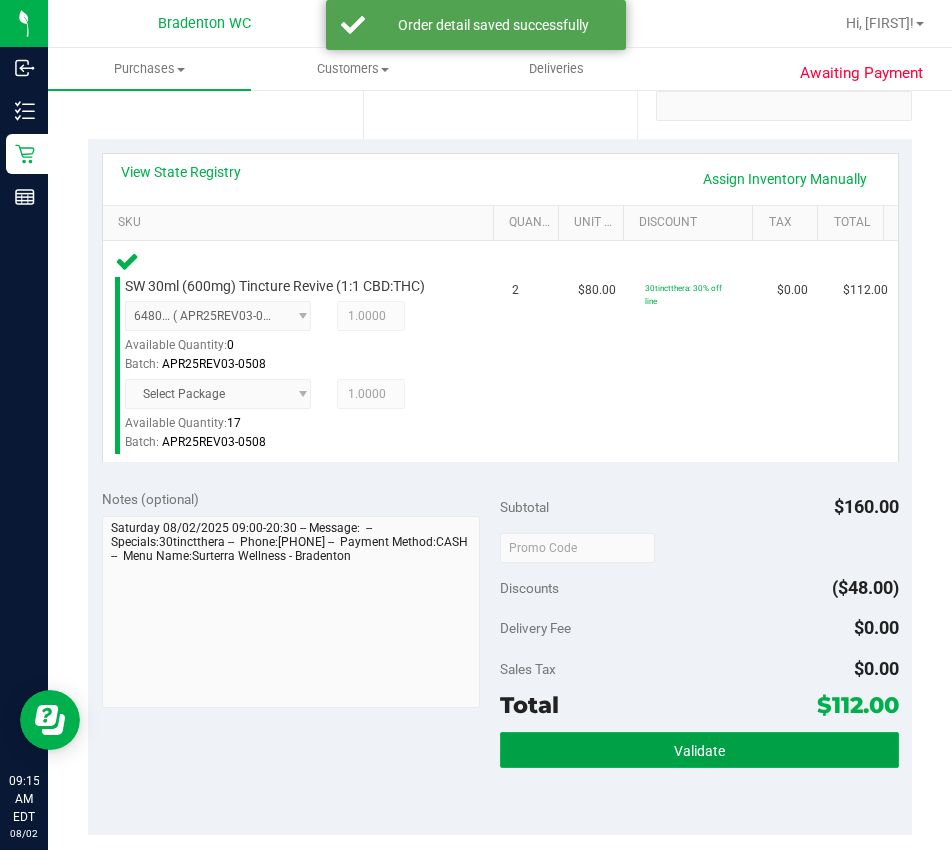 click on "Validate" at bounding box center [699, 751] 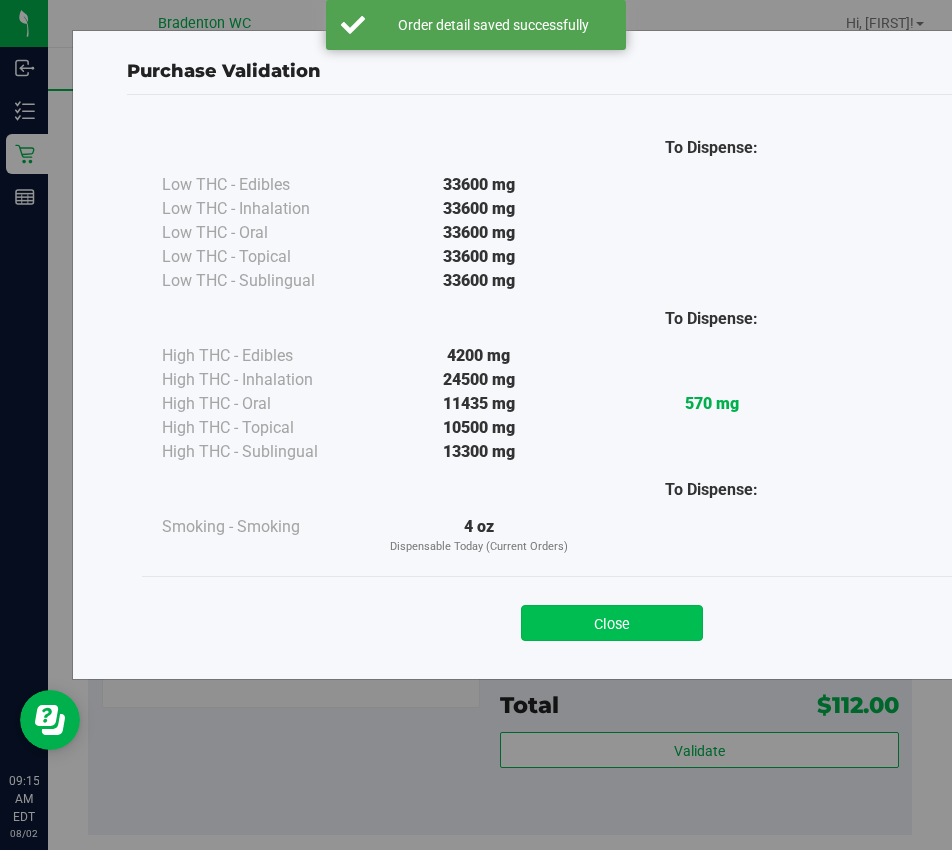 click on "Close" at bounding box center [612, 623] 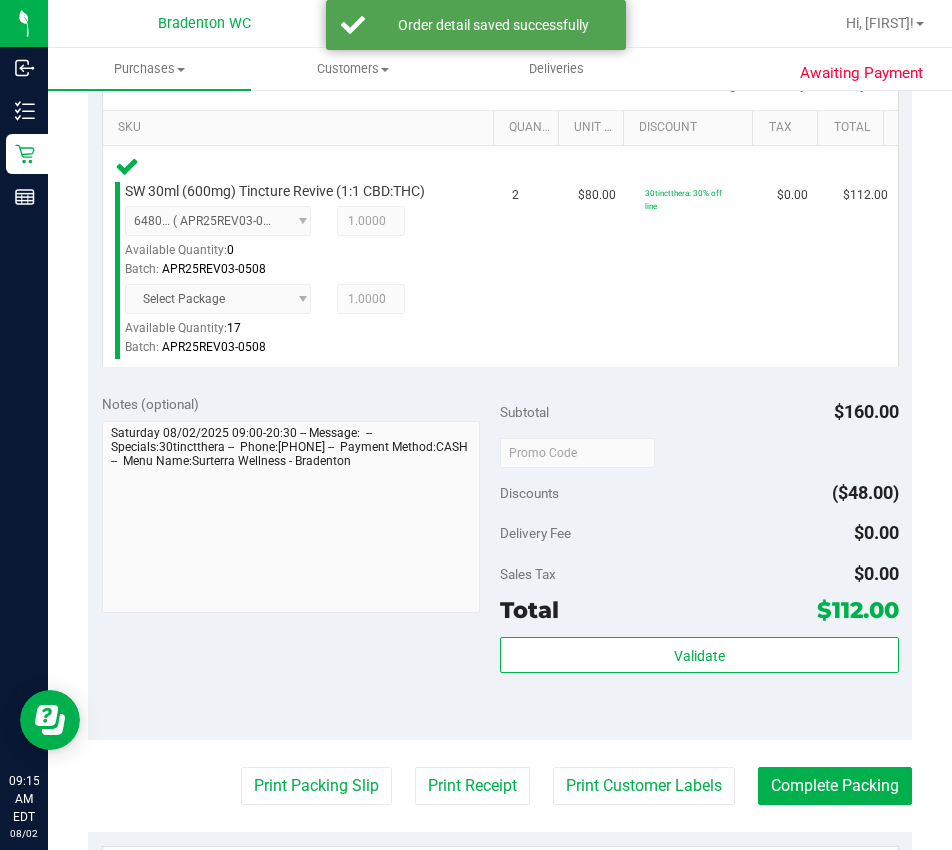 scroll, scrollTop: 600, scrollLeft: 0, axis: vertical 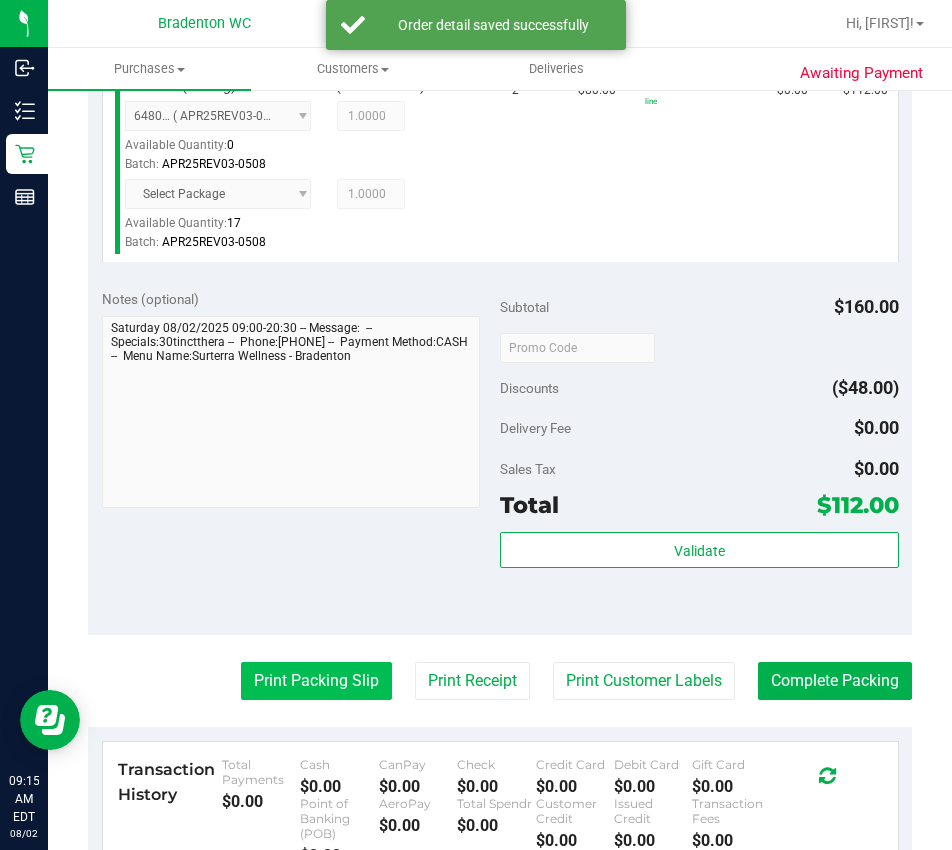 click on "Print Packing Slip" at bounding box center [316, 681] 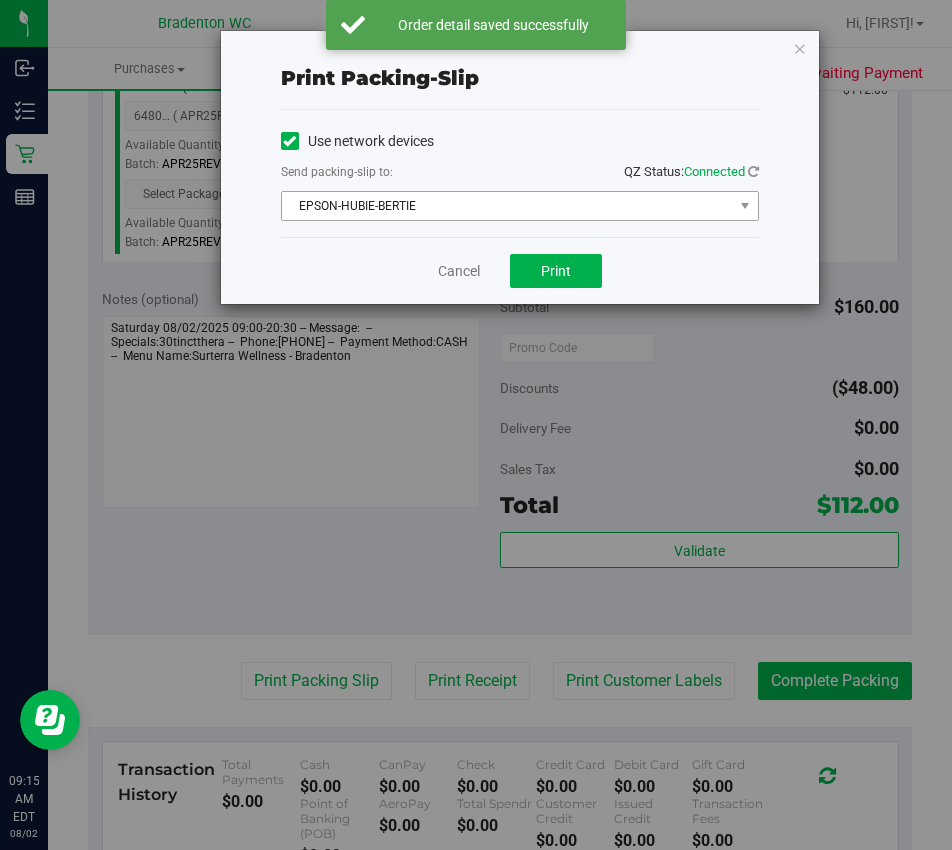 click on "EPSON-HUBIE-BERTIE" at bounding box center (507, 206) 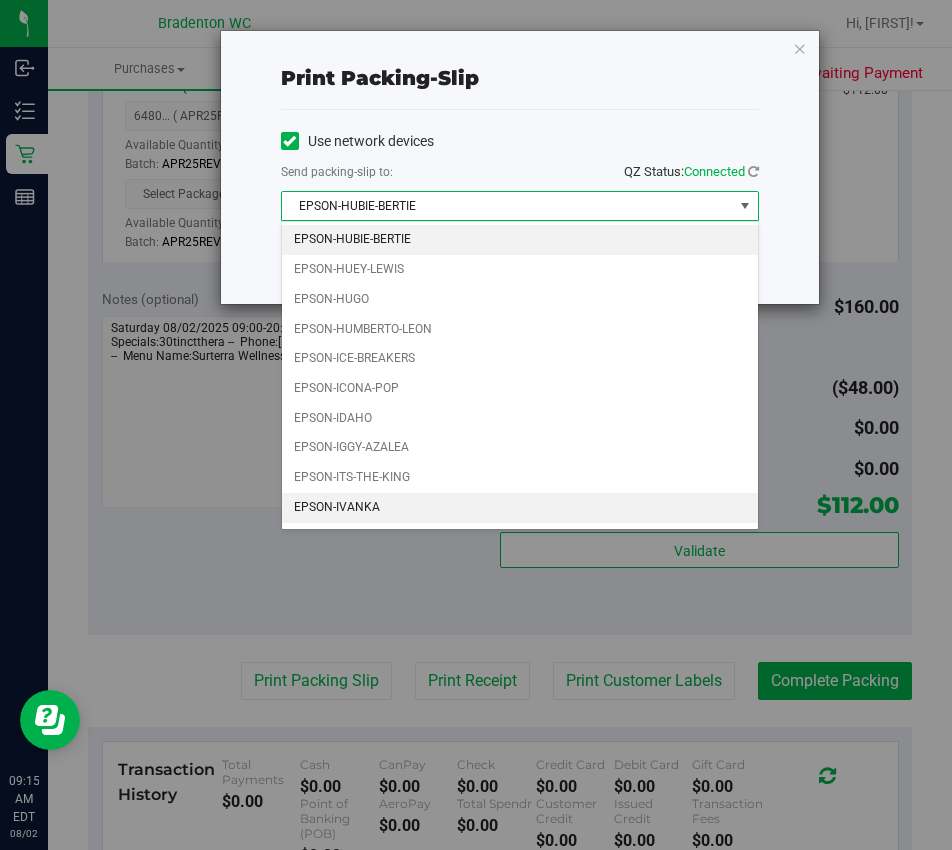 click on "EPSON-IVANKA" at bounding box center [520, 508] 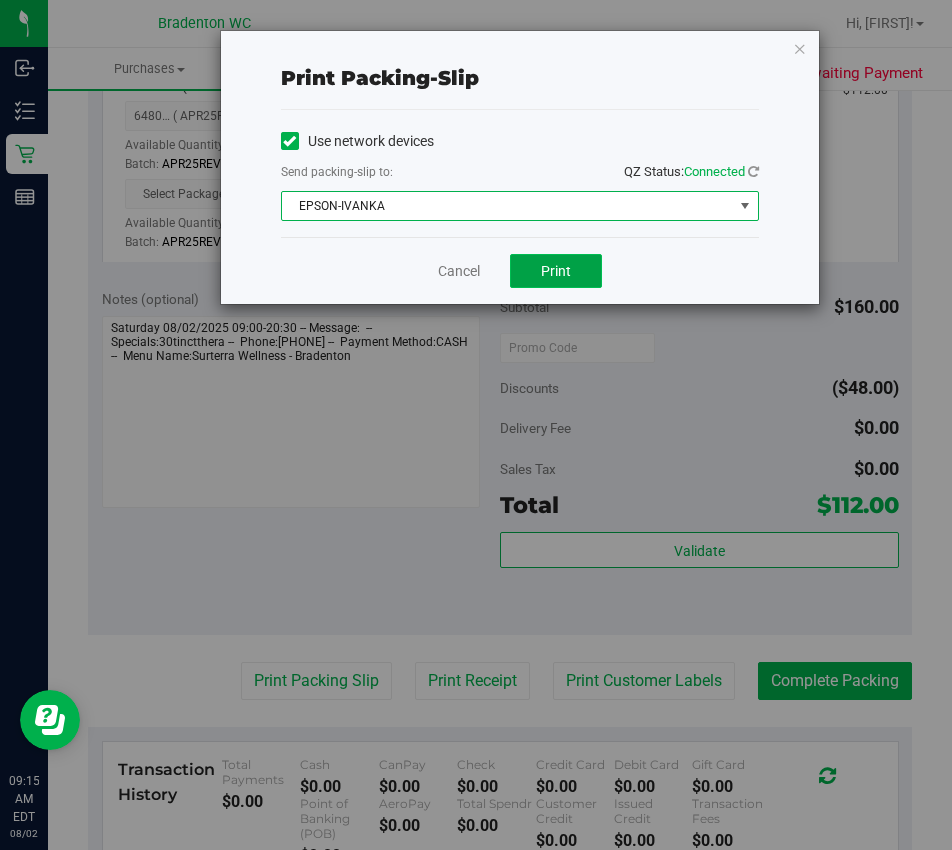 click on "Print" at bounding box center (556, 271) 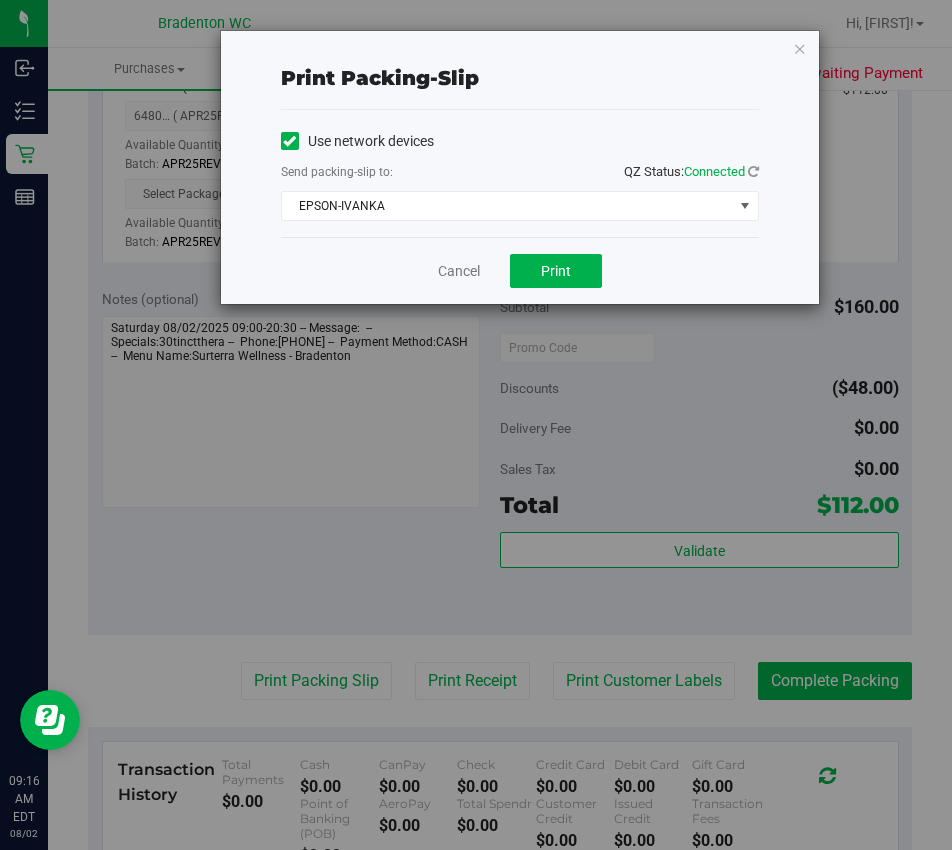 drag, startPoint x: 433, startPoint y: 273, endPoint x: 496, endPoint y: 277, distance: 63.126858 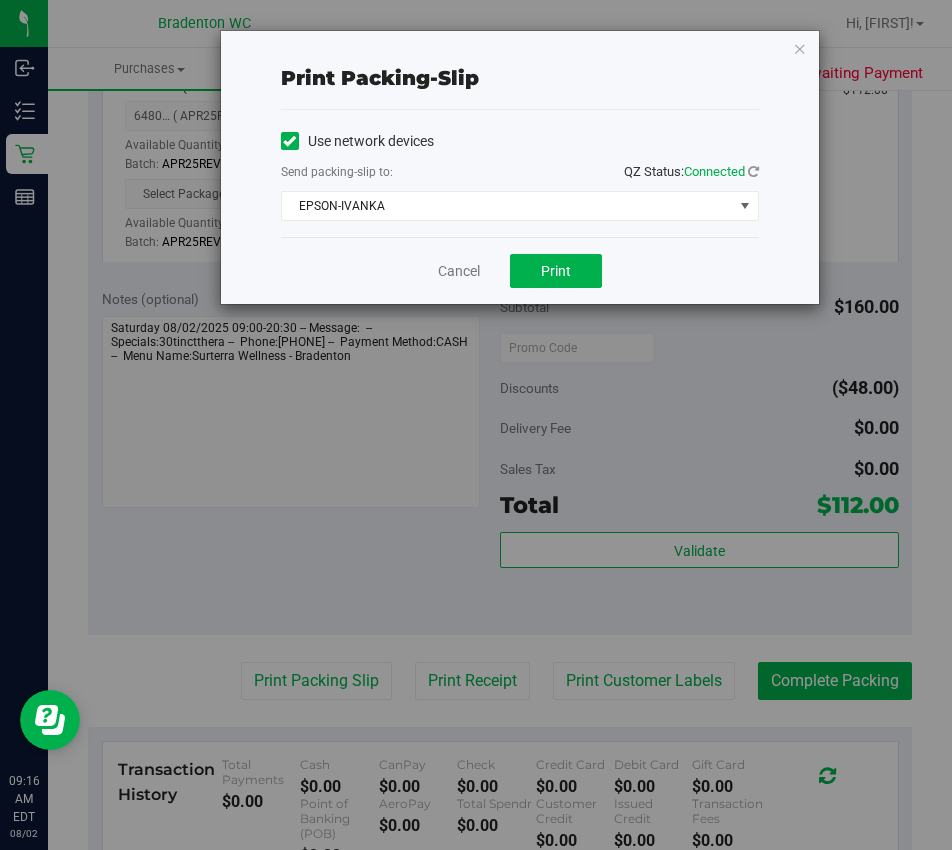 click on "Cancel
Print" at bounding box center [520, 270] 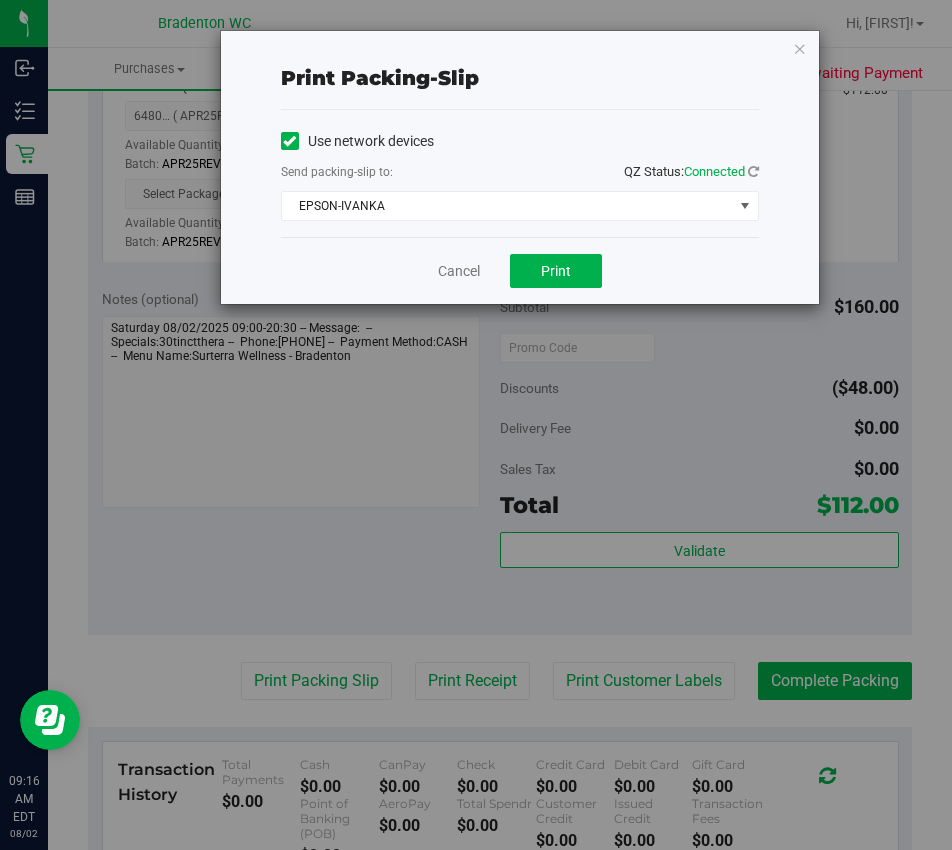 click on "Cancel
Print" at bounding box center [520, 270] 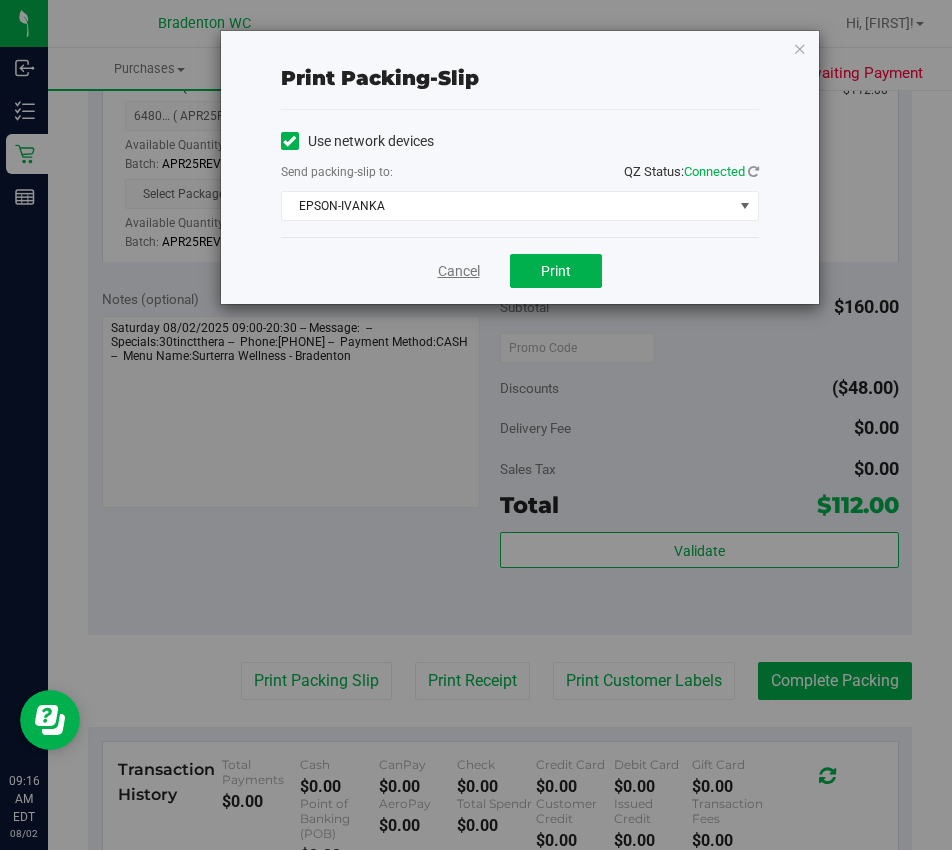 click on "Cancel" at bounding box center (459, 271) 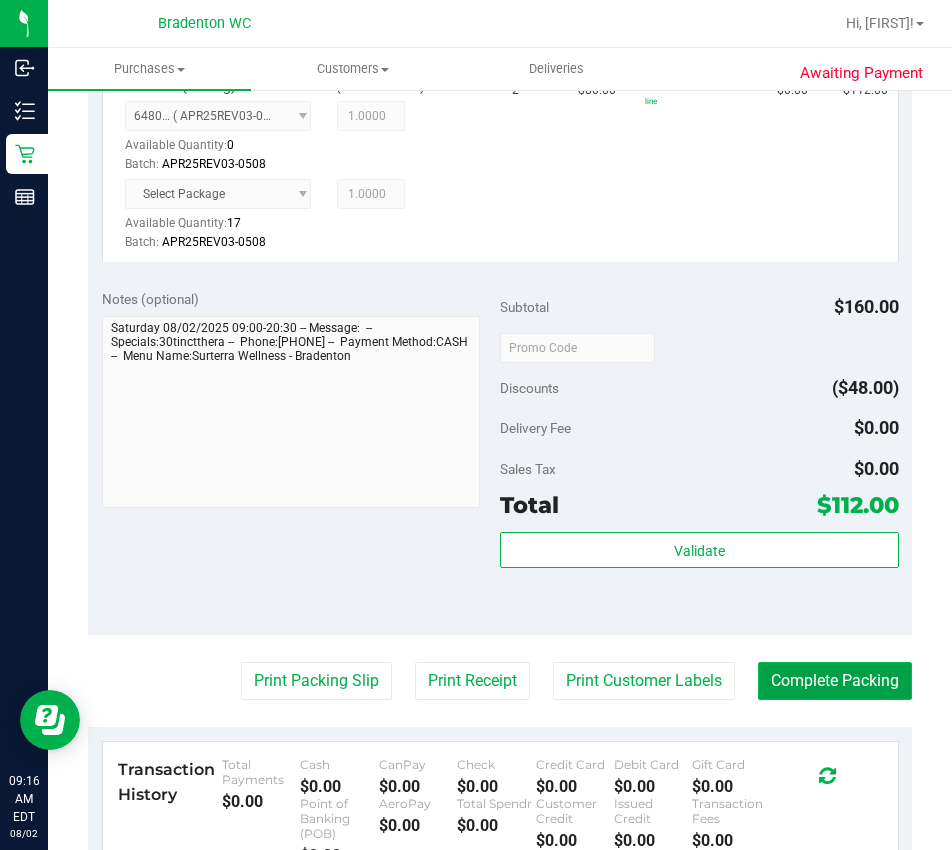 click on "Complete Packing" at bounding box center [835, 681] 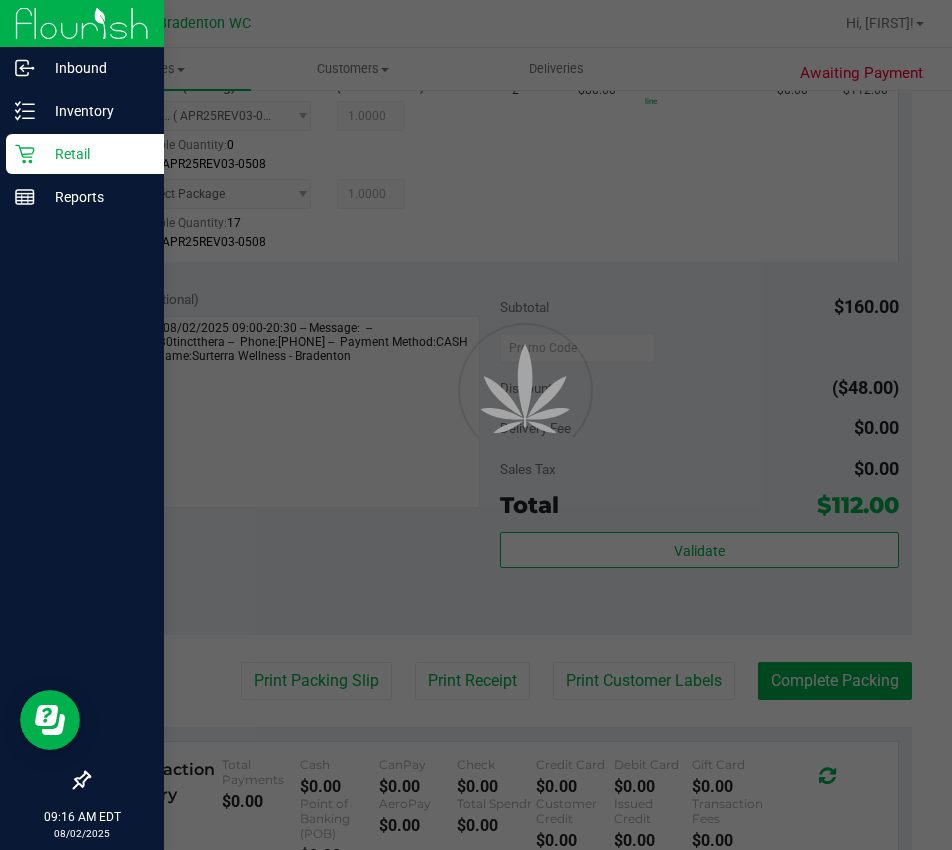 scroll, scrollTop: 0, scrollLeft: 0, axis: both 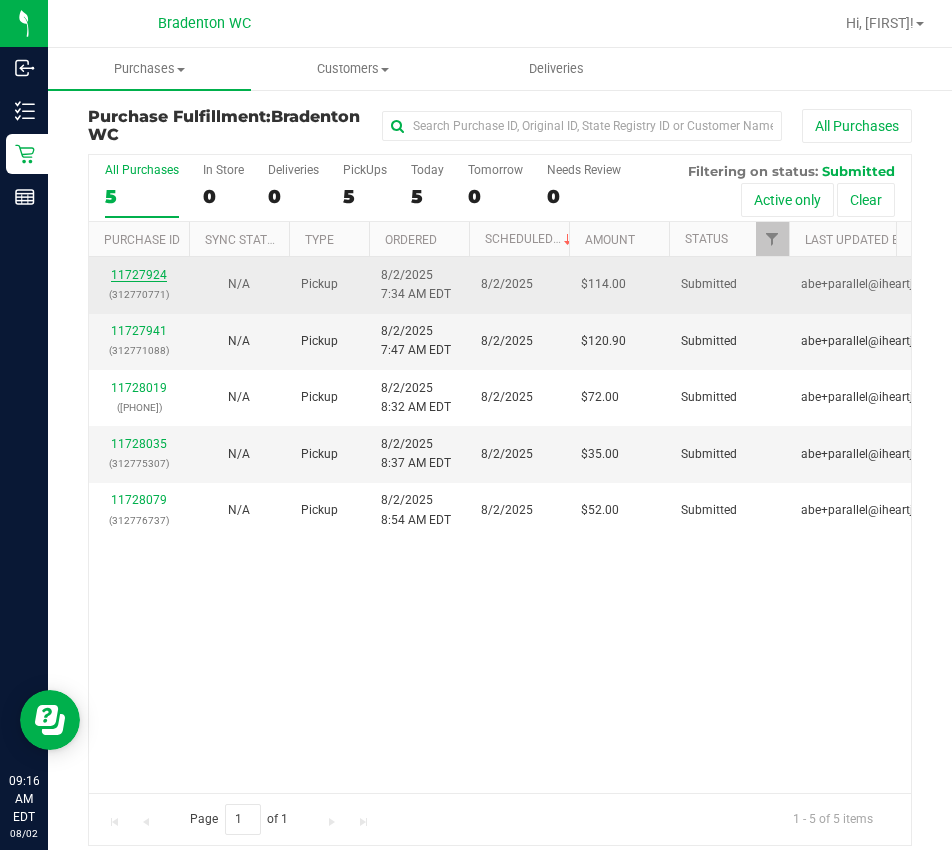 click on "11727924" at bounding box center [139, 275] 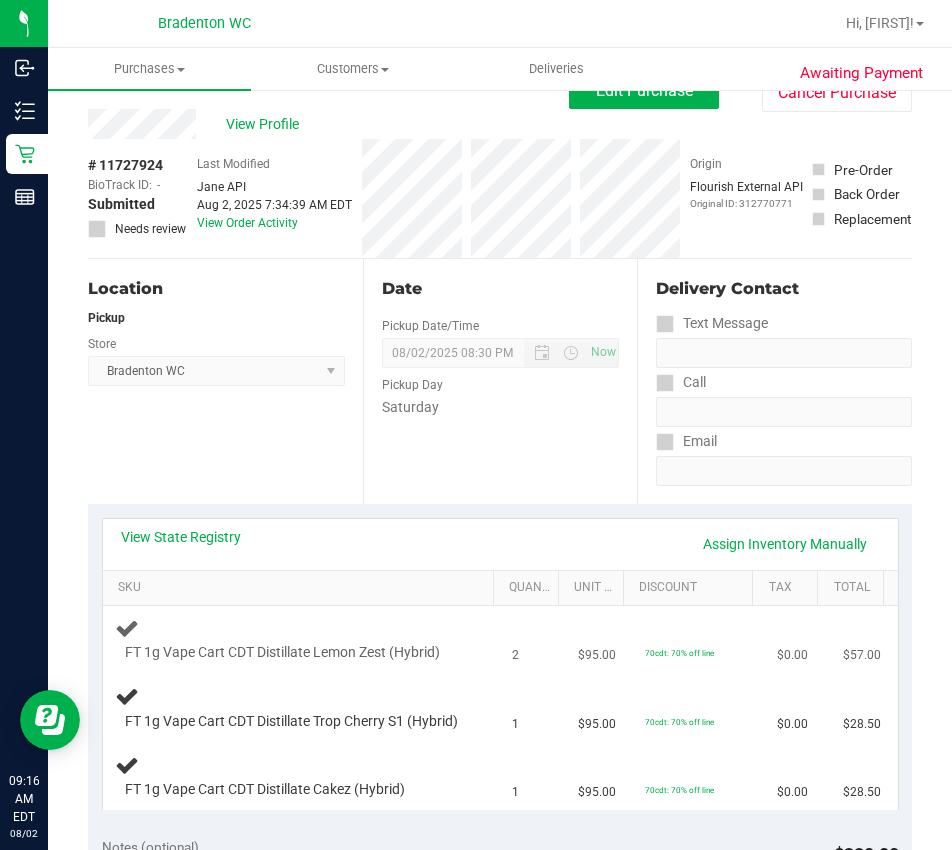 scroll, scrollTop: 0, scrollLeft: 0, axis: both 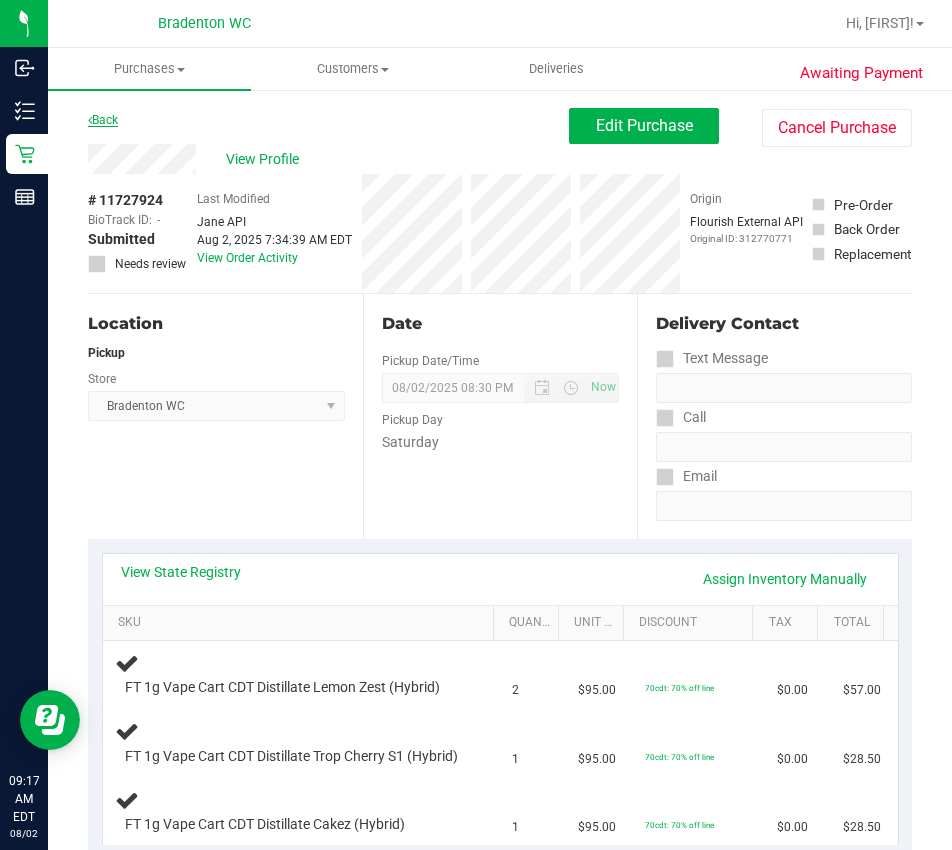 click on "Back" at bounding box center (103, 120) 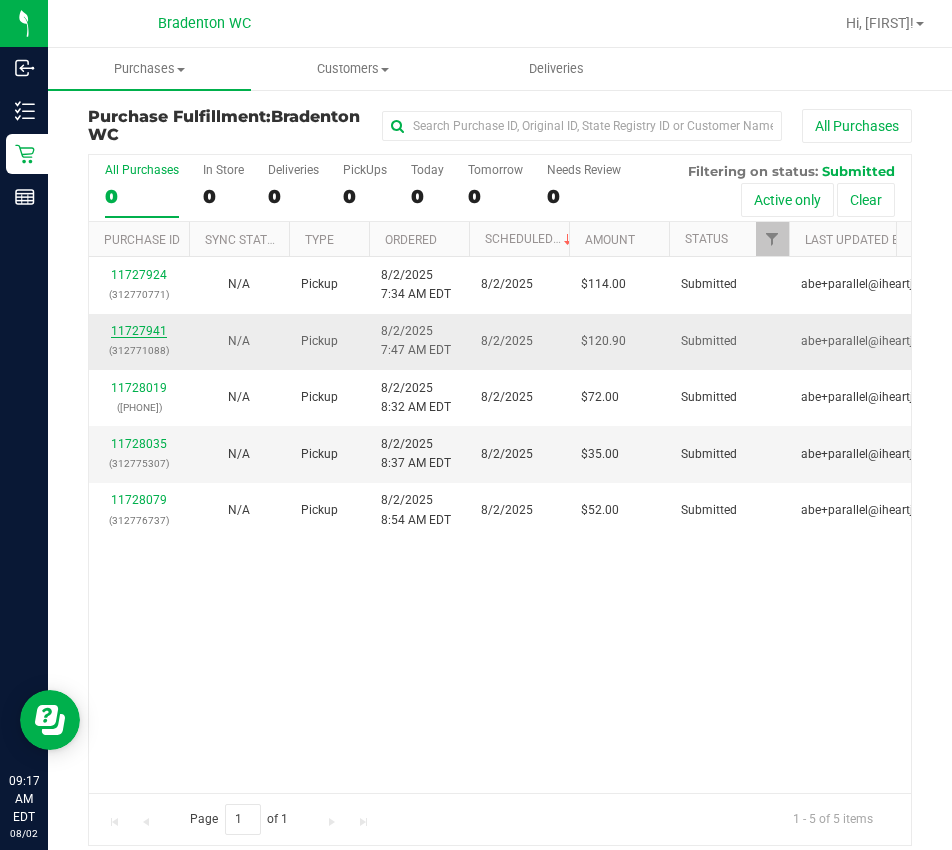 click on "11727941" at bounding box center [139, 331] 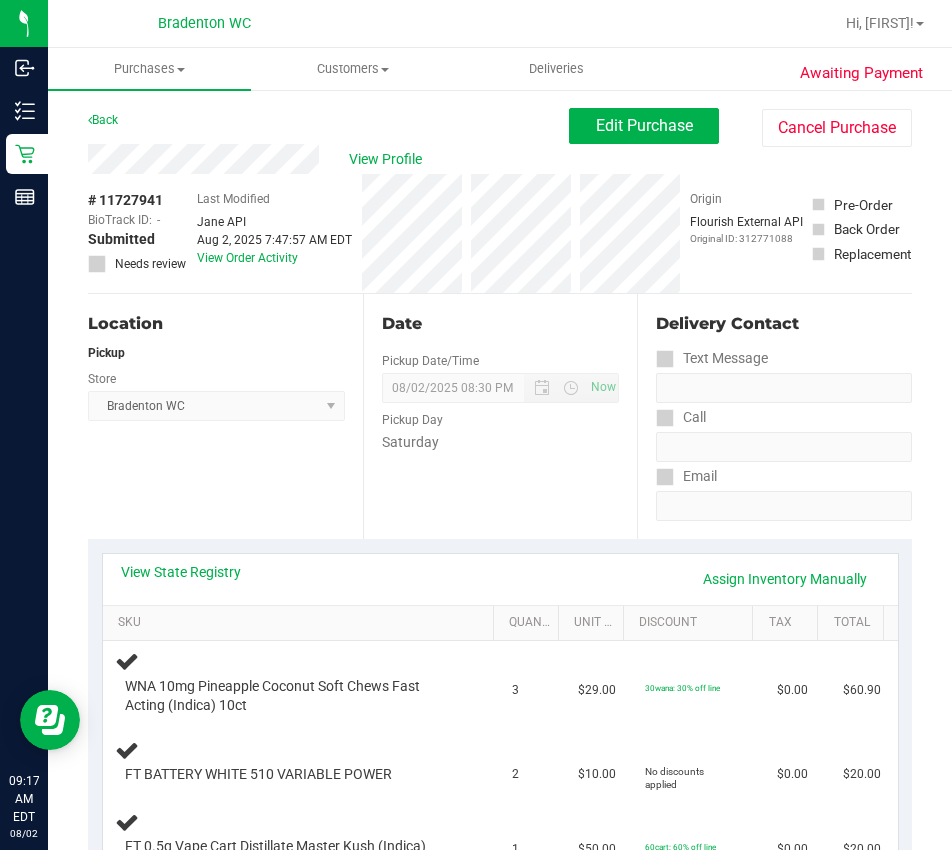 scroll, scrollTop: 200, scrollLeft: 0, axis: vertical 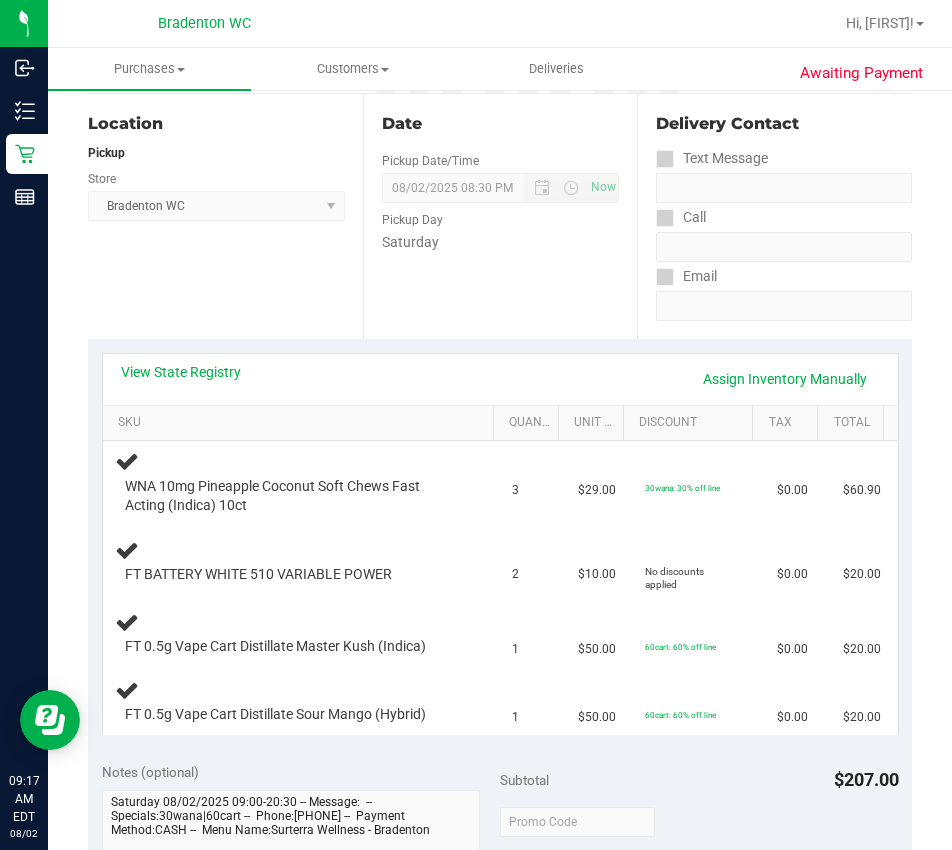 click on "View State Registry
Assign Inventory Manually" at bounding box center [500, 379] 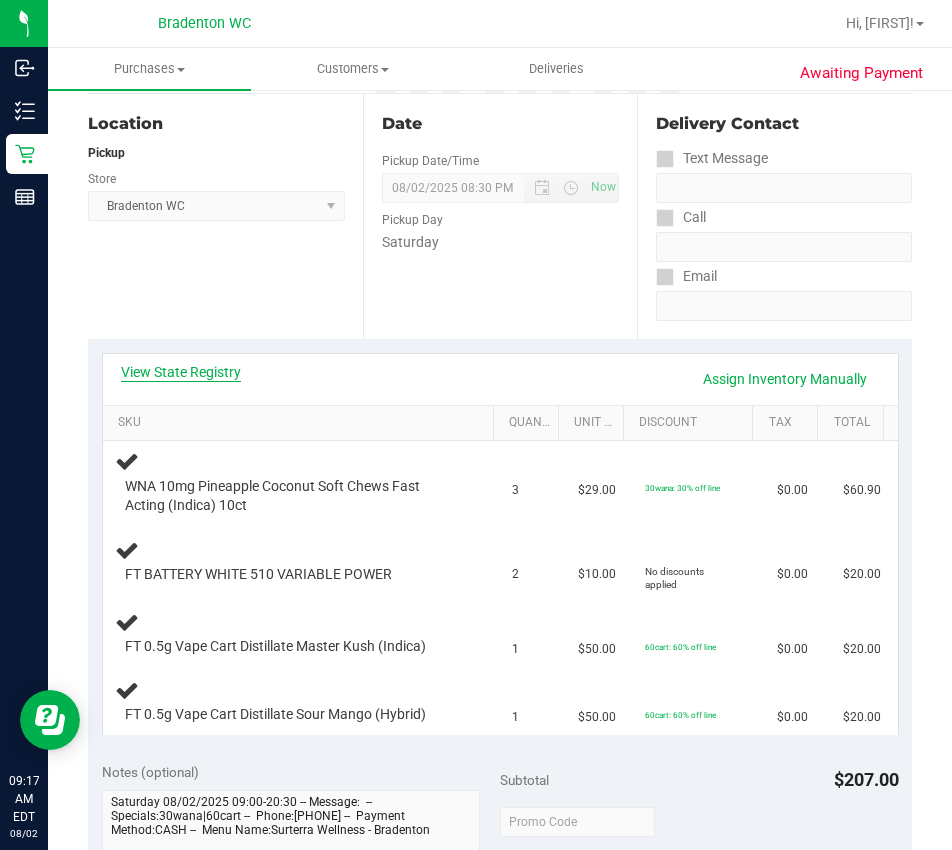click on "View State Registry" at bounding box center [181, 372] 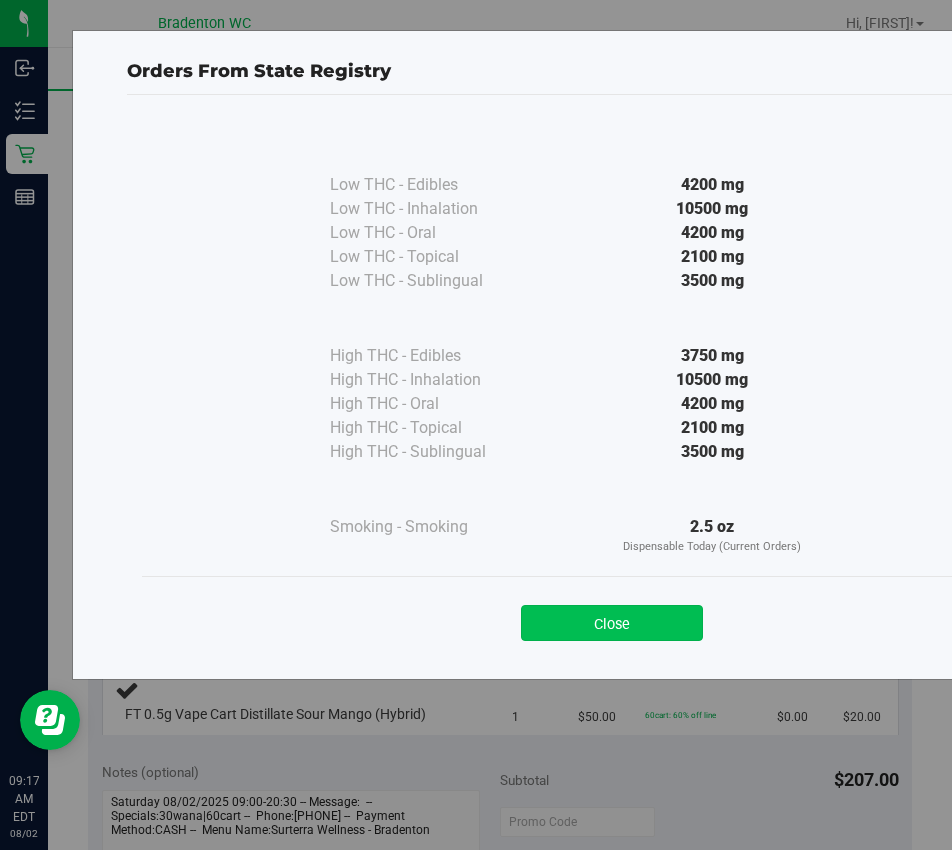 click on "Close" at bounding box center (612, 623) 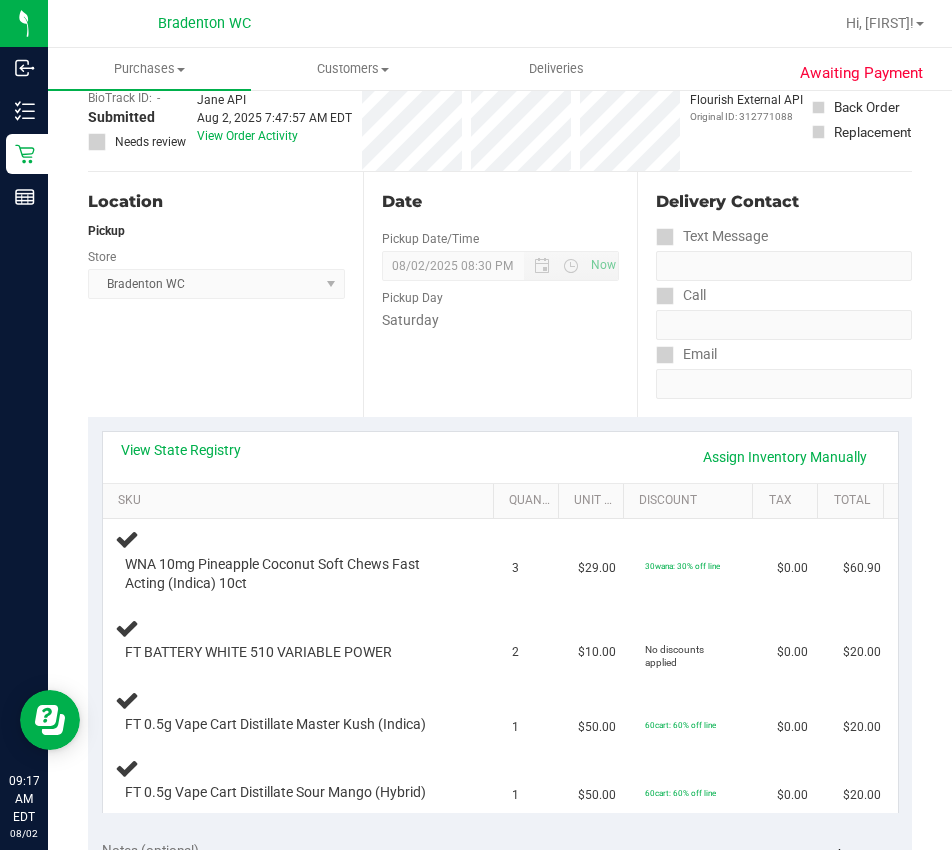 scroll, scrollTop: 300, scrollLeft: 0, axis: vertical 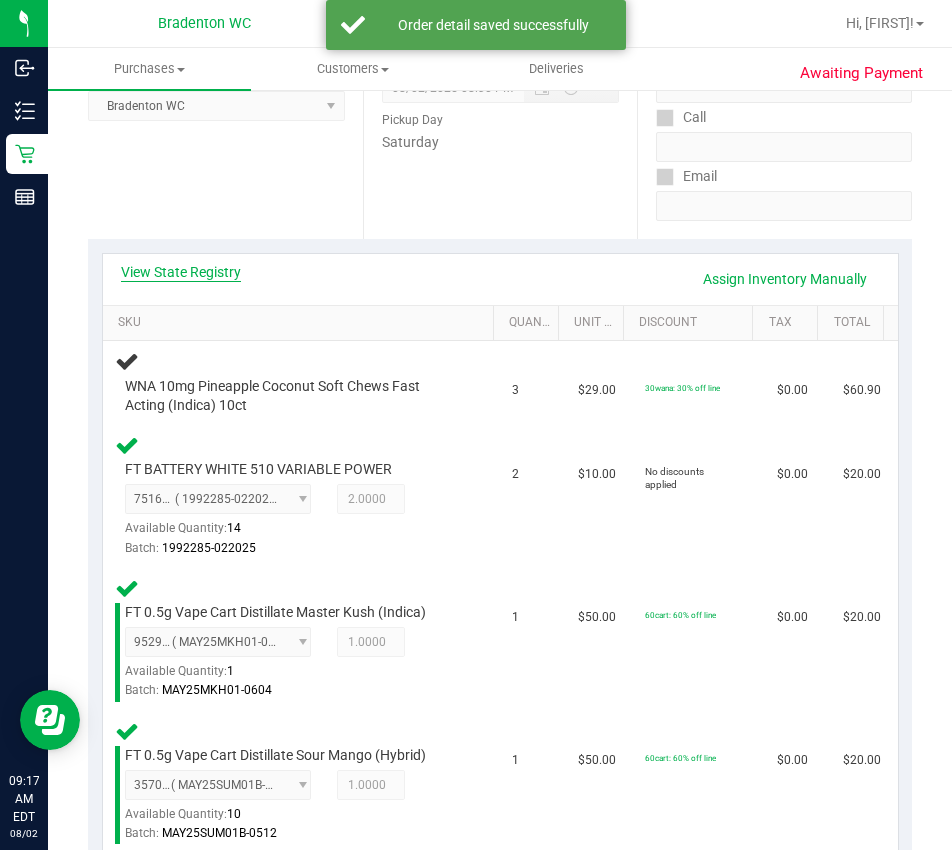 click on "View State Registry" at bounding box center [181, 272] 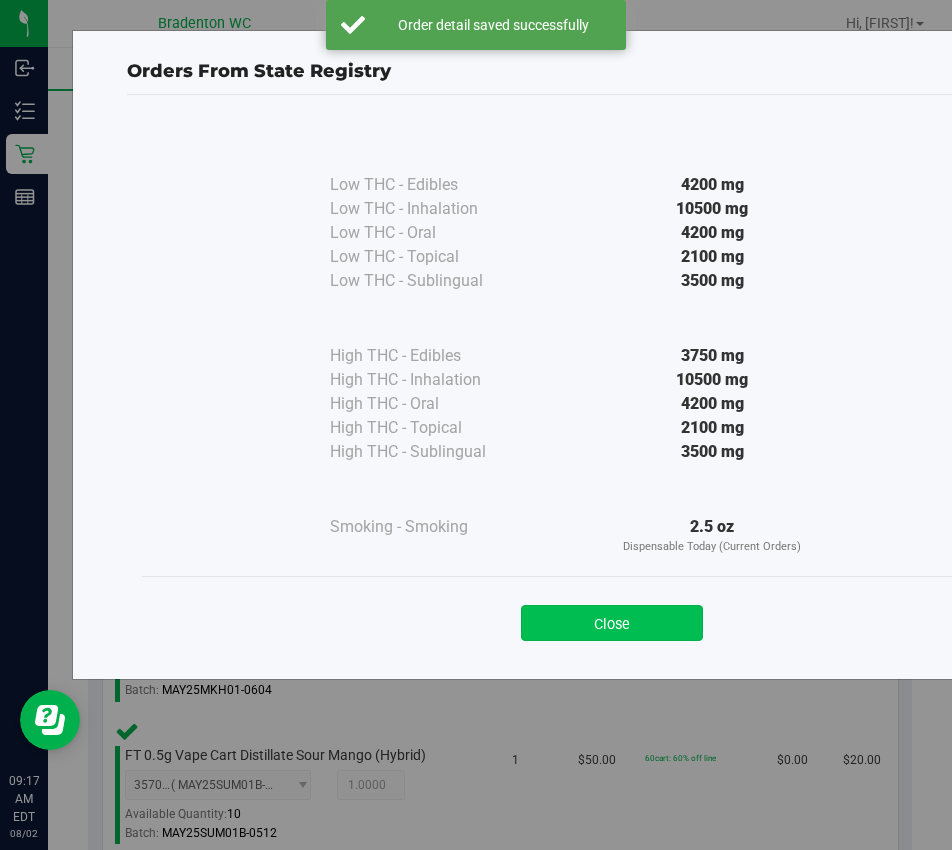 click on "Close" at bounding box center (612, 623) 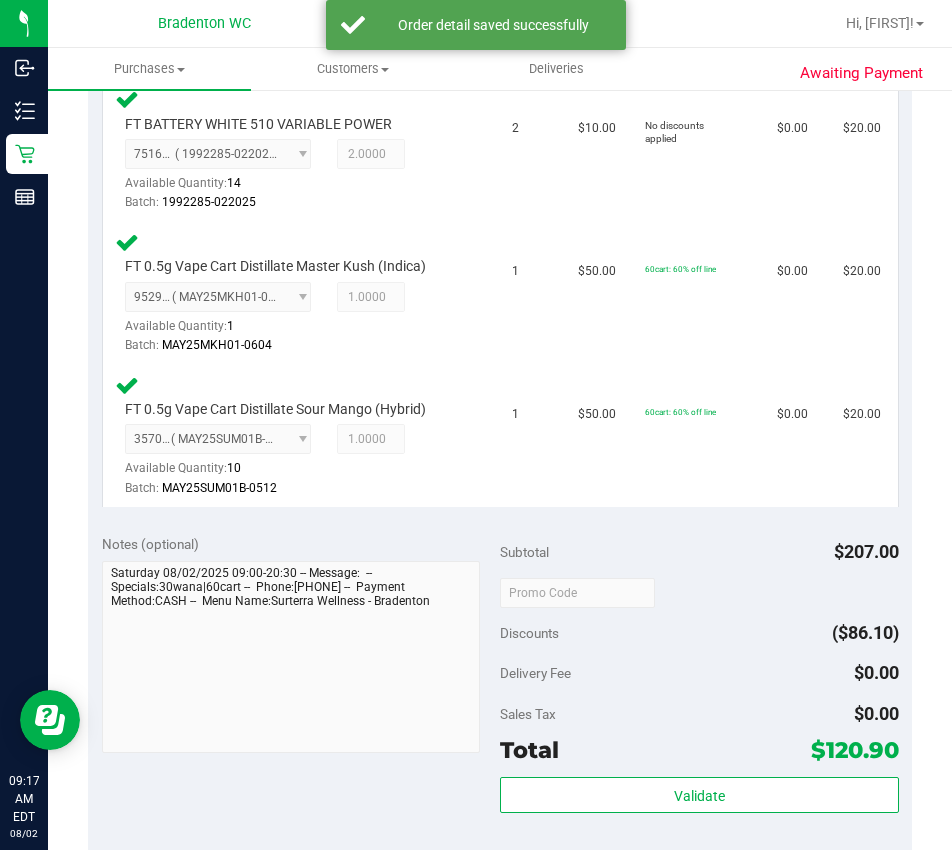 scroll, scrollTop: 731, scrollLeft: 0, axis: vertical 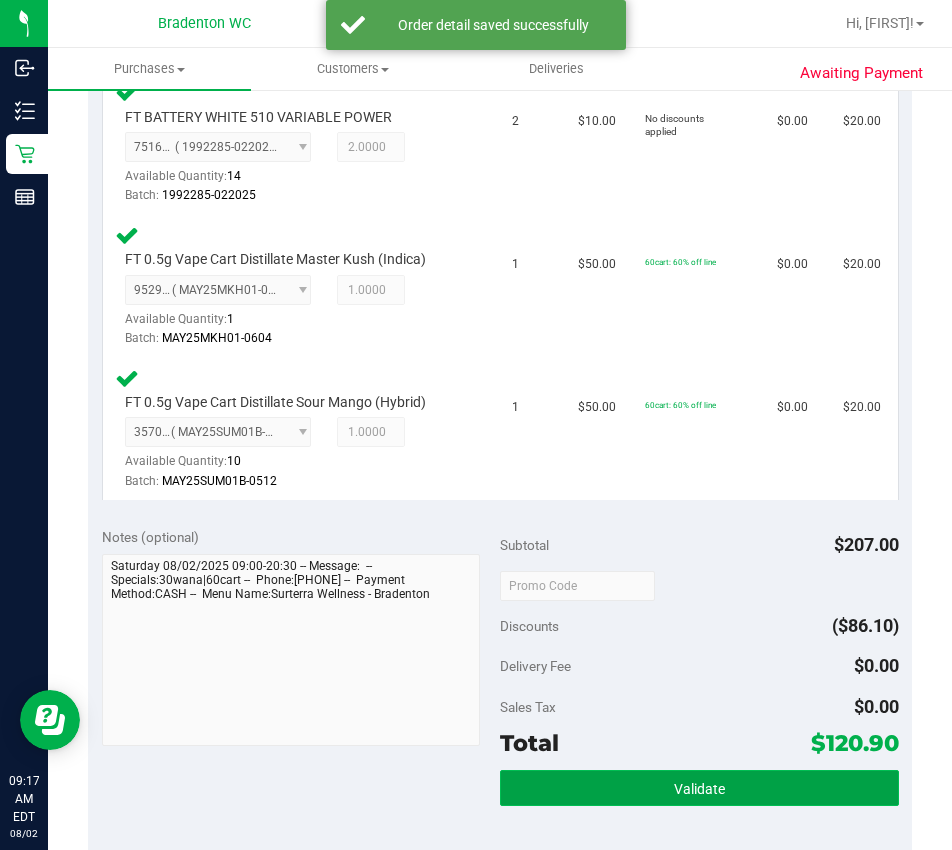 click on "Validate" at bounding box center [699, 788] 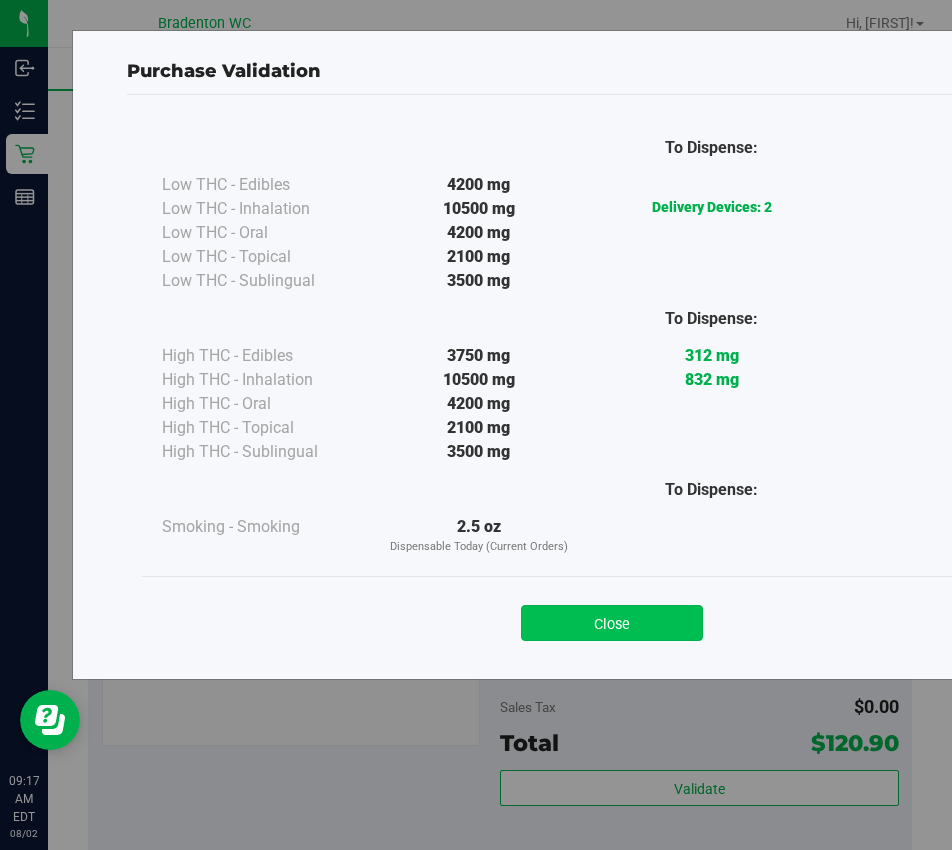 click on "Close" at bounding box center (612, 623) 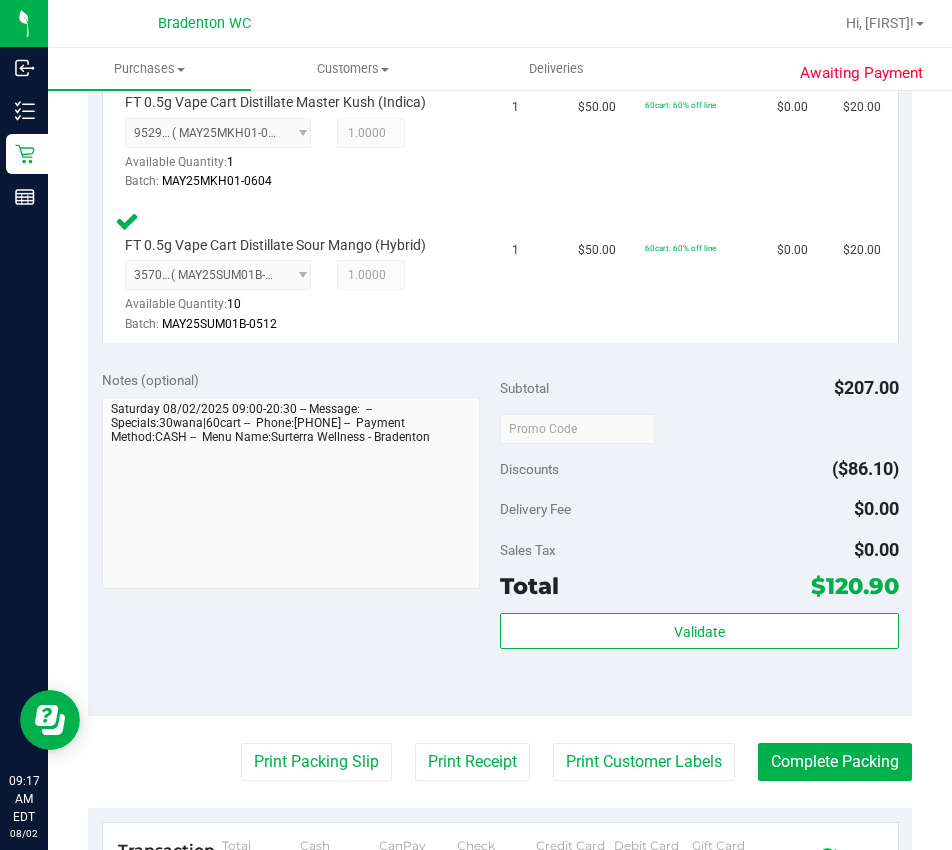 scroll, scrollTop: 984, scrollLeft: 0, axis: vertical 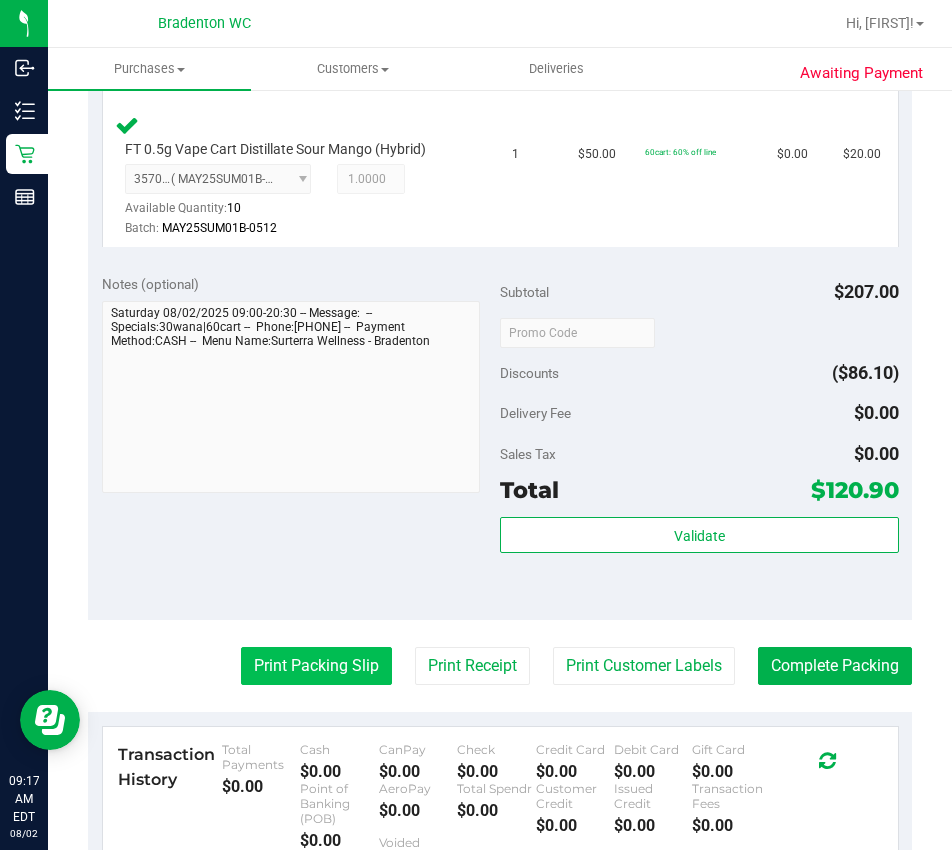 click on "Print Packing Slip" at bounding box center [316, 666] 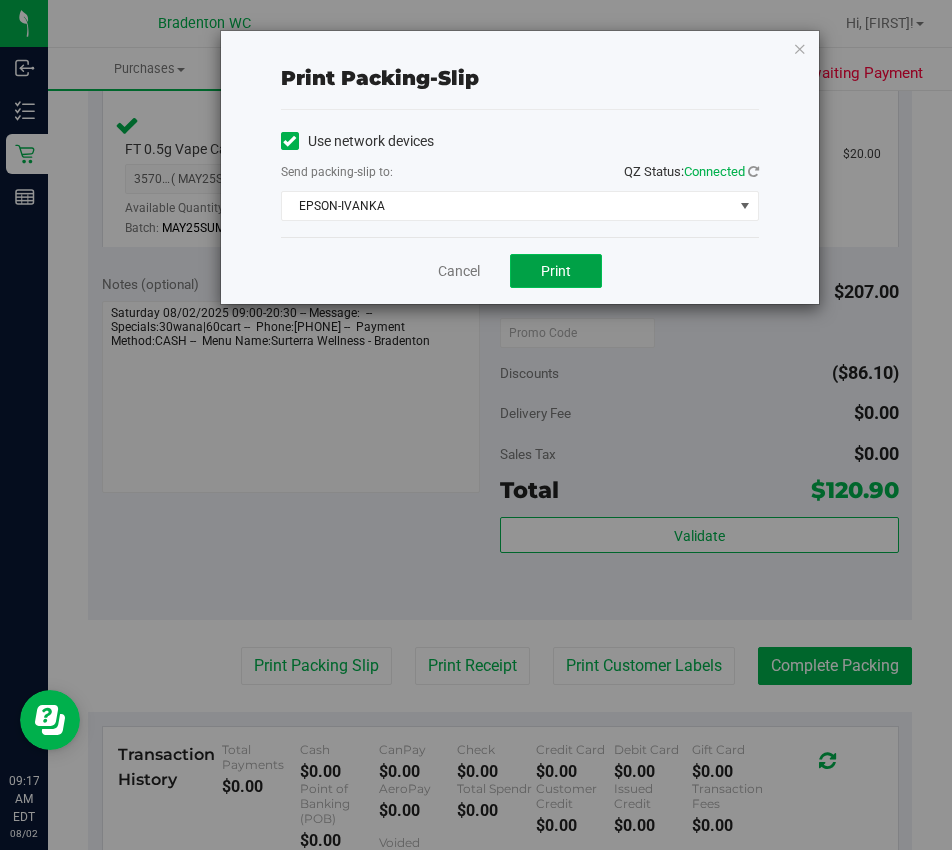 click on "Print" at bounding box center (556, 271) 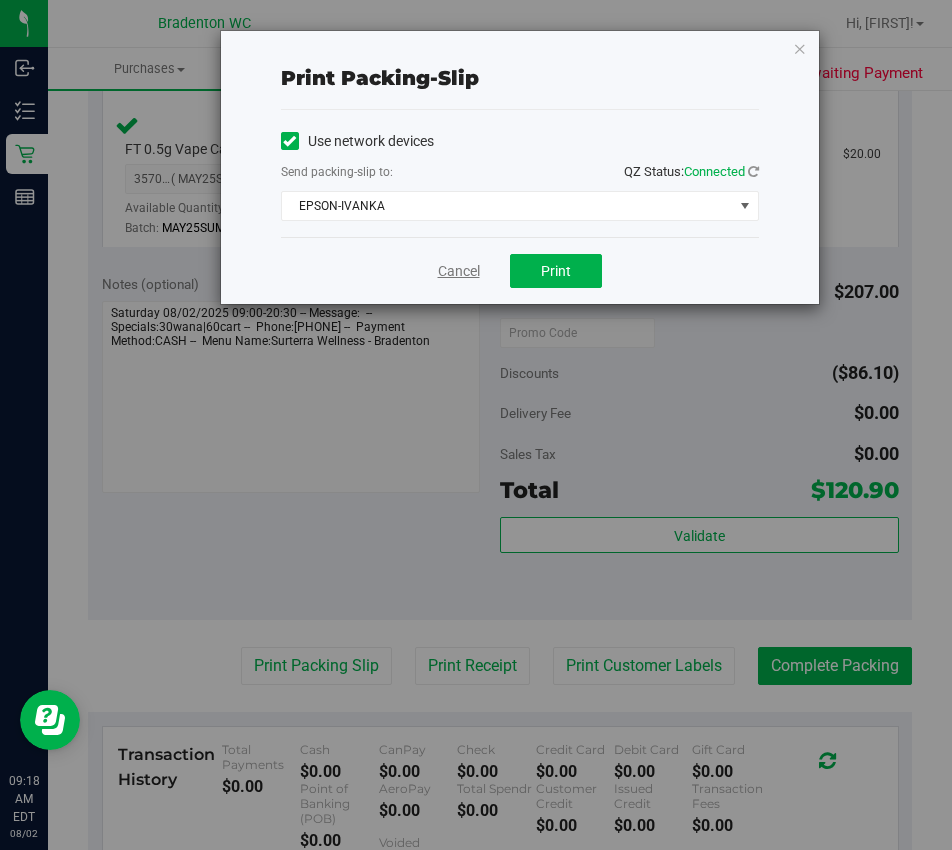 click on "Cancel" at bounding box center (459, 271) 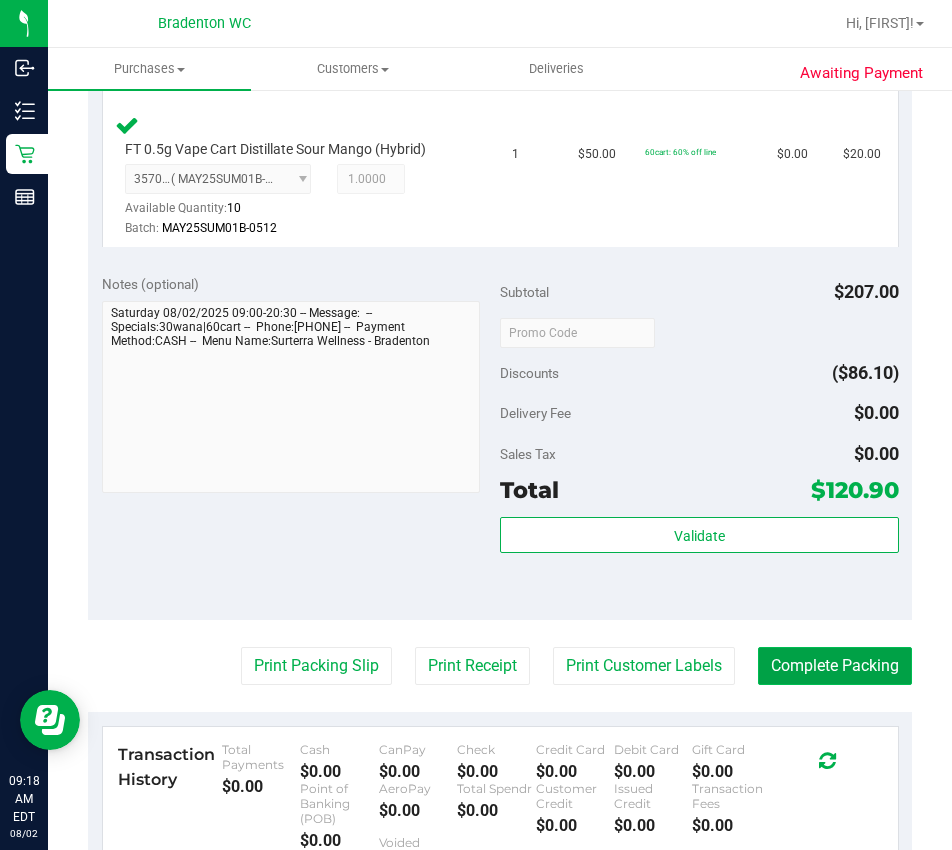 click on "Complete Packing" at bounding box center (835, 666) 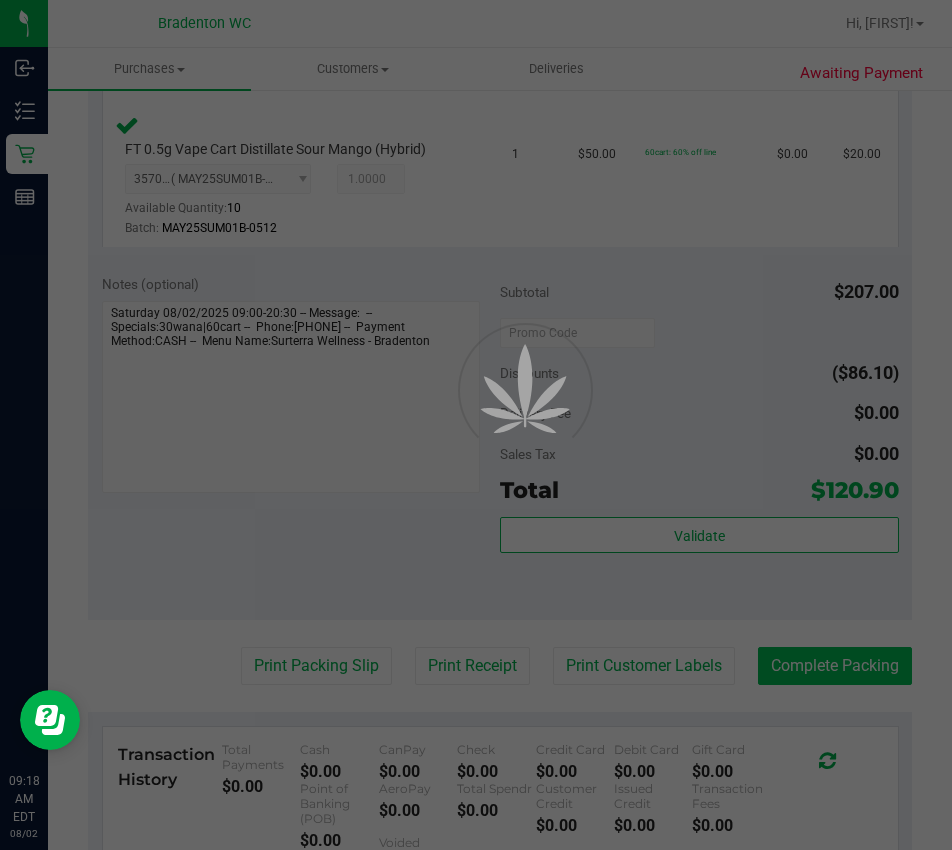 scroll, scrollTop: 0, scrollLeft: 0, axis: both 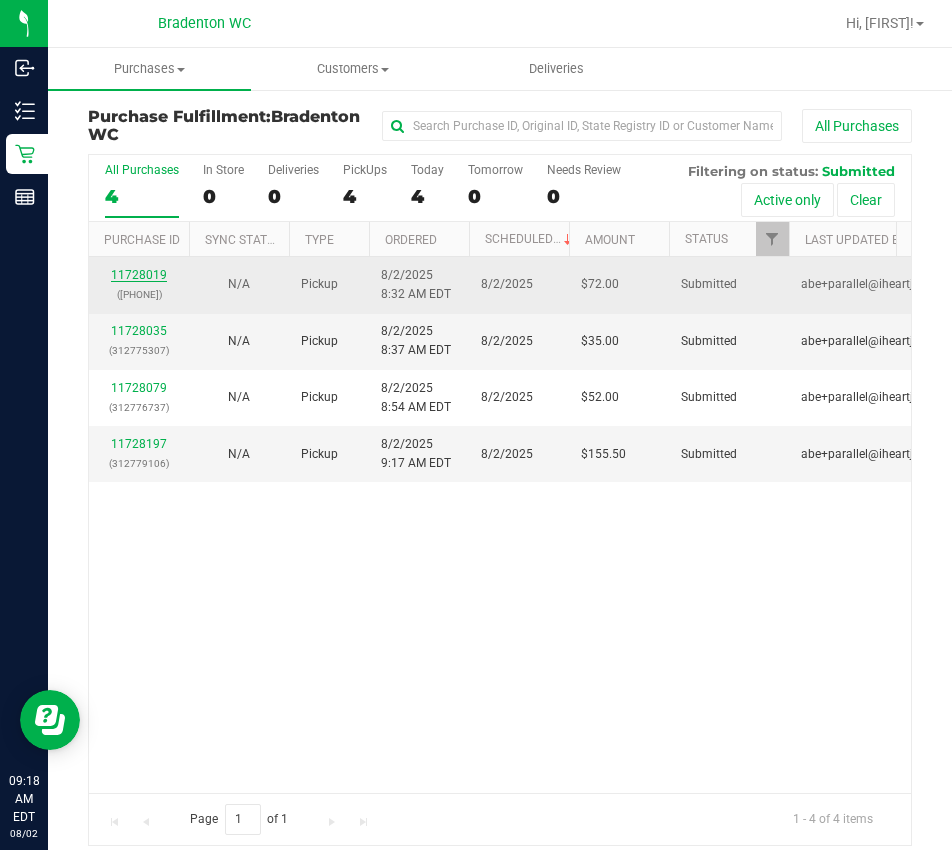 click on "11728019" at bounding box center [139, 275] 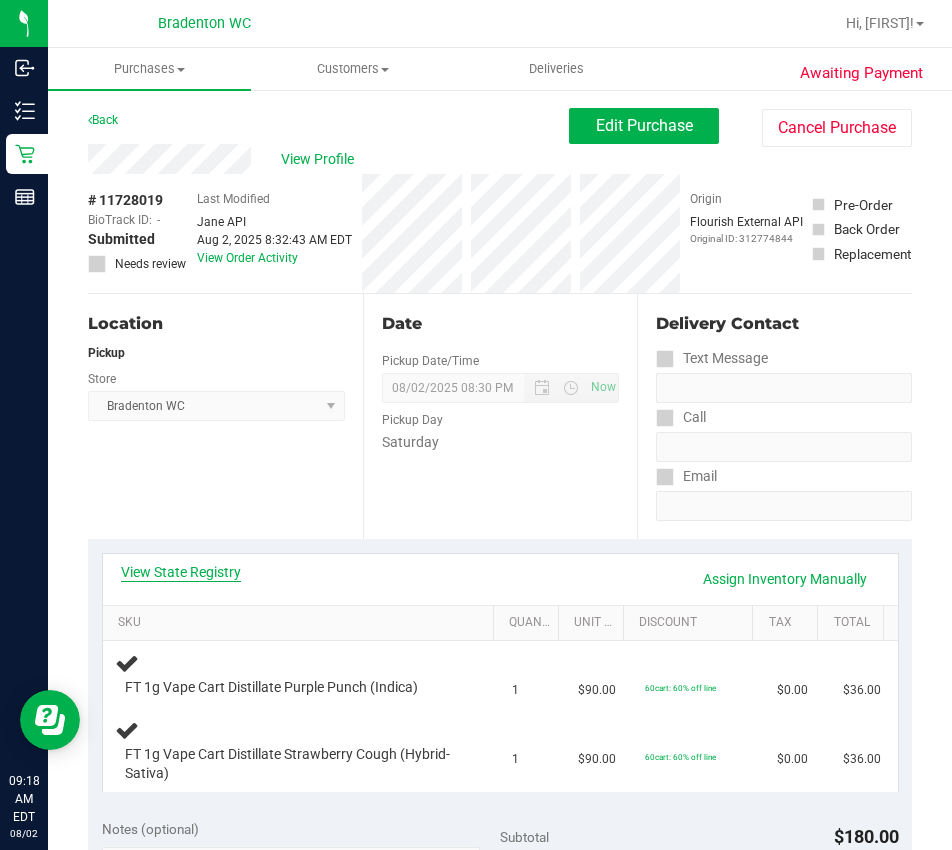 click on "View State Registry" at bounding box center [181, 572] 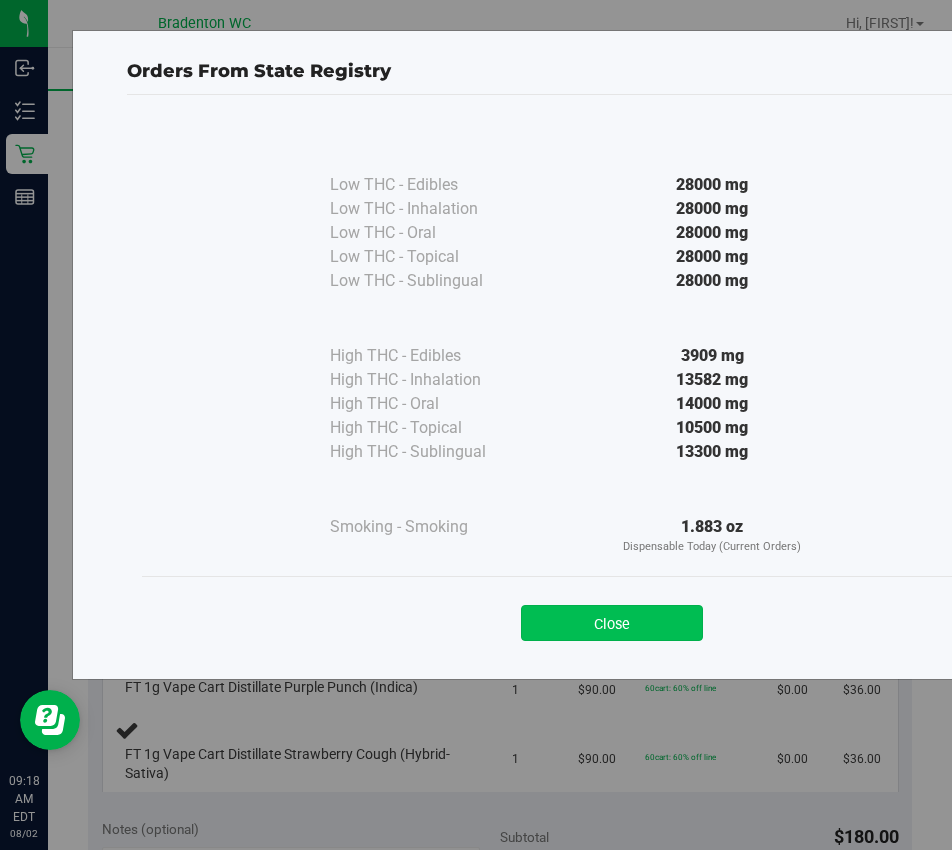 click on "Close" at bounding box center (612, 623) 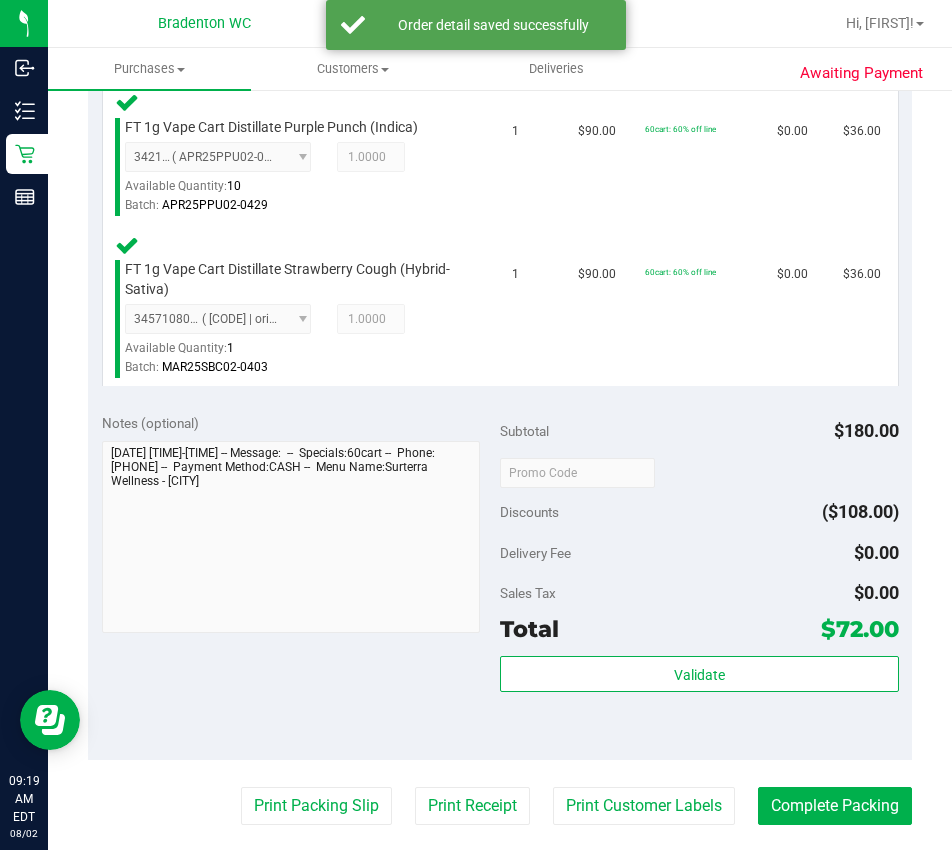scroll, scrollTop: 596, scrollLeft: 0, axis: vertical 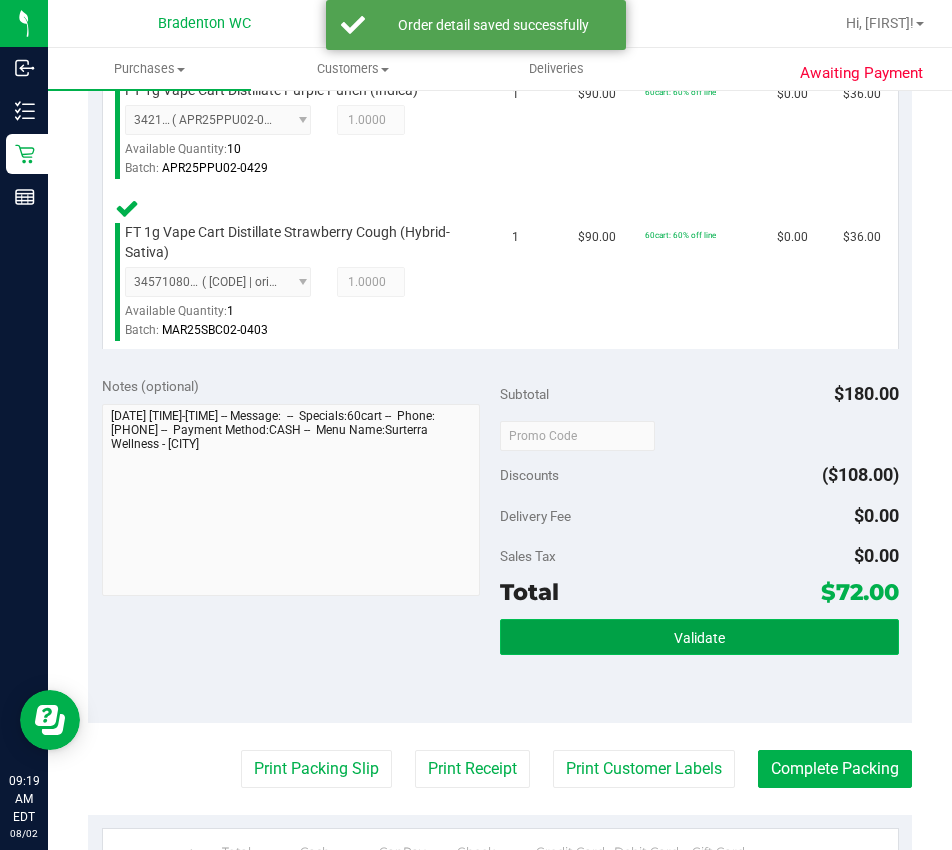 click on "Validate" at bounding box center (699, 637) 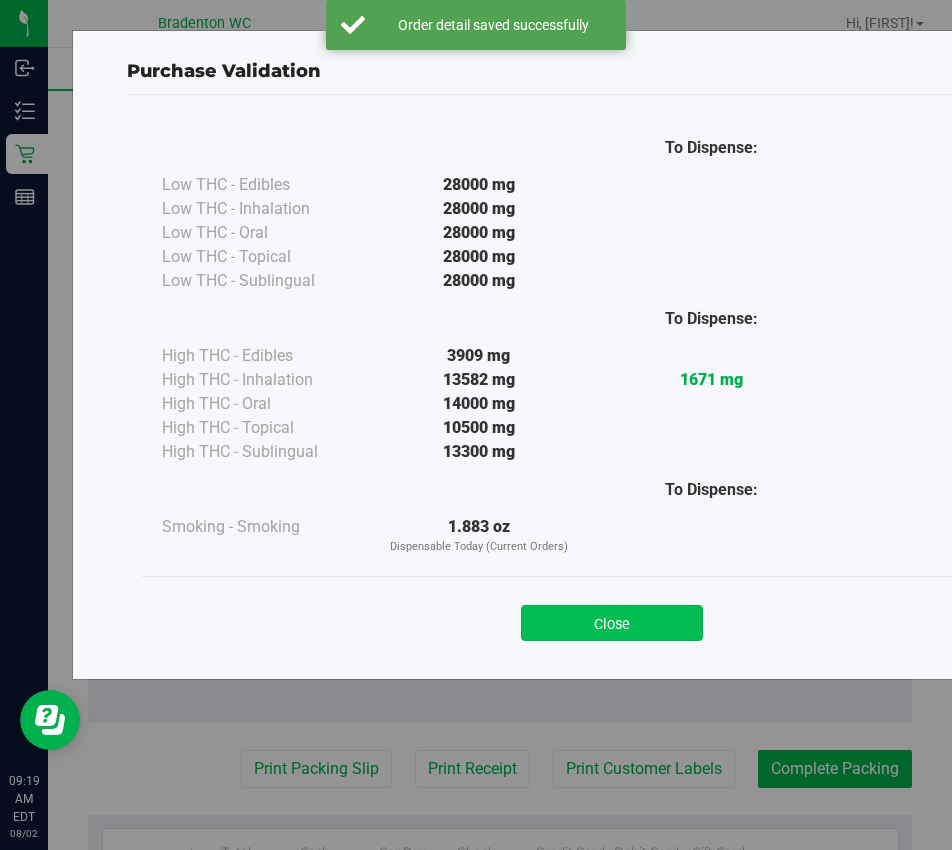 click on "Close" at bounding box center [612, 623] 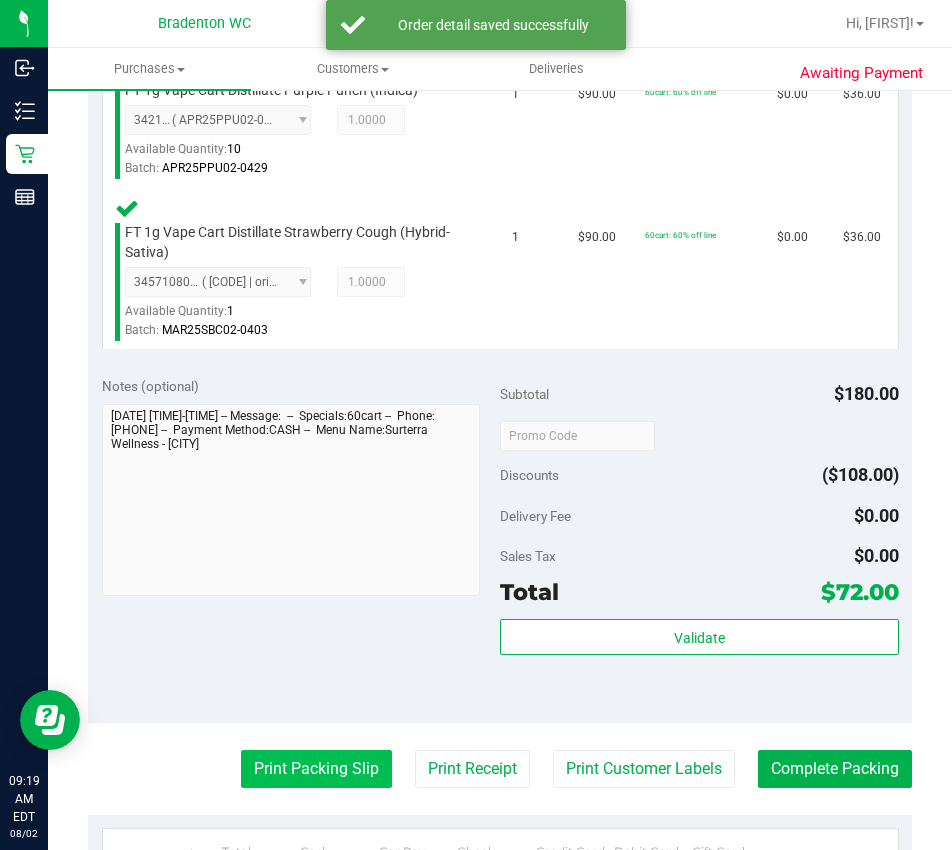 click on "Print Packing Slip" at bounding box center (316, 769) 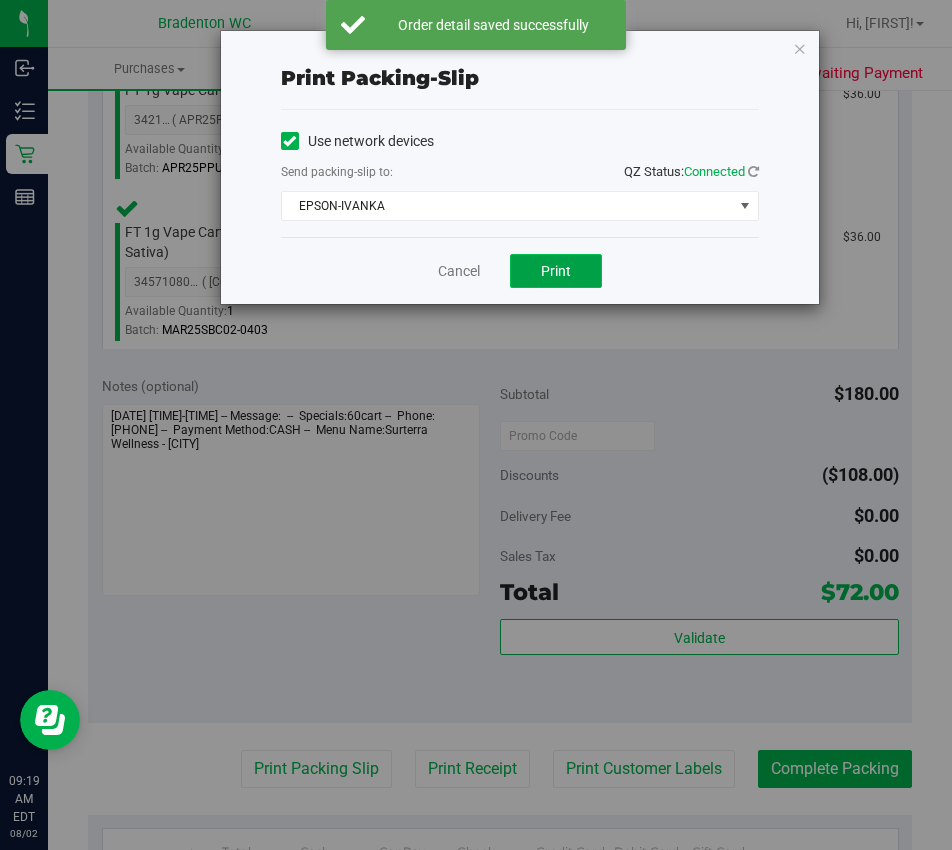 click on "Print" at bounding box center (556, 271) 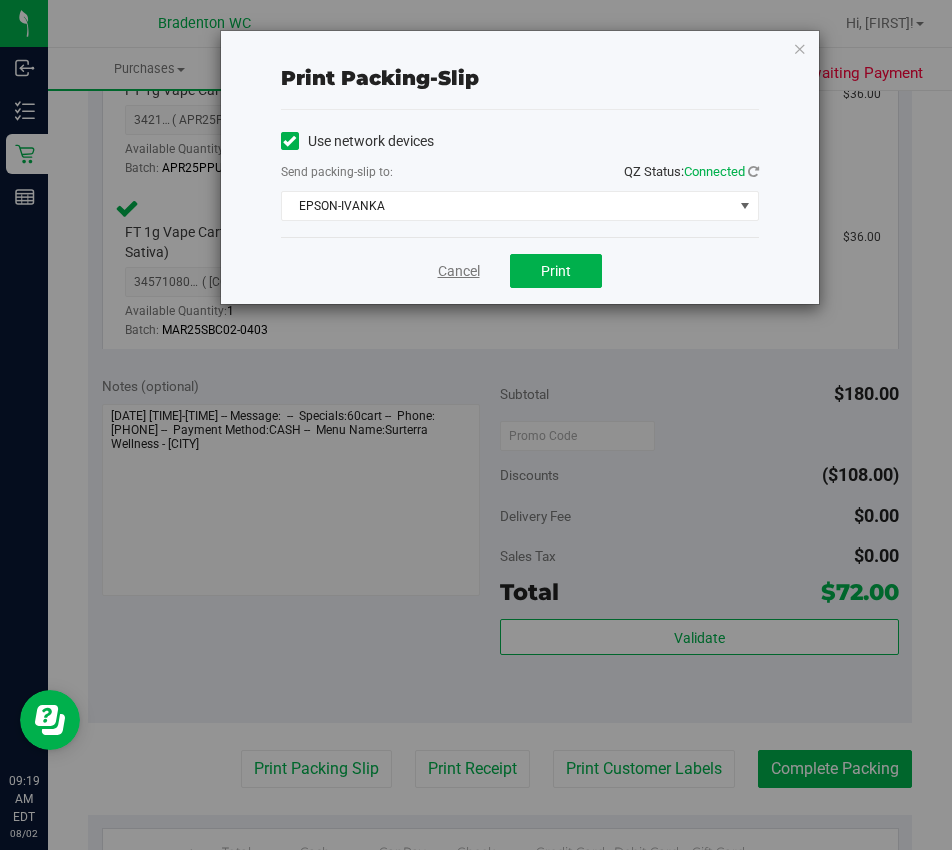 click on "Cancel" at bounding box center [459, 271] 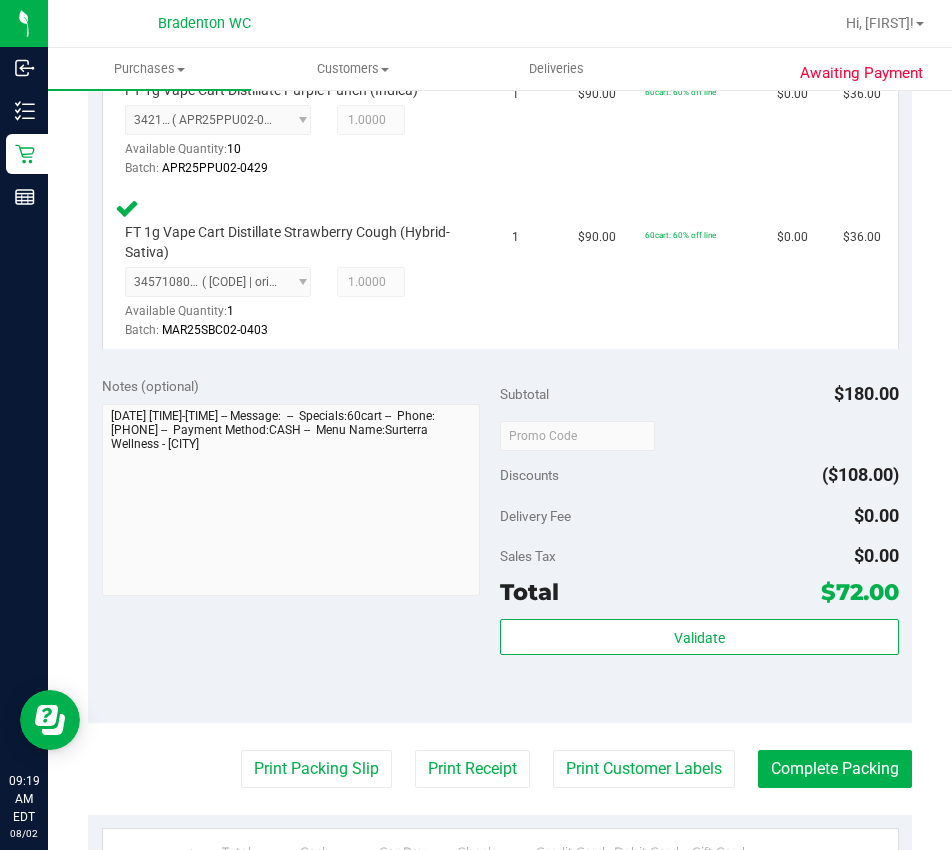 click on "Back
Edit Purchase
Cancel Purchase
View Profile
# 11728019
BioTrack ID:
-
Submitted
Needs review
Last Modified
Jane API
Aug 2, 2025 8:32:43 AM EDT" at bounding box center (500, 377) 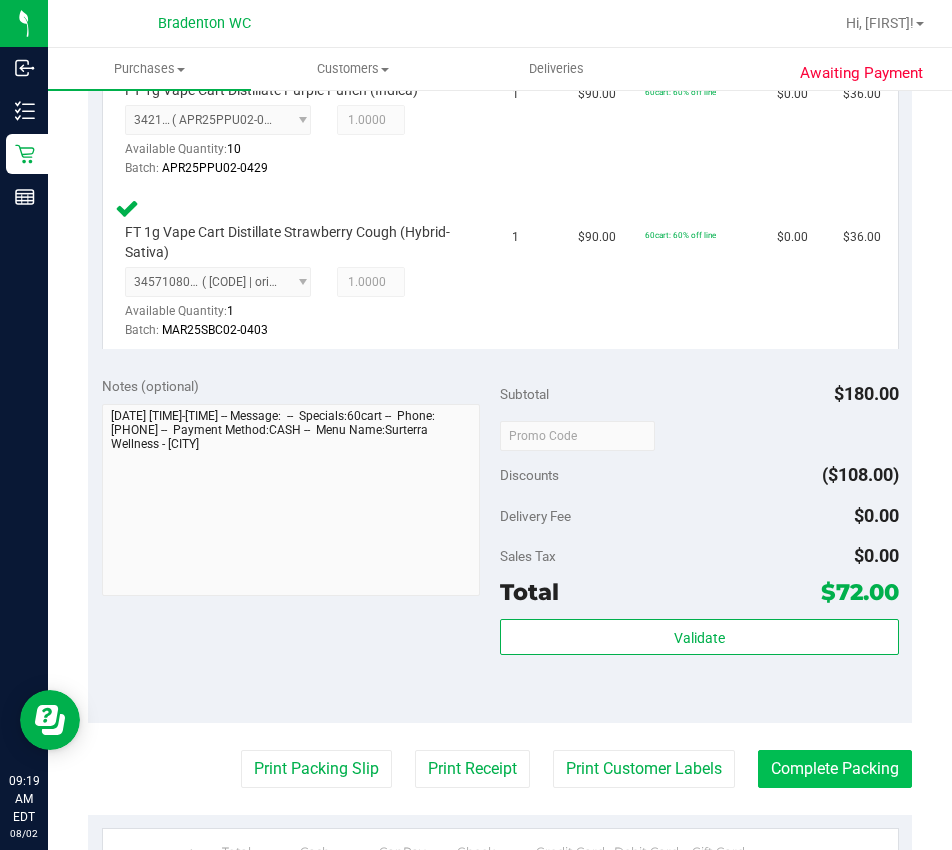 click on "Complete Packing" at bounding box center [835, 769] 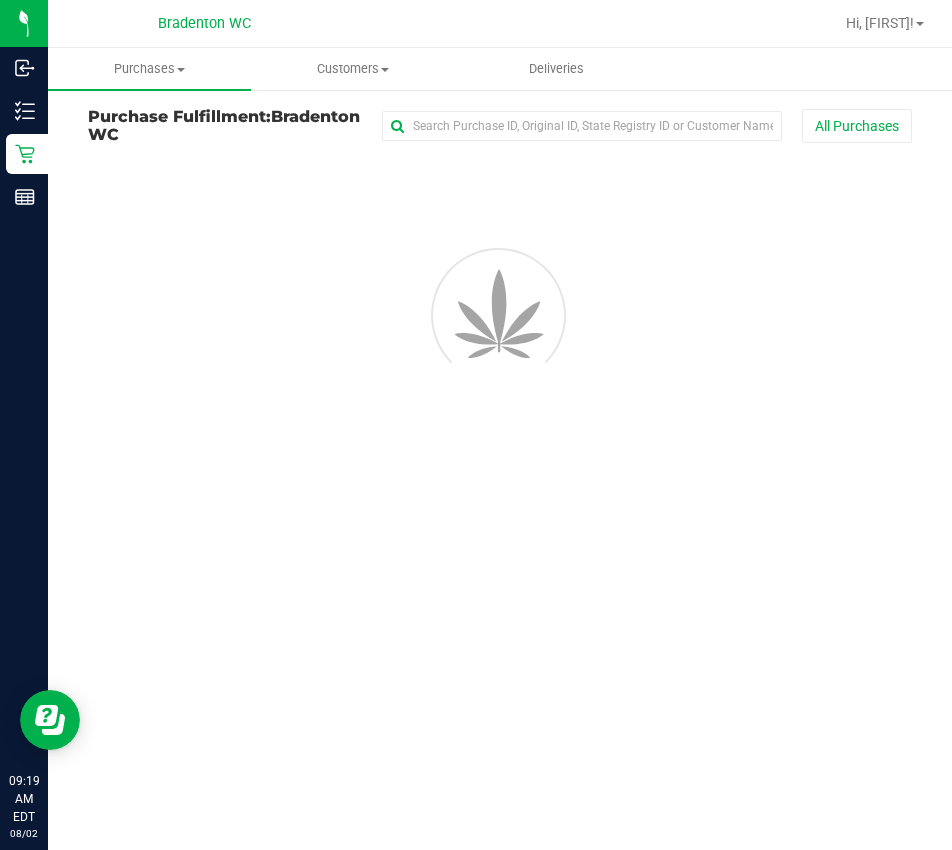 scroll, scrollTop: 0, scrollLeft: 0, axis: both 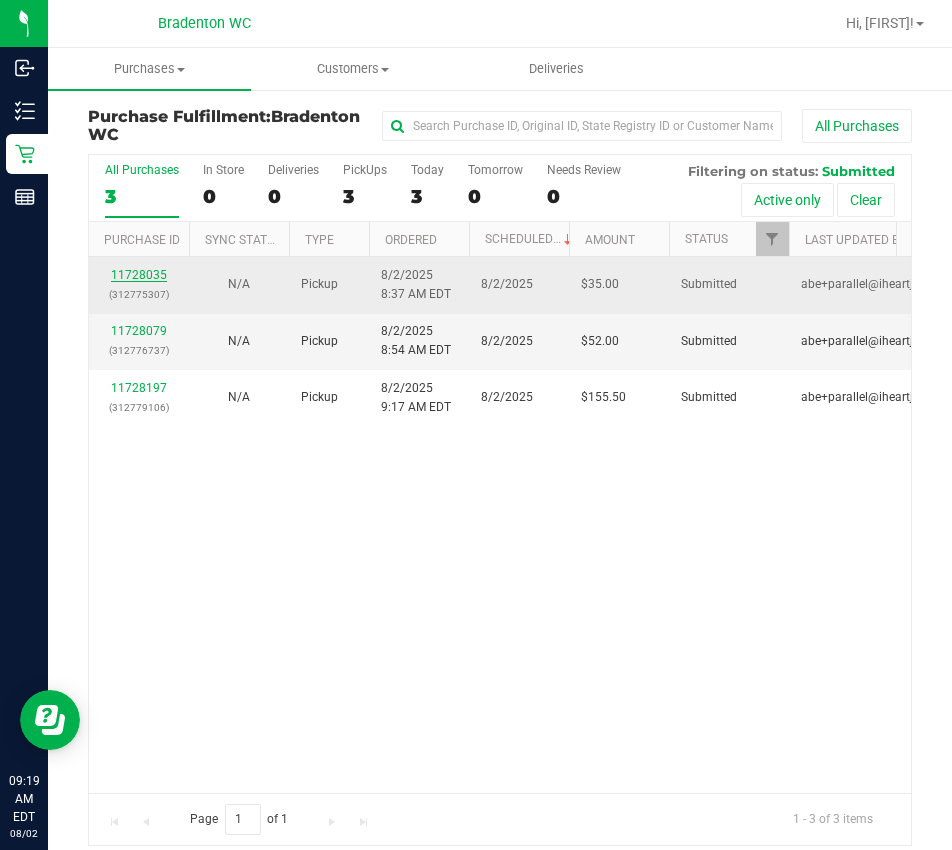 click on "11728035" at bounding box center (139, 275) 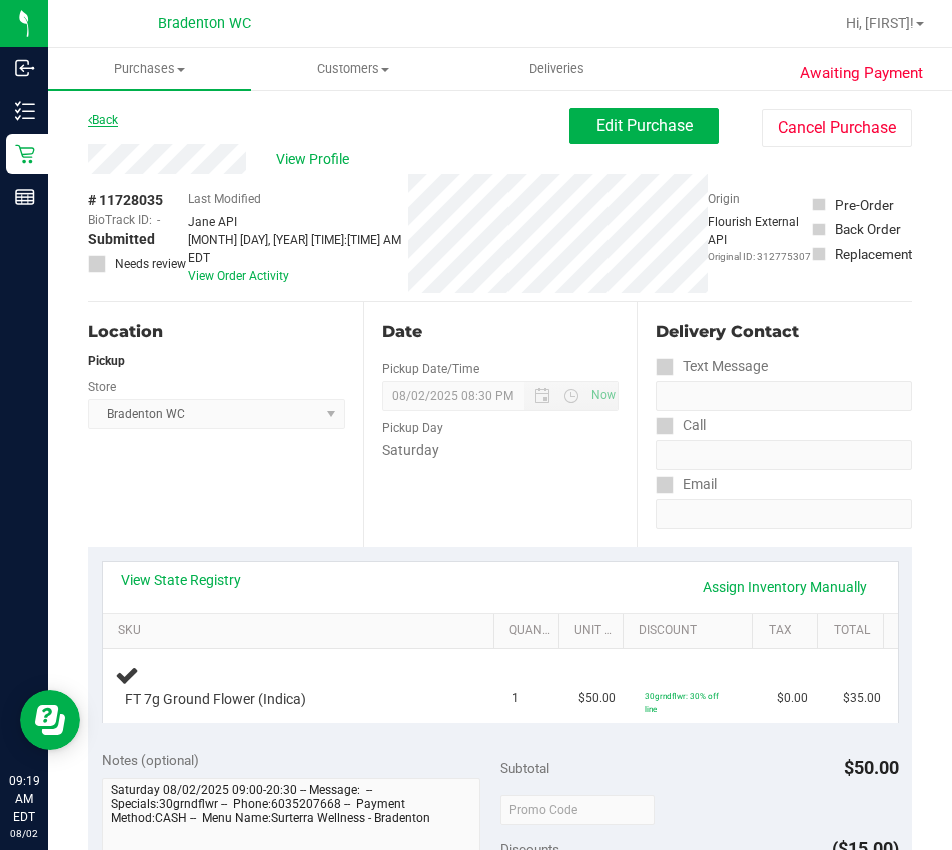 click on "Back" at bounding box center [103, 120] 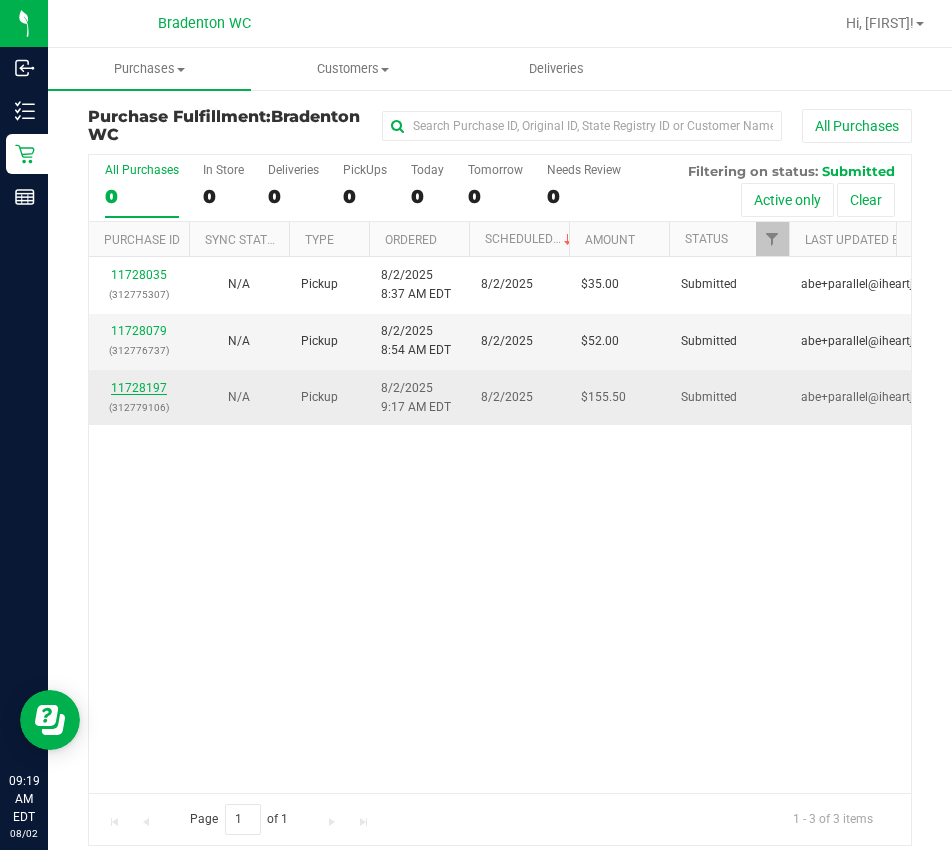 click on "11728197" at bounding box center [139, 388] 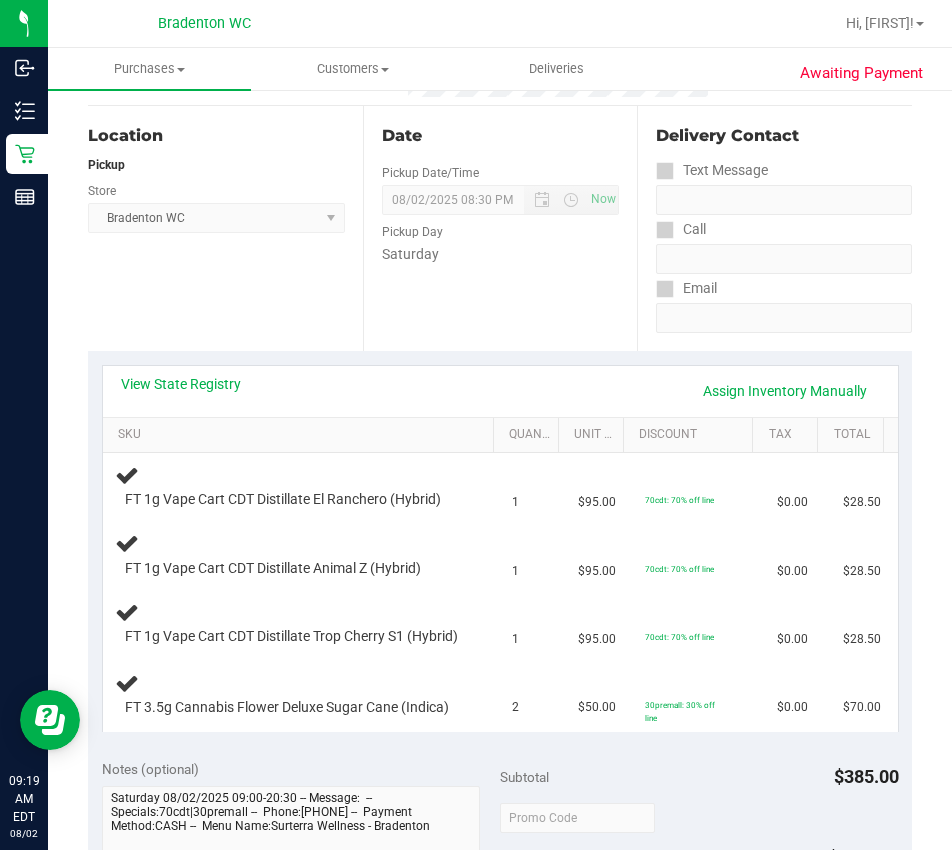 scroll, scrollTop: 263, scrollLeft: 0, axis: vertical 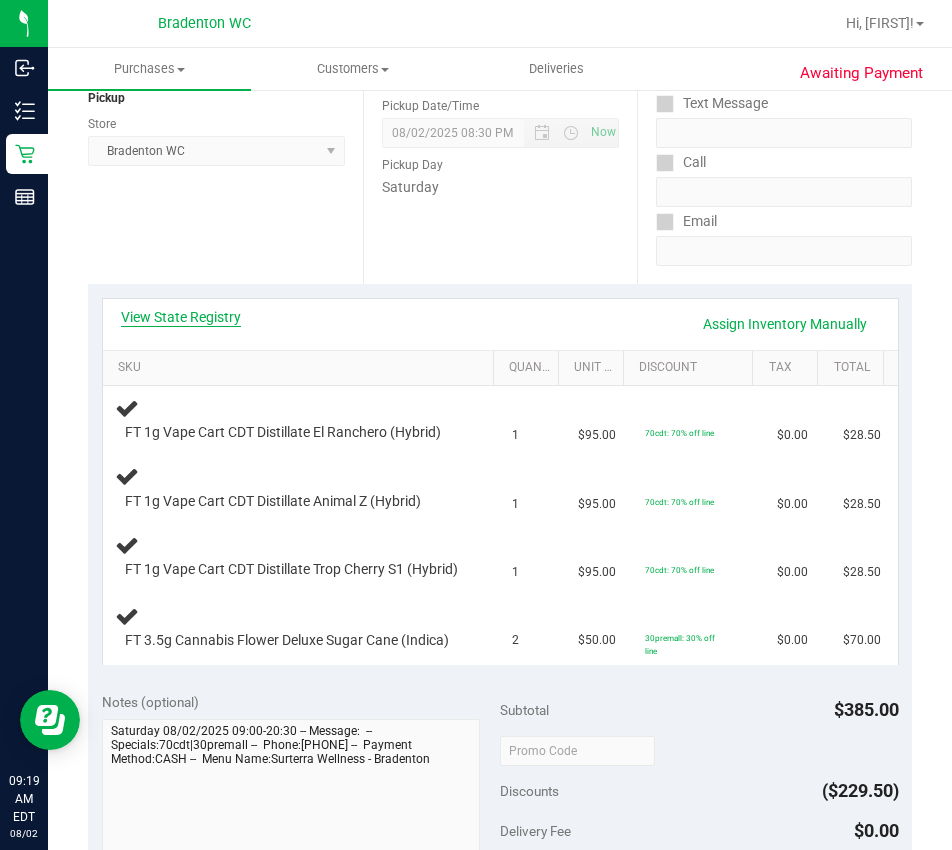click on "View State Registry" at bounding box center (181, 317) 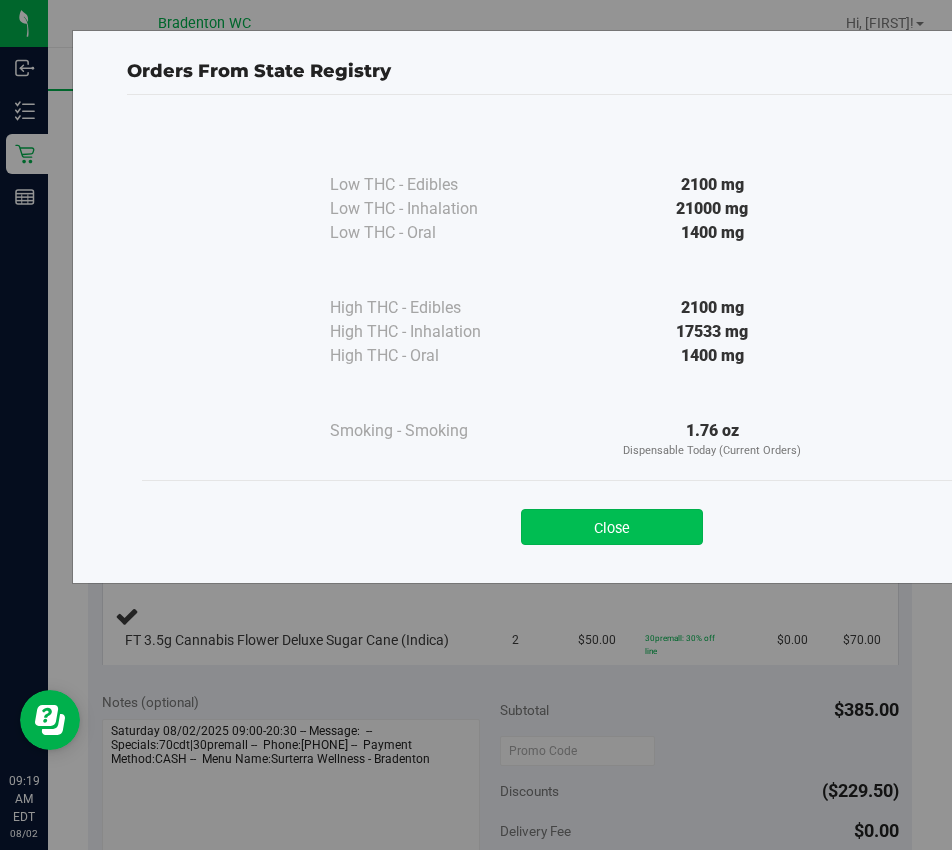 click on "Close" at bounding box center (612, 527) 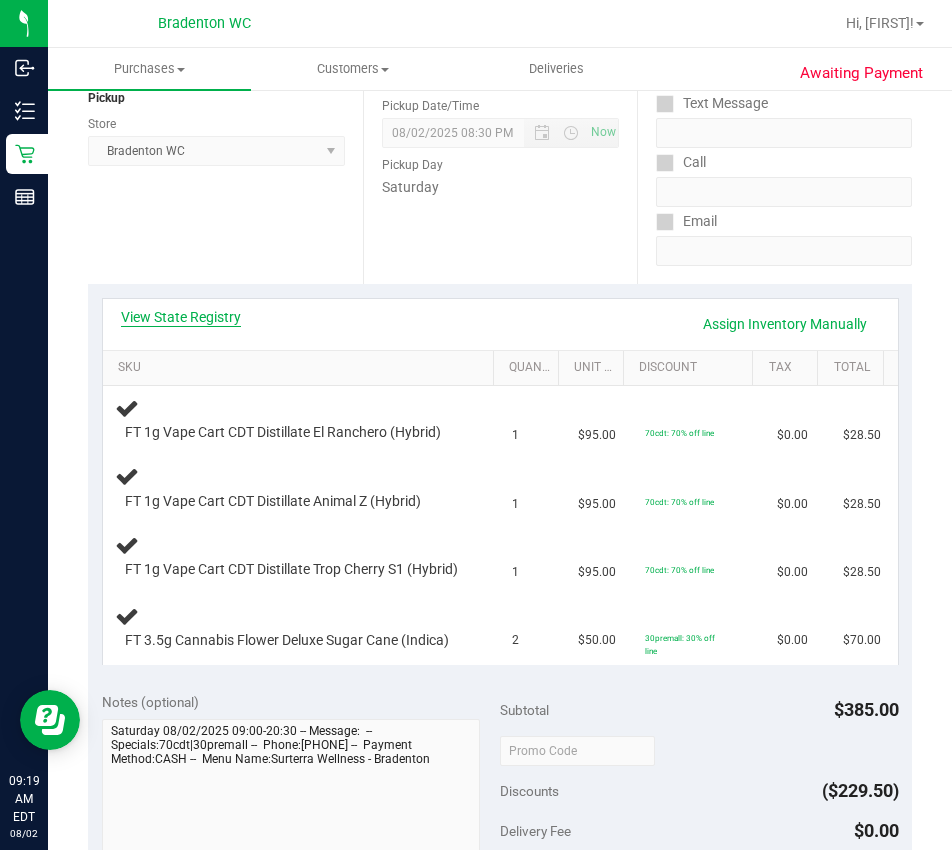 click on "View State Registry" at bounding box center (181, 317) 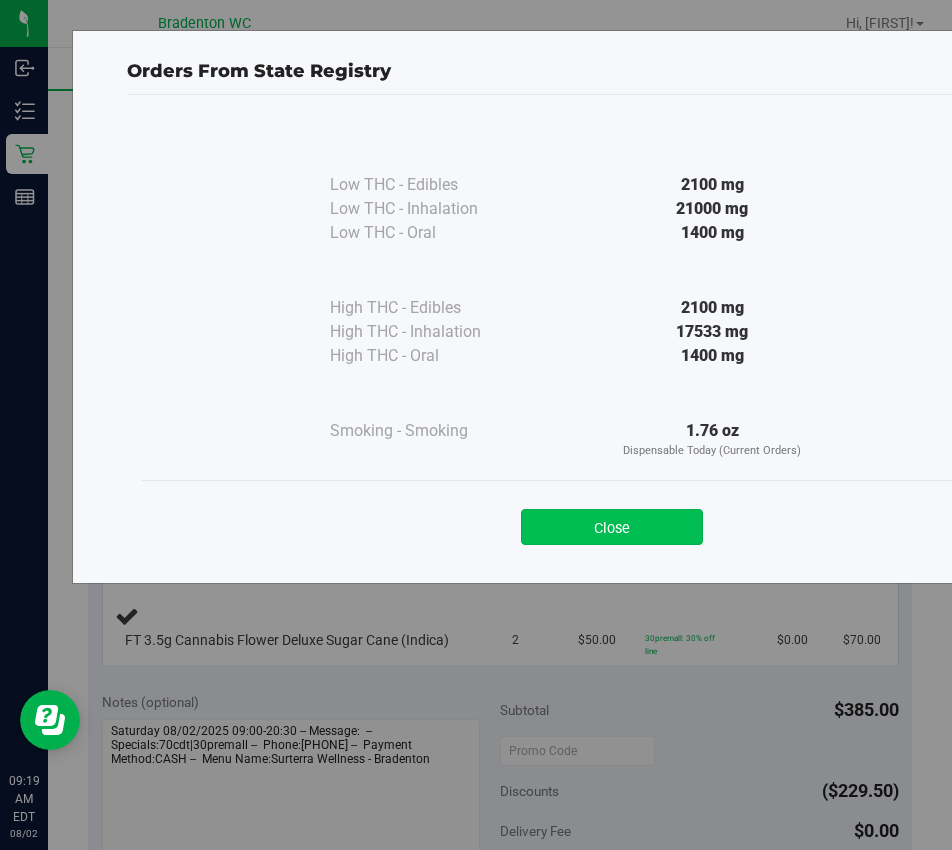 click on "Close" at bounding box center (612, 527) 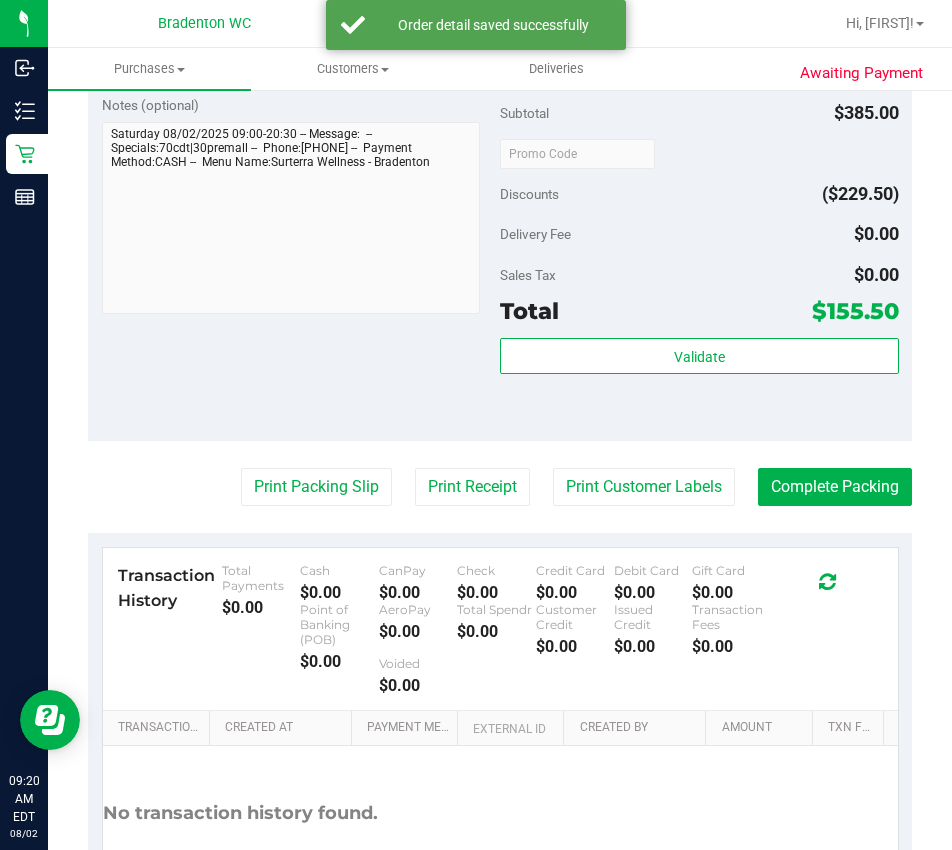 scroll, scrollTop: 1089, scrollLeft: 0, axis: vertical 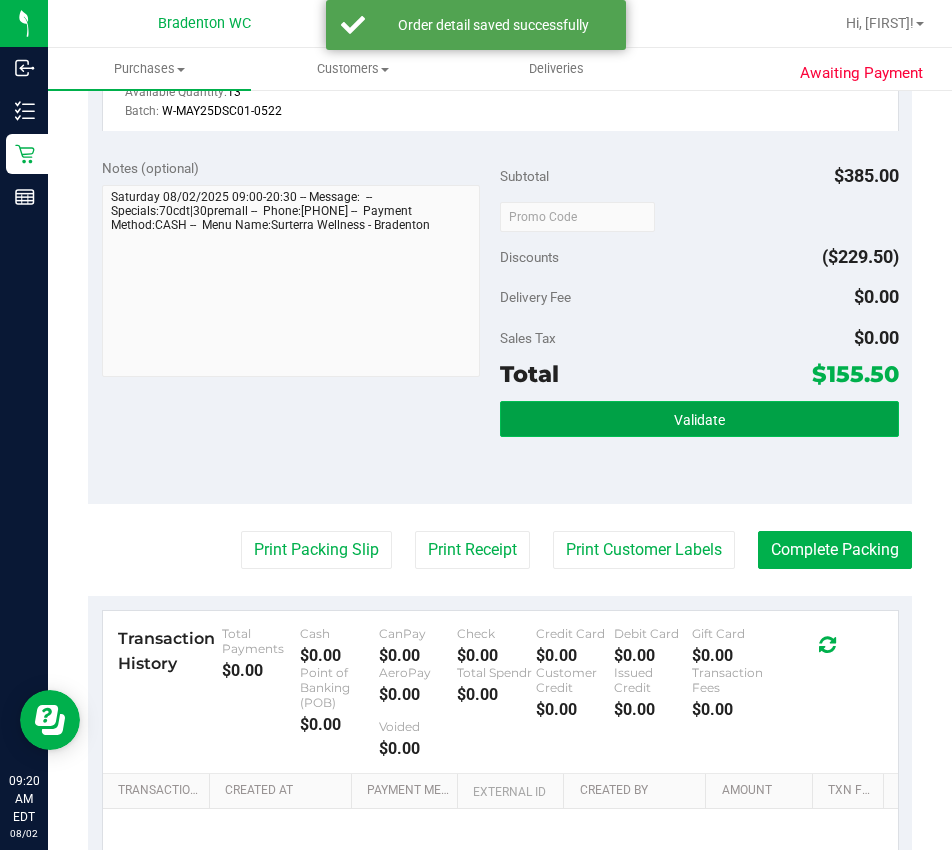 click on "Validate" at bounding box center [699, 419] 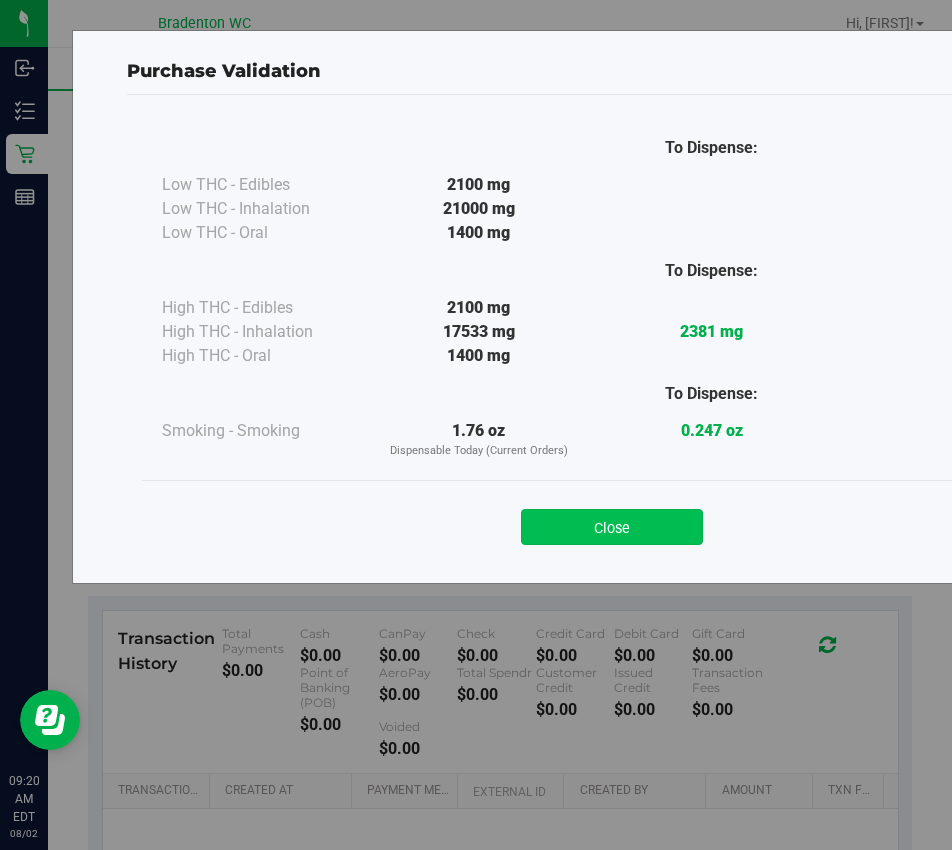 click on "Close" at bounding box center [612, 527] 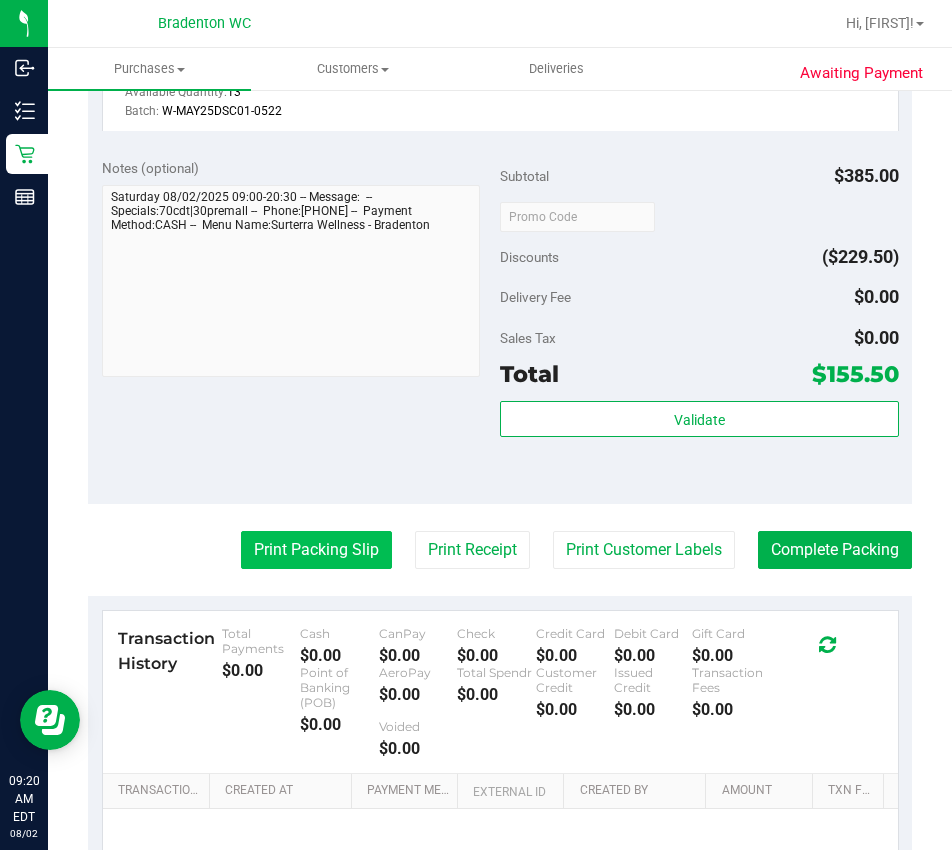 click on "Print Packing Slip" at bounding box center (316, 550) 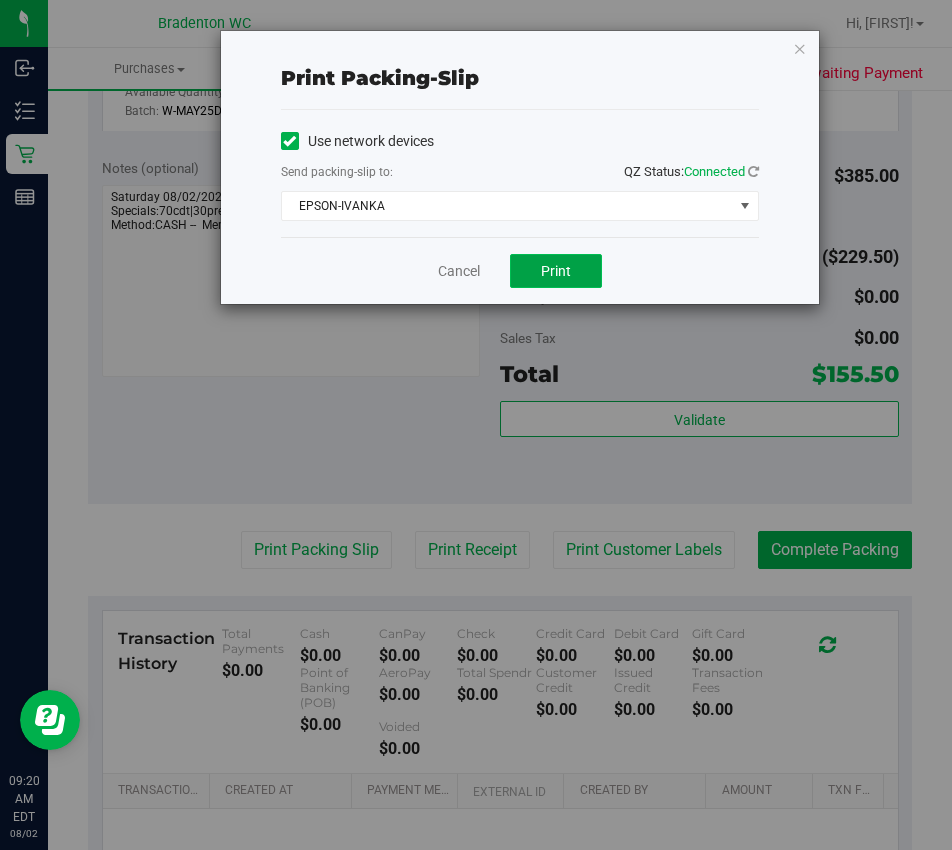 click on "Print" at bounding box center [556, 271] 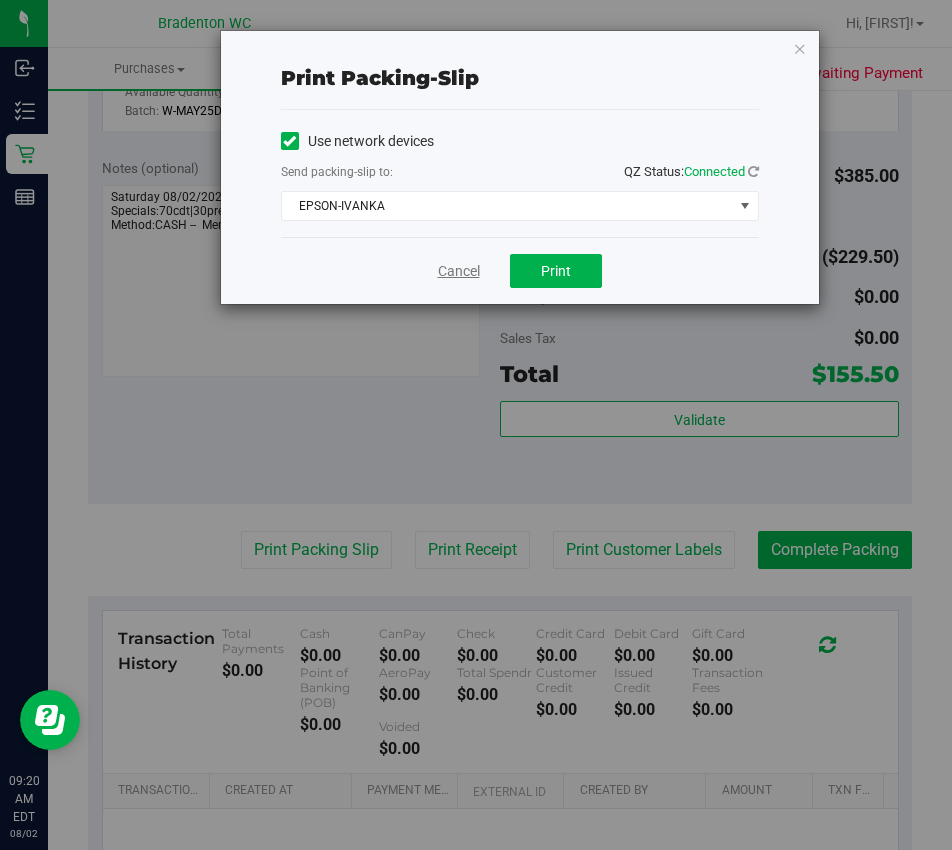 click on "Cancel" at bounding box center (459, 271) 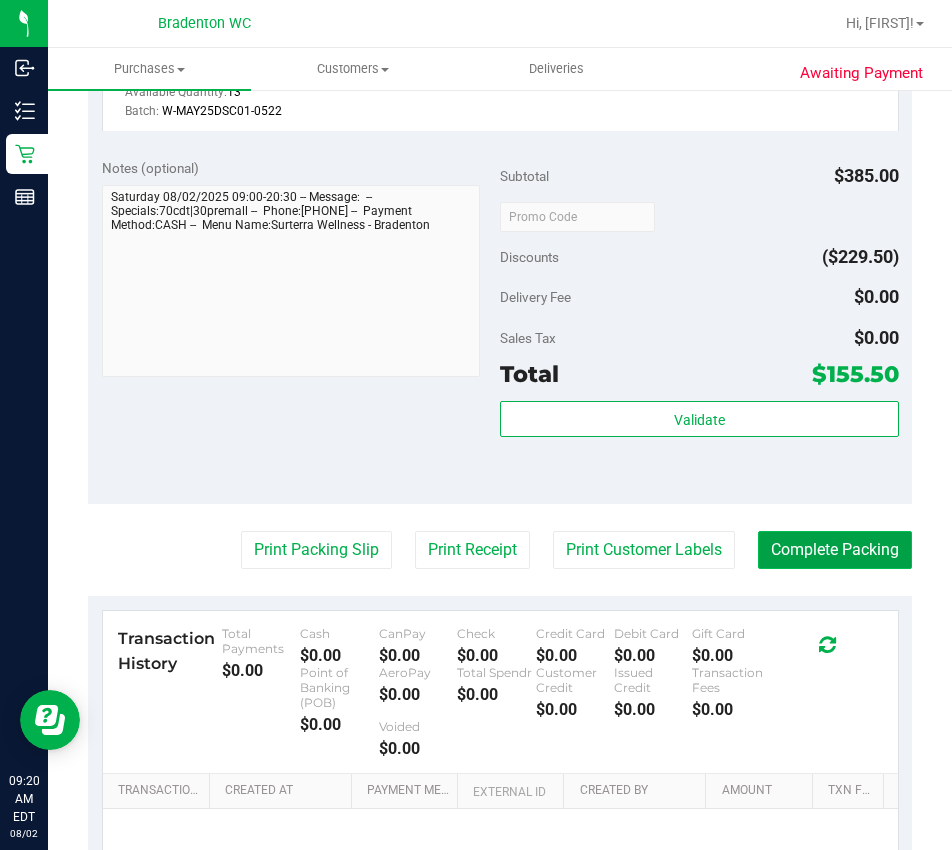 click on "Complete Packing" at bounding box center (835, 550) 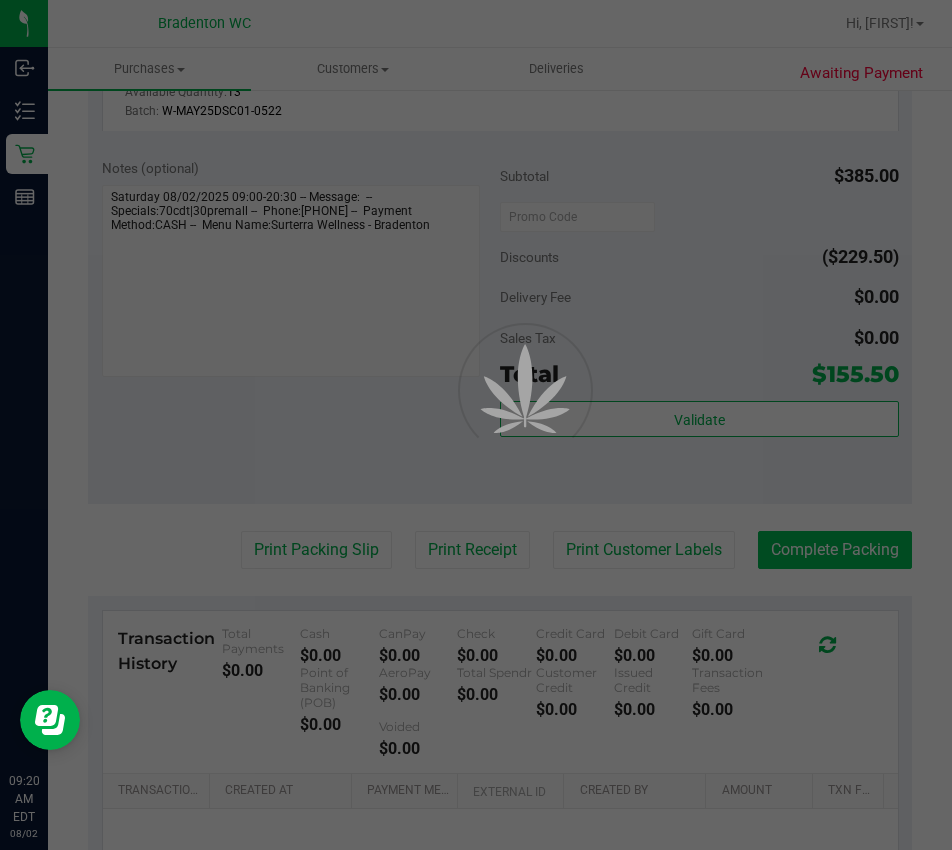 scroll, scrollTop: 0, scrollLeft: 0, axis: both 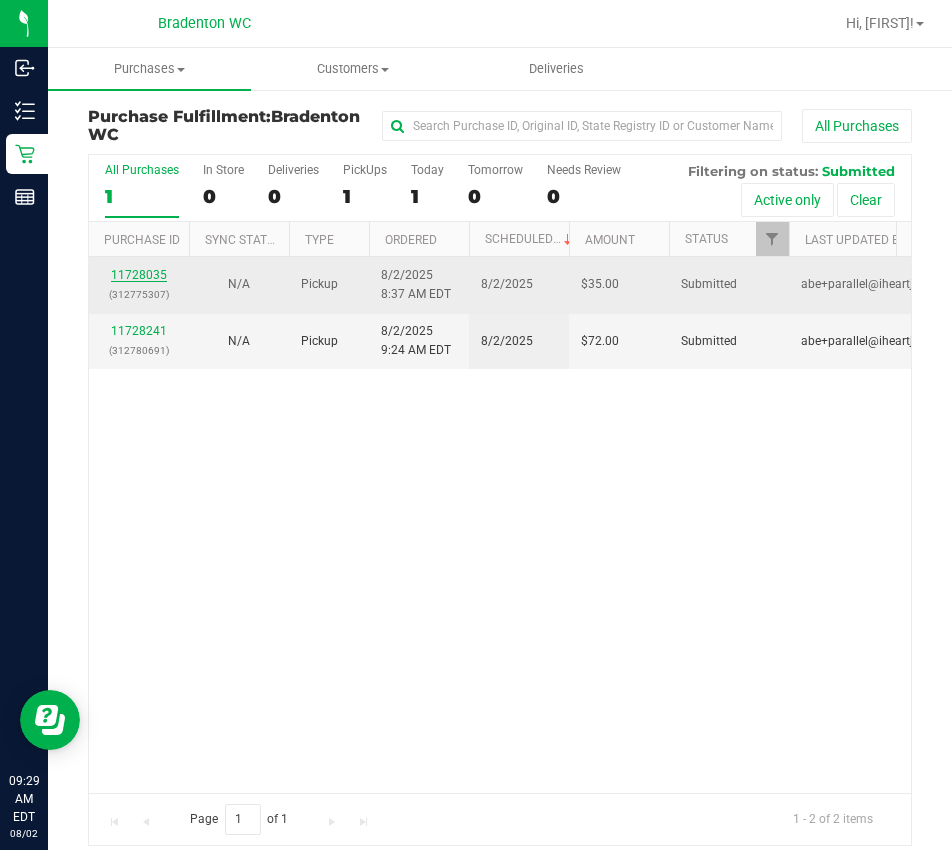 click on "11728035" at bounding box center (139, 275) 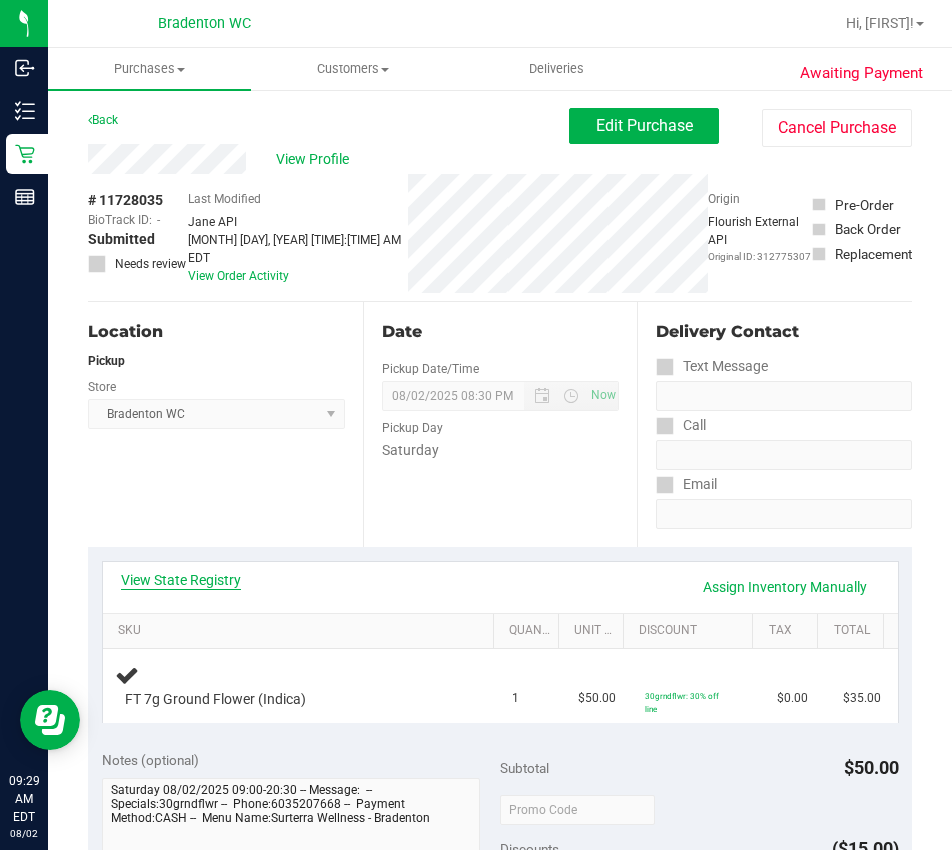 click on "View State Registry" at bounding box center [181, 580] 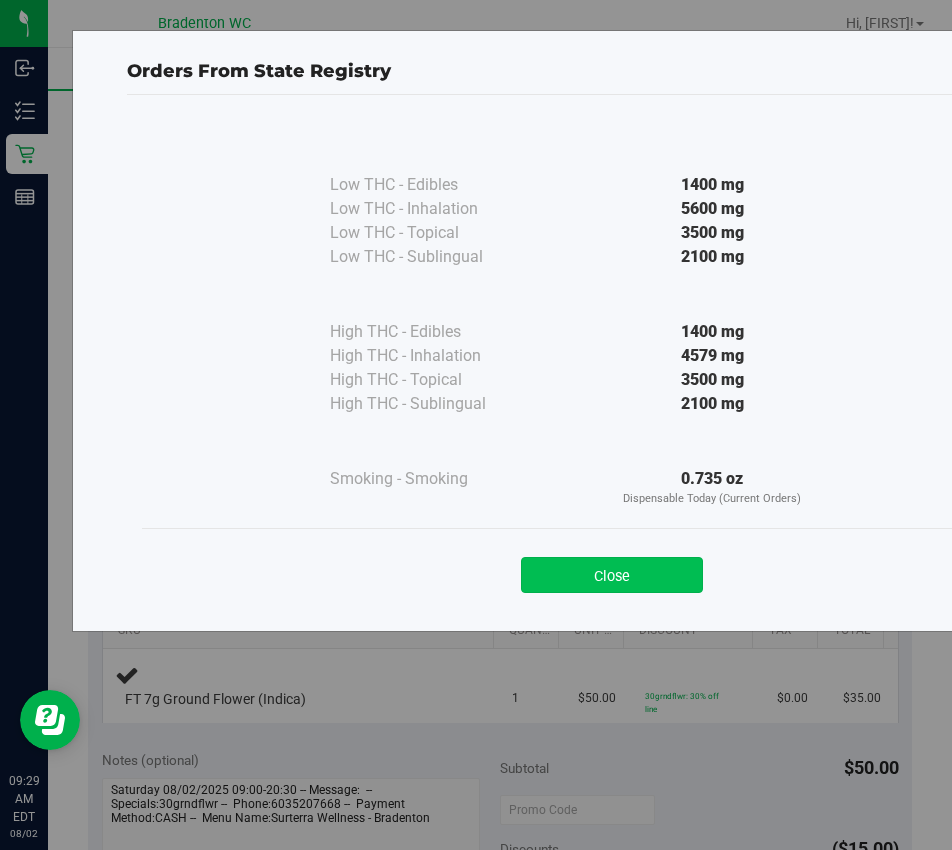 click on "Close" at bounding box center (612, 575) 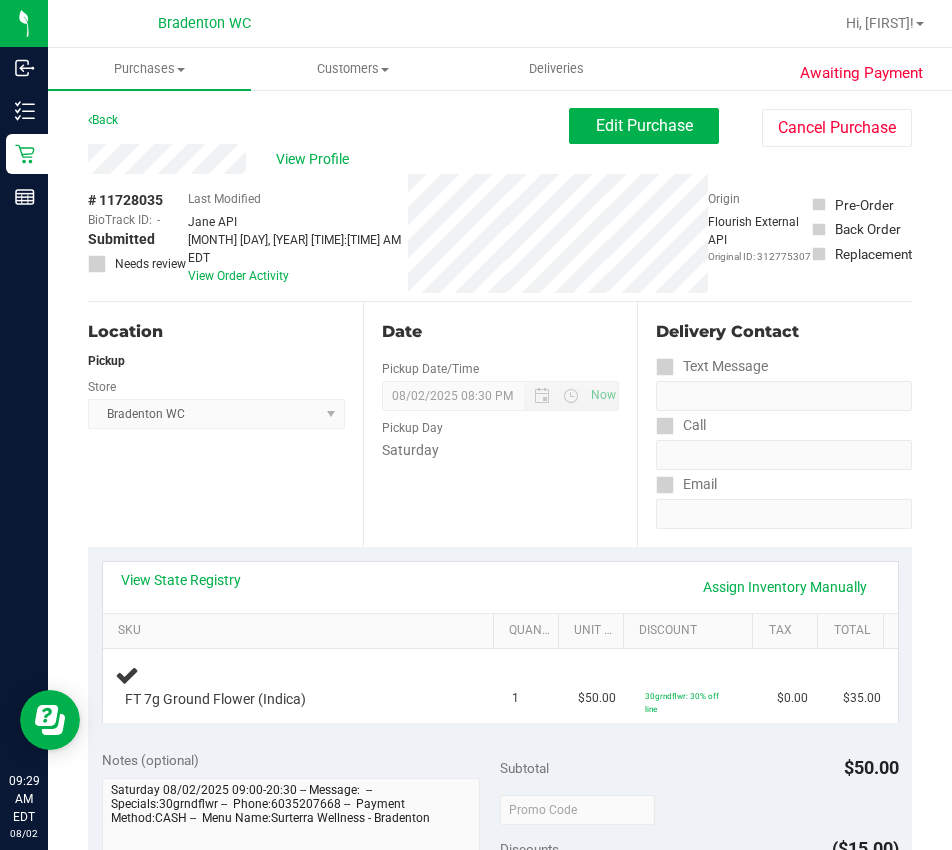 click on "Back" at bounding box center (103, 120) 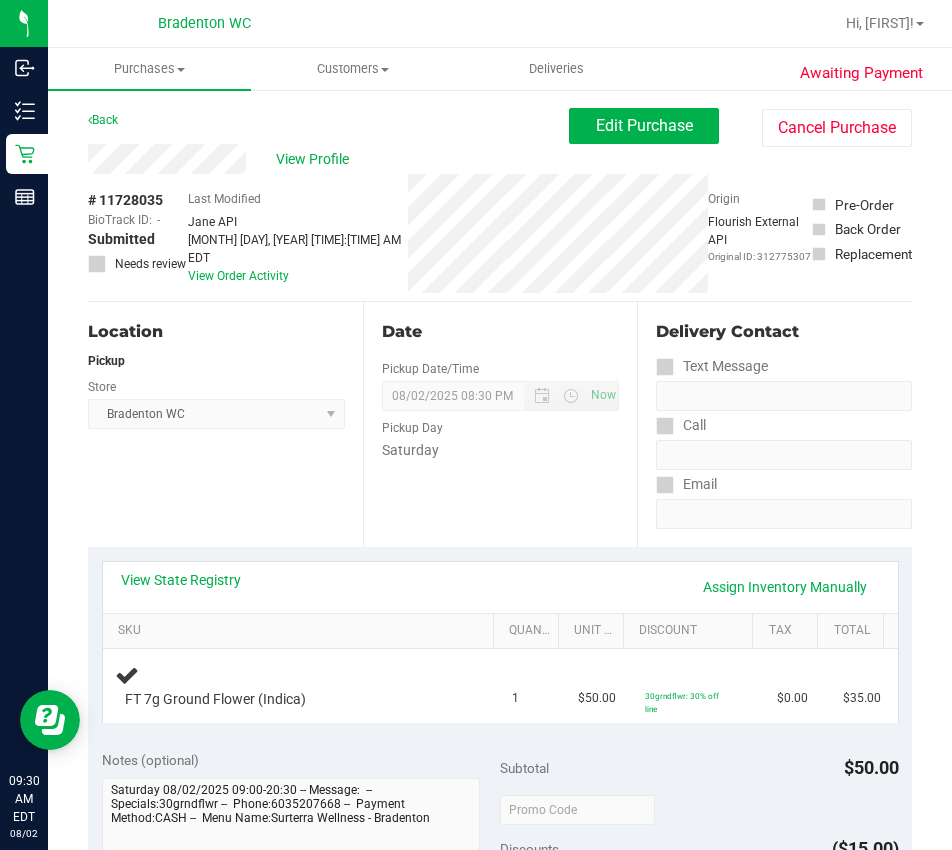 click on "Back" at bounding box center [103, 120] 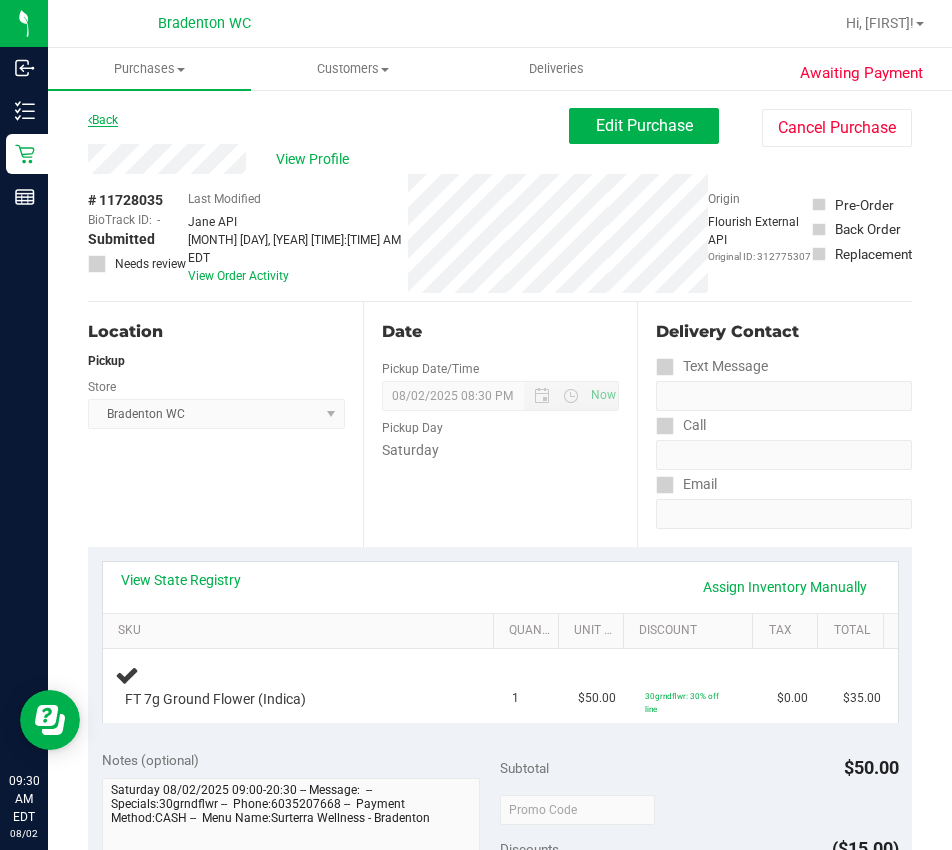 click on "Back" at bounding box center (103, 120) 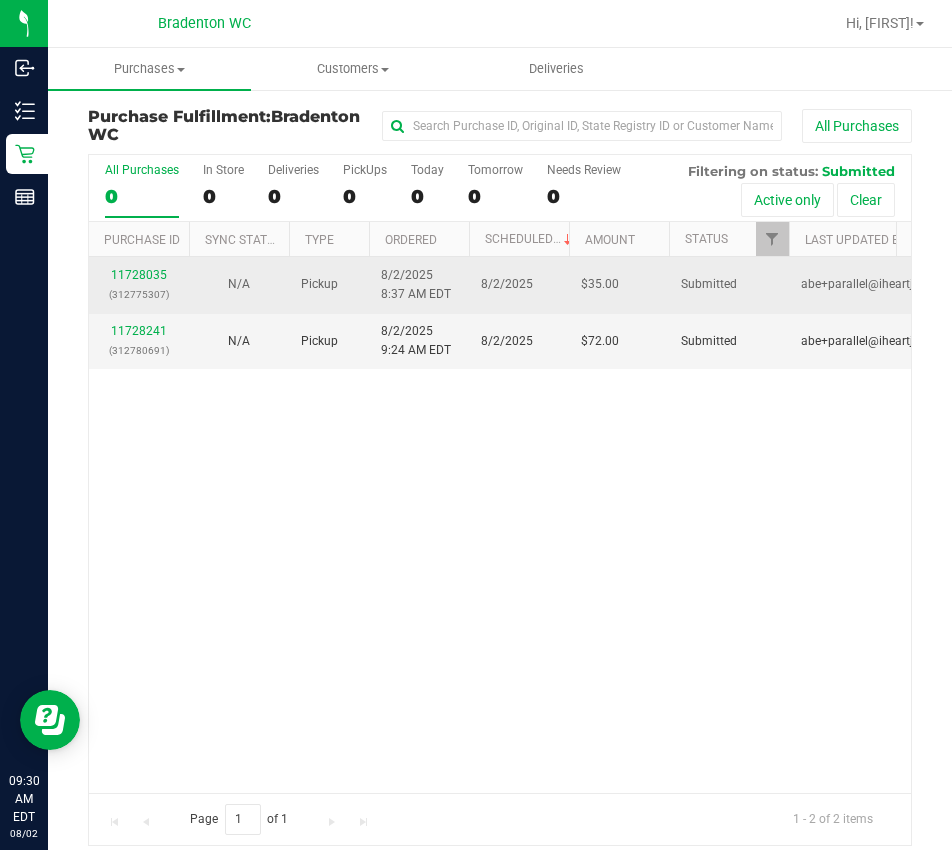 click on "11728035
(312775307)" at bounding box center (139, 285) 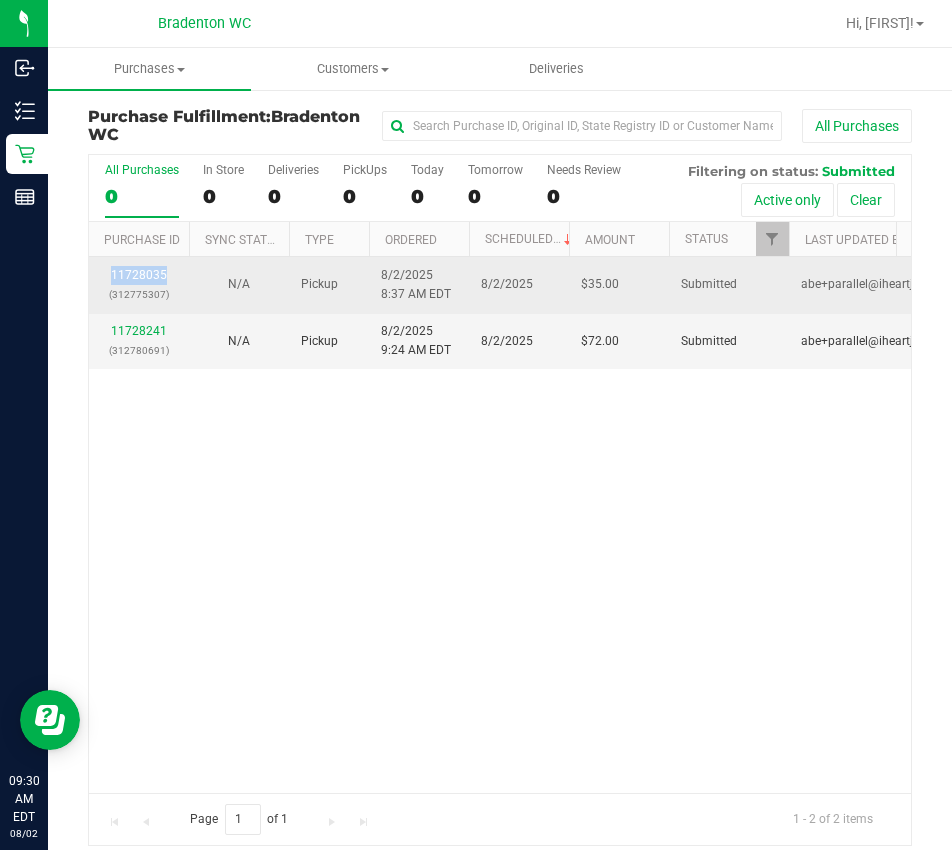 click on "11728035
(312775307)" at bounding box center [139, 285] 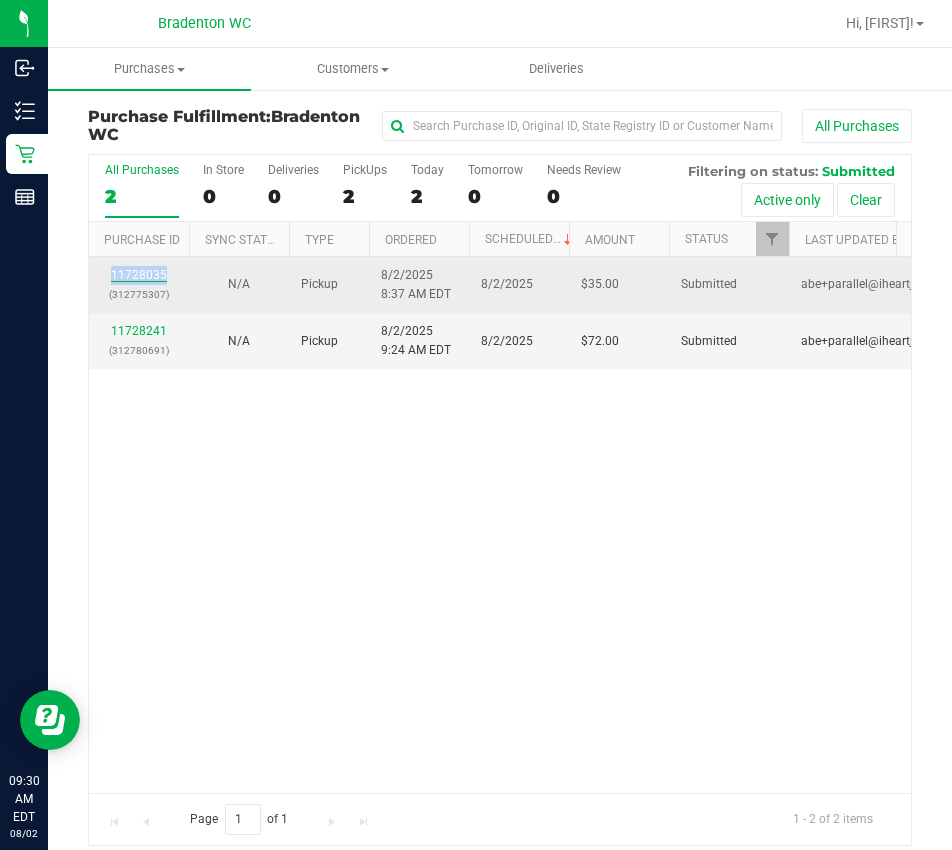 click on "11728035" at bounding box center [139, 275] 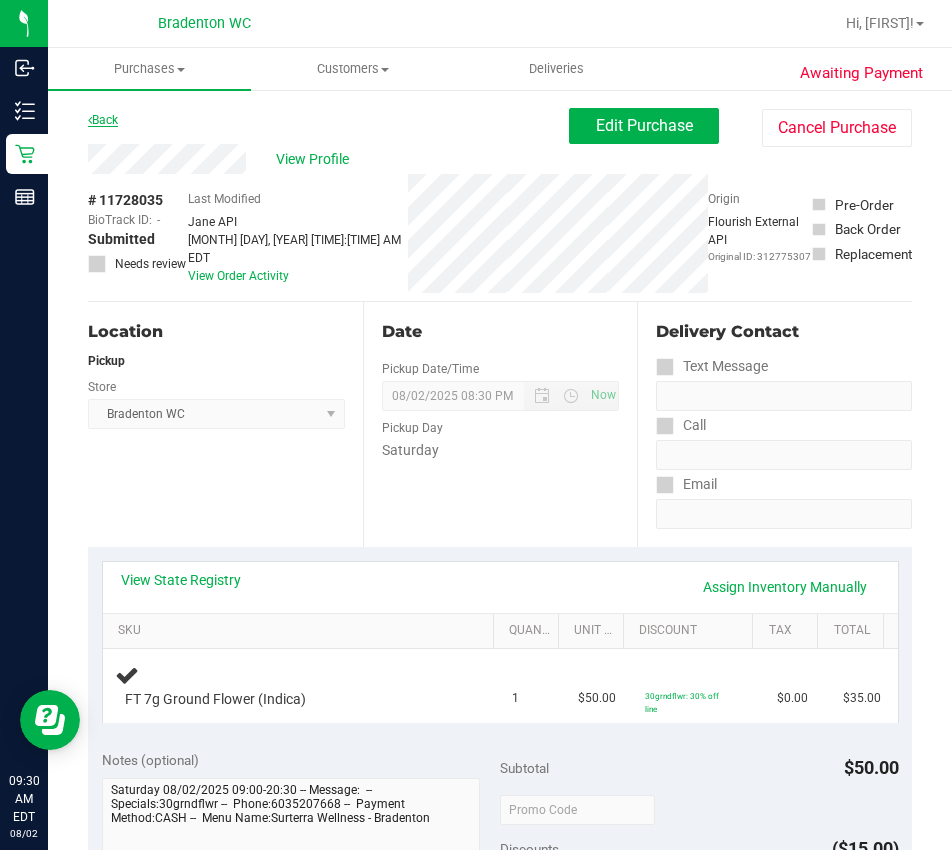 click on "Back" at bounding box center [103, 120] 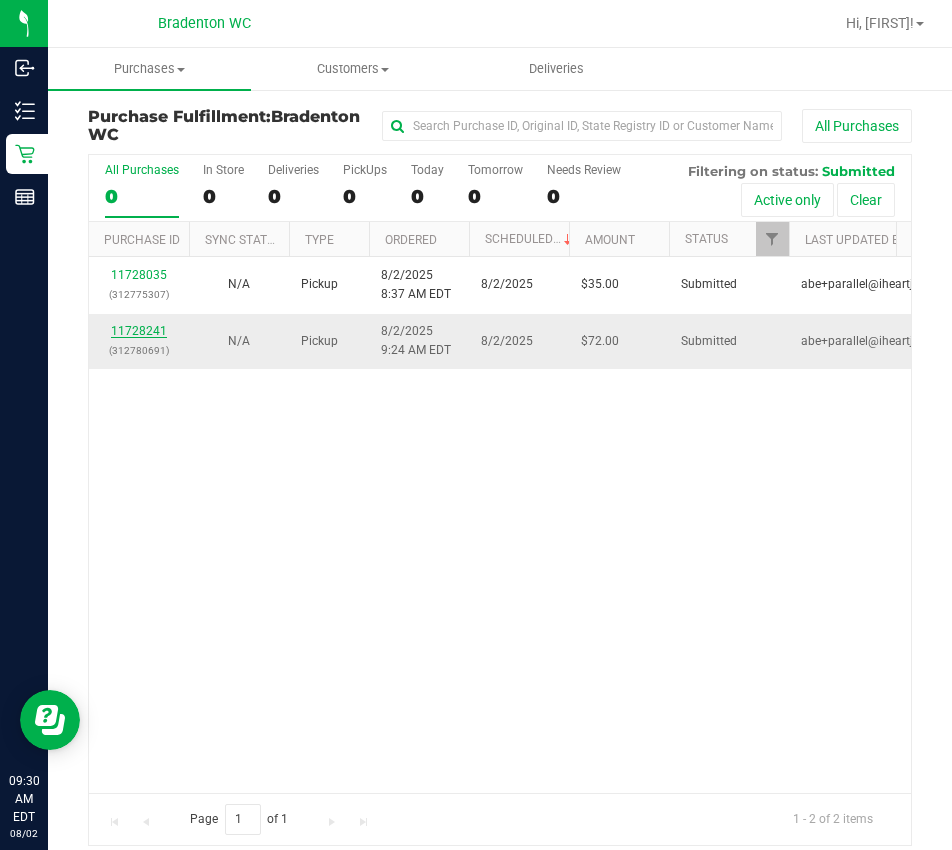 click on "11728241" at bounding box center [139, 331] 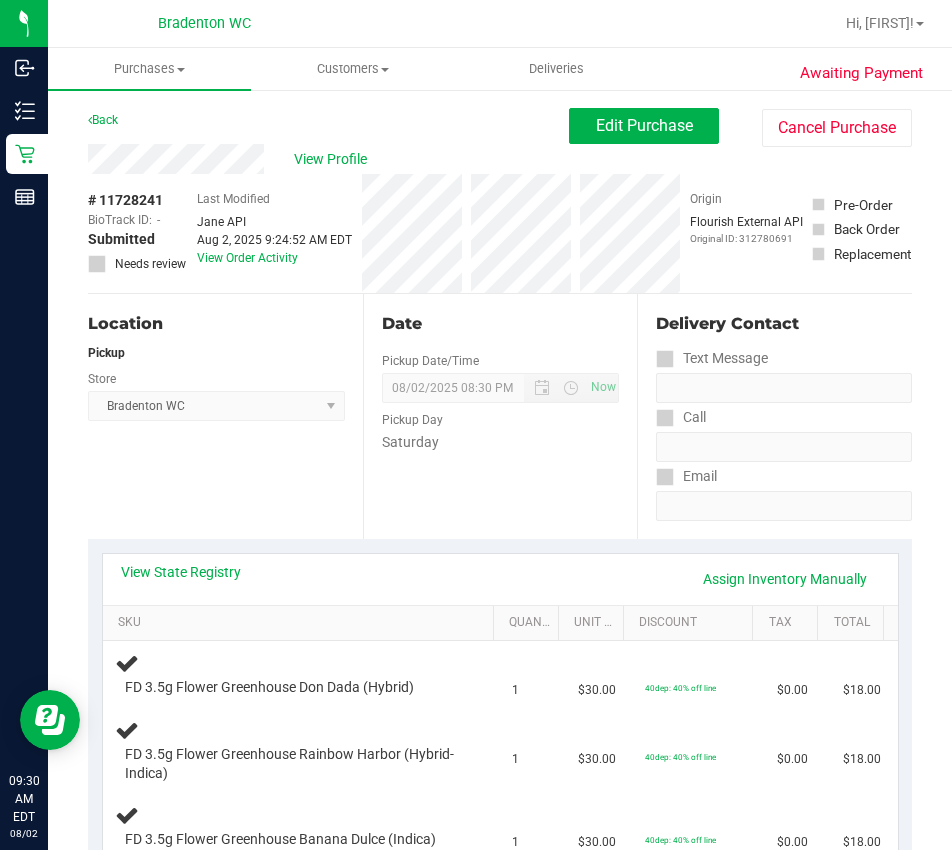 click on "Back" at bounding box center [103, 120] 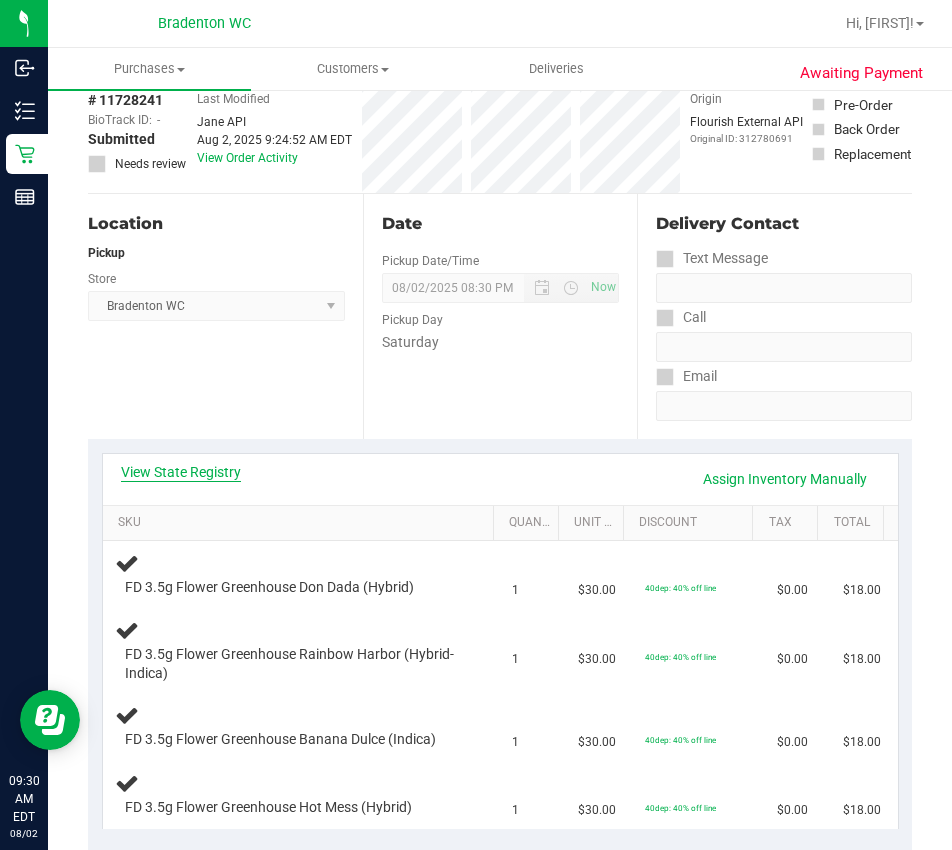 click on "View State Registry" at bounding box center (181, 472) 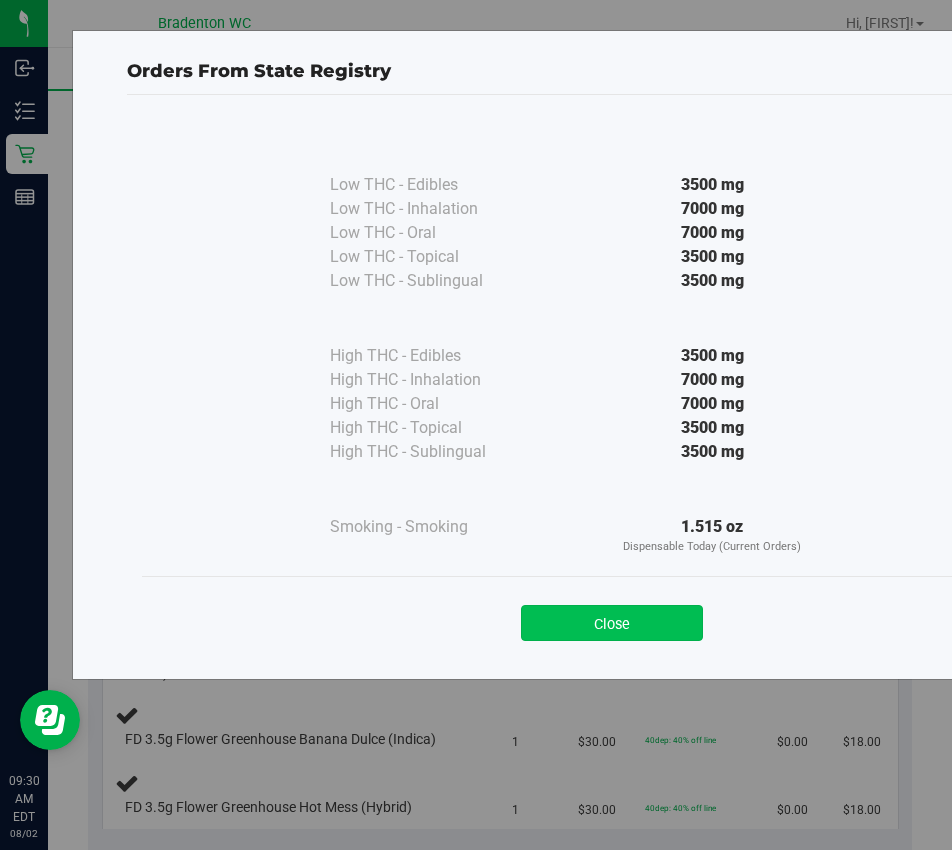 click on "Close" at bounding box center (612, 623) 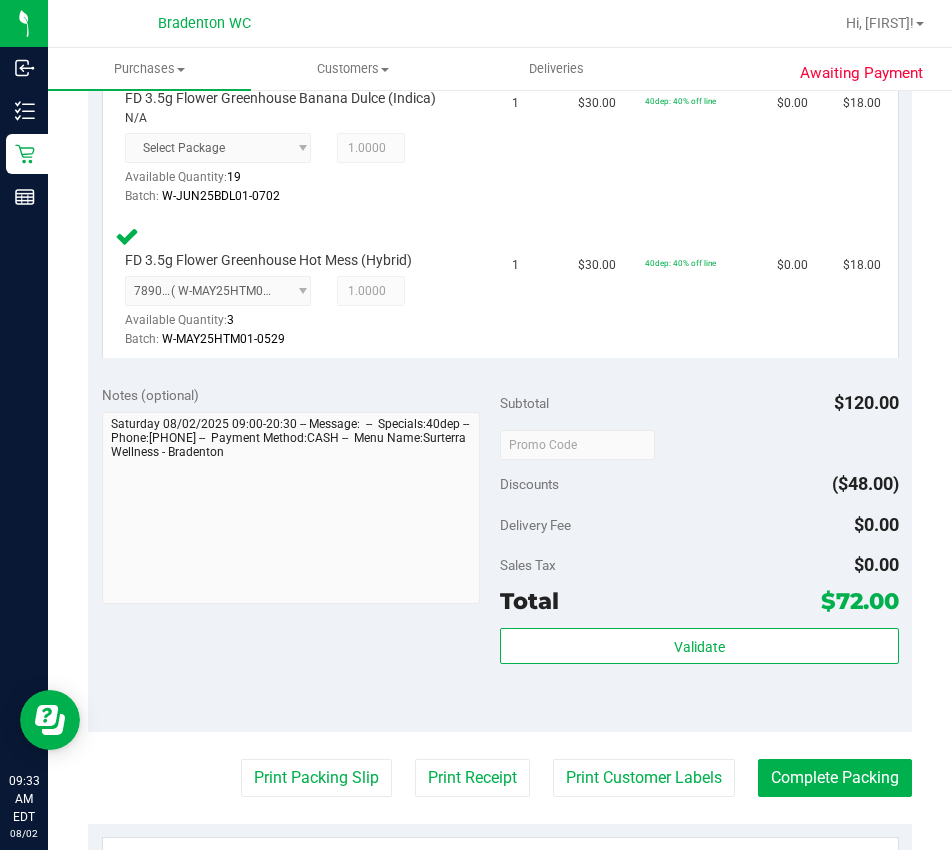 scroll, scrollTop: 1097, scrollLeft: 0, axis: vertical 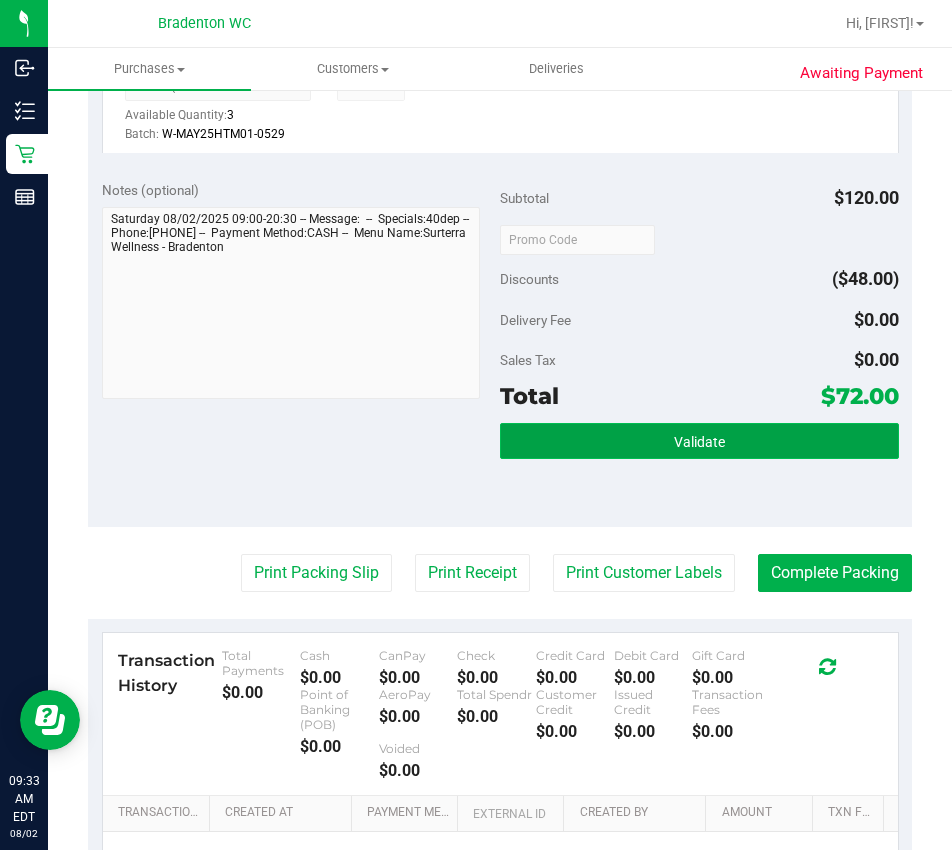 click on "Validate" at bounding box center [699, 441] 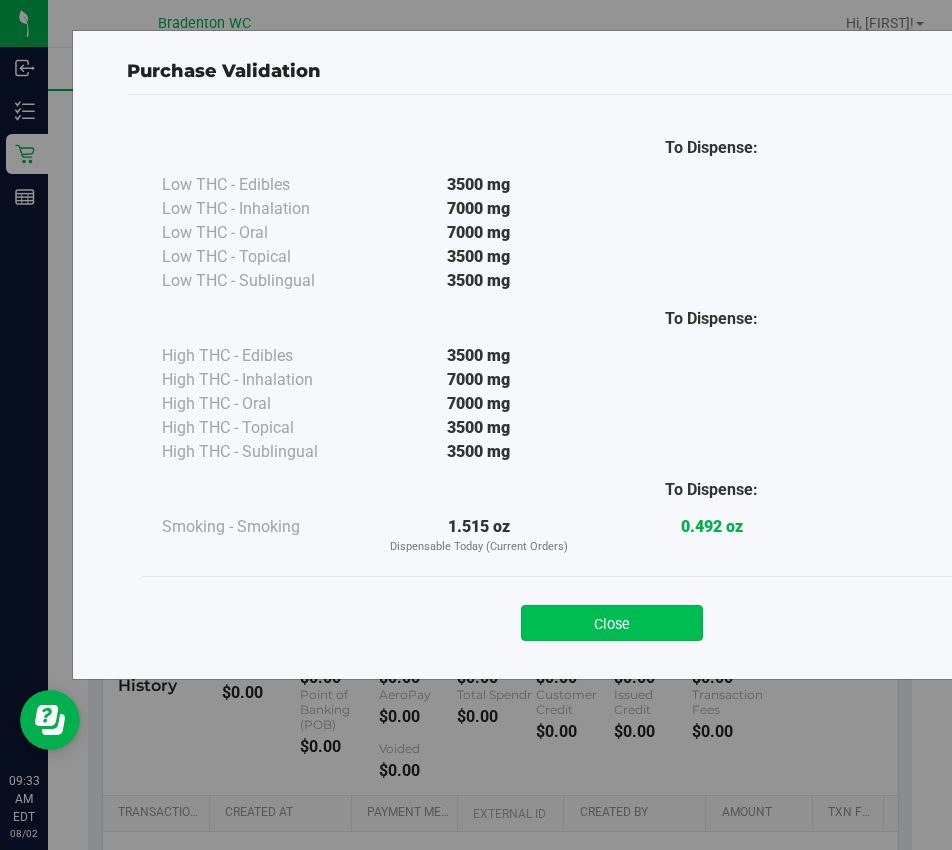 click on "Close" at bounding box center [612, 623] 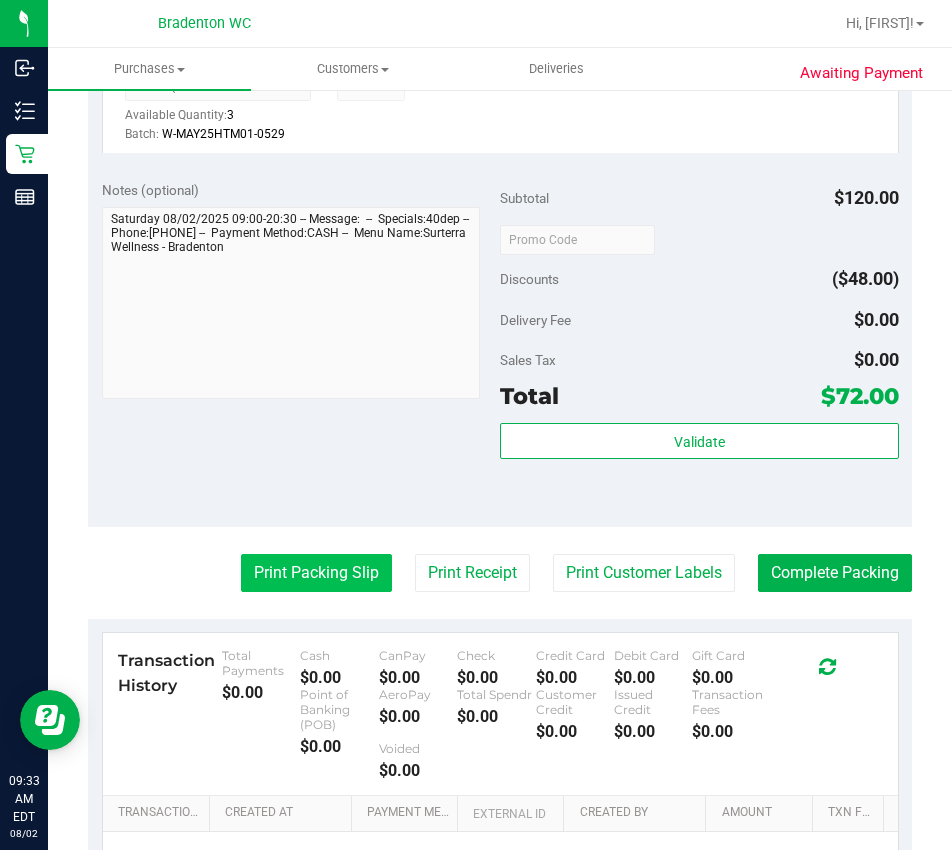 click on "Print Packing Slip" at bounding box center (316, 573) 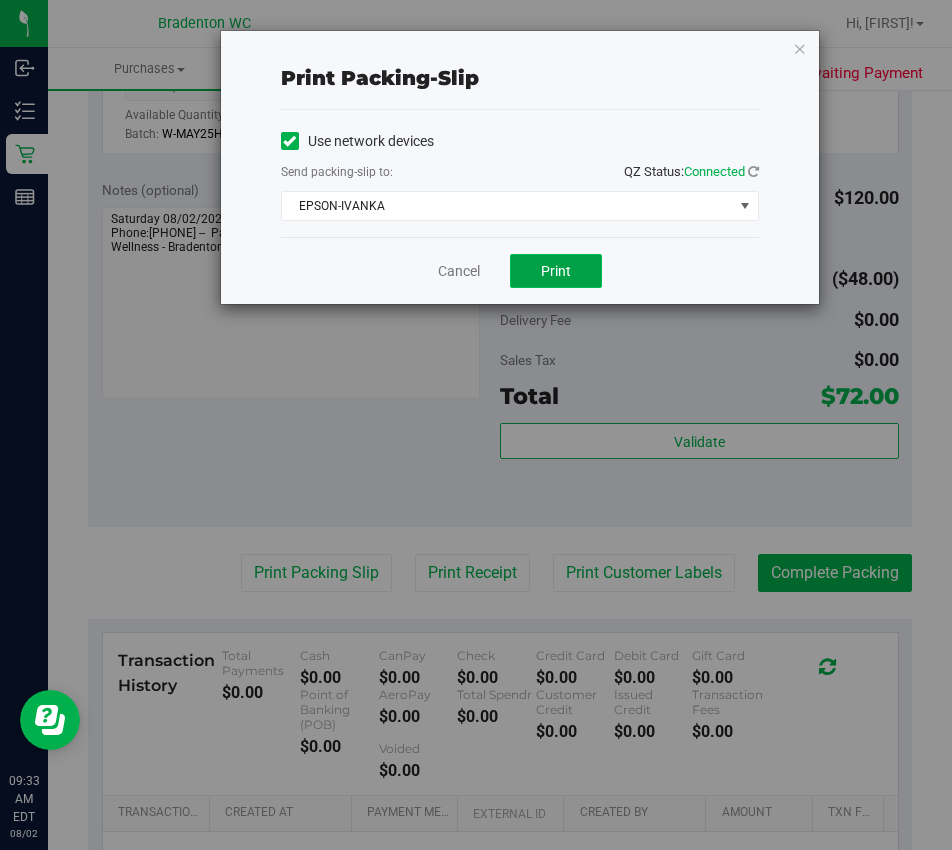 click on "Print" at bounding box center [556, 271] 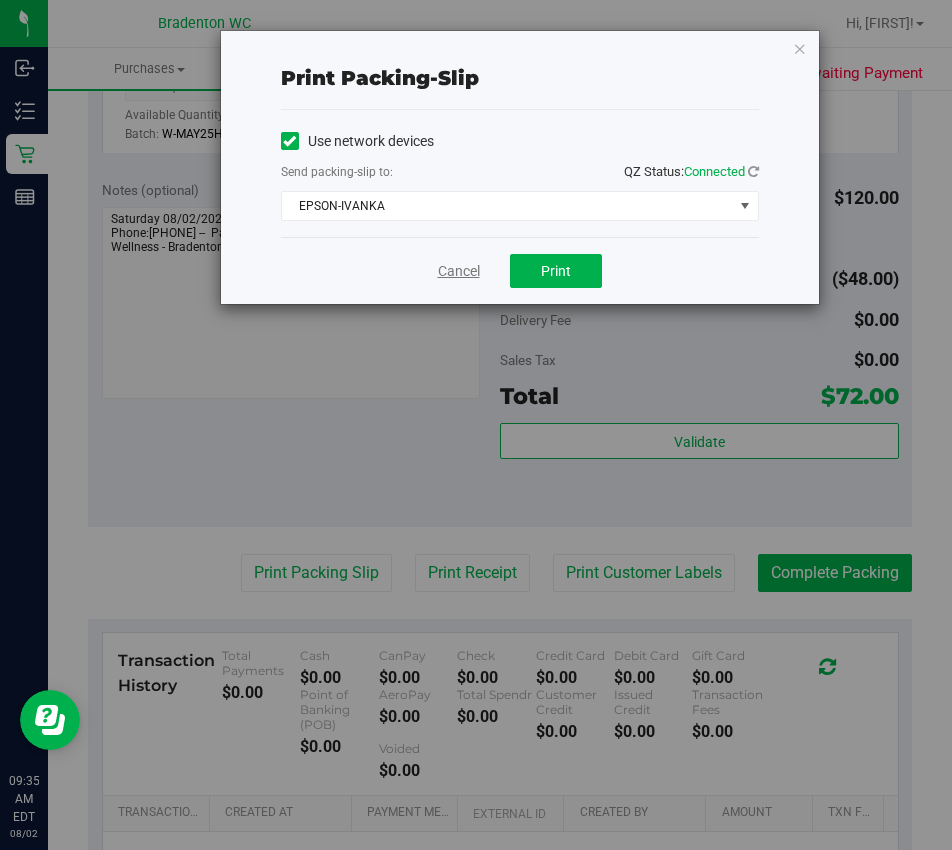 click on "Cancel" at bounding box center [459, 271] 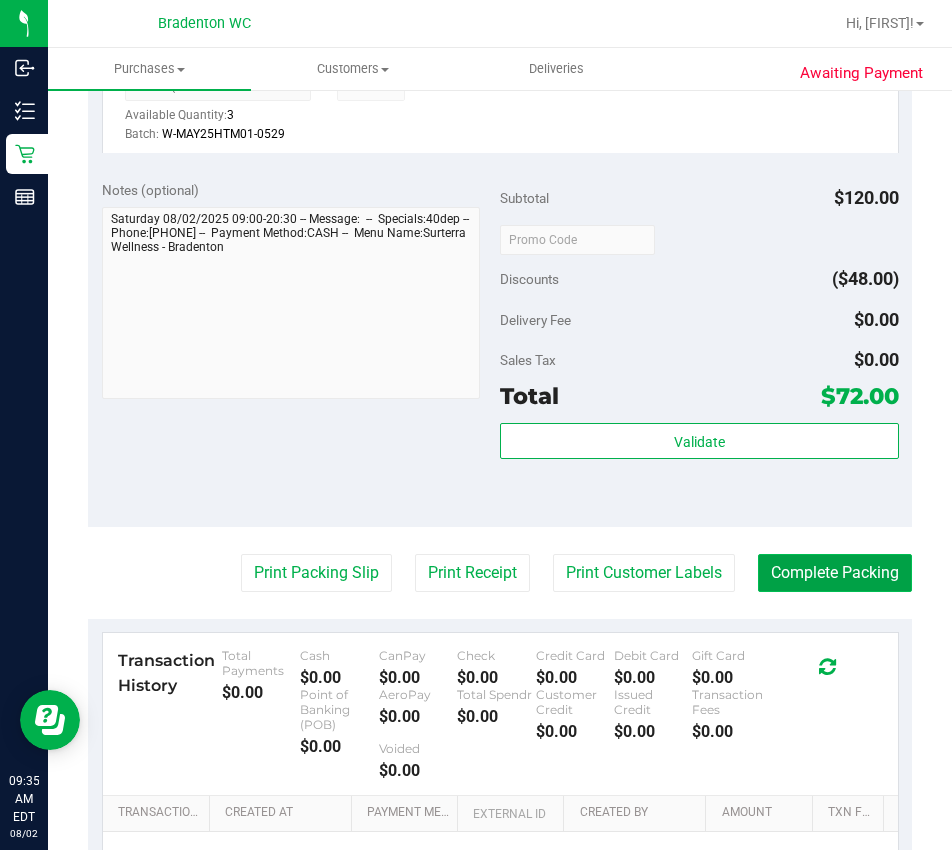 click on "Complete Packing" at bounding box center (835, 573) 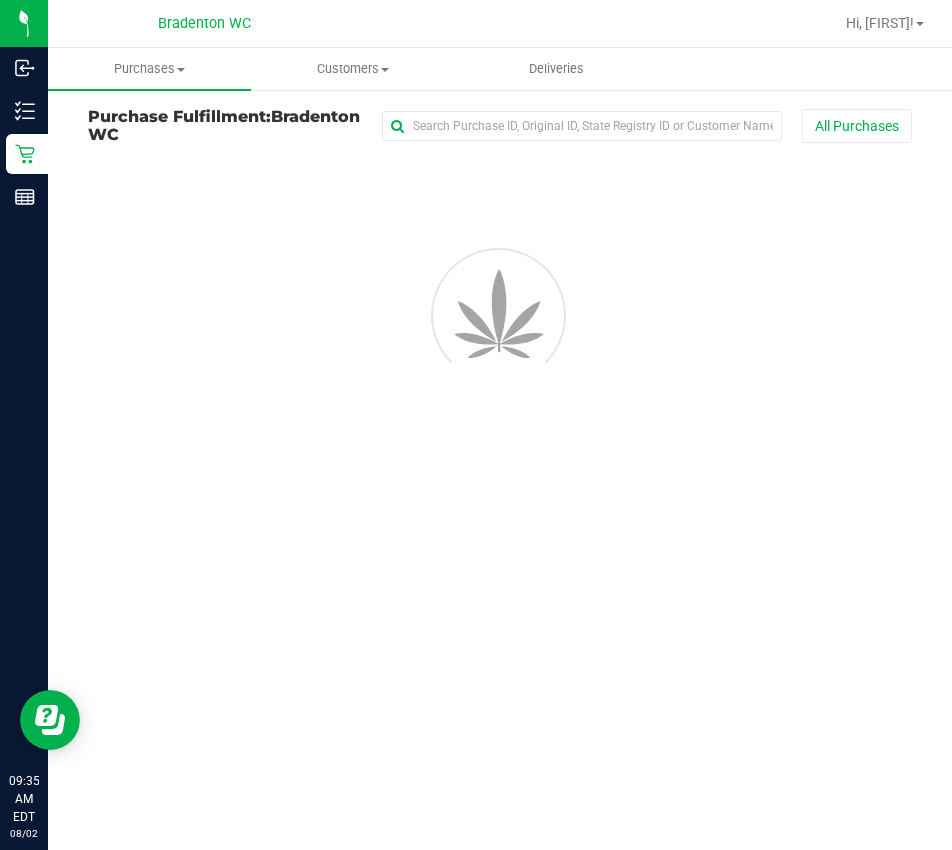 scroll, scrollTop: 0, scrollLeft: 0, axis: both 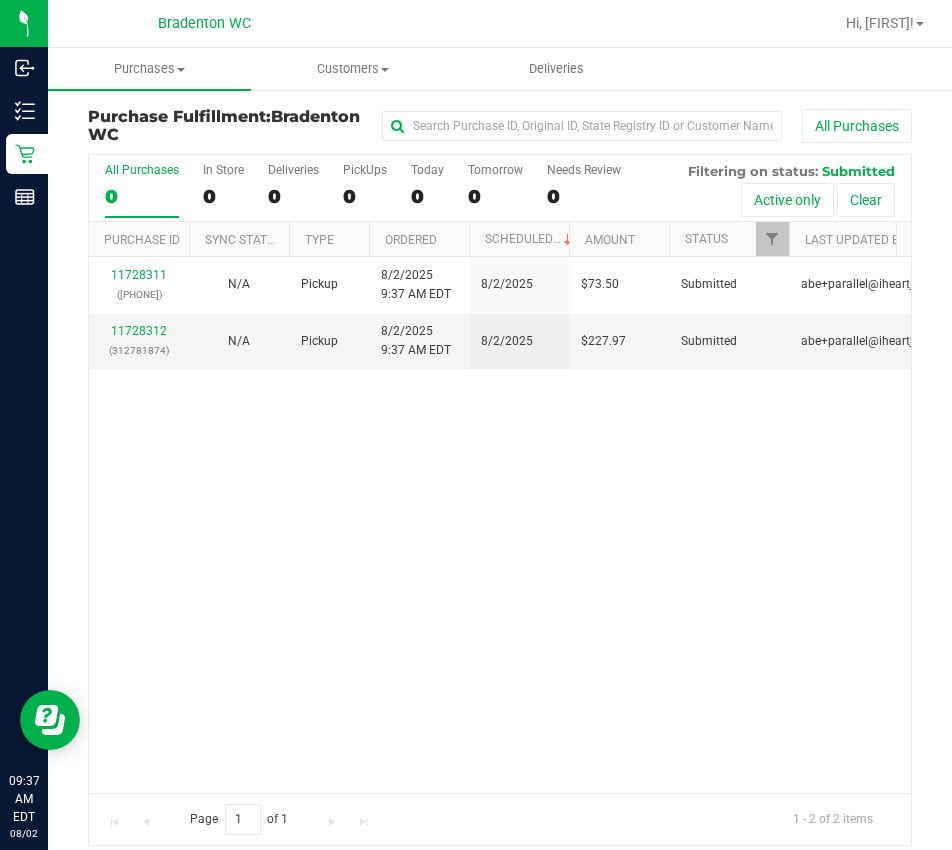 click on "11728311
(312782517)
N/A
Pickup 8/2/2025 9:37 AM EDT 8/2/2025
$73.50
Submitted abe+parallel@iheartjane.com
11728312
(312781874)
N/A
Pickup 8/2/2025 9:37 AM EDT 8/2/2025
$227.97
Submitted abe+parallel@iheartjane.com" at bounding box center (500, 525) 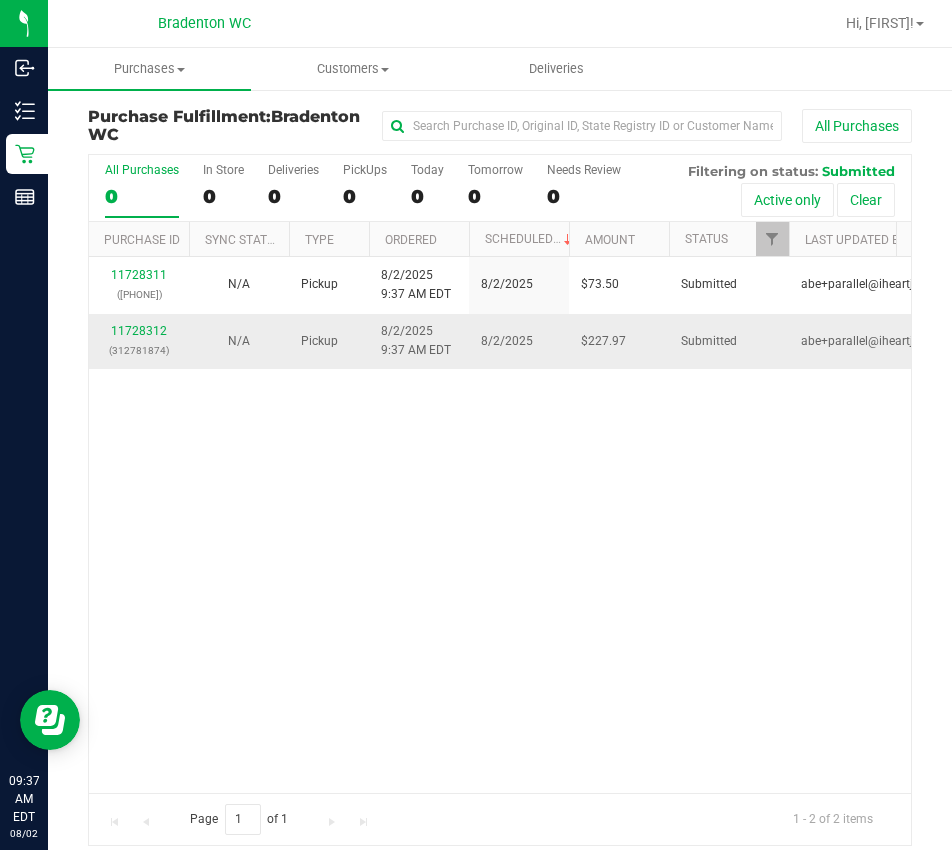 click on "11728312
(312781874)" at bounding box center [139, 341] 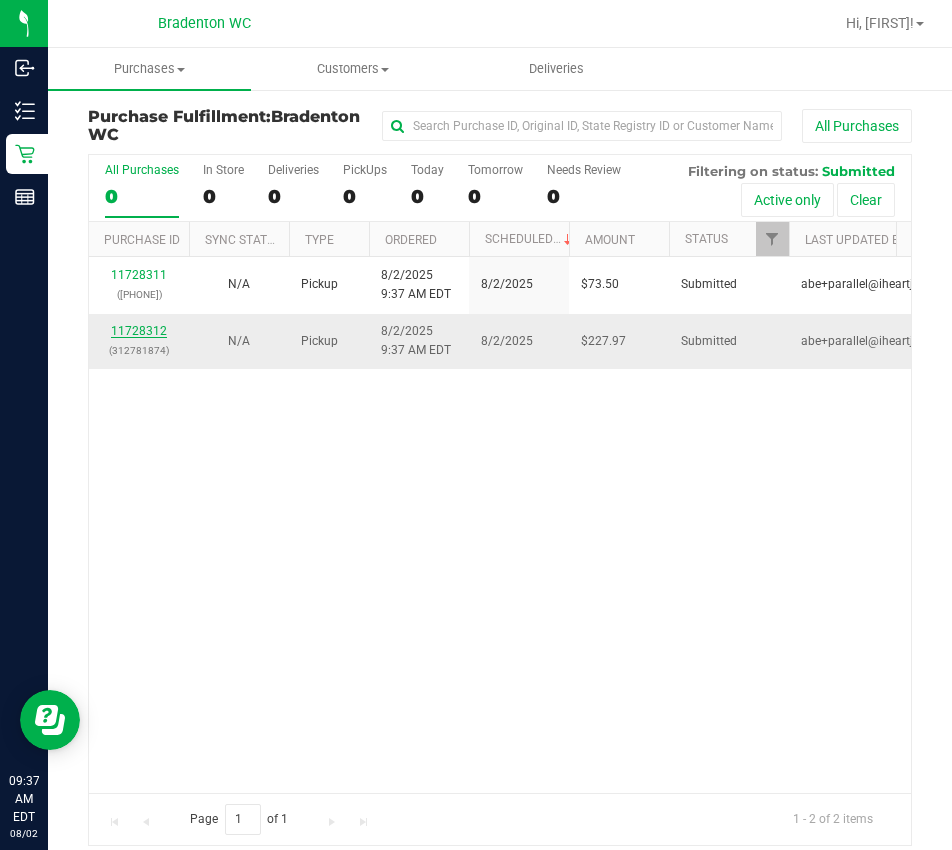 click on "11728312" at bounding box center (139, 331) 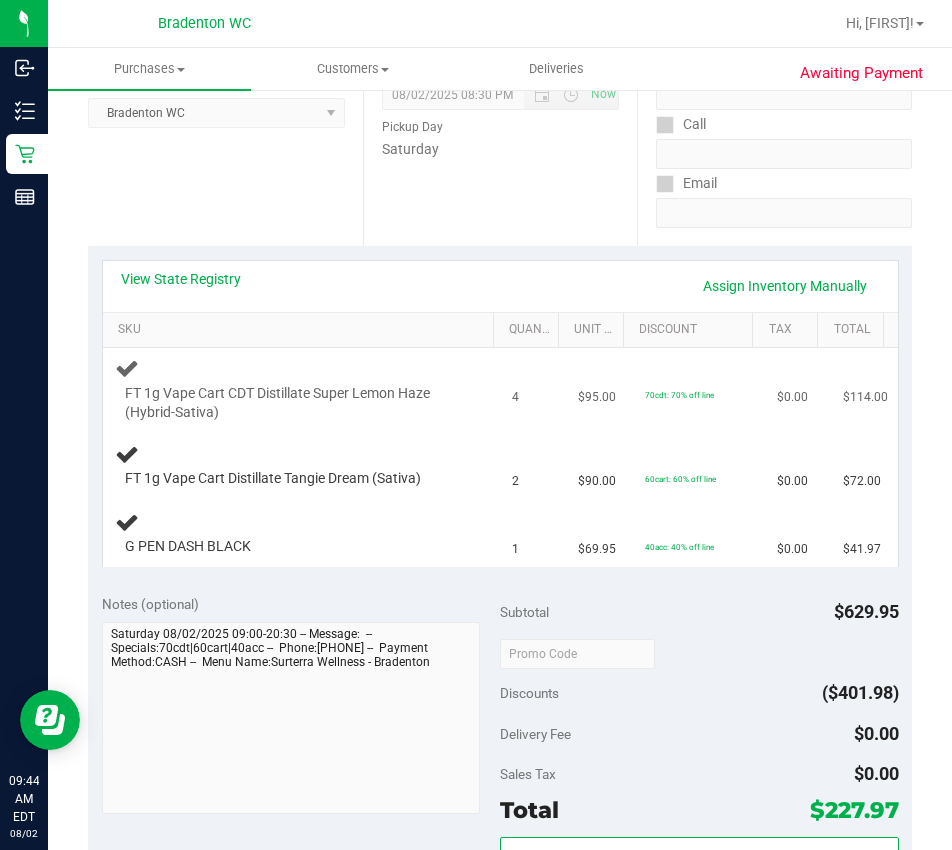 scroll, scrollTop: 300, scrollLeft: 0, axis: vertical 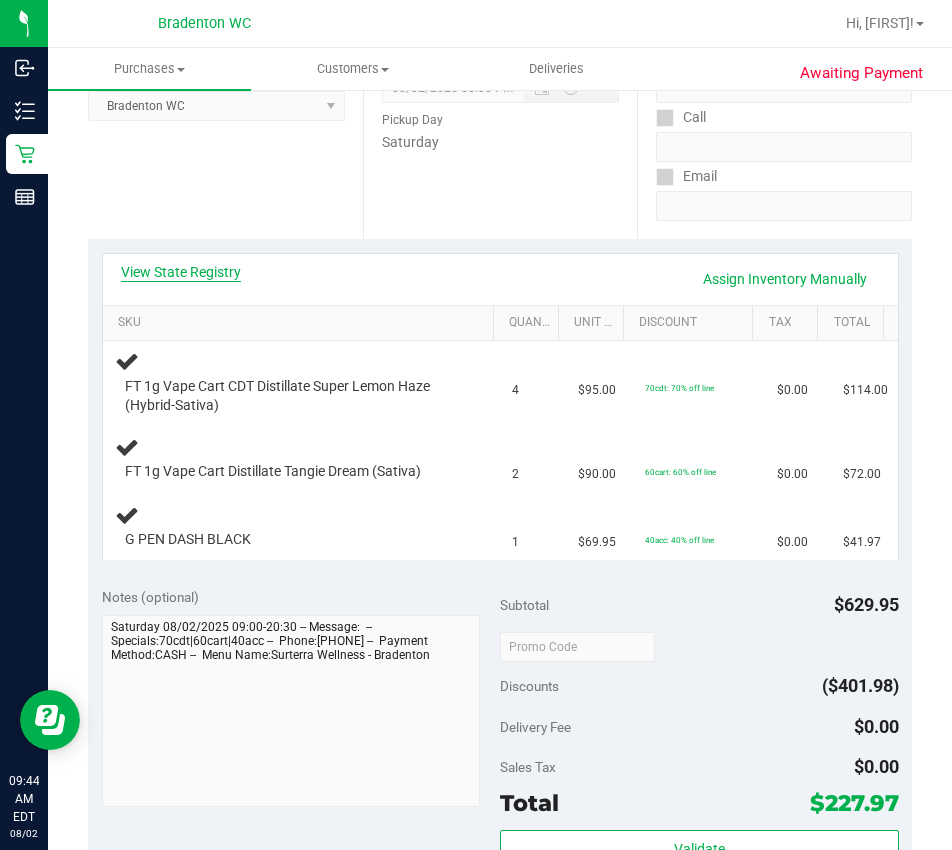 click on "View State Registry" at bounding box center (181, 272) 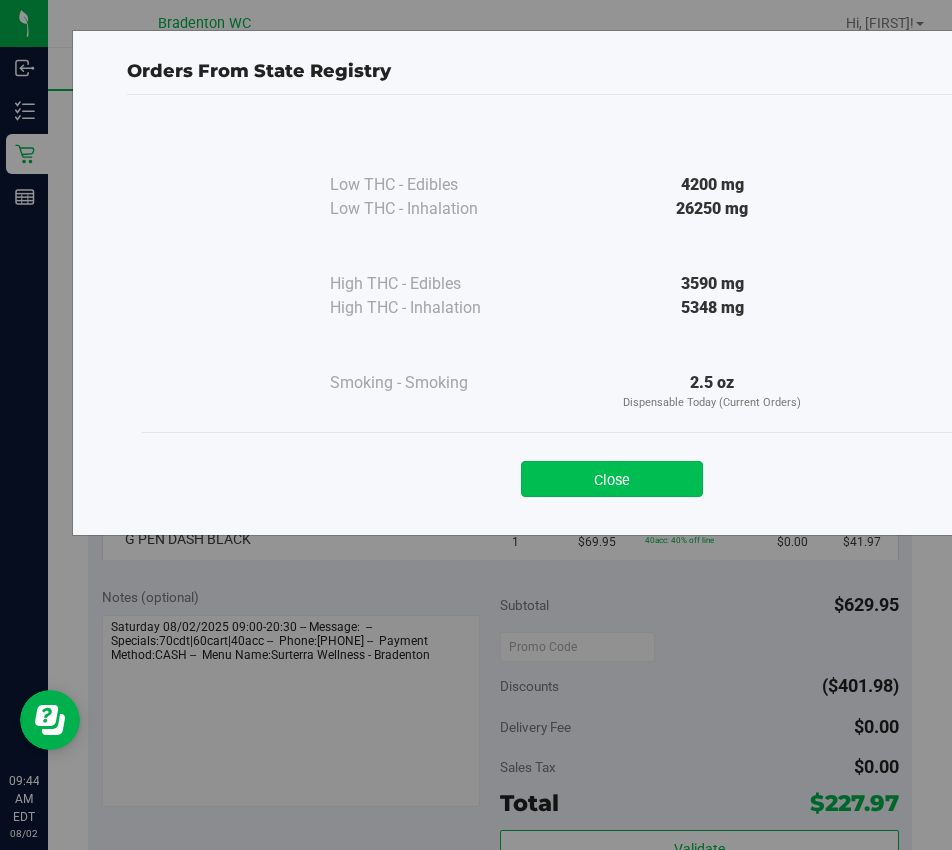 click on "Close" at bounding box center (612, 479) 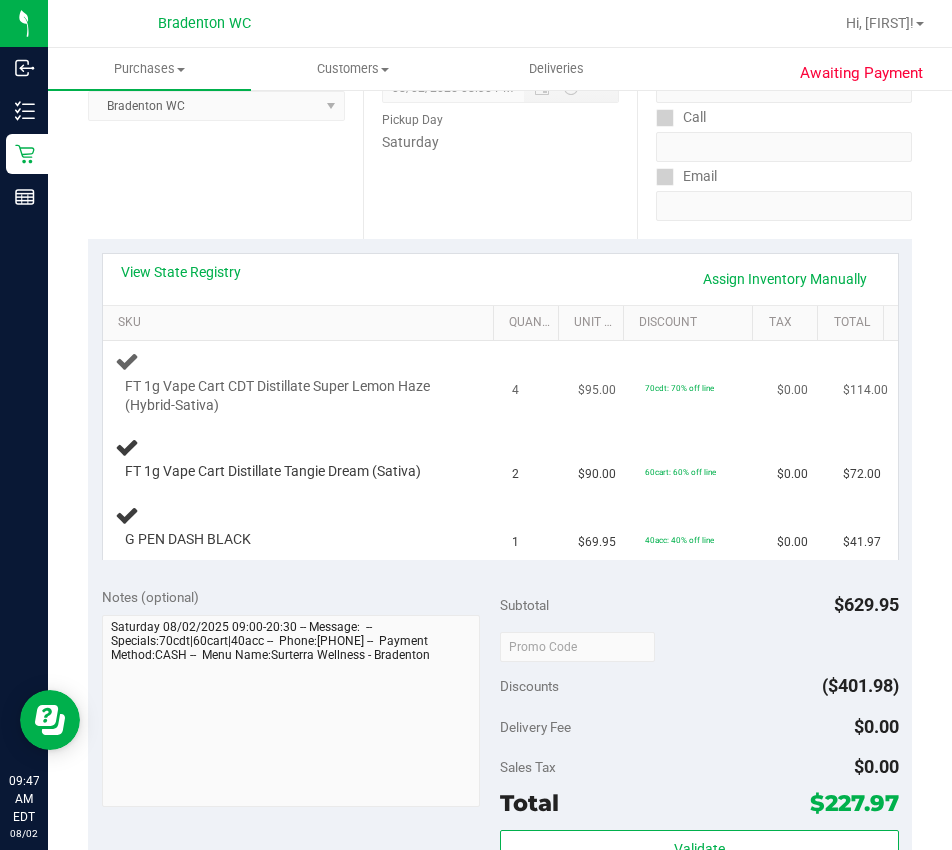 drag, startPoint x: 432, startPoint y: 597, endPoint x: 622, endPoint y: 399, distance: 274.41574 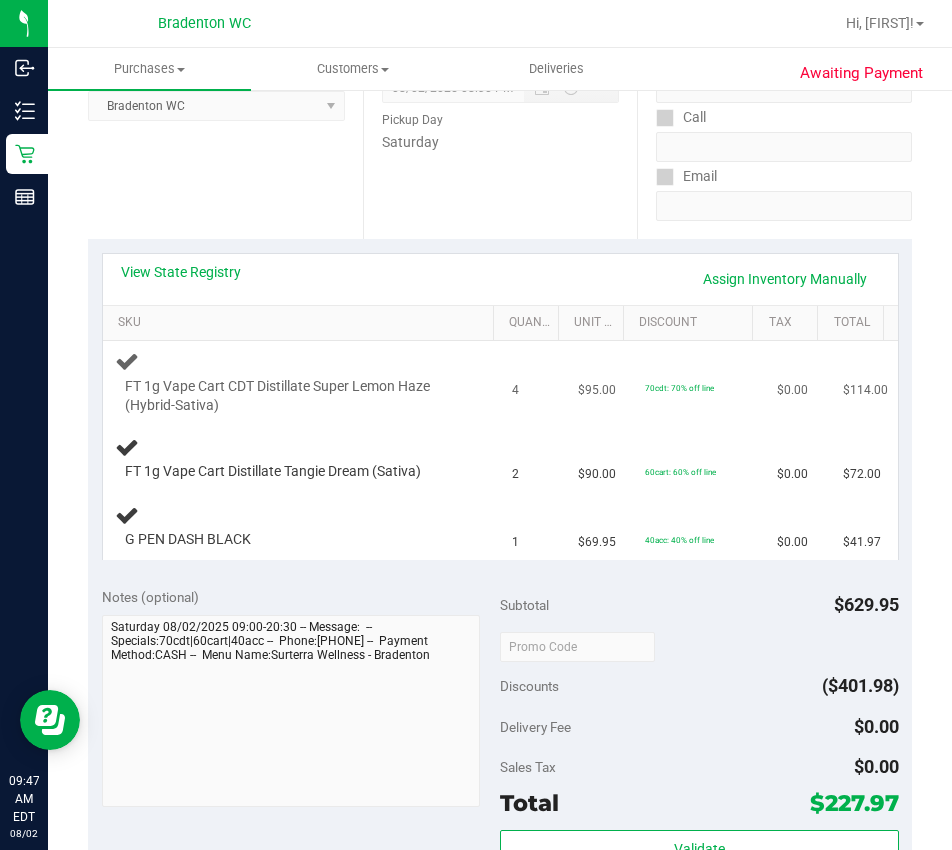 click on "Notes (optional)" at bounding box center (301, 597) 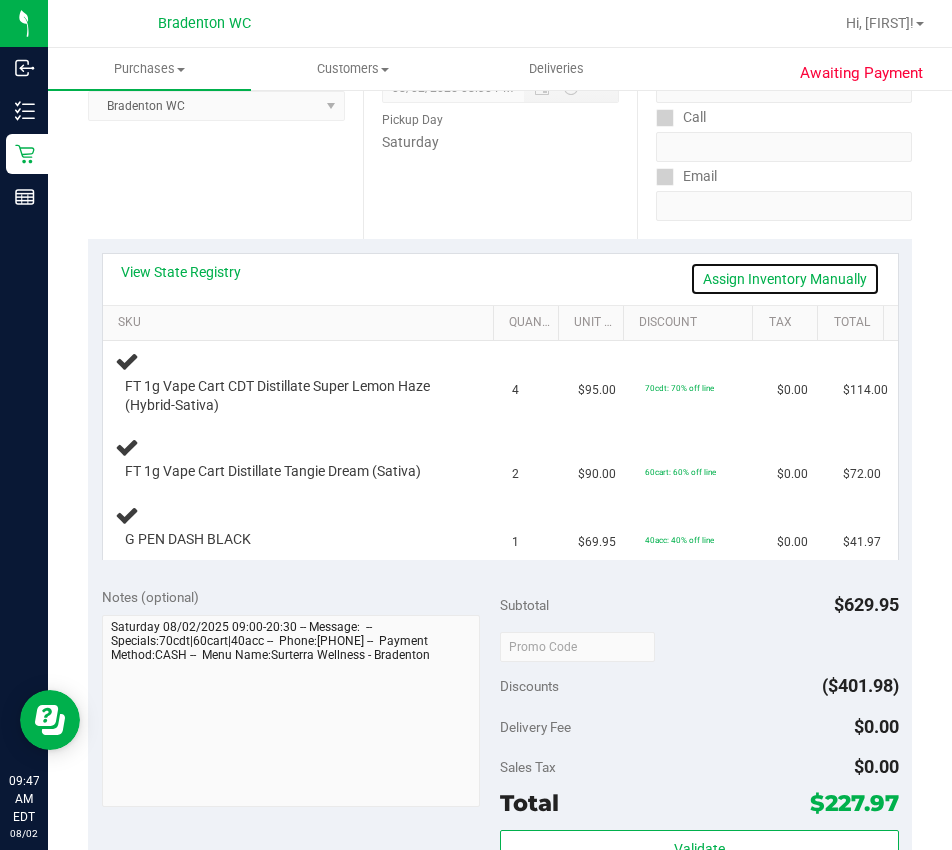 click on "Assign Inventory Manually" at bounding box center [785, 279] 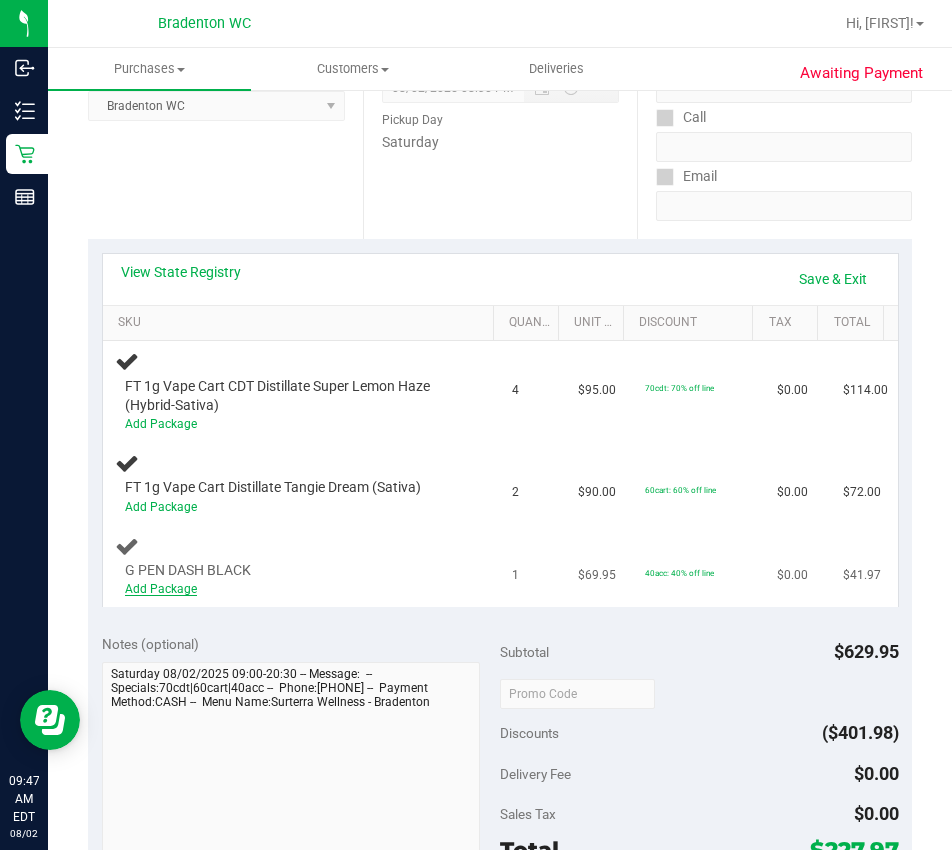 click on "Add Package" at bounding box center (161, 589) 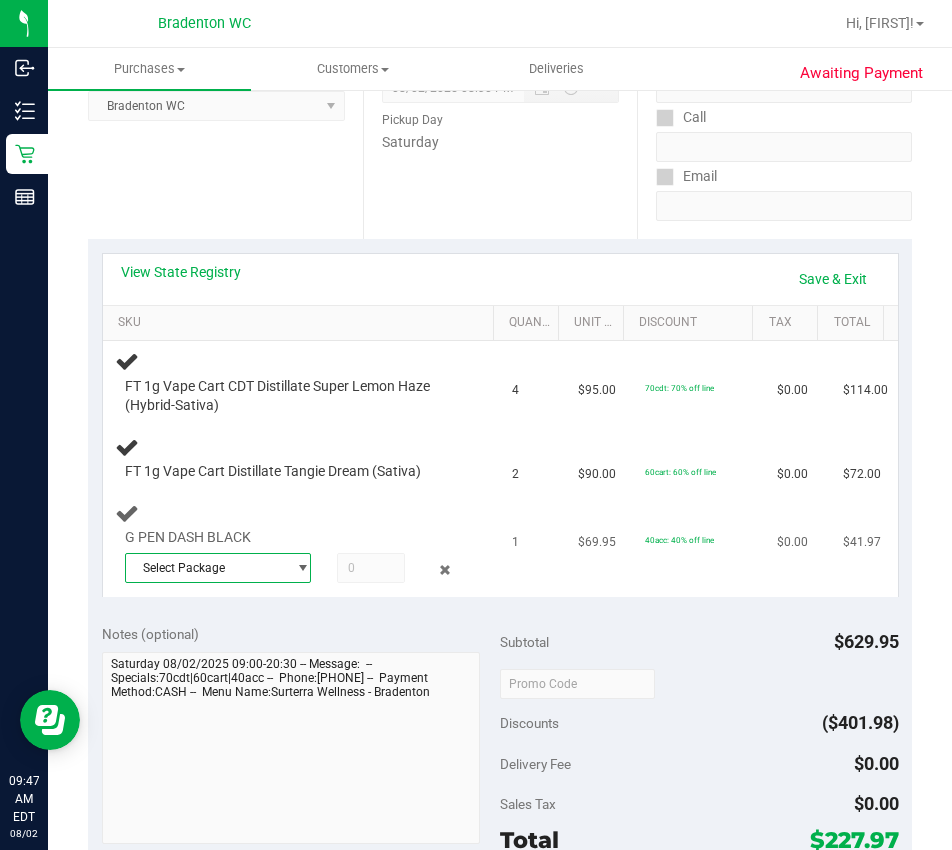 click on "Select Package" at bounding box center (205, 568) 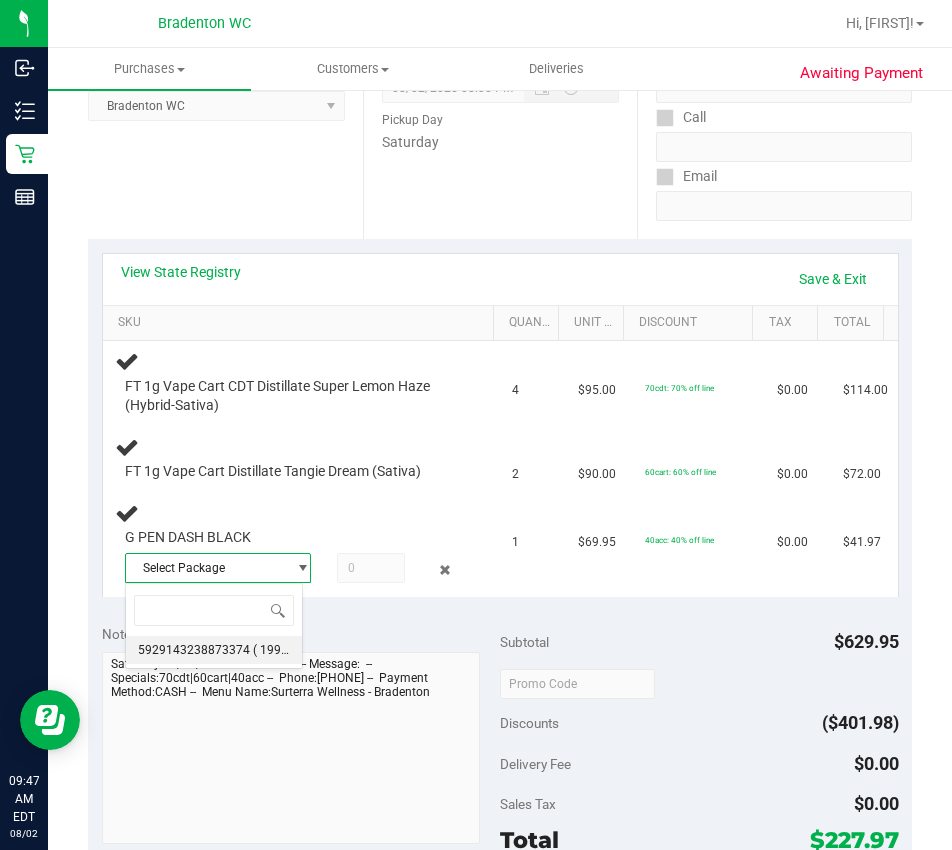click on "5929143238873374" at bounding box center [194, 650] 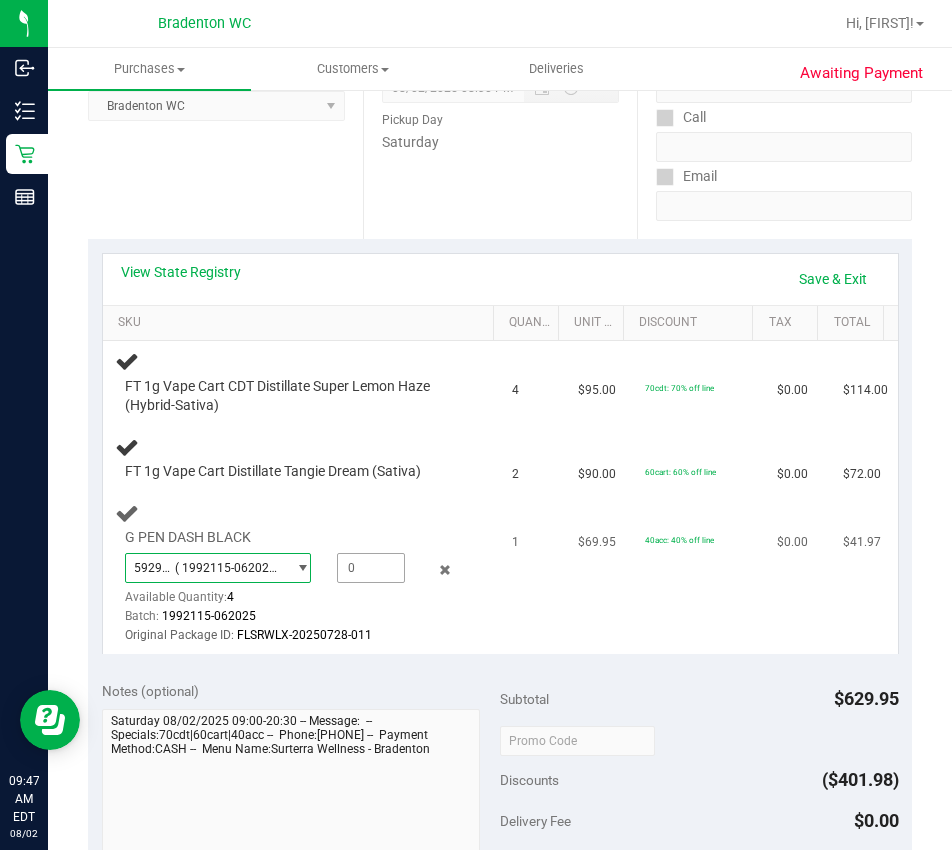 click at bounding box center [370, 568] 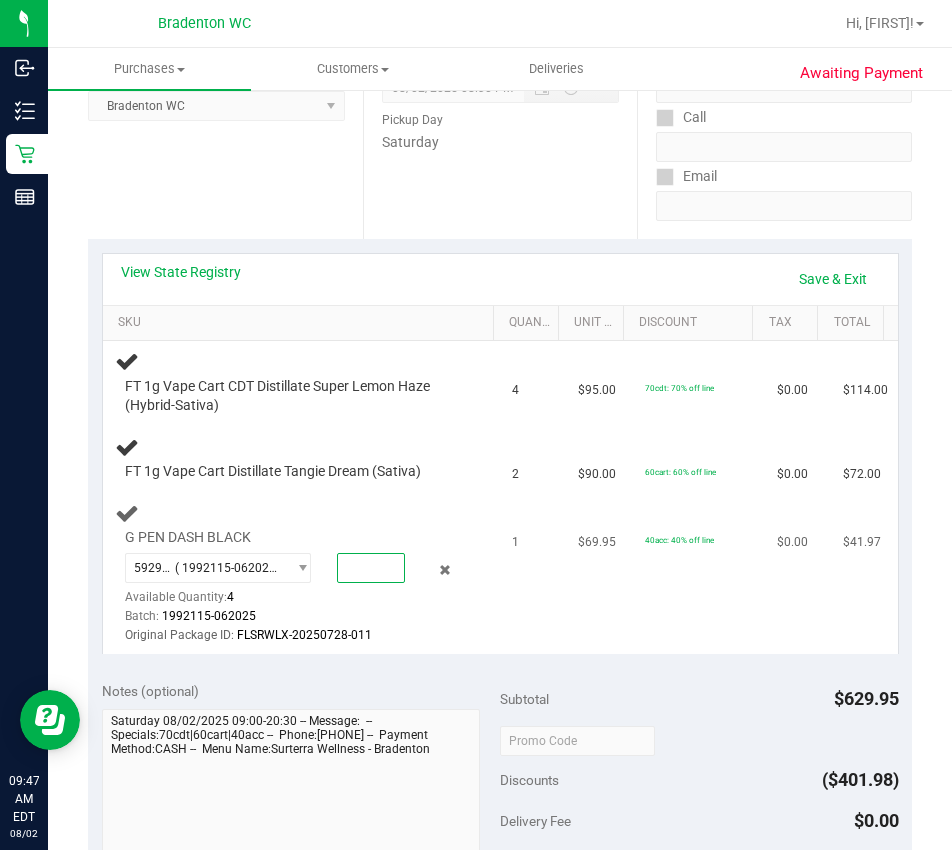 type on "1" 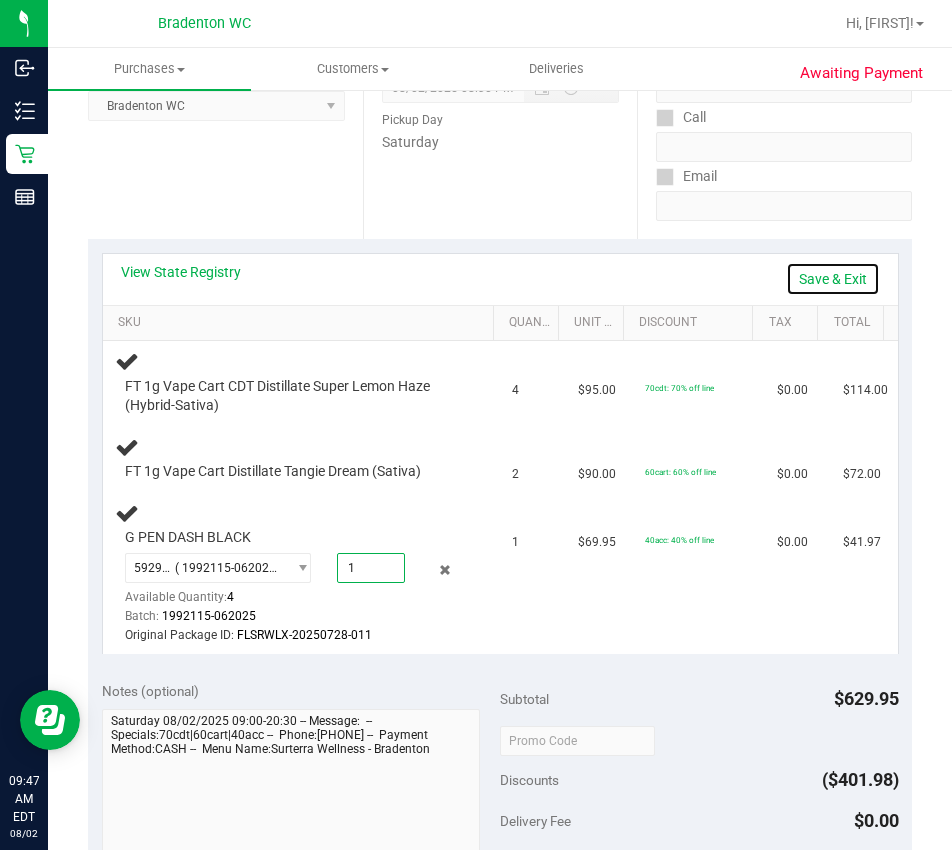 type on "1.0000" 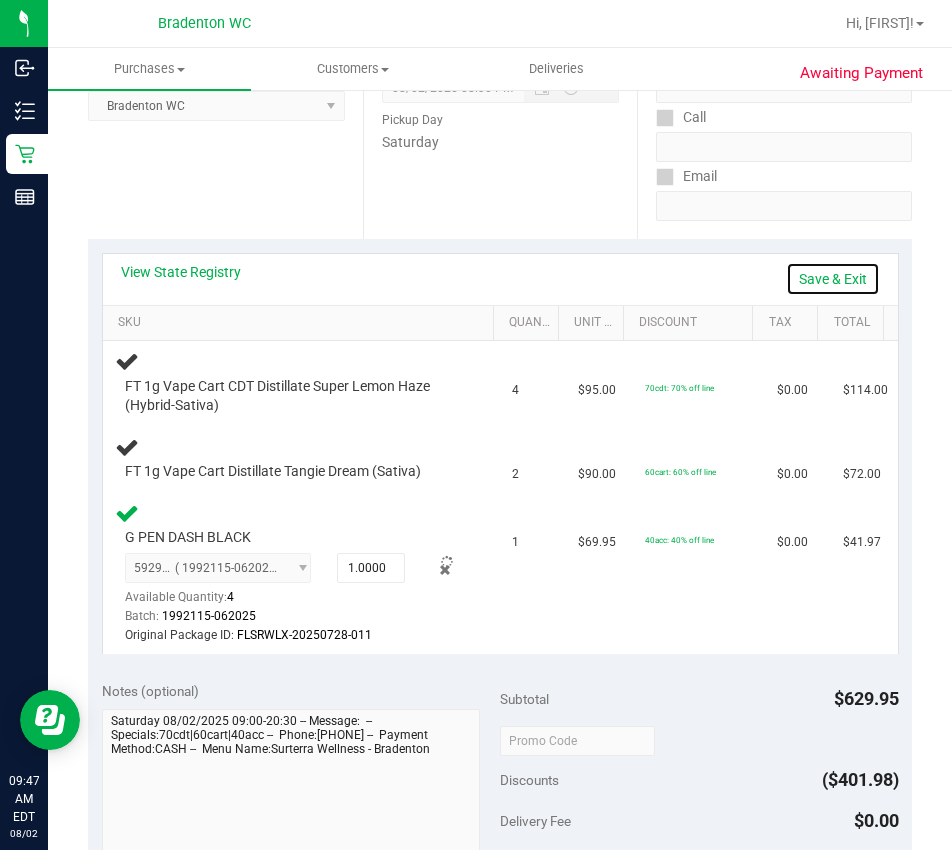 click on "Save & Exit" at bounding box center (833, 279) 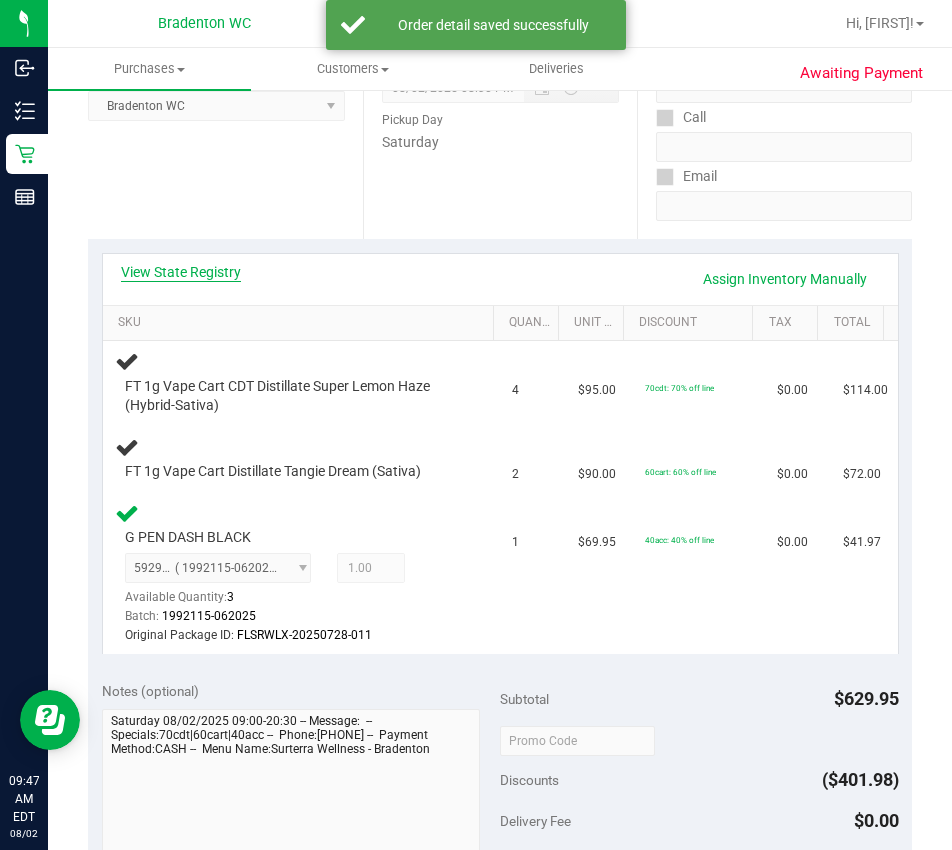 click on "View State Registry" at bounding box center (181, 272) 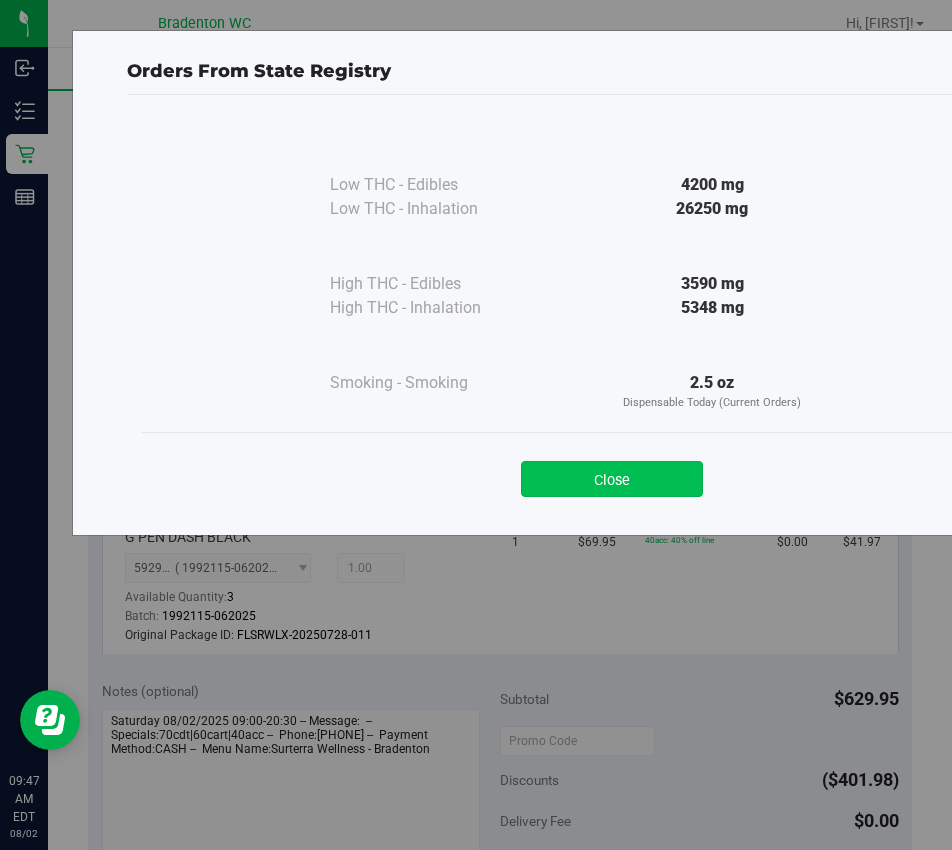 click on "Close" at bounding box center [612, 479] 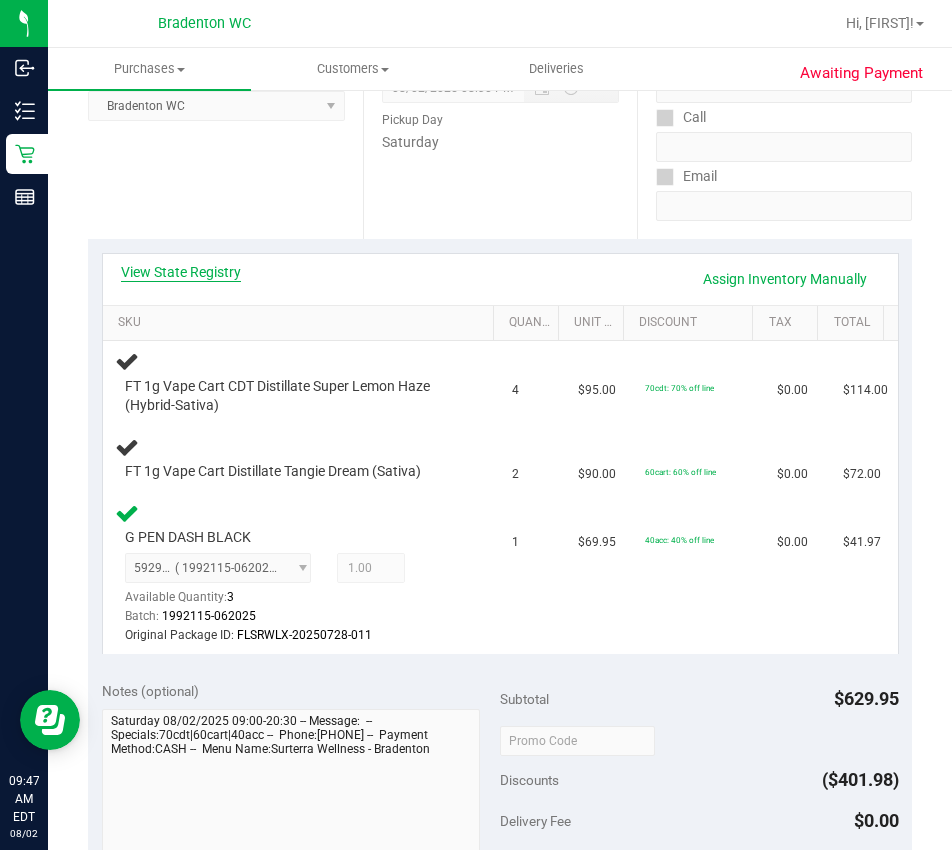 click on "View State Registry" at bounding box center [181, 272] 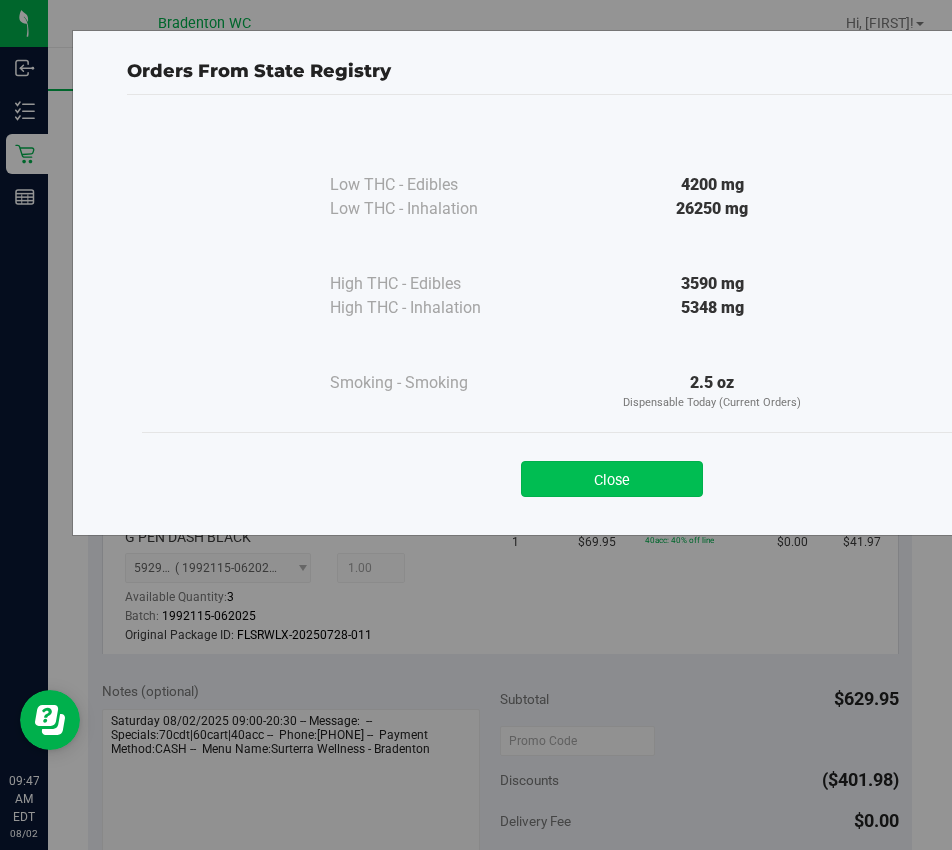 click on "Close" at bounding box center (612, 479) 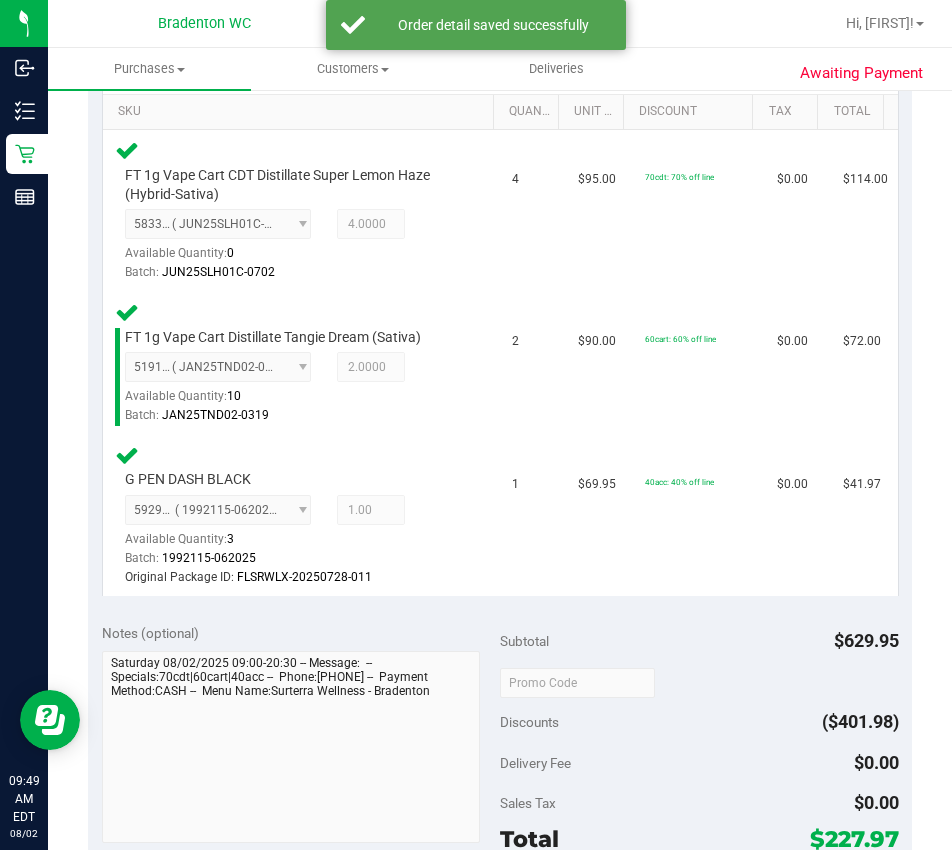 scroll, scrollTop: 586, scrollLeft: 0, axis: vertical 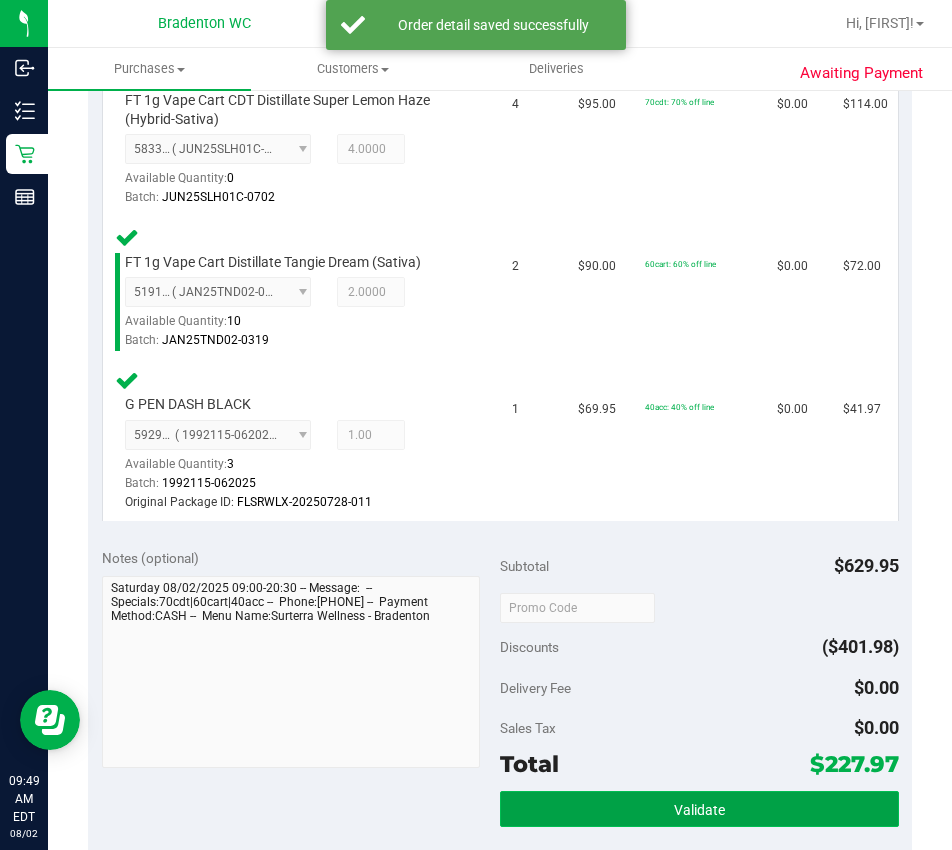 click on "Validate" at bounding box center [699, 809] 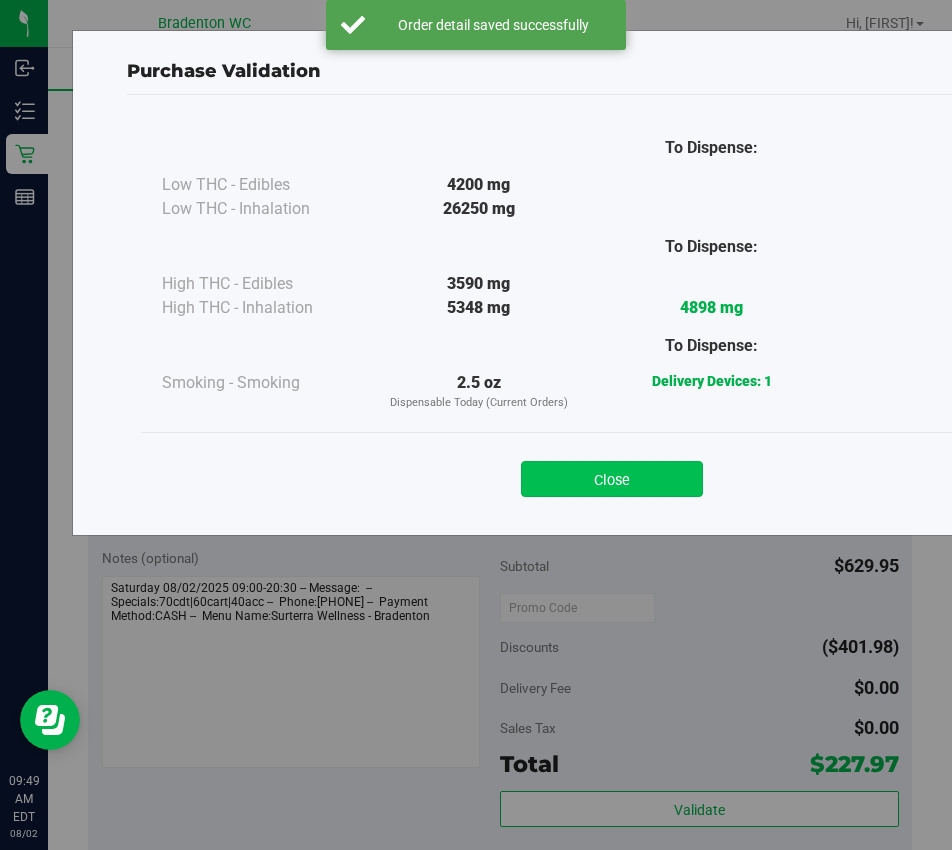click on "Close" at bounding box center (612, 479) 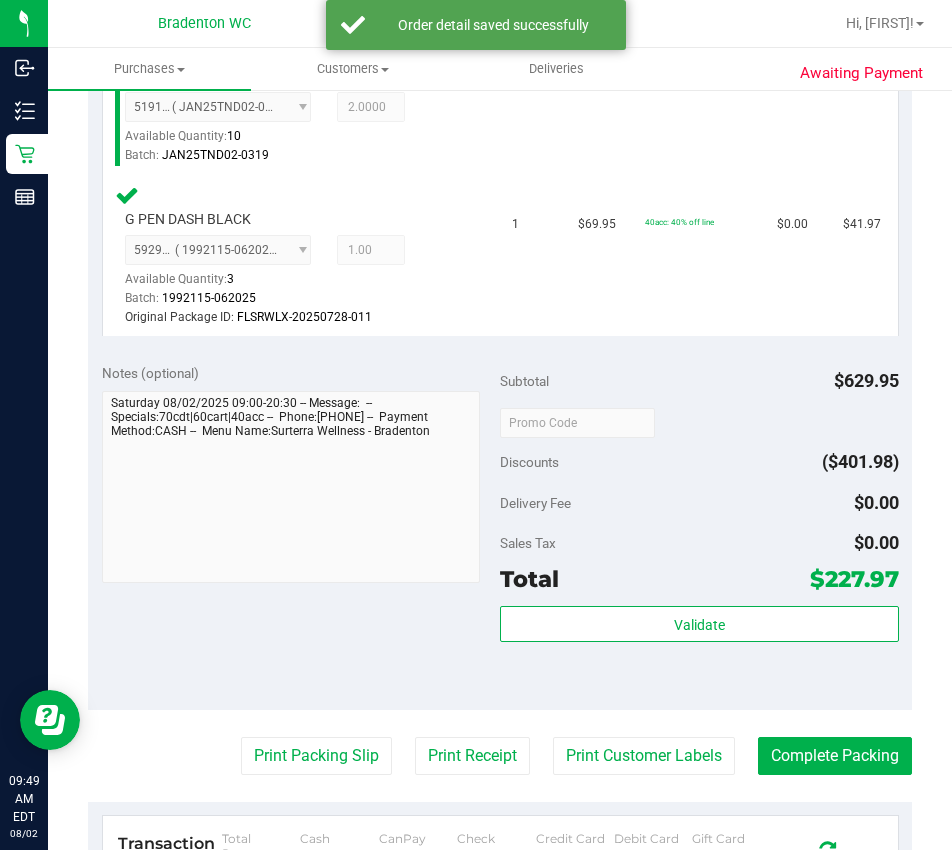 scroll, scrollTop: 784, scrollLeft: 0, axis: vertical 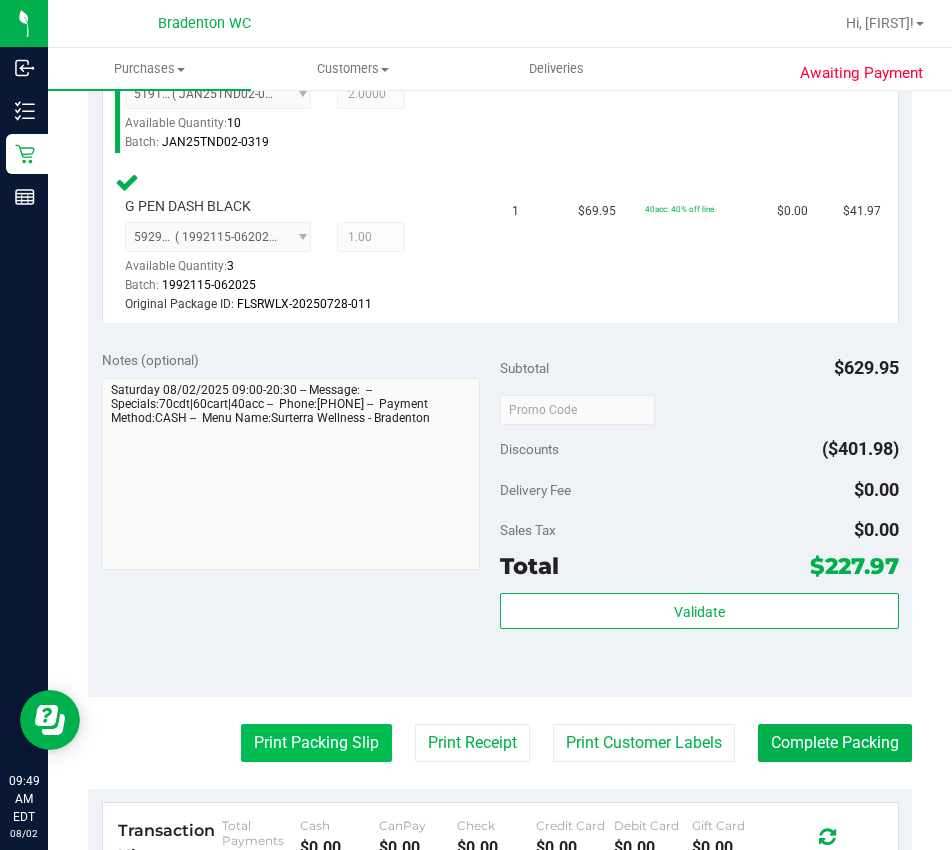 click on "Print Packing Slip" at bounding box center (316, 743) 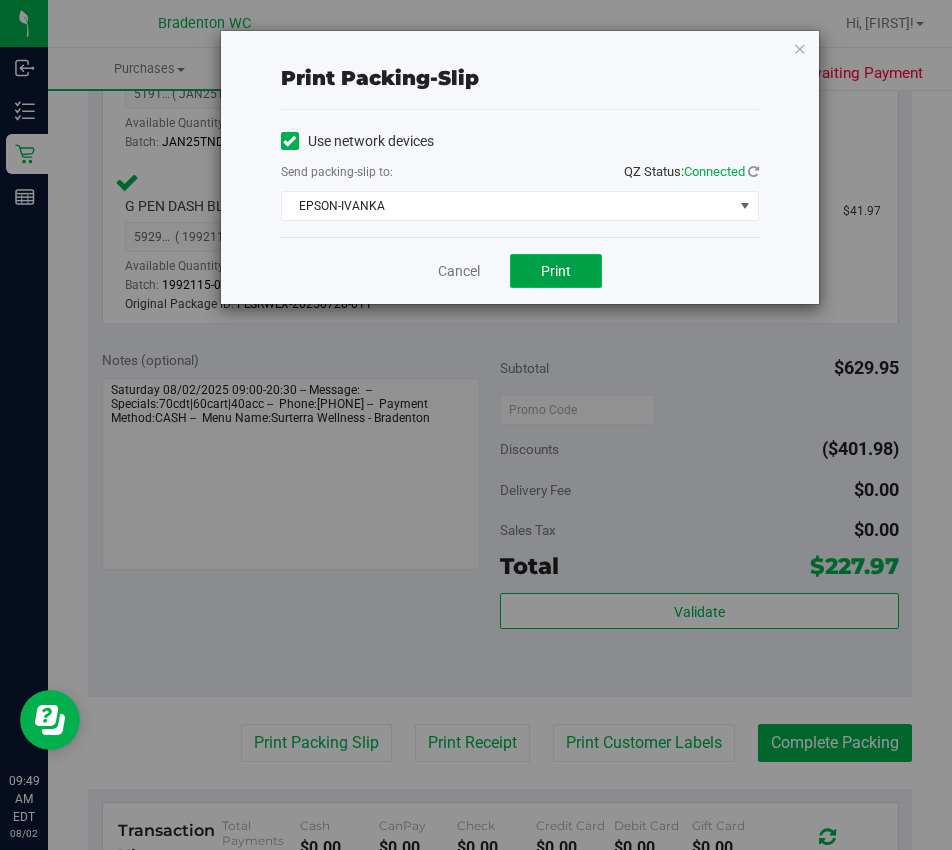 click on "Print" at bounding box center [556, 271] 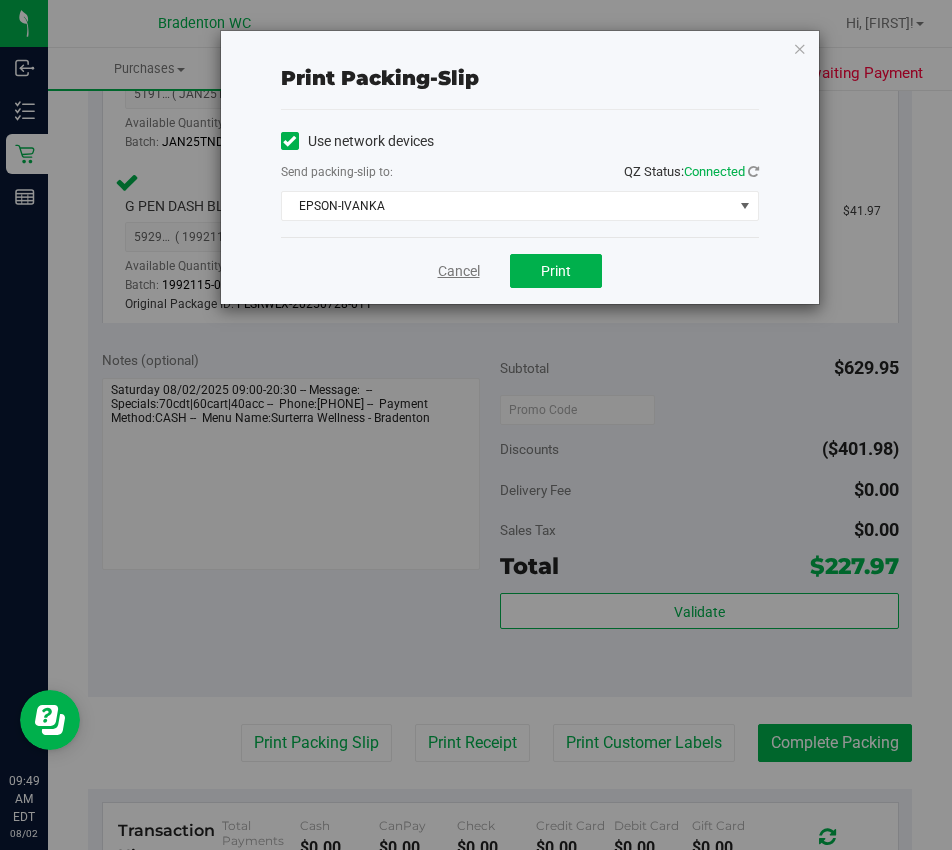 click on "Cancel" at bounding box center (459, 271) 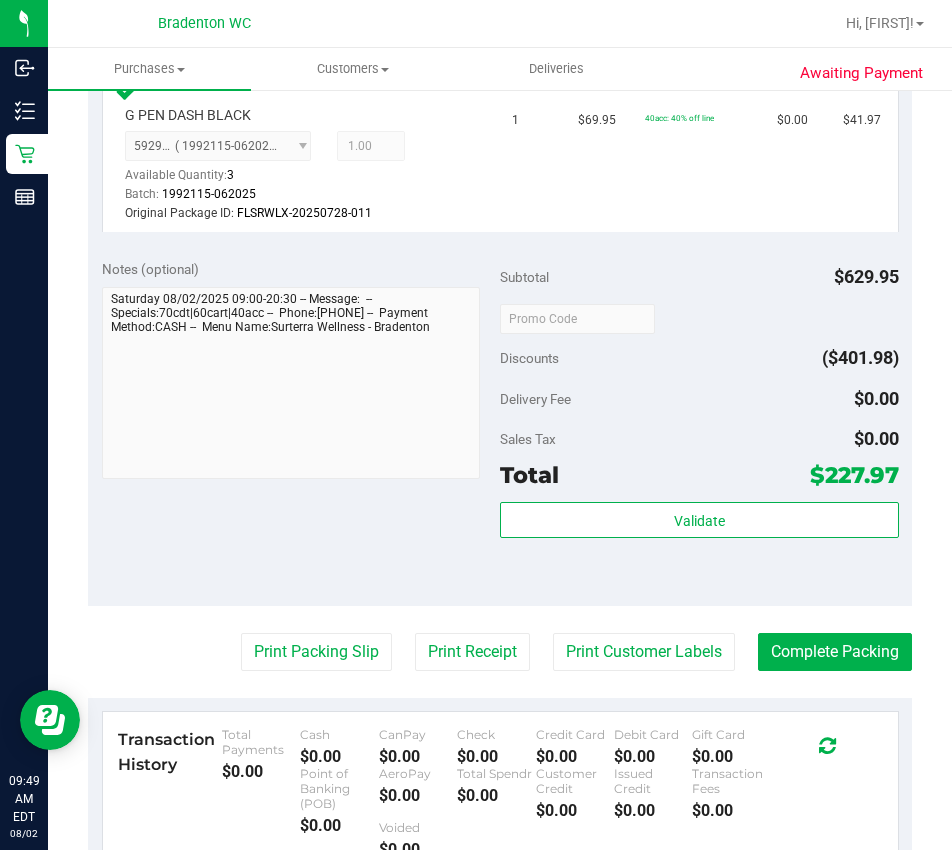 scroll, scrollTop: 883, scrollLeft: 0, axis: vertical 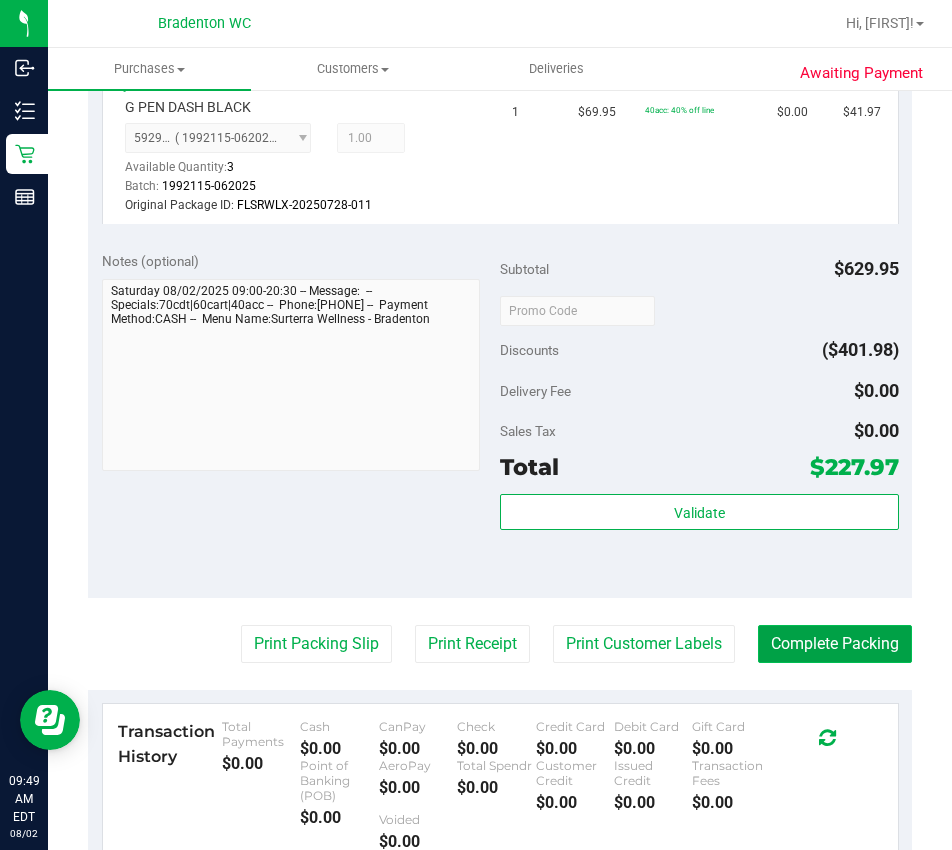 click on "Complete Packing" at bounding box center (835, 644) 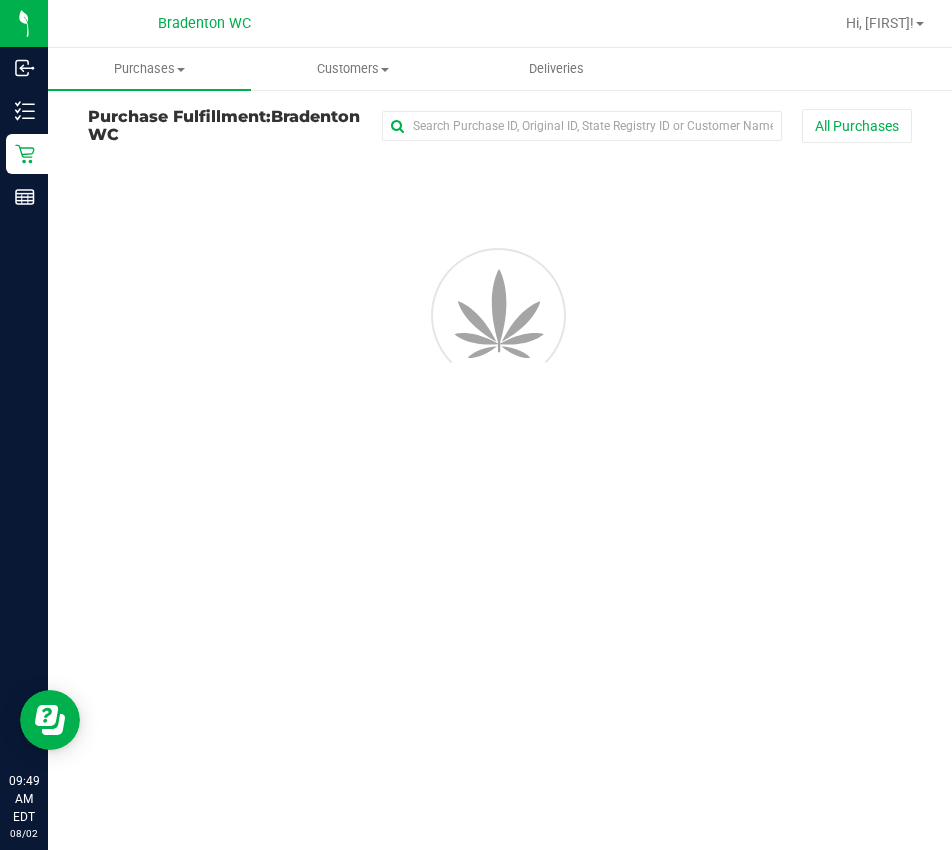scroll, scrollTop: 0, scrollLeft: 0, axis: both 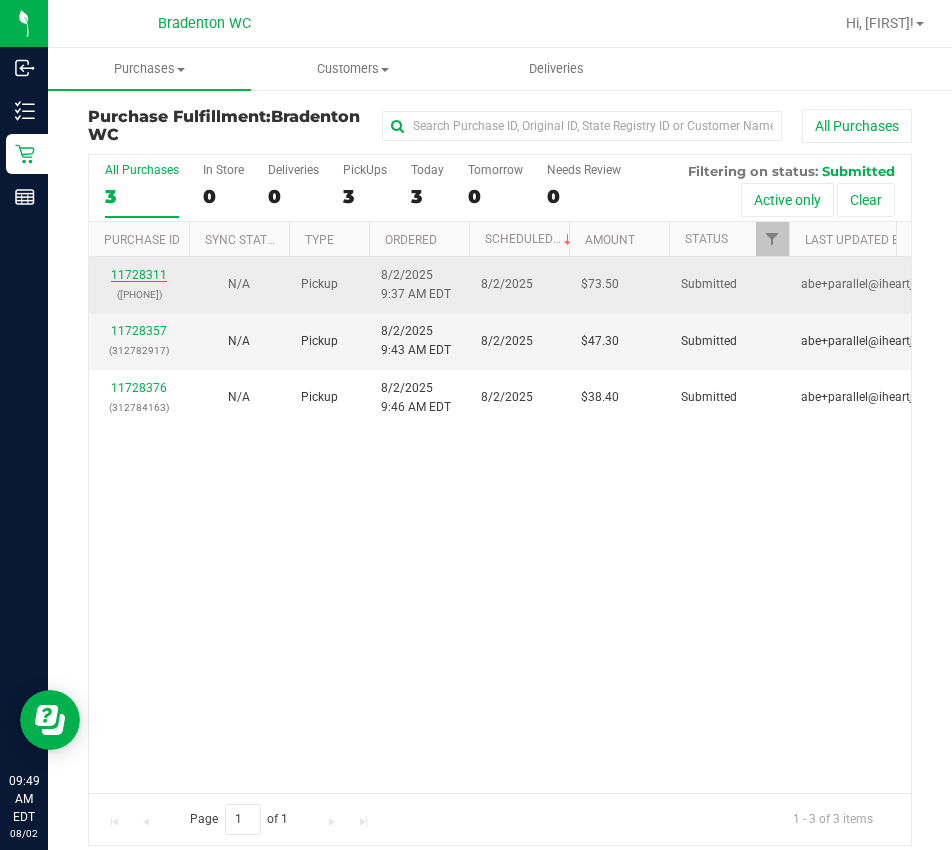 click on "11728311" at bounding box center (139, 275) 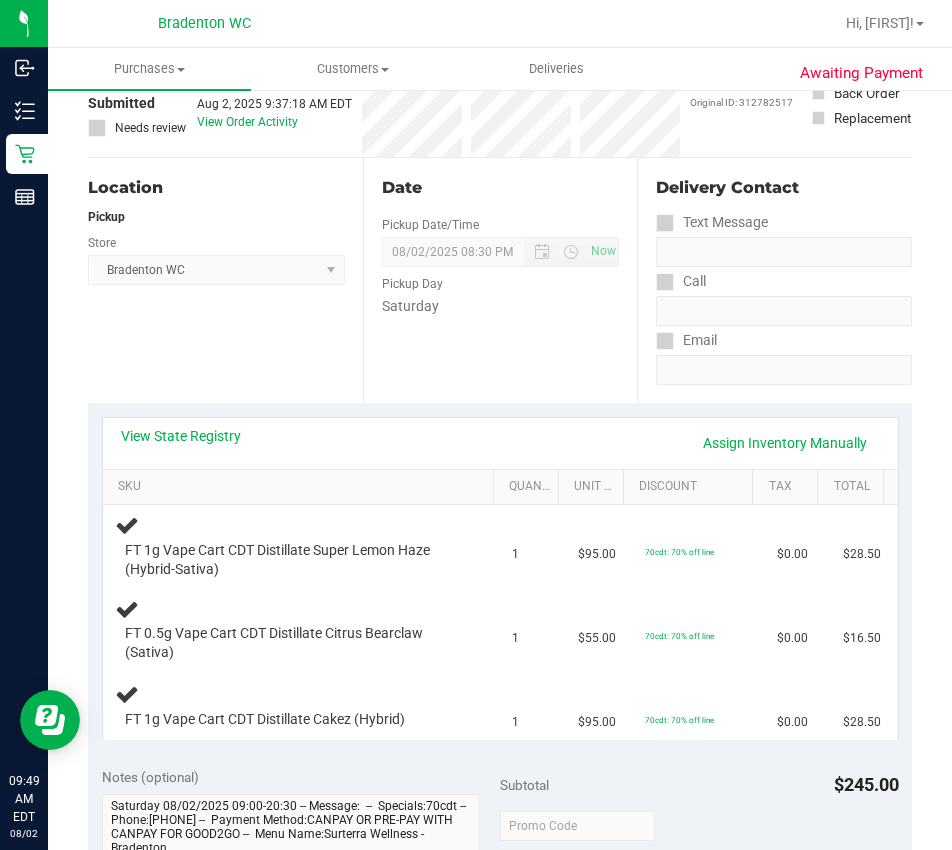 scroll, scrollTop: 180, scrollLeft: 0, axis: vertical 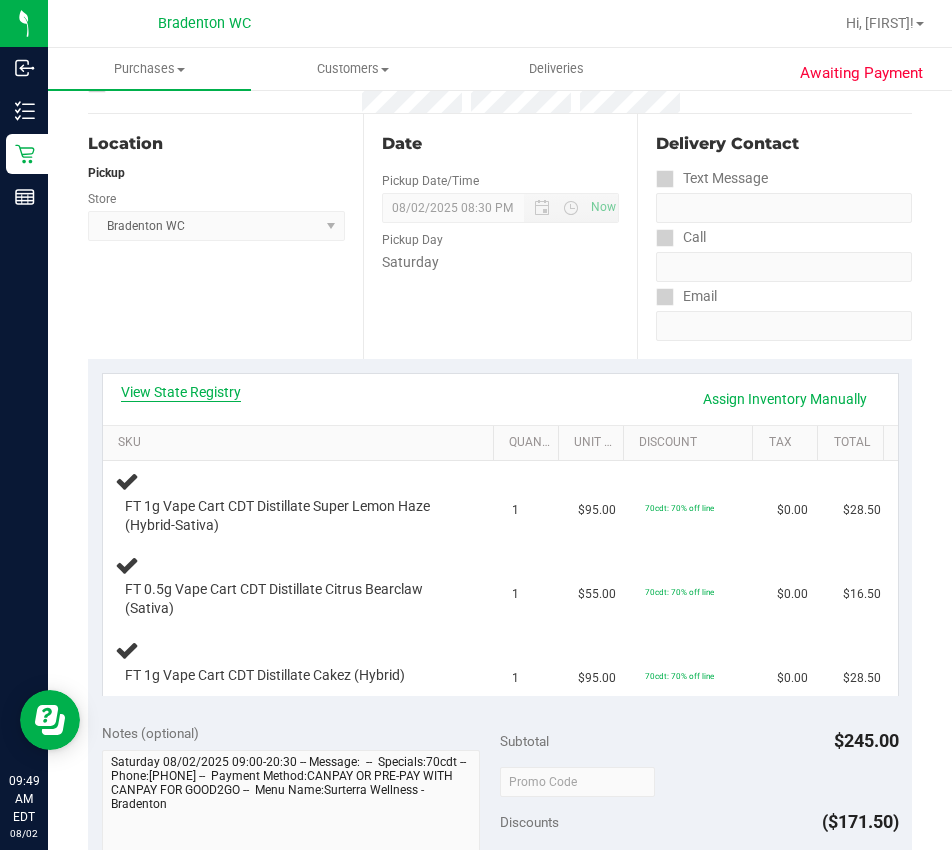 click on "View State Registry" at bounding box center [181, 392] 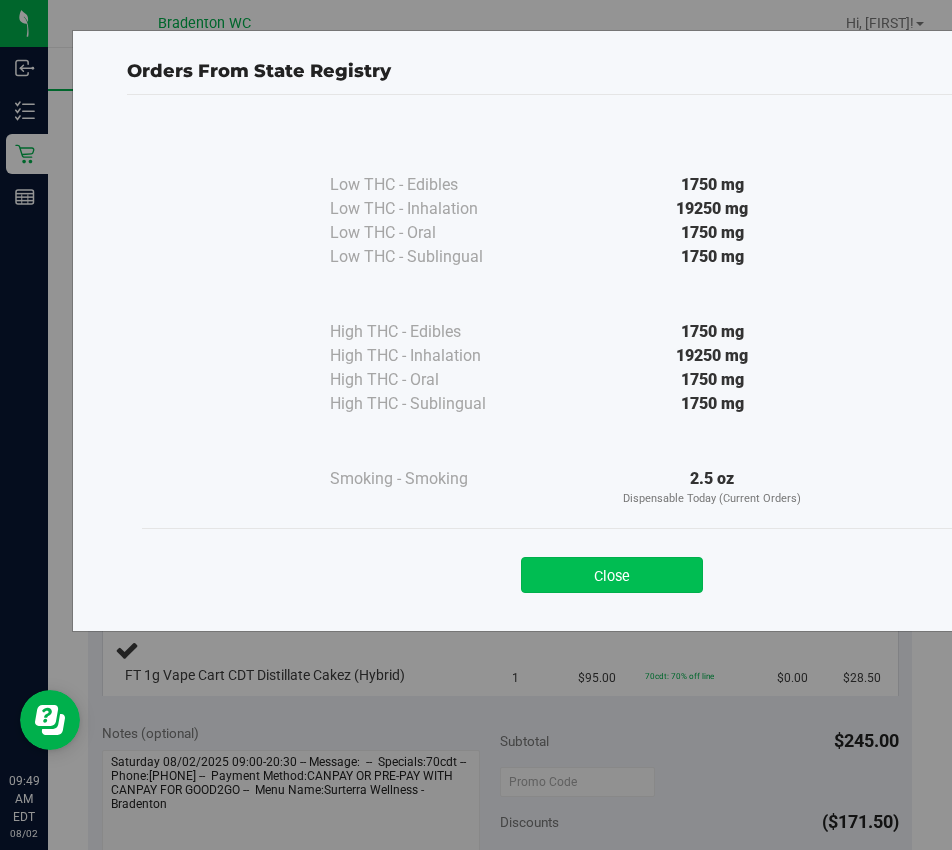 click on "Close" at bounding box center [612, 575] 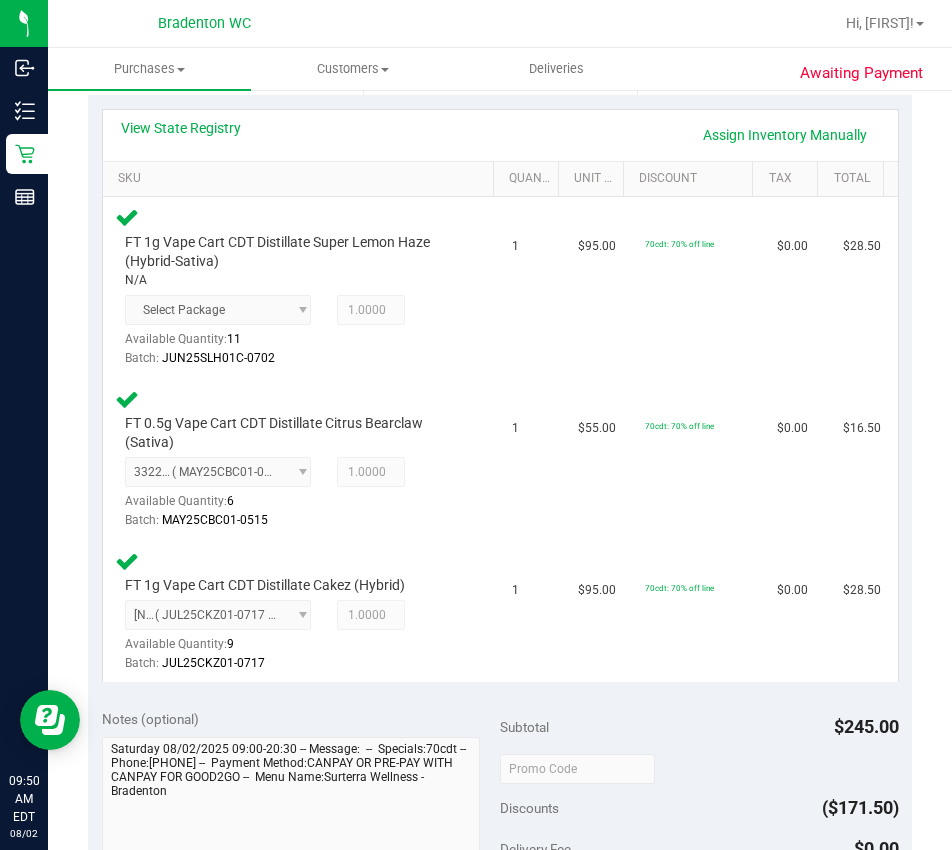 scroll, scrollTop: 761, scrollLeft: 0, axis: vertical 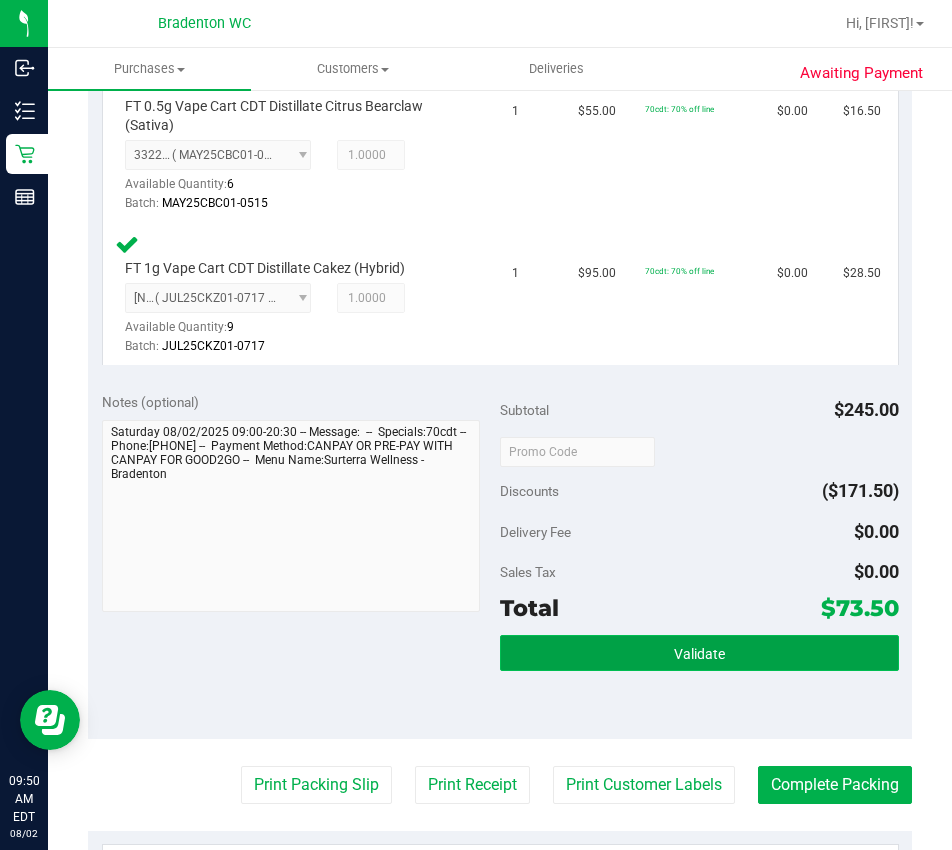click on "Validate" at bounding box center [699, 654] 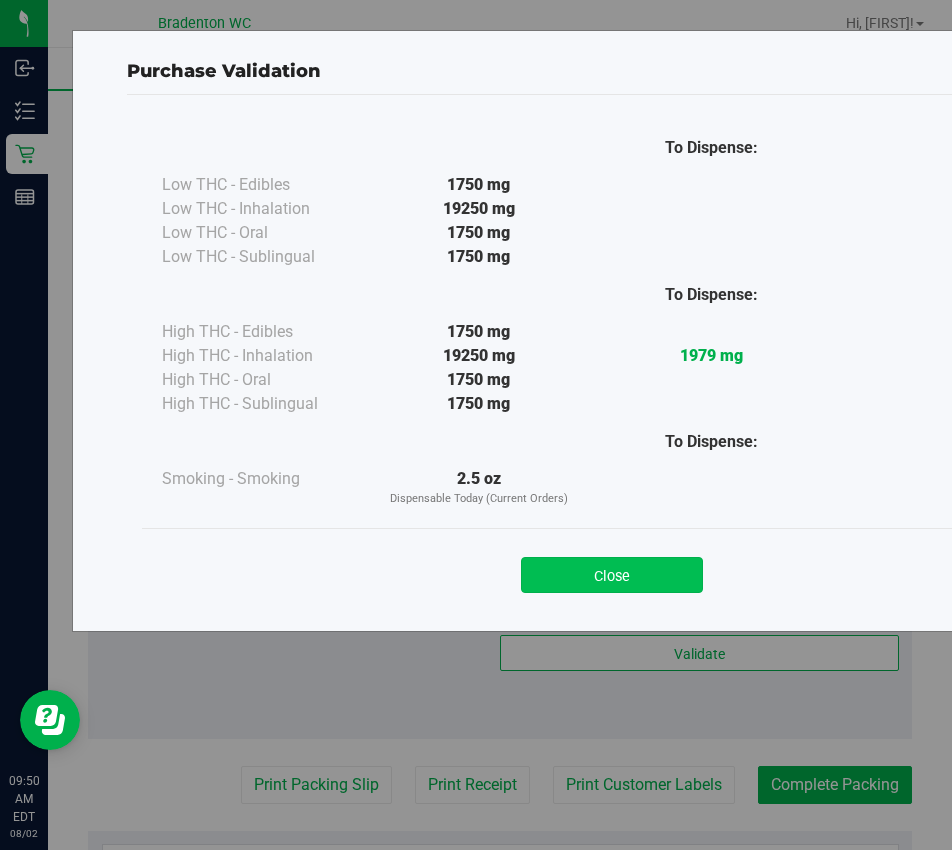 click on "Close" at bounding box center (612, 575) 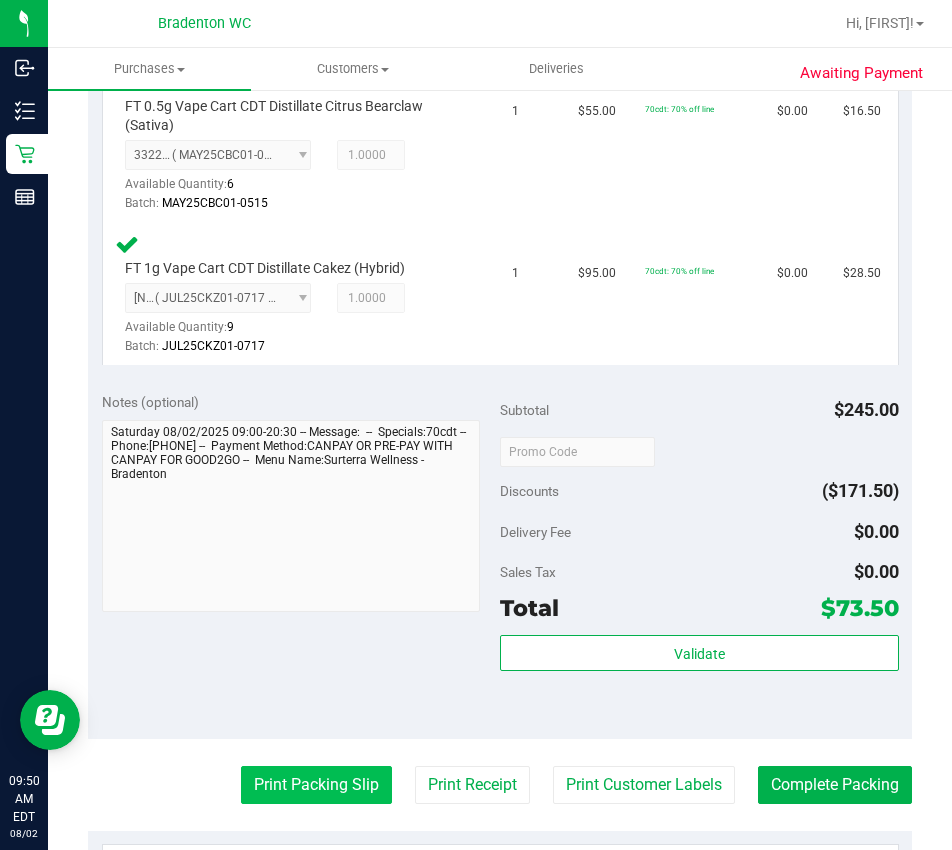 click on "Print Packing Slip" at bounding box center (316, 785) 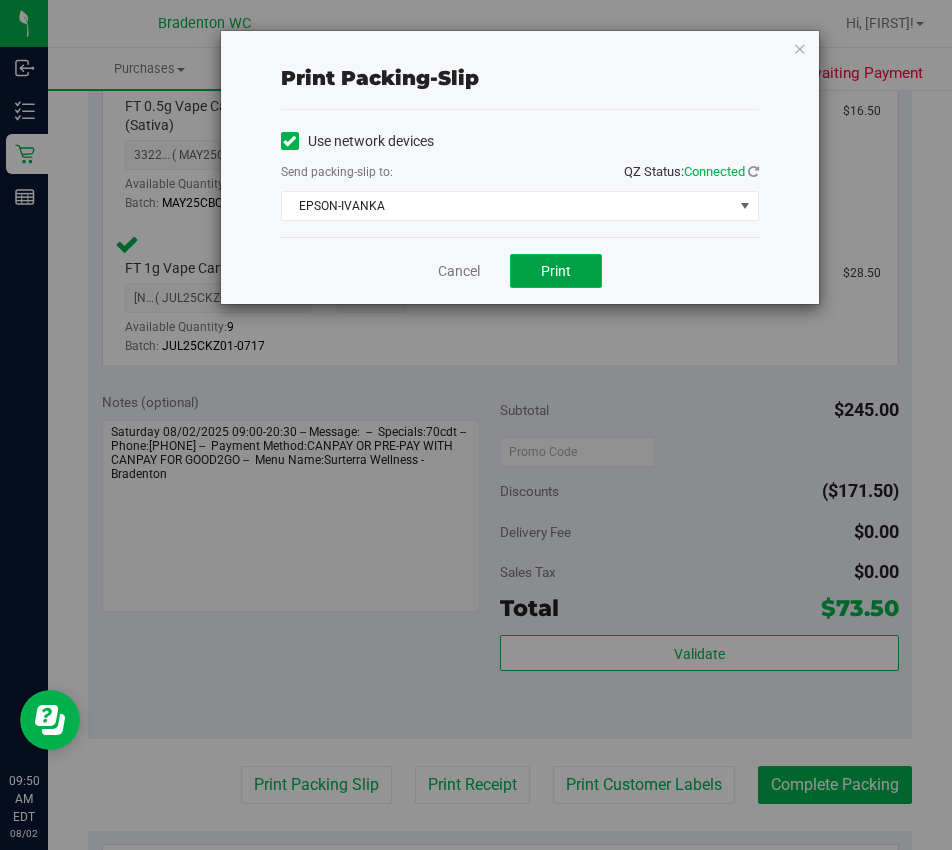 click on "Print" at bounding box center [556, 271] 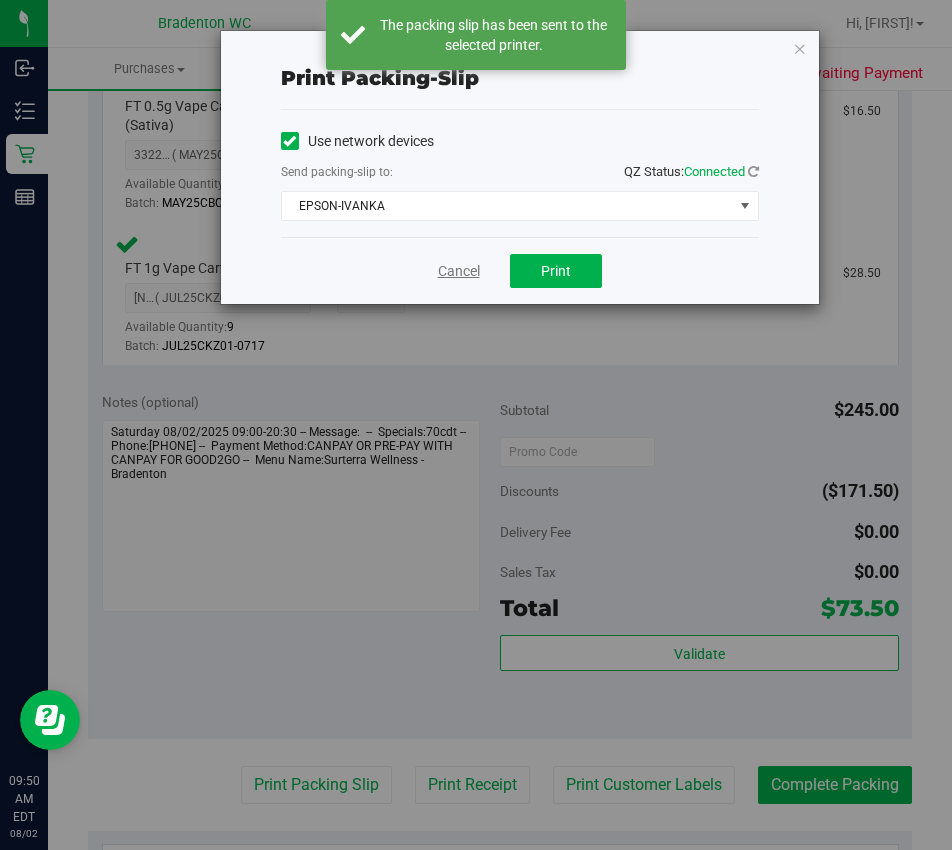 click on "Cancel" at bounding box center (459, 271) 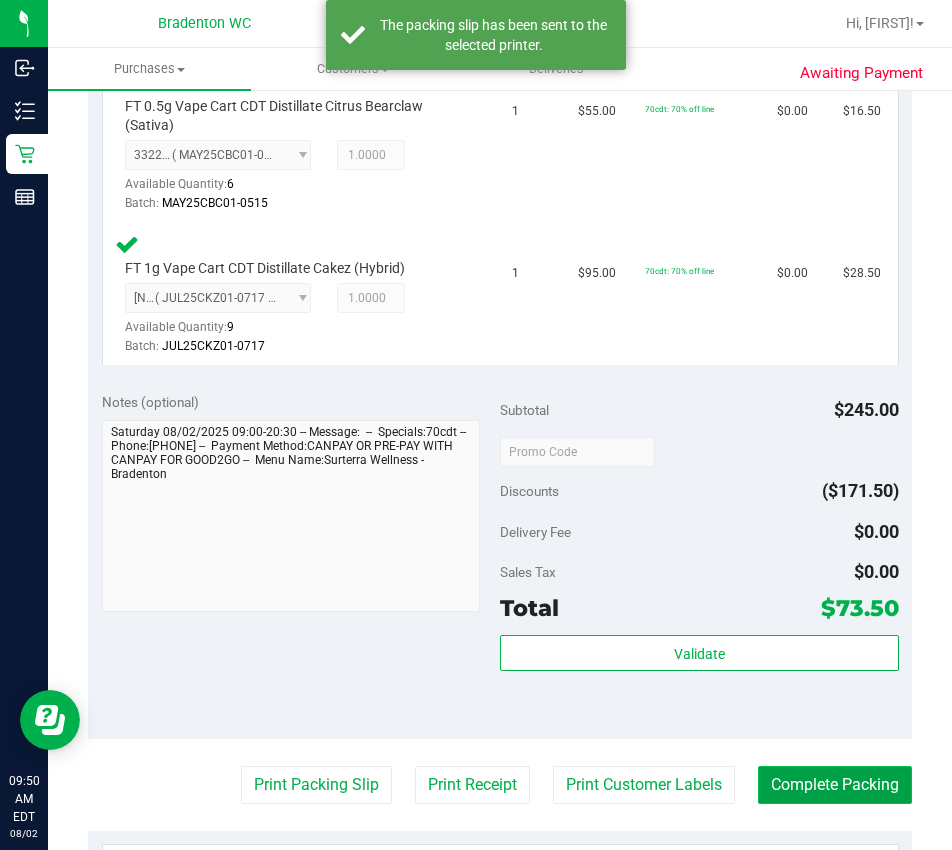 click on "Complete Packing" at bounding box center (835, 785) 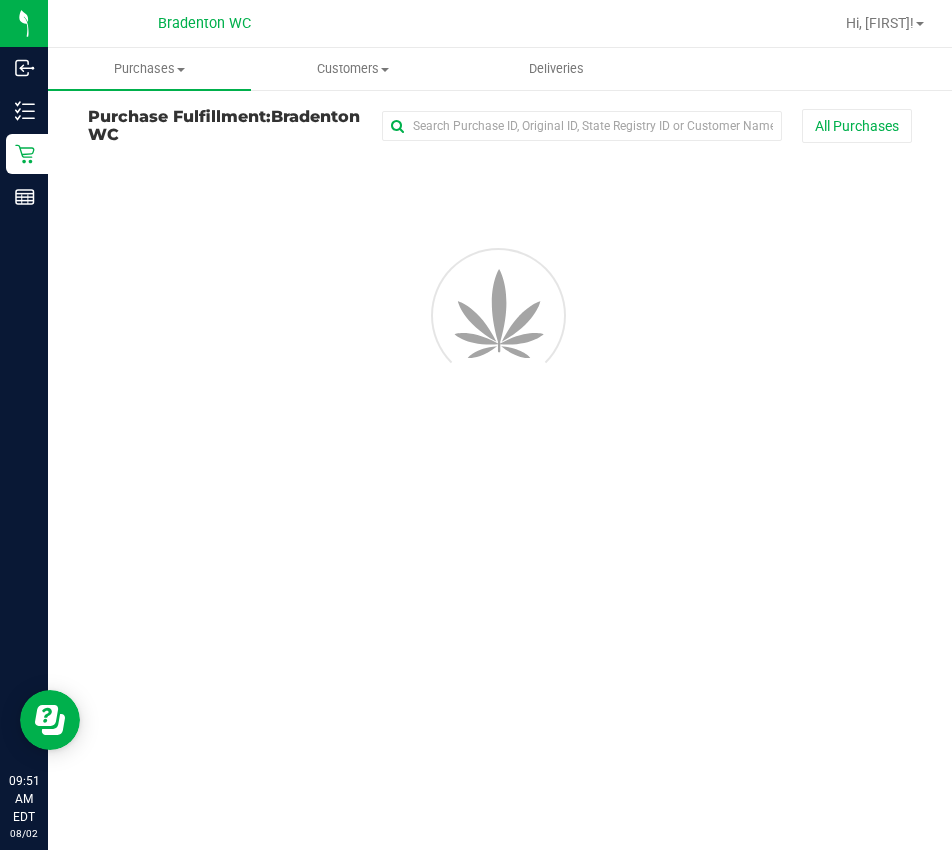 scroll, scrollTop: 0, scrollLeft: 0, axis: both 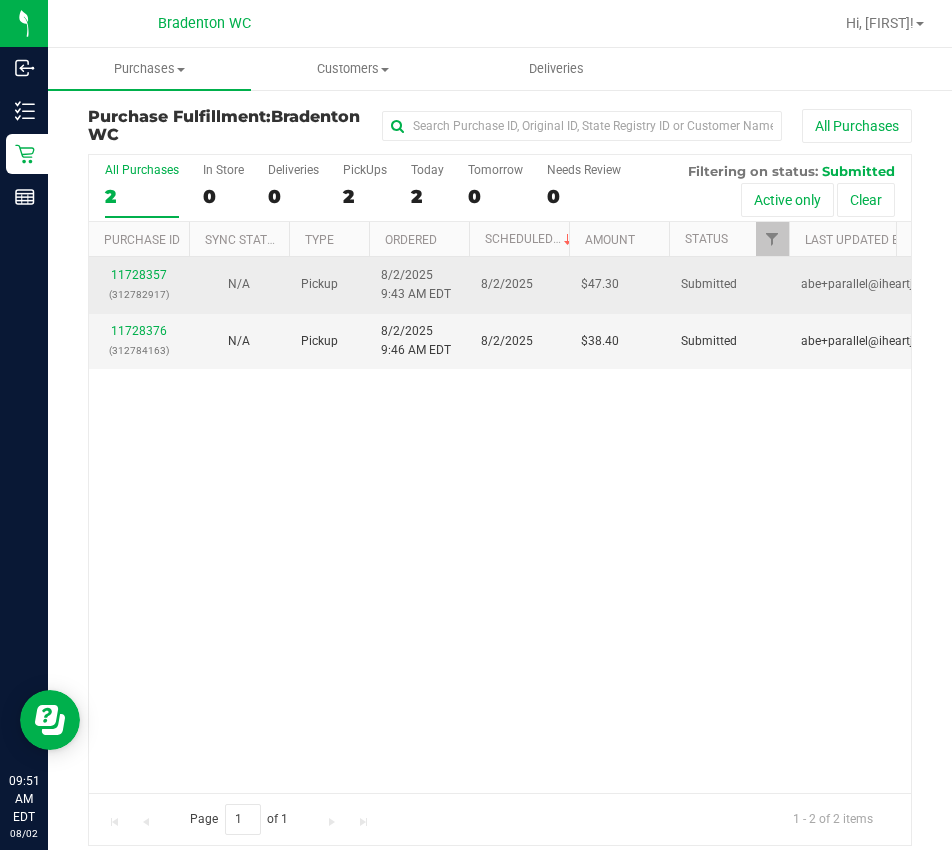 click on "11728357
(312782917)" at bounding box center (139, 285) 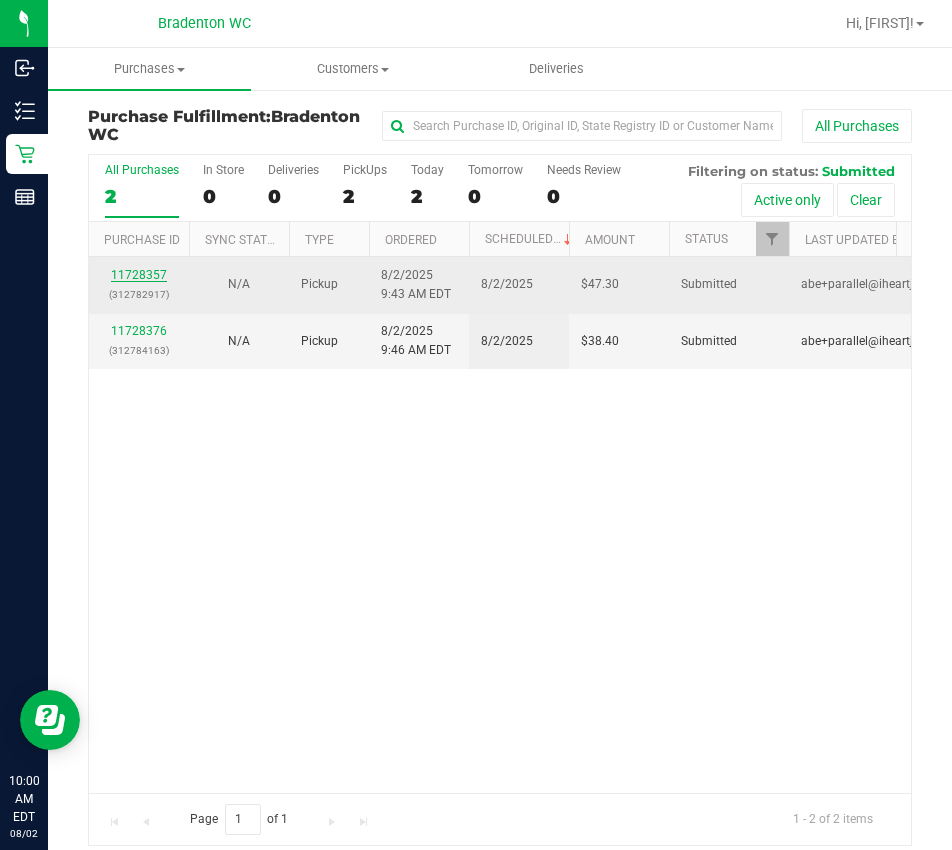 click on "11728357" at bounding box center (139, 275) 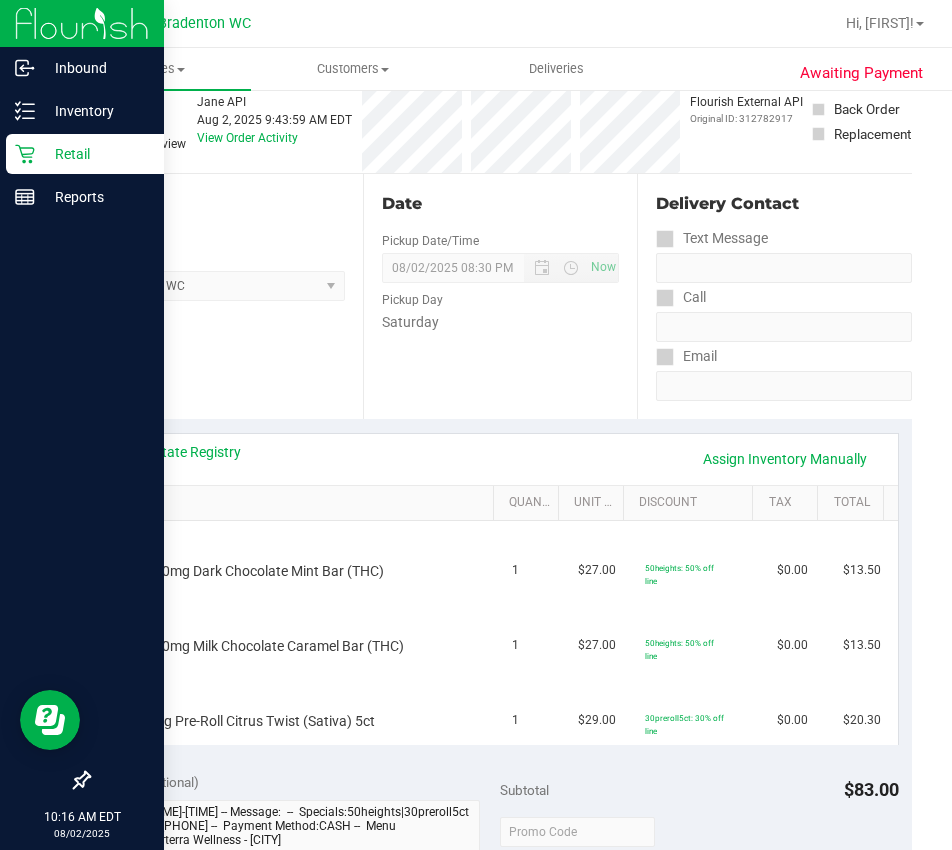 scroll, scrollTop: 157, scrollLeft: 0, axis: vertical 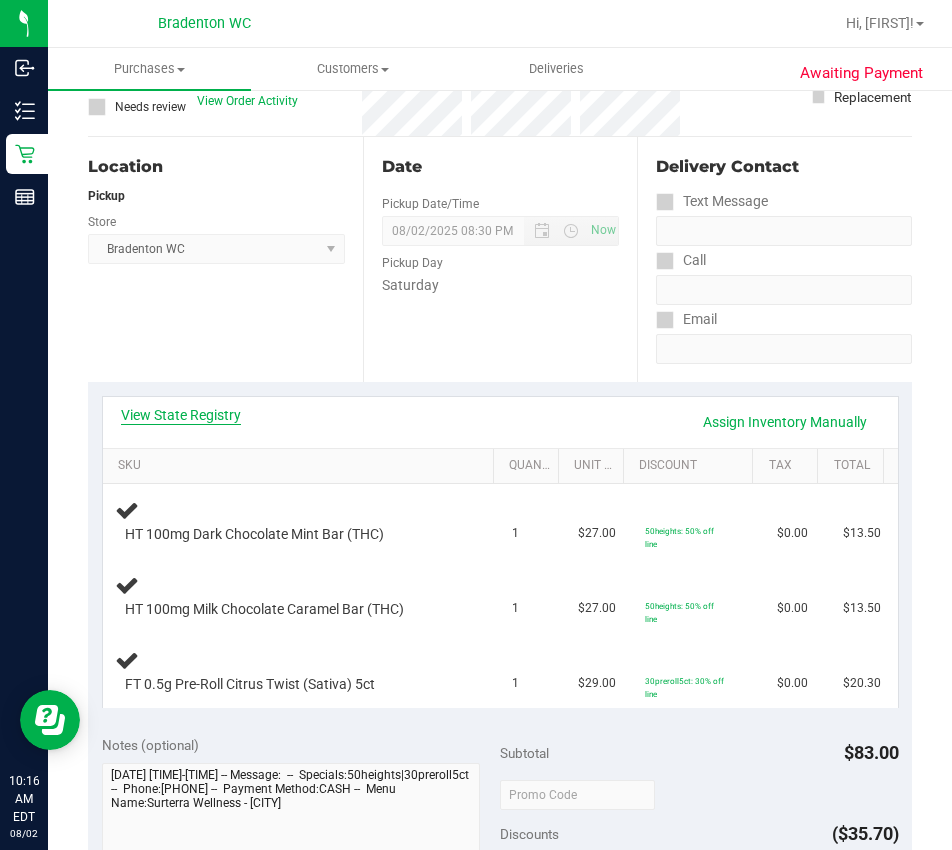 click on "View State Registry" at bounding box center [181, 415] 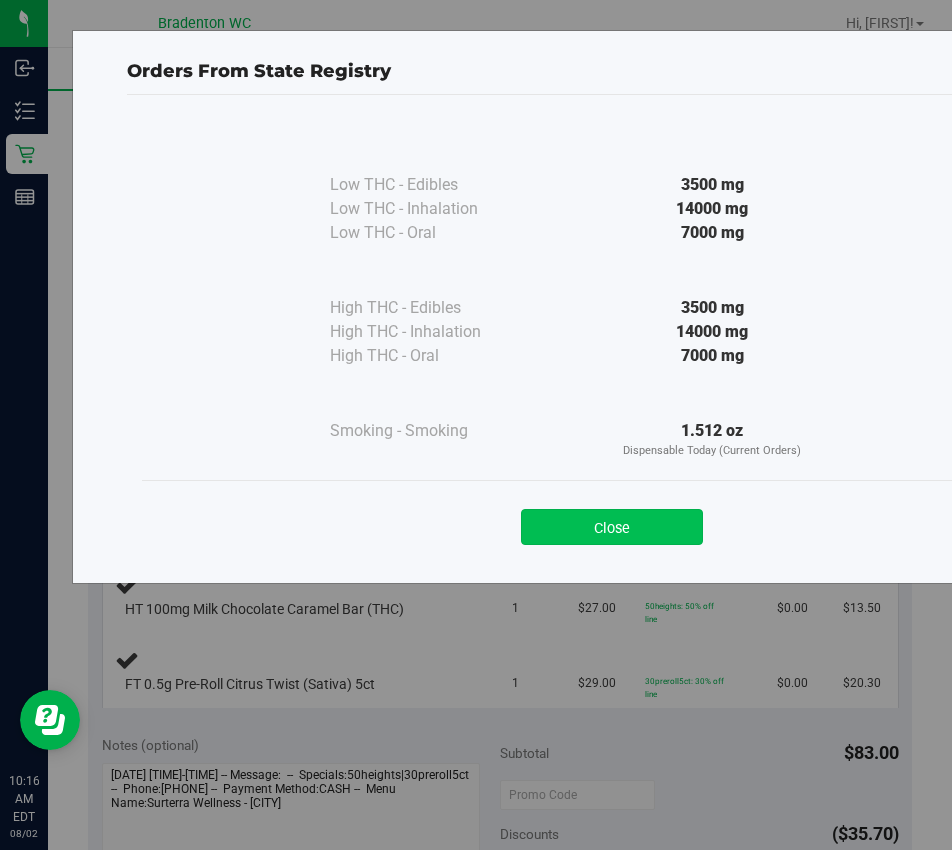 click on "Close" at bounding box center [612, 527] 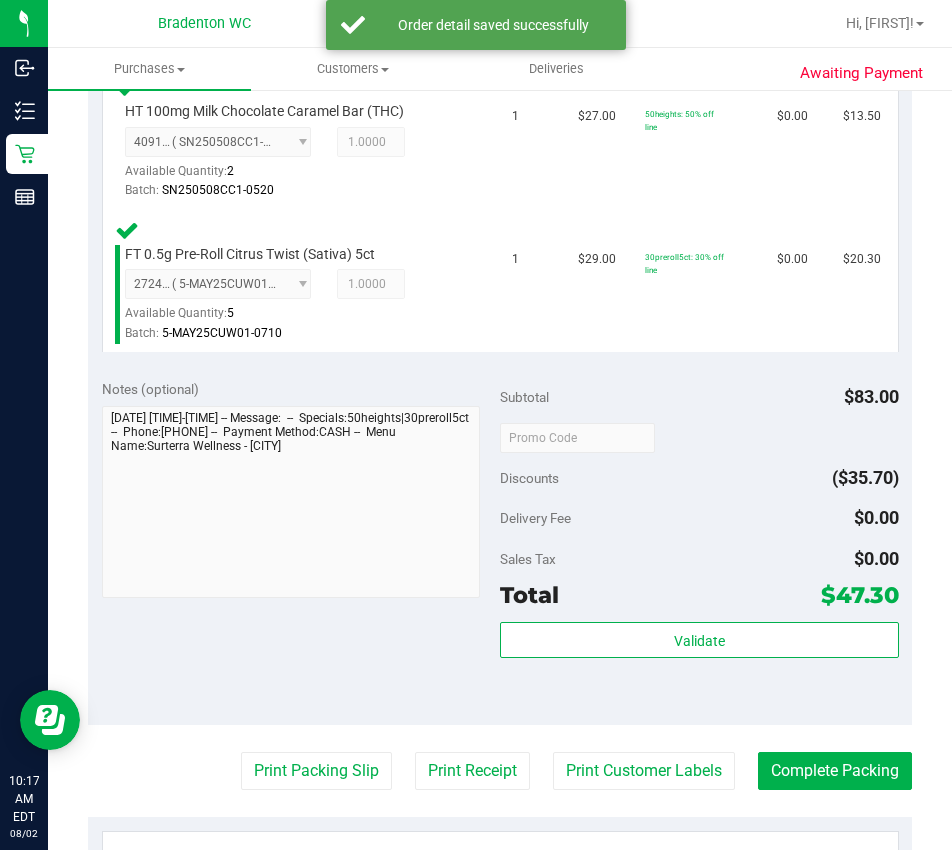 scroll, scrollTop: 755, scrollLeft: 0, axis: vertical 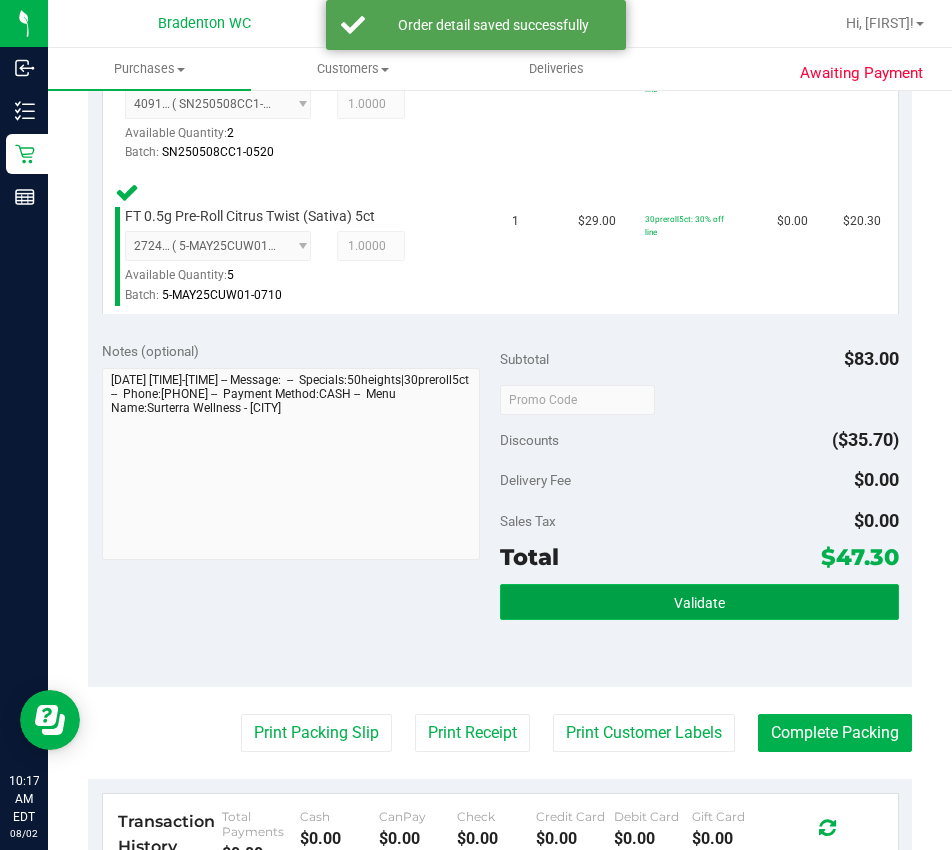 click on "Validate" at bounding box center (699, 603) 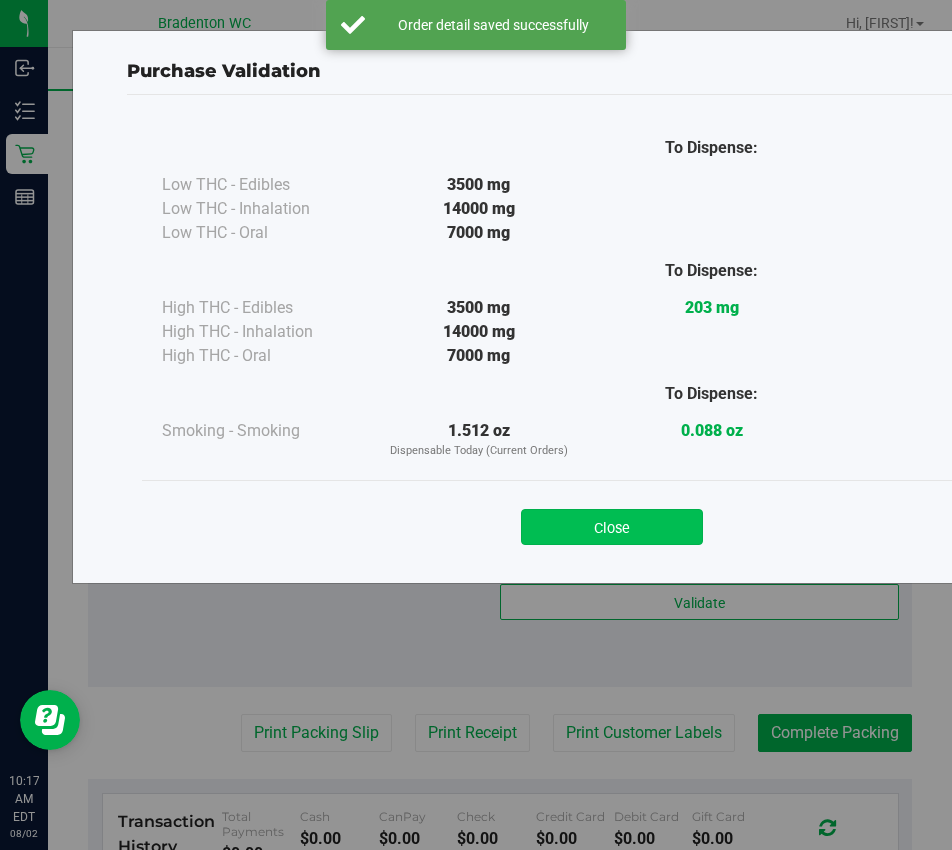 click on "Close" at bounding box center [612, 527] 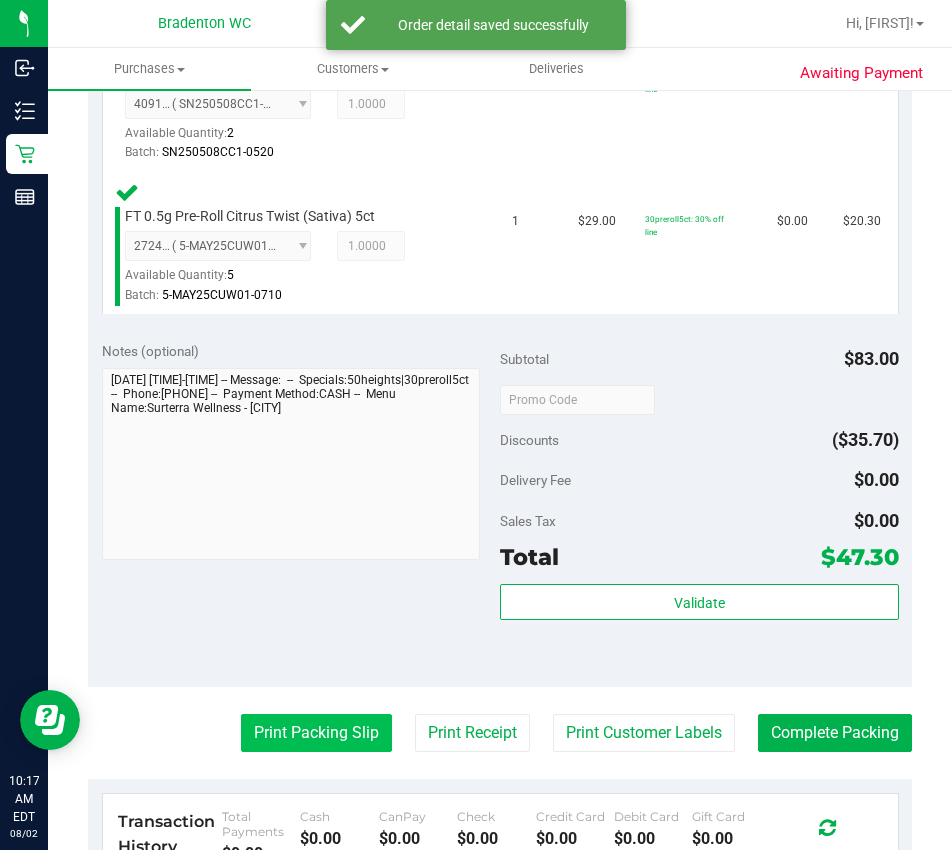 click on "Print Packing Slip" at bounding box center [316, 733] 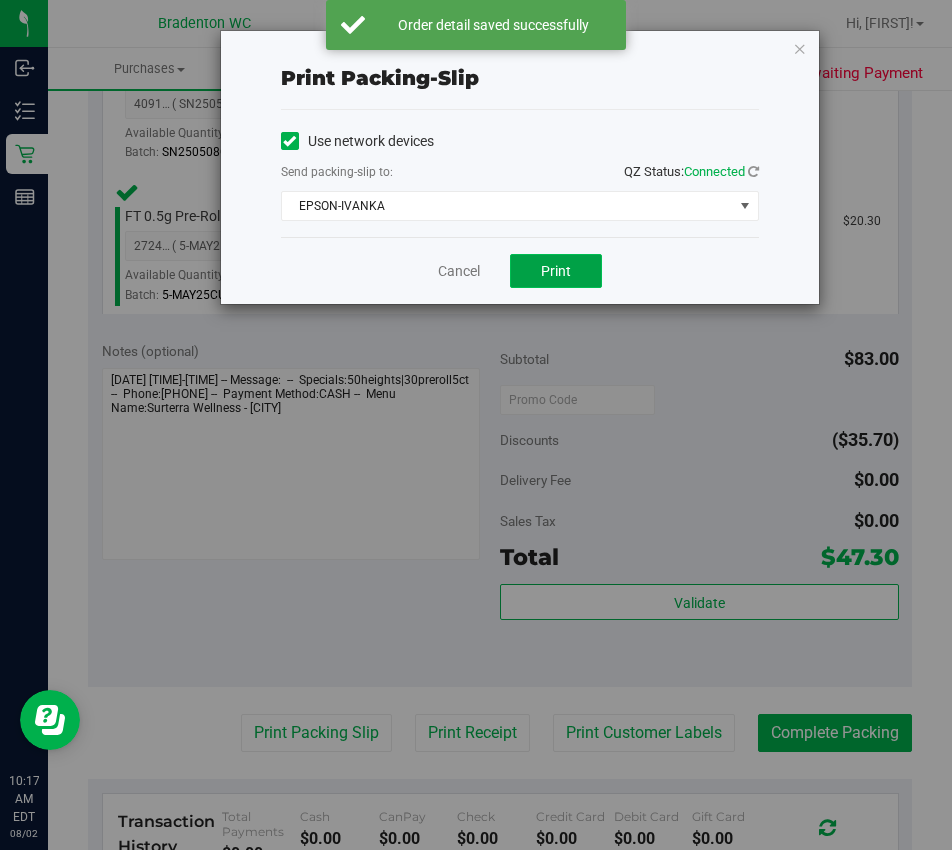 click on "Print" at bounding box center (556, 271) 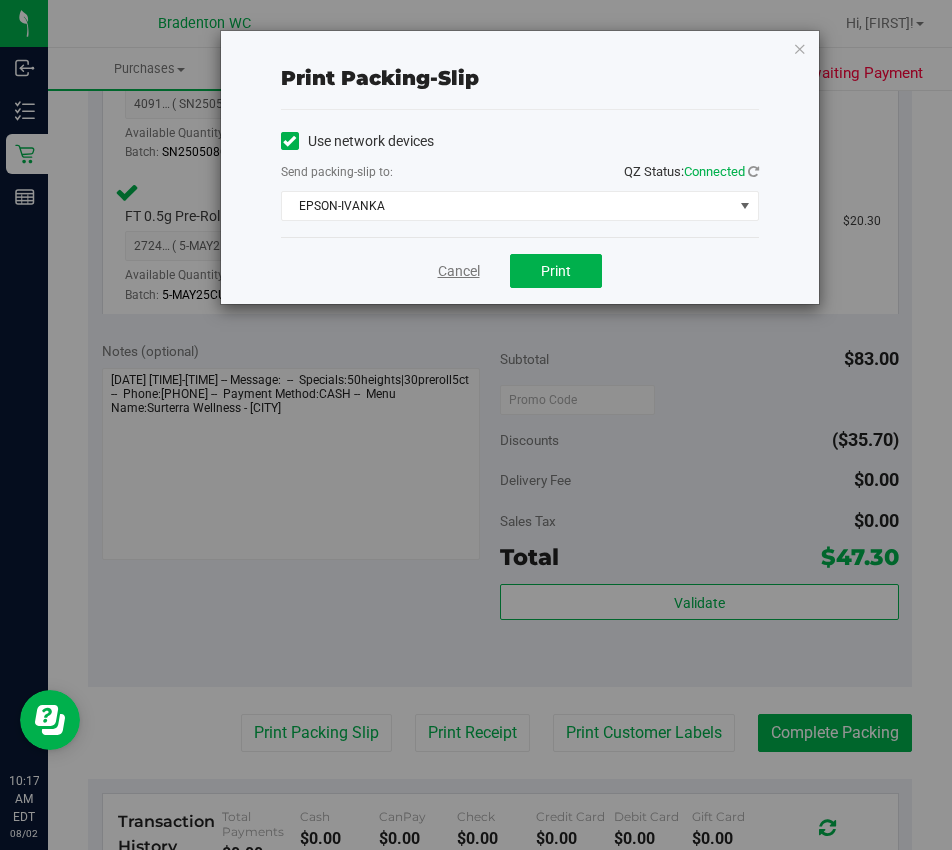 click on "Cancel" at bounding box center (459, 271) 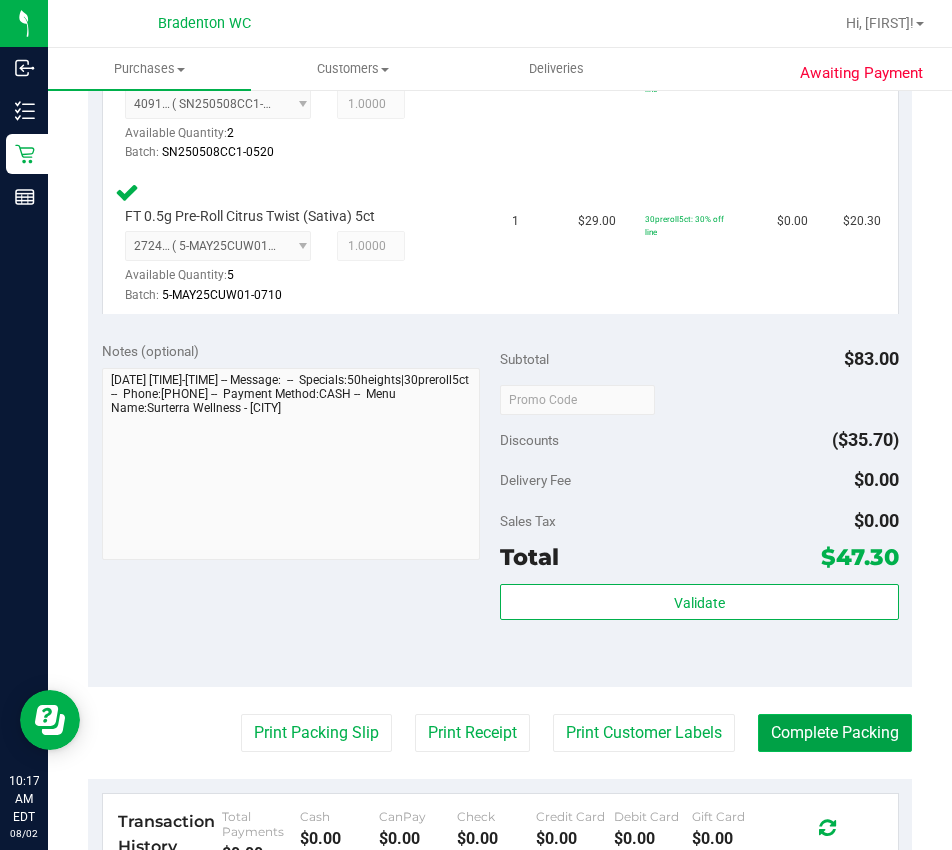 click on "Complete Packing" at bounding box center (835, 733) 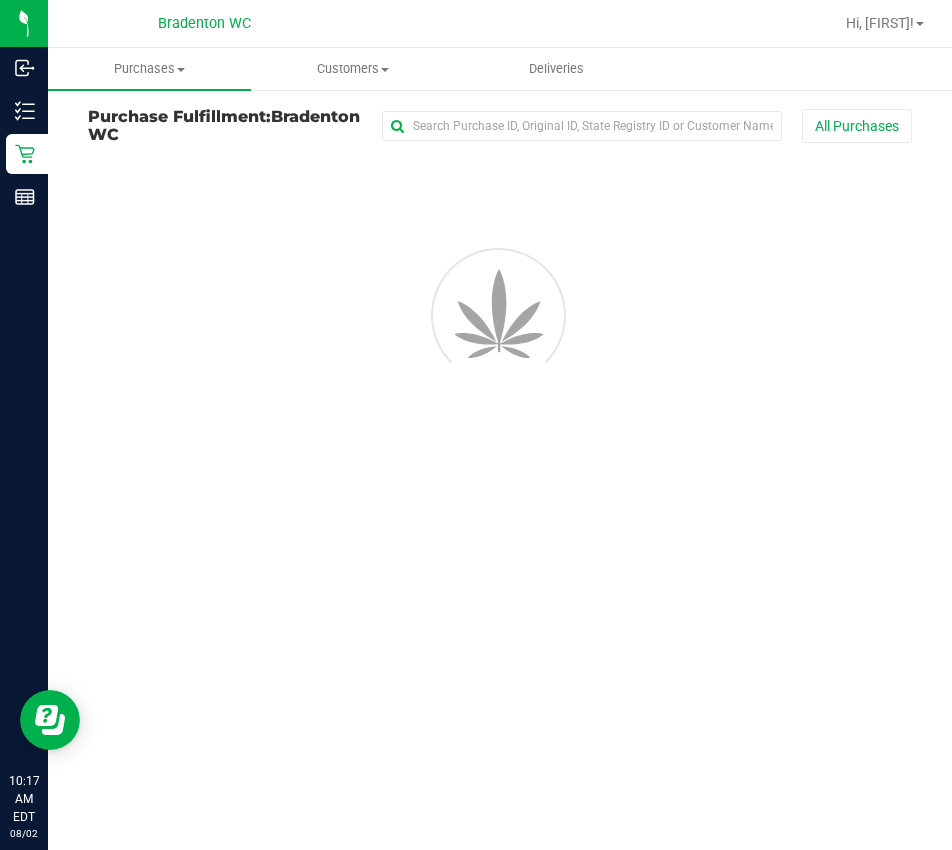 scroll, scrollTop: 0, scrollLeft: 0, axis: both 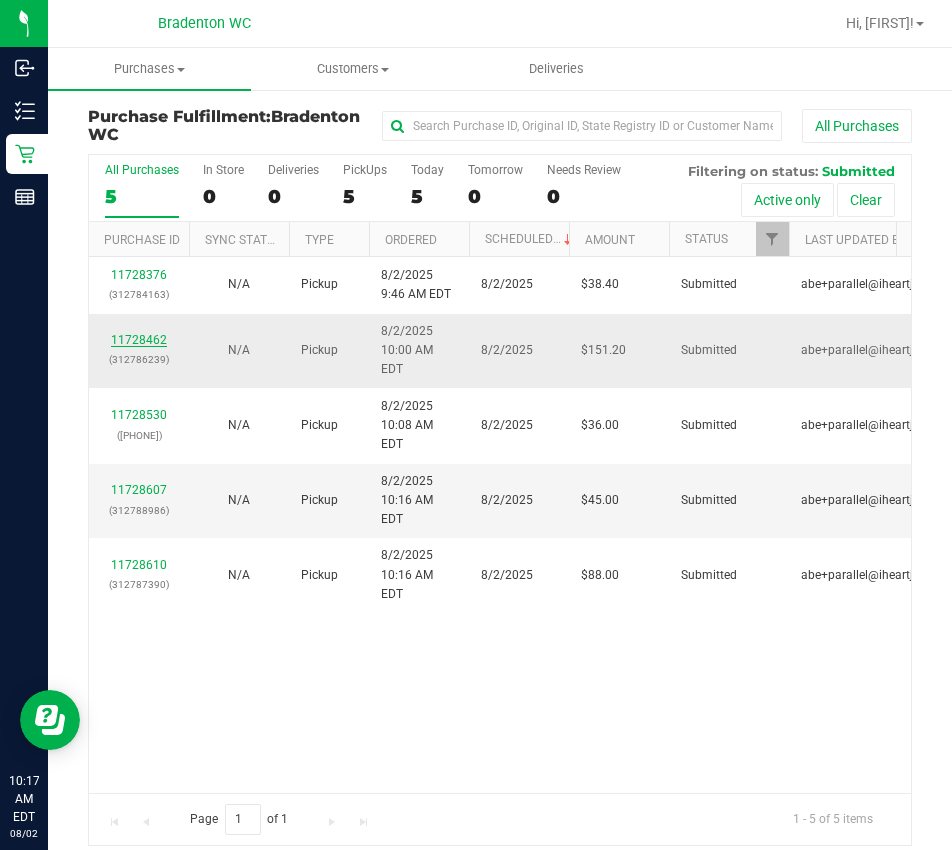 click on "11728462" at bounding box center [139, 340] 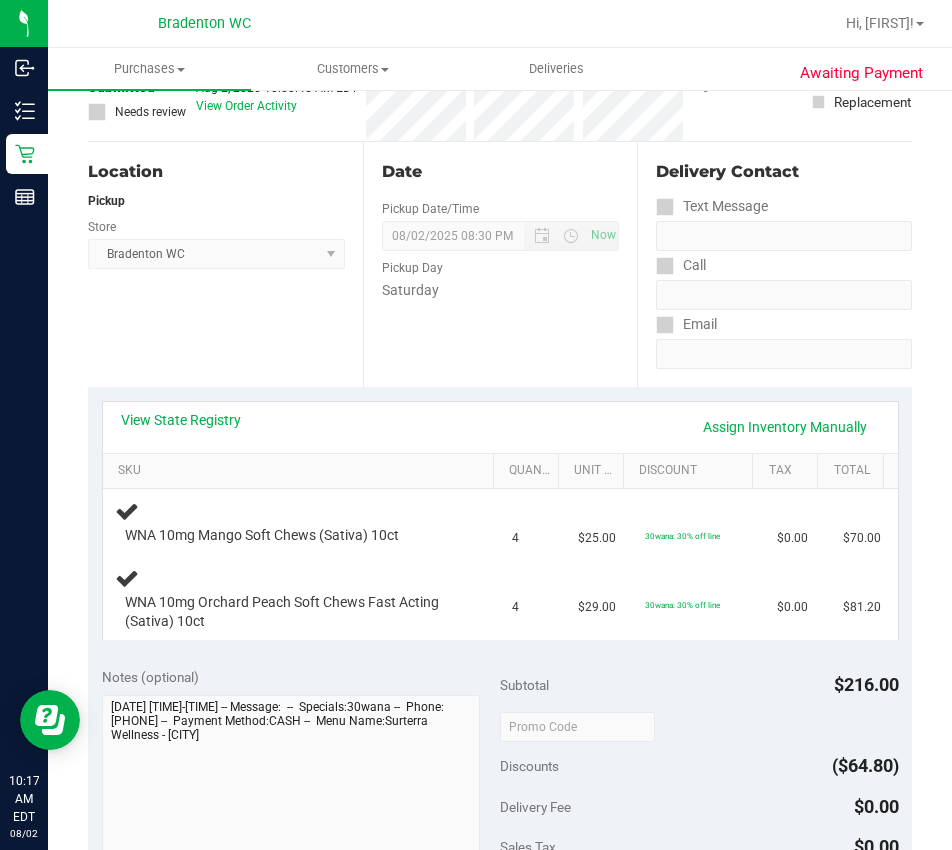 scroll, scrollTop: 156, scrollLeft: 0, axis: vertical 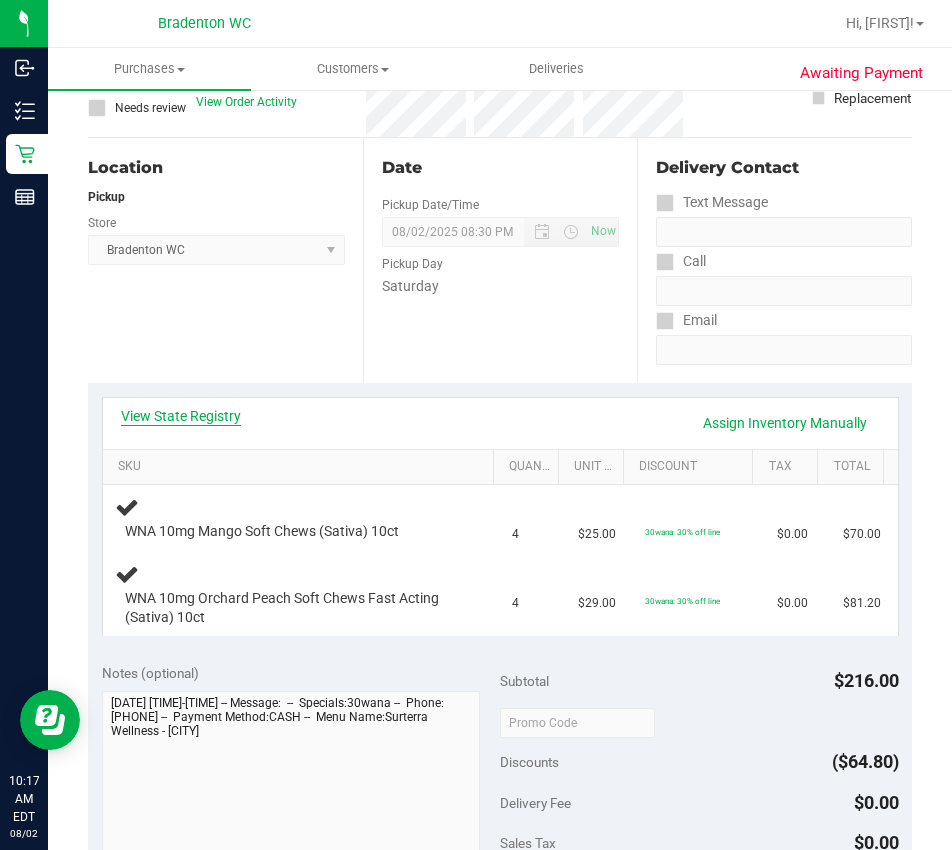 click on "View State Registry" at bounding box center [181, 416] 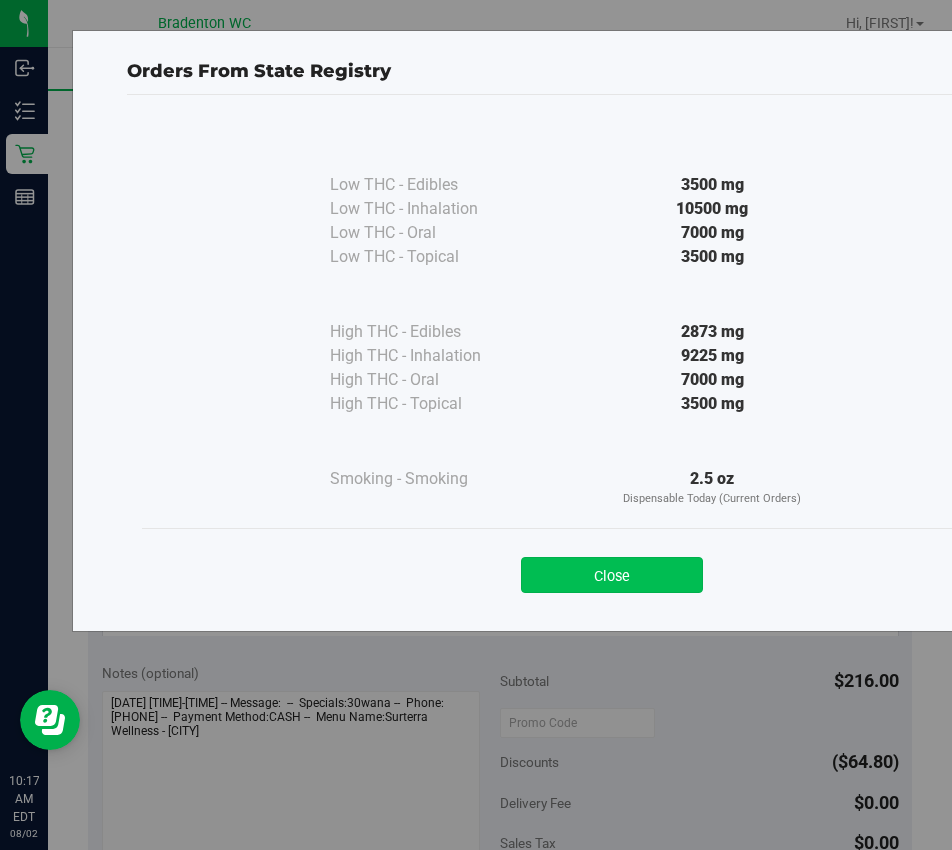 click on "Close" at bounding box center [612, 575] 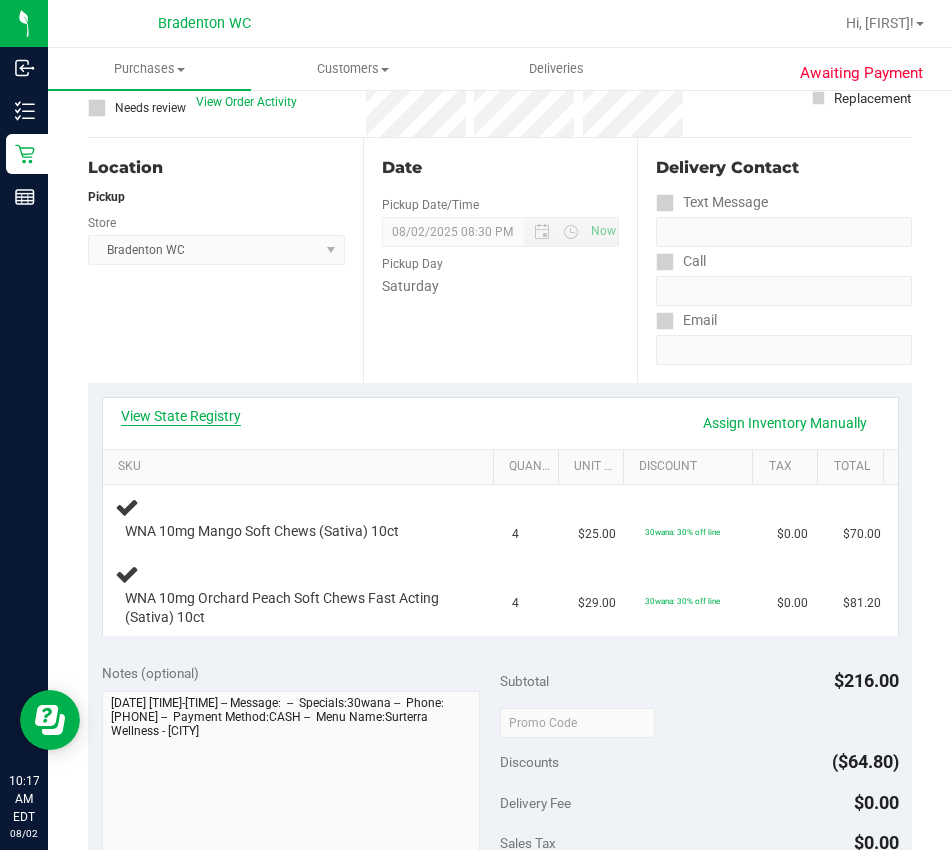 click on "View State Registry" at bounding box center (181, 416) 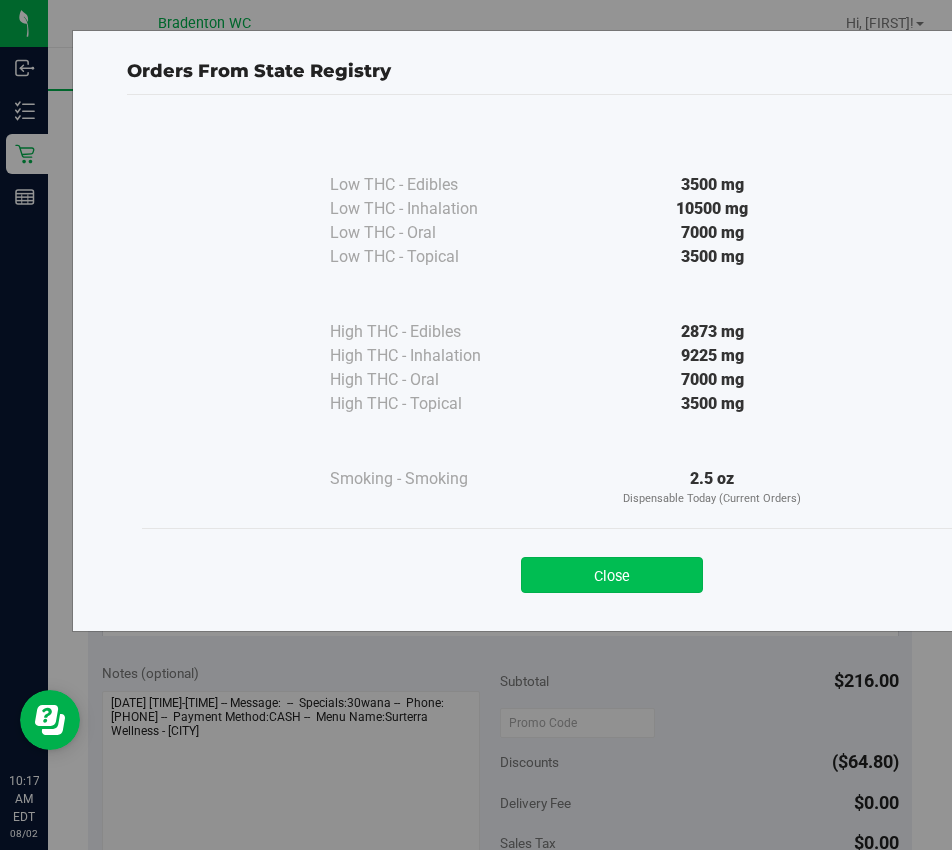 click on "Close" at bounding box center [612, 575] 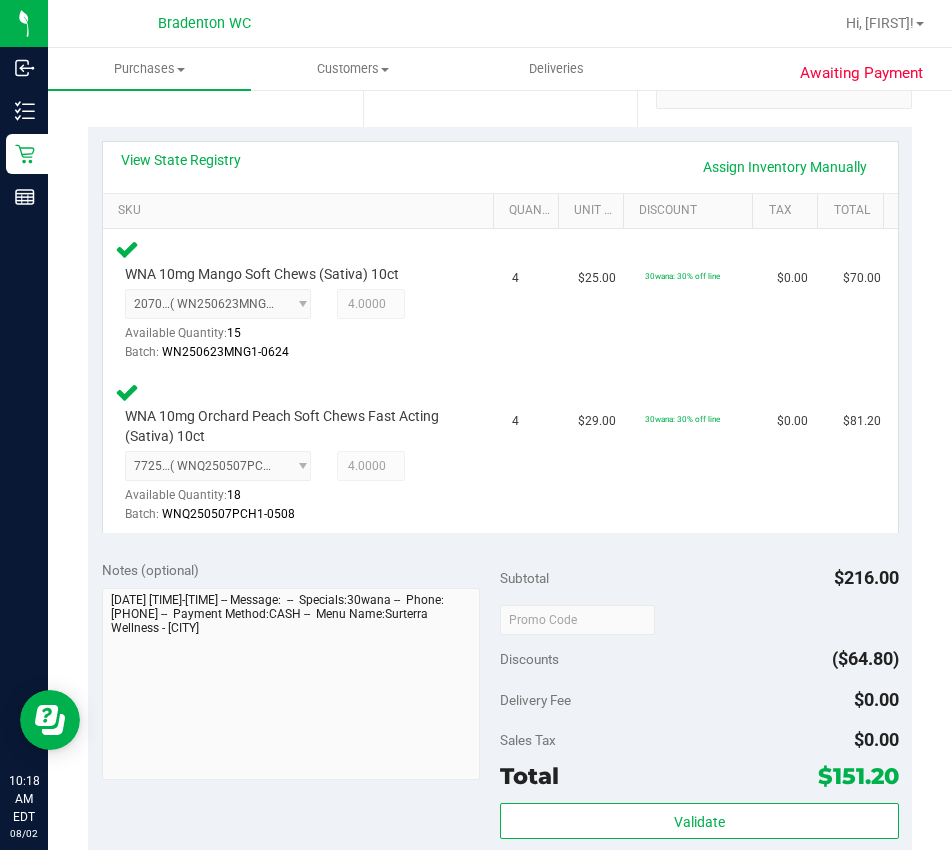 scroll, scrollTop: 571, scrollLeft: 0, axis: vertical 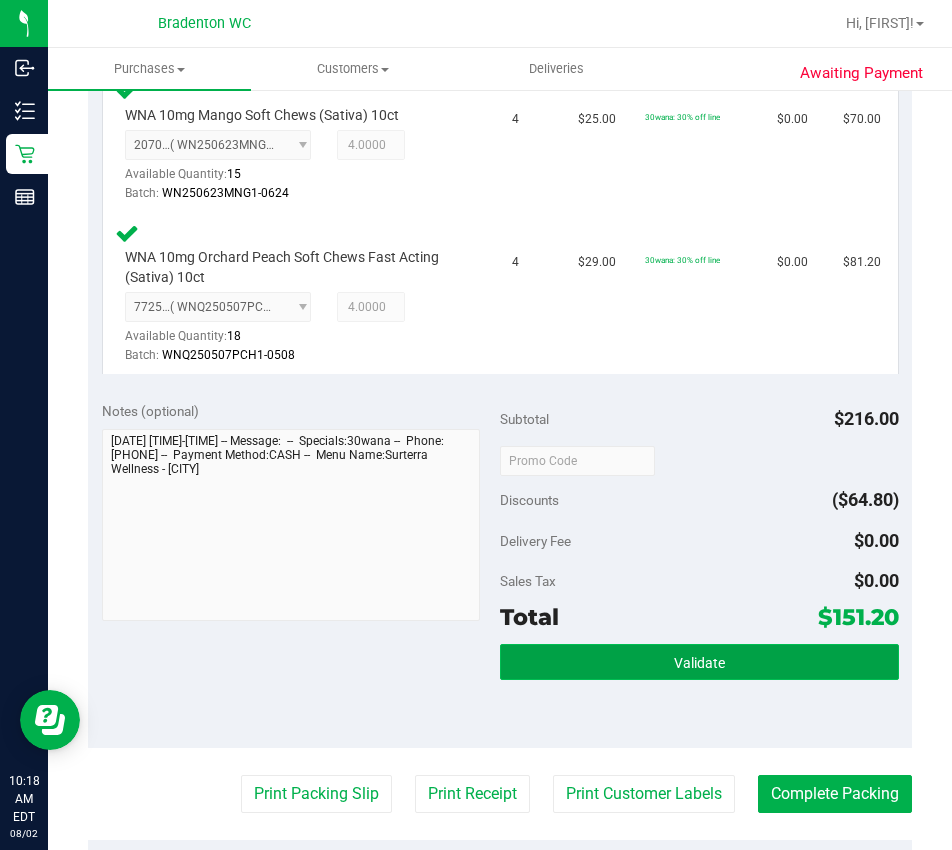 click on "Validate" at bounding box center (699, 662) 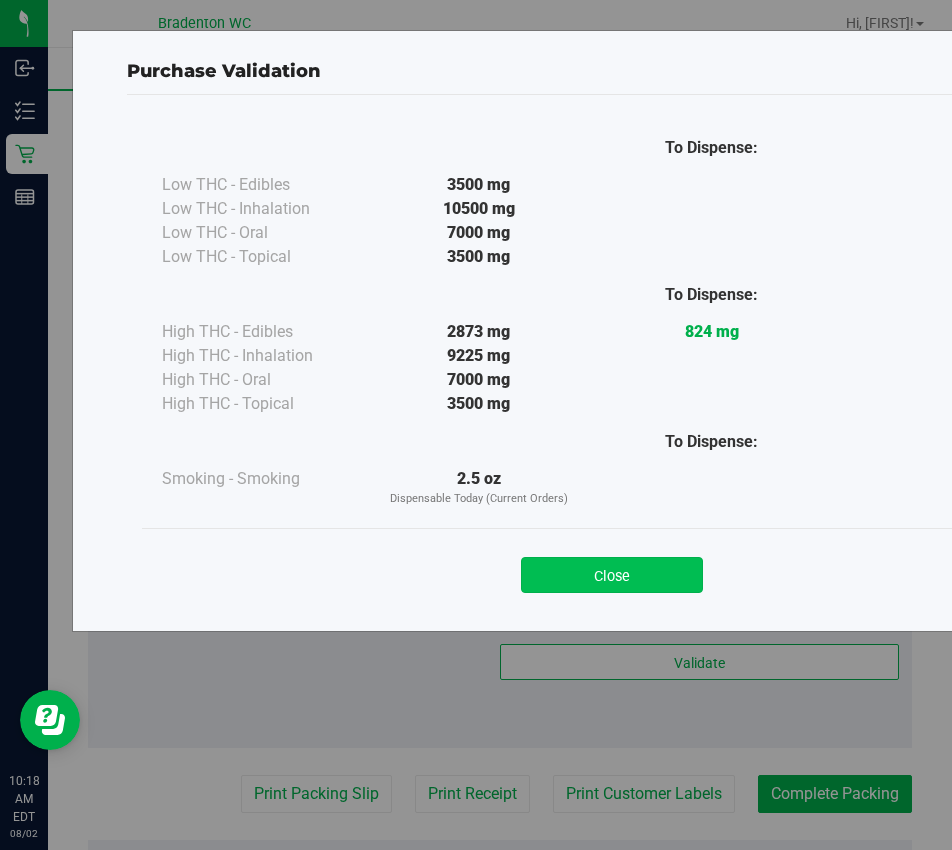click on "Close" at bounding box center (612, 575) 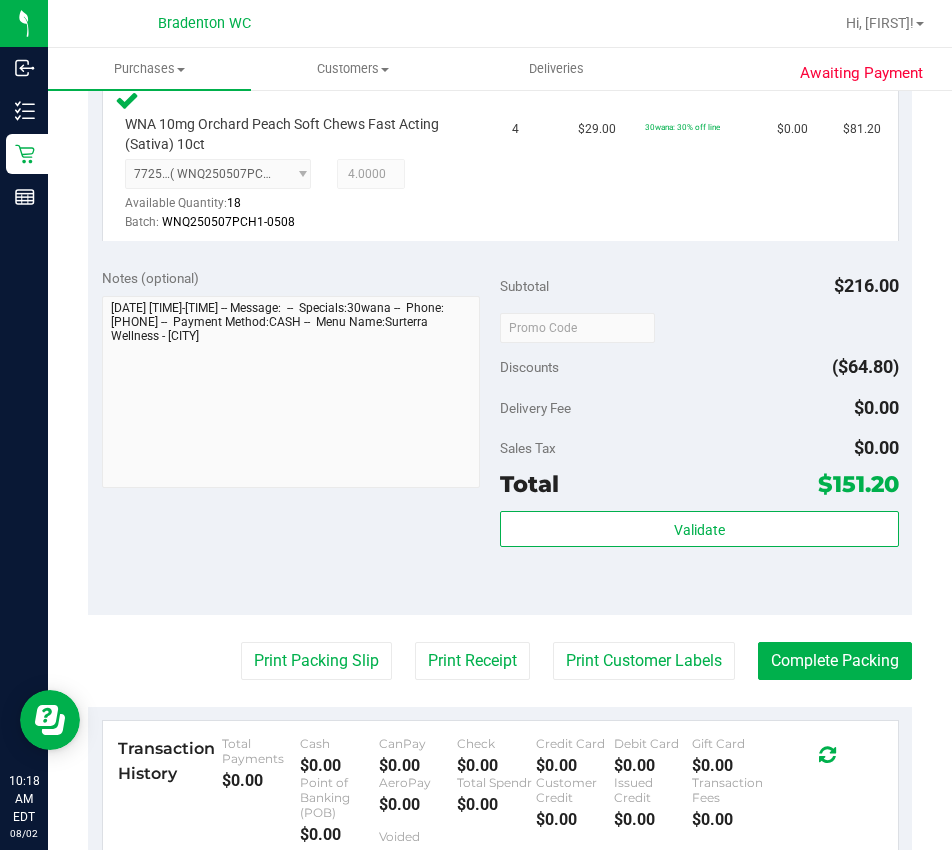 scroll, scrollTop: 707, scrollLeft: 0, axis: vertical 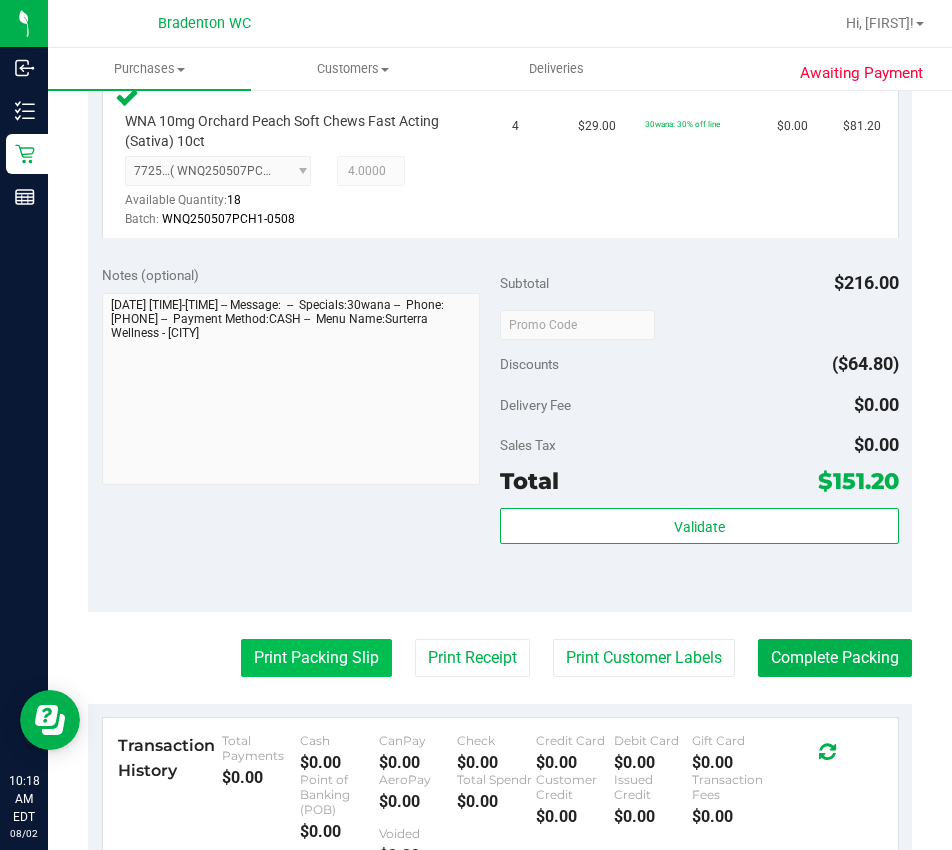 click on "Print Packing Slip" at bounding box center (316, 658) 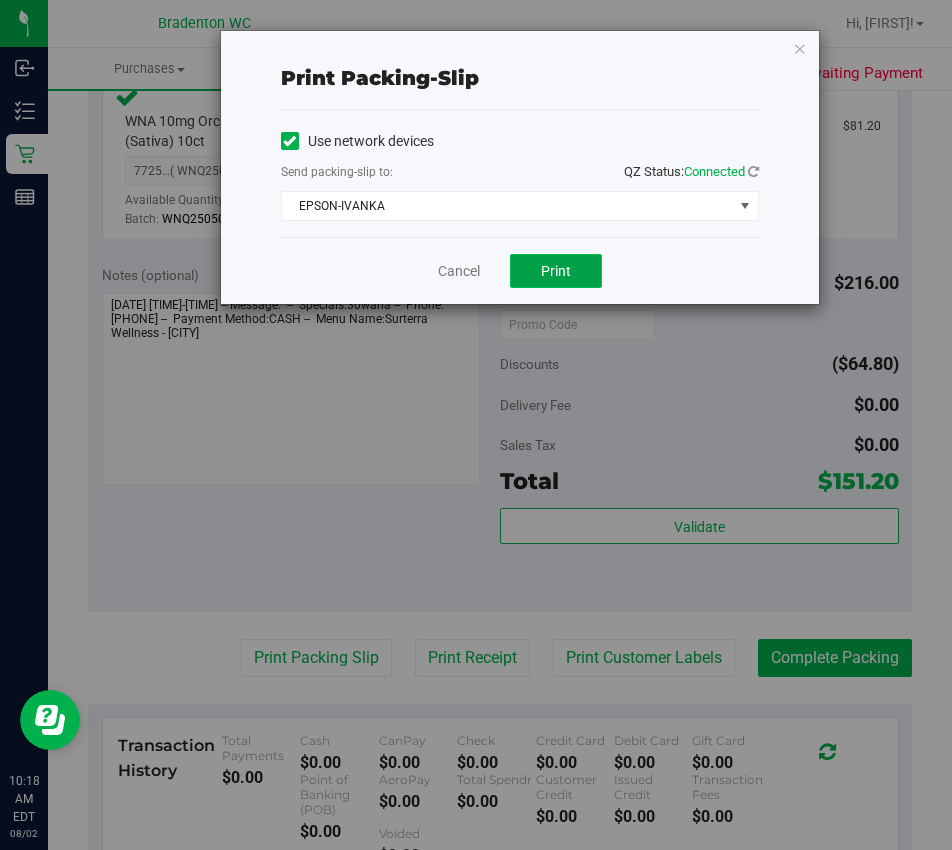 click on "Print" at bounding box center [556, 271] 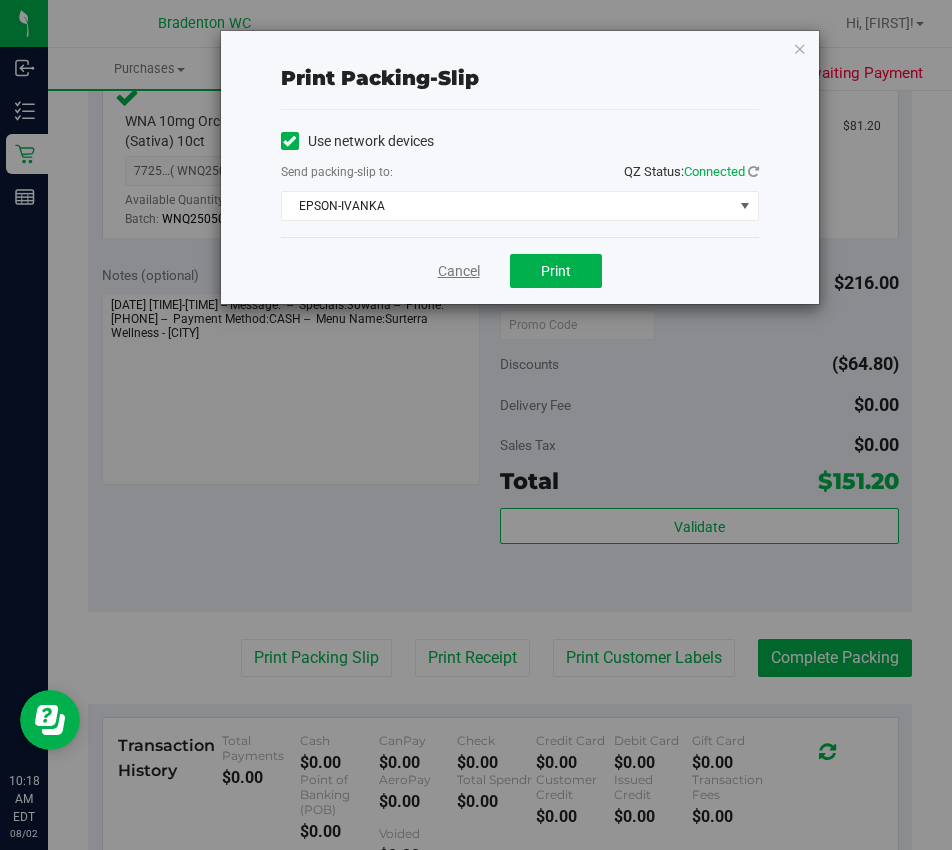 click on "Cancel" at bounding box center [459, 271] 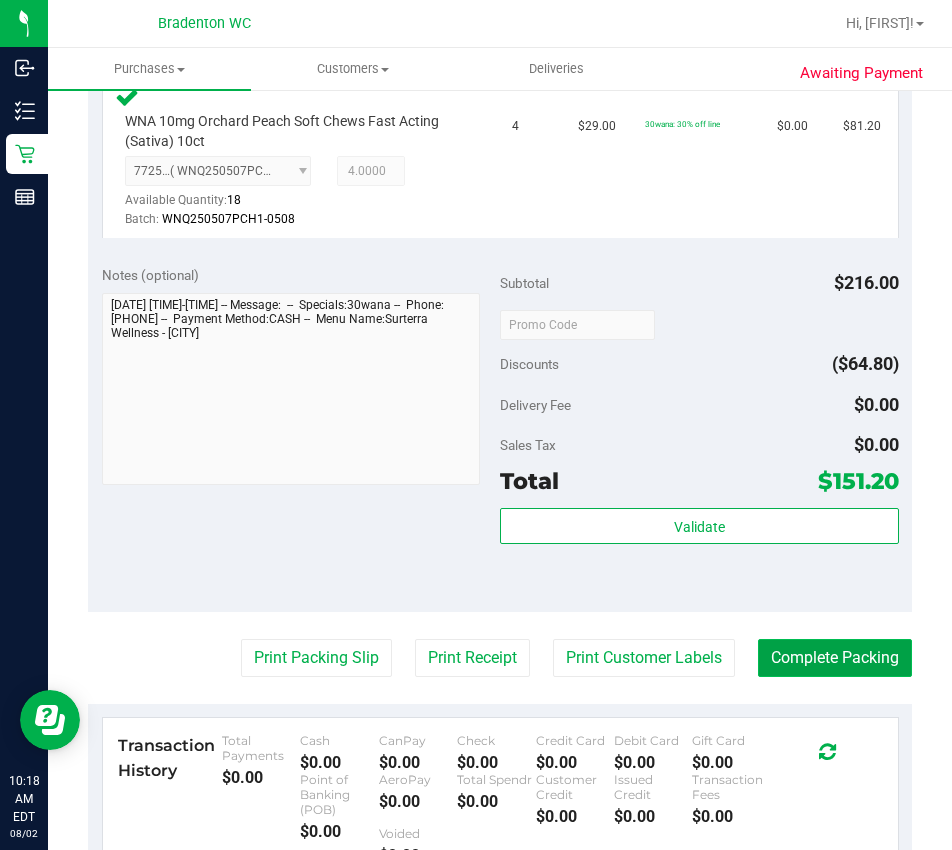 click on "Complete Packing" at bounding box center (835, 658) 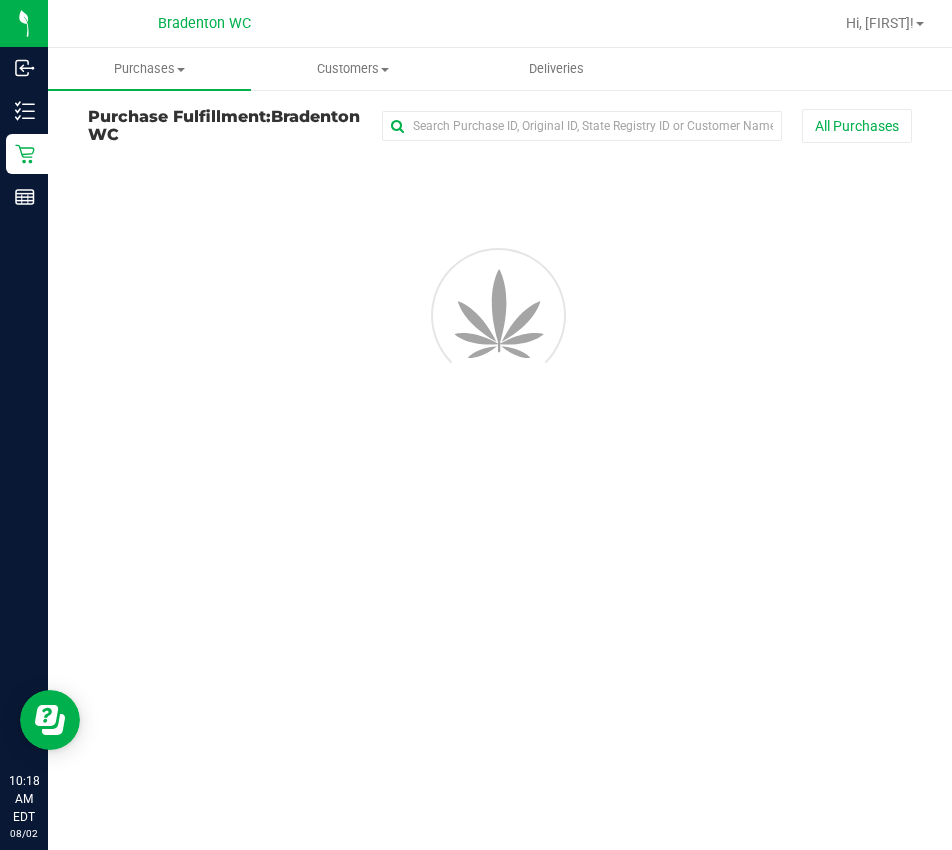 scroll, scrollTop: 0, scrollLeft: 0, axis: both 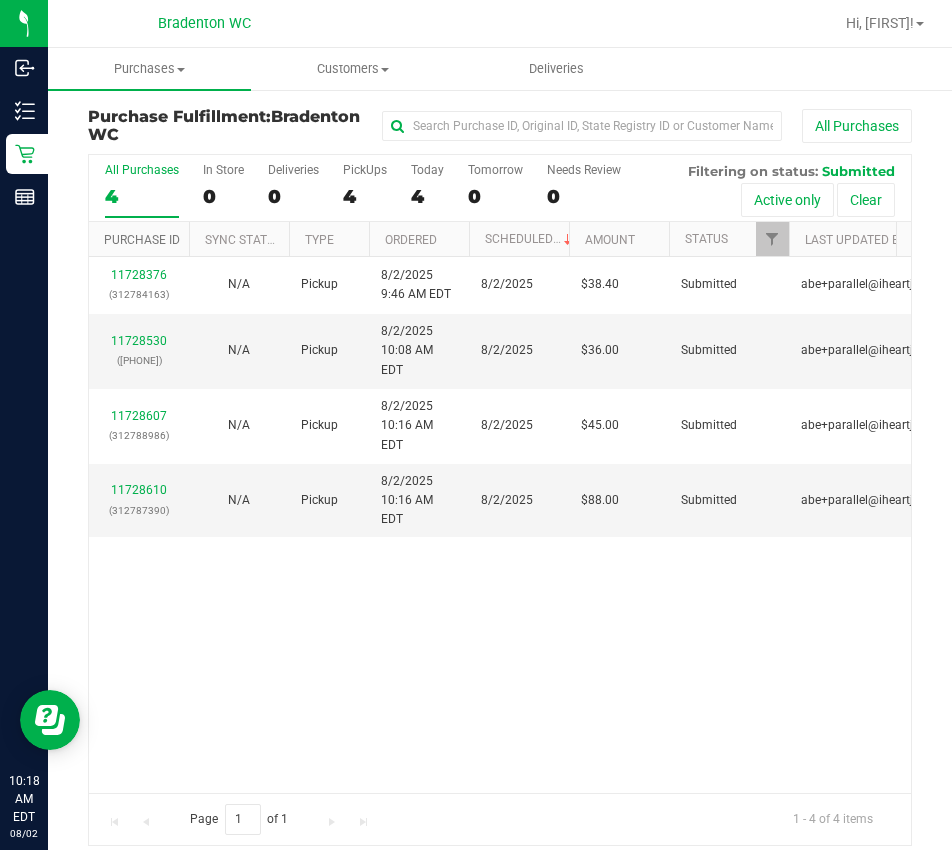 click on "Purchase ID" at bounding box center [142, 240] 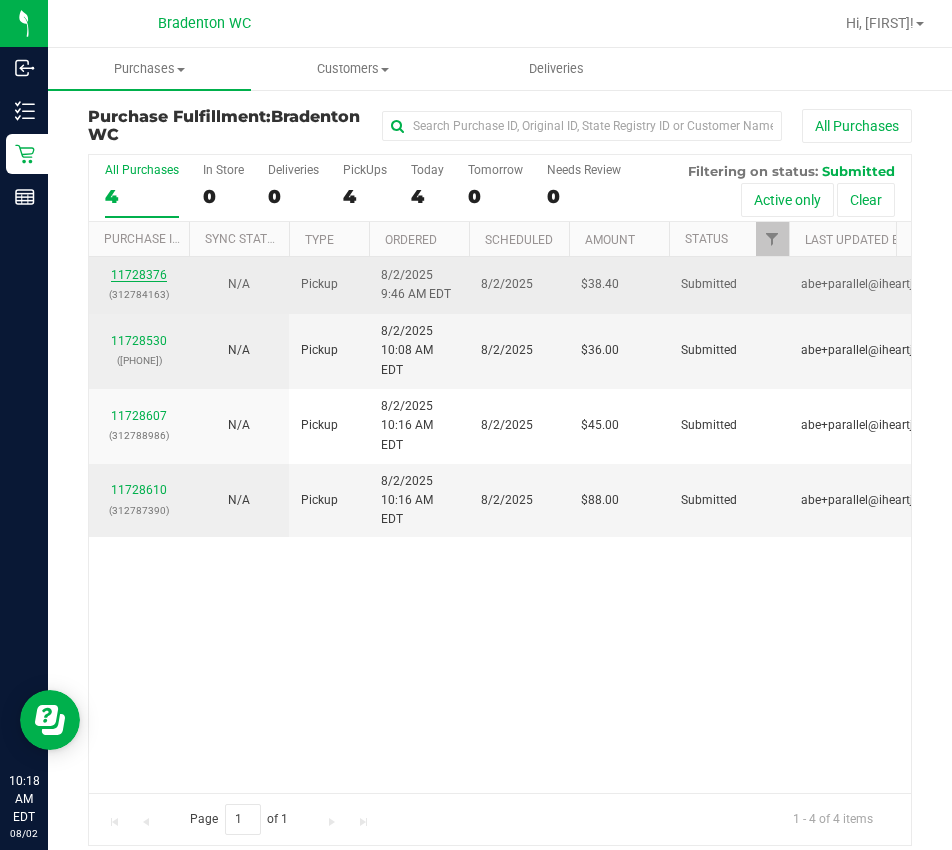 click on "11728376" at bounding box center [139, 275] 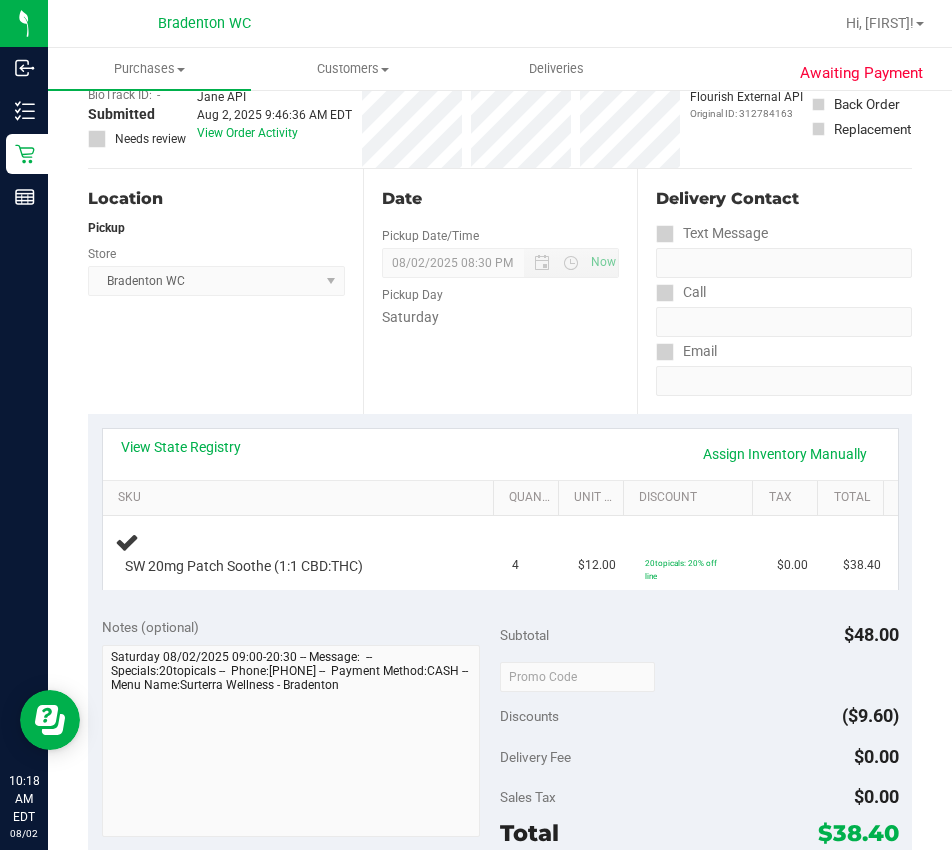 scroll, scrollTop: 142, scrollLeft: 0, axis: vertical 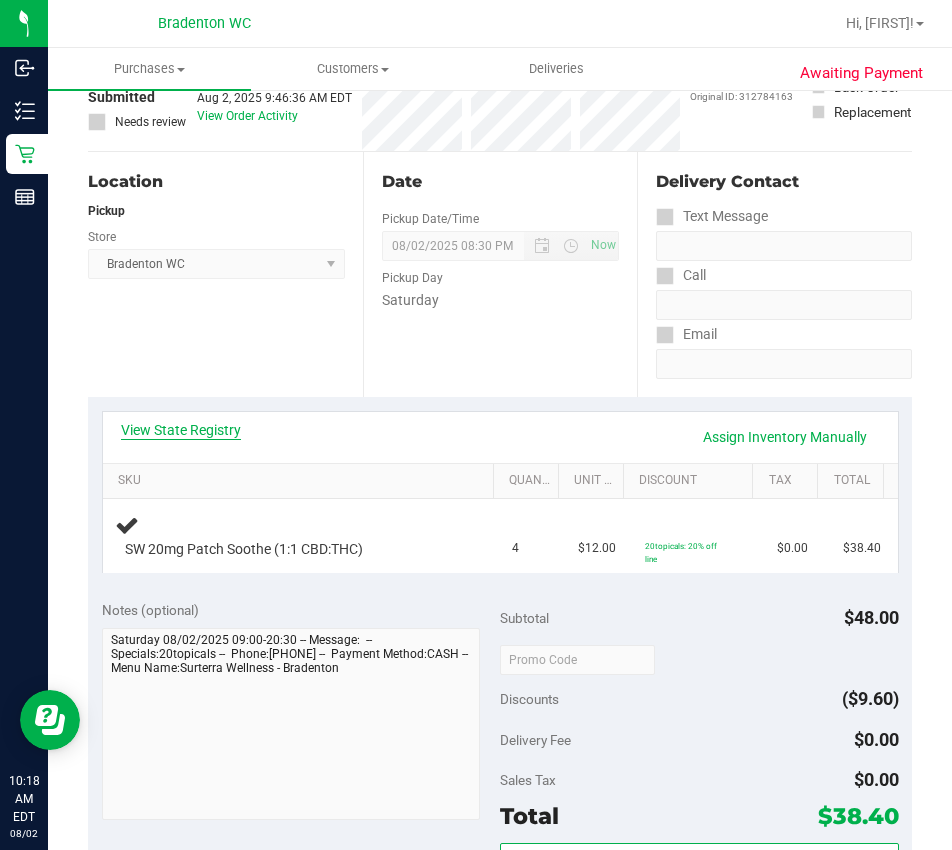 click on "View State Registry" at bounding box center (181, 430) 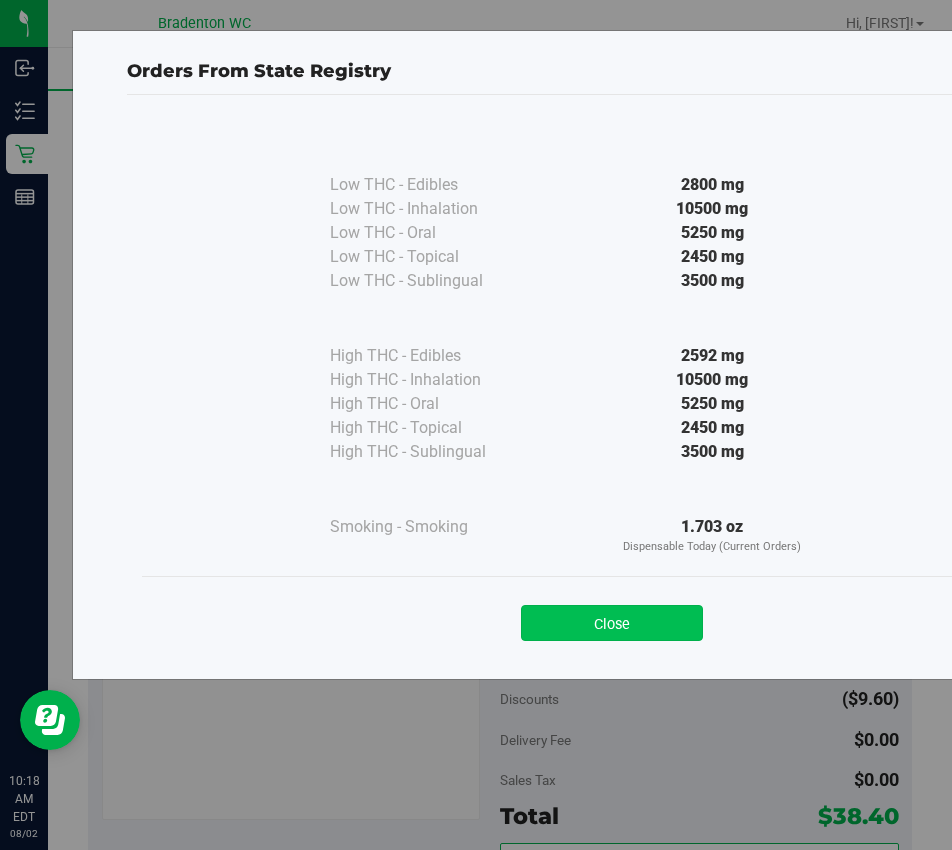 click on "Close" at bounding box center (612, 623) 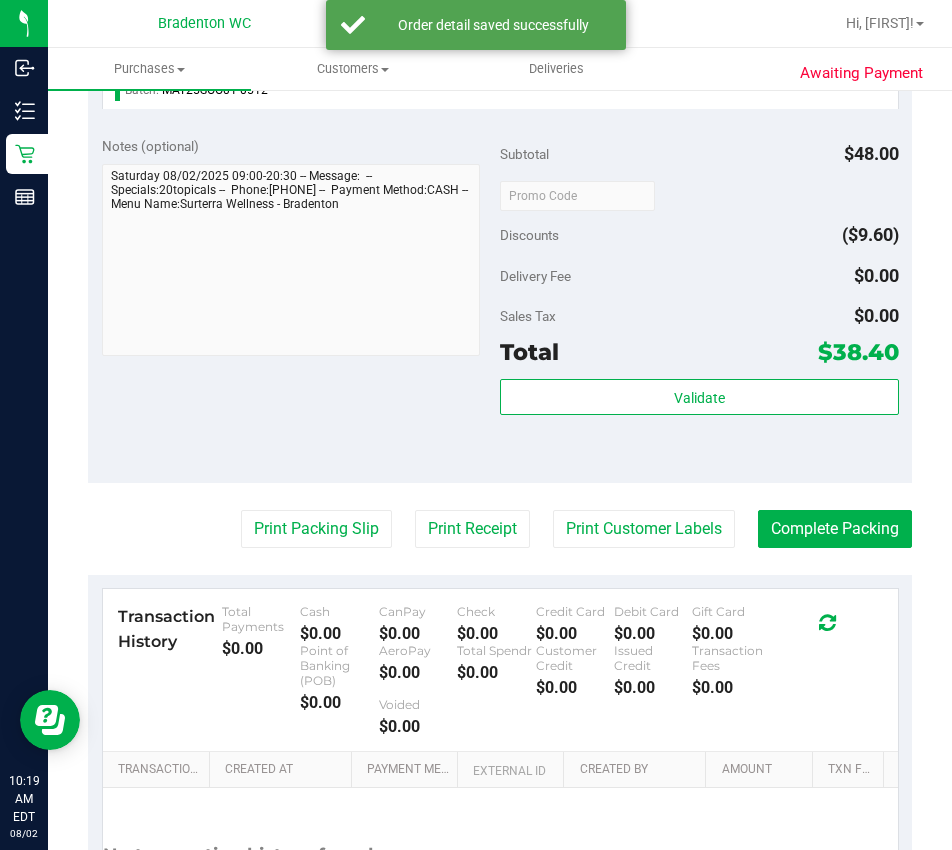 scroll, scrollTop: 675, scrollLeft: 0, axis: vertical 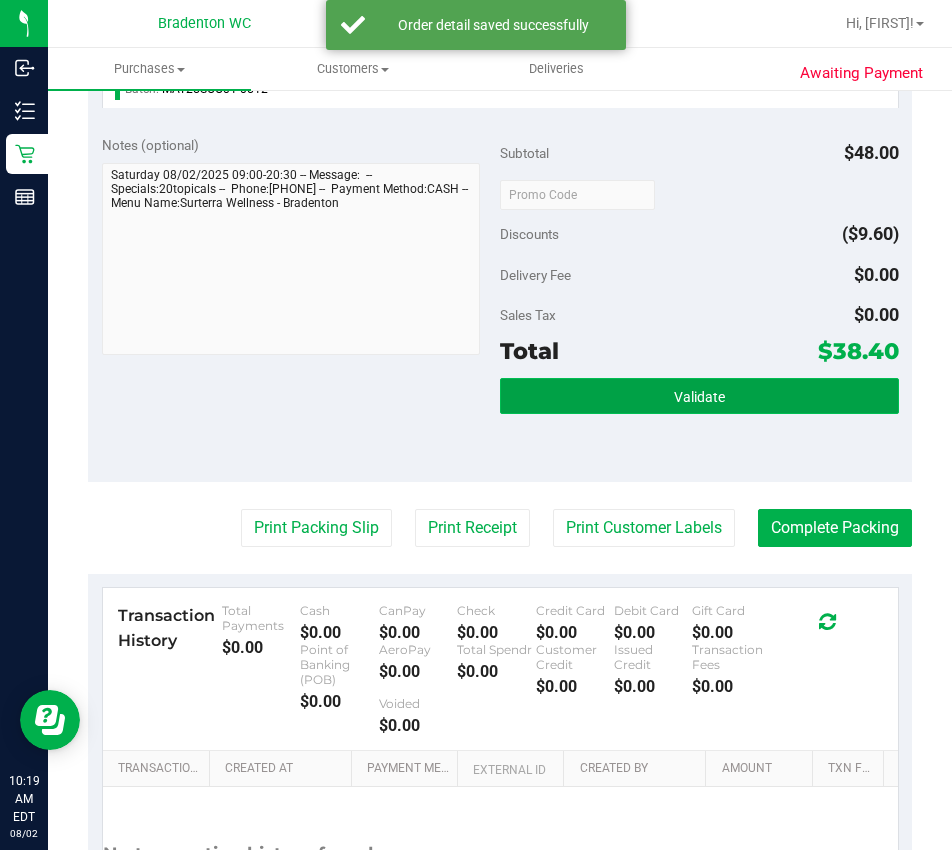click on "Validate" at bounding box center (699, 396) 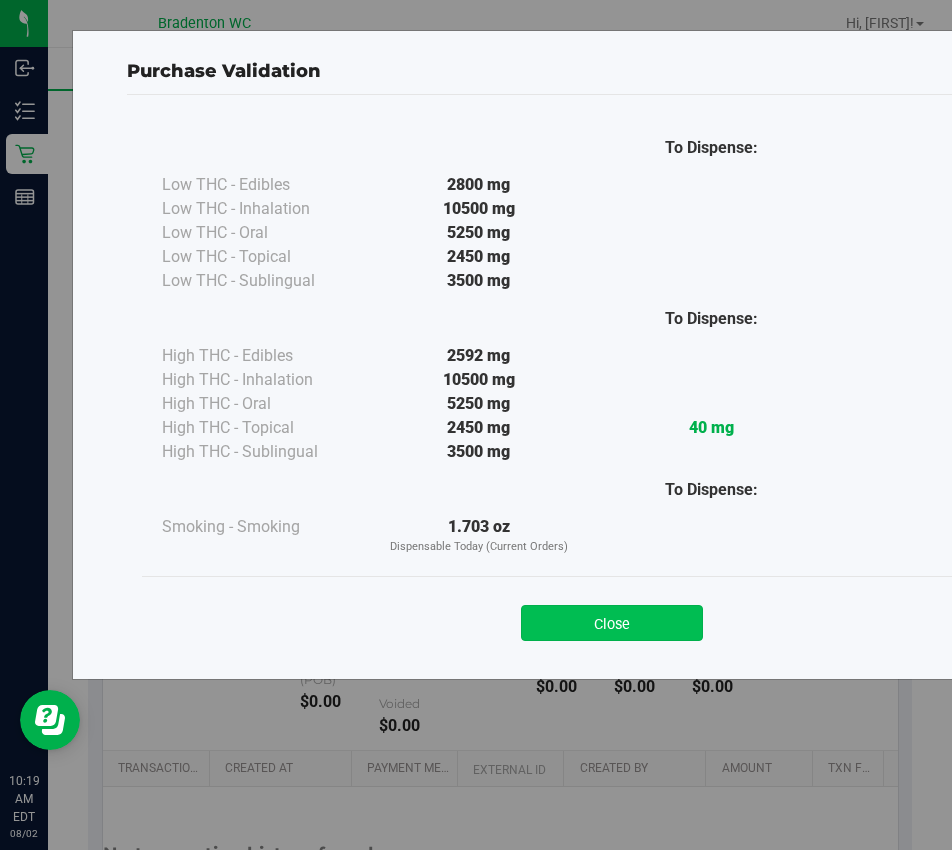 click on "Close" at bounding box center [612, 623] 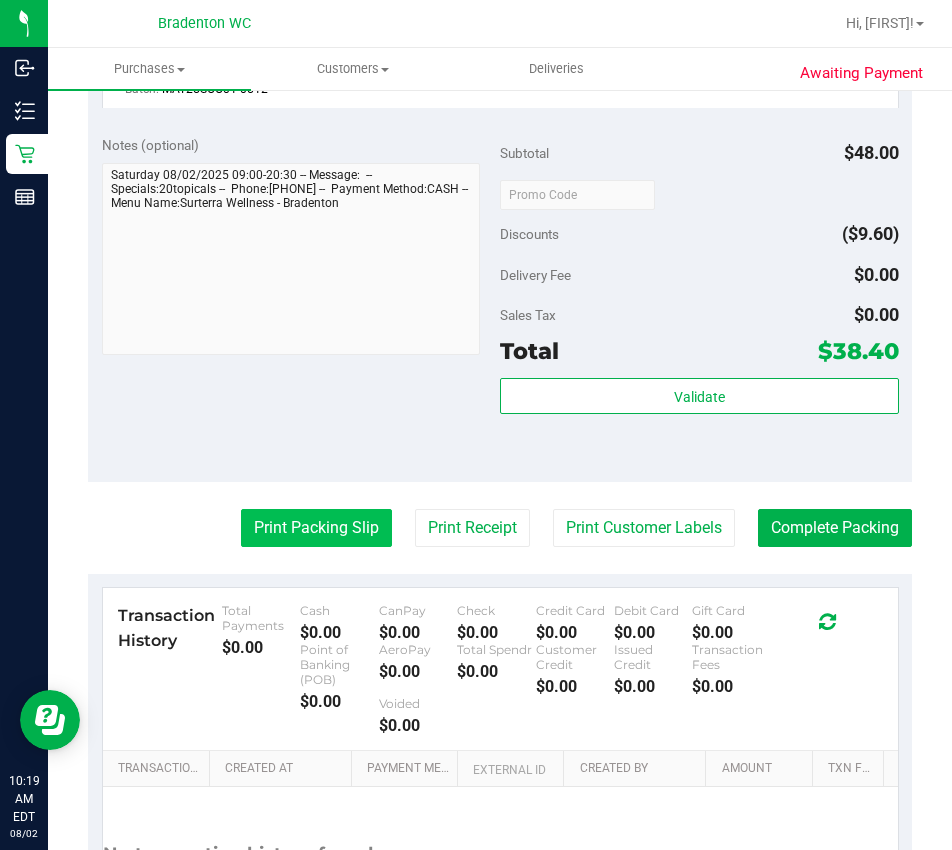 click on "Print Packing Slip" at bounding box center (316, 528) 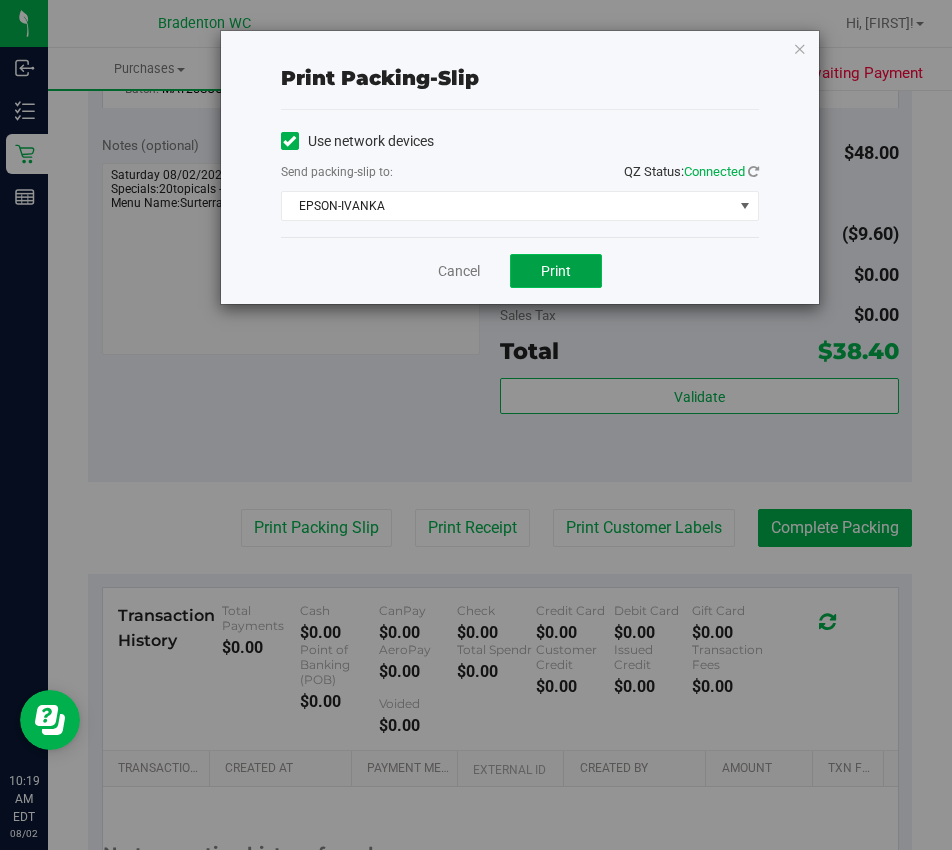click on "Print" at bounding box center [556, 271] 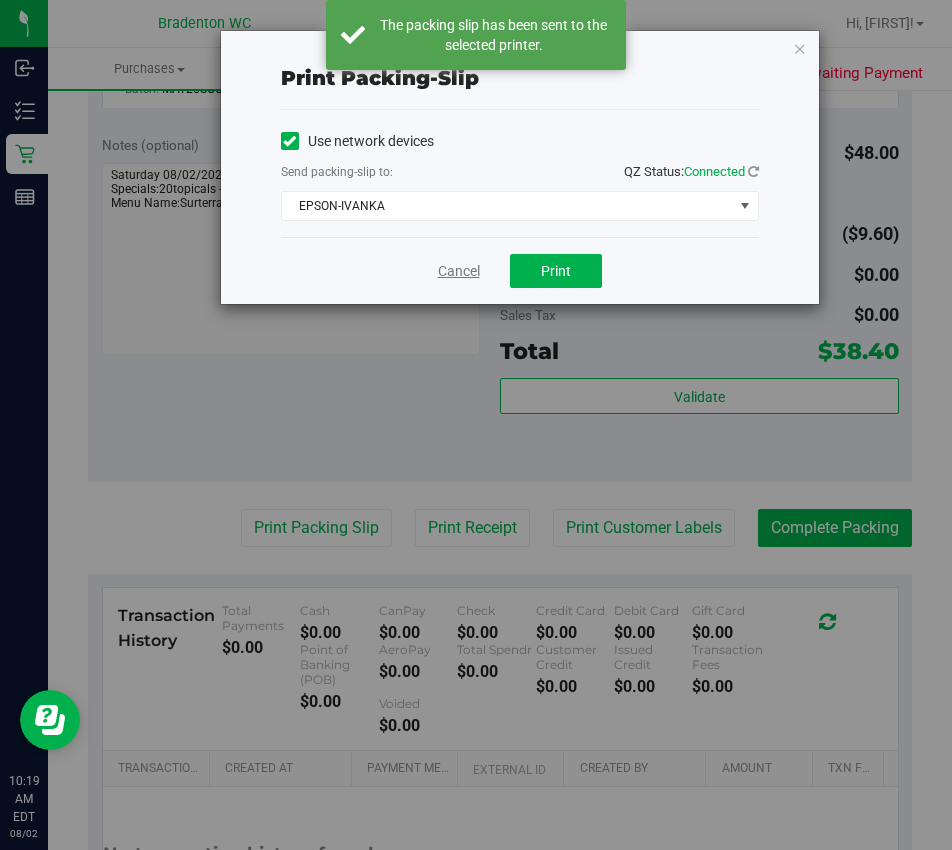 click on "Cancel" at bounding box center (459, 271) 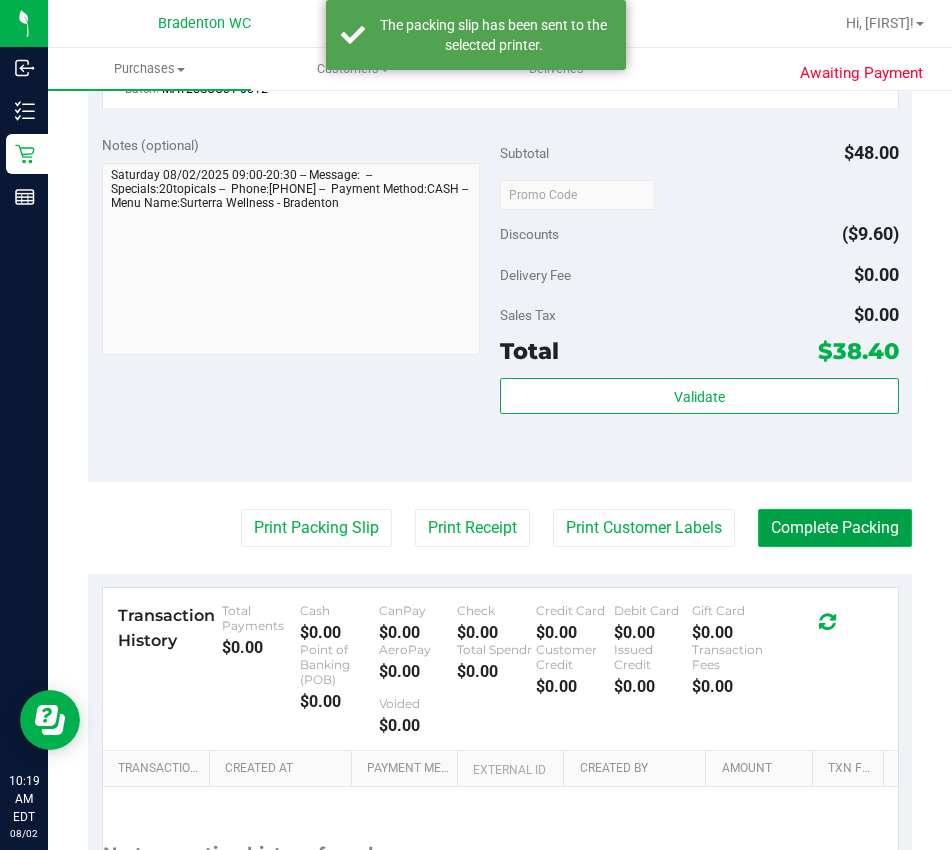 click on "Complete Packing" at bounding box center [835, 528] 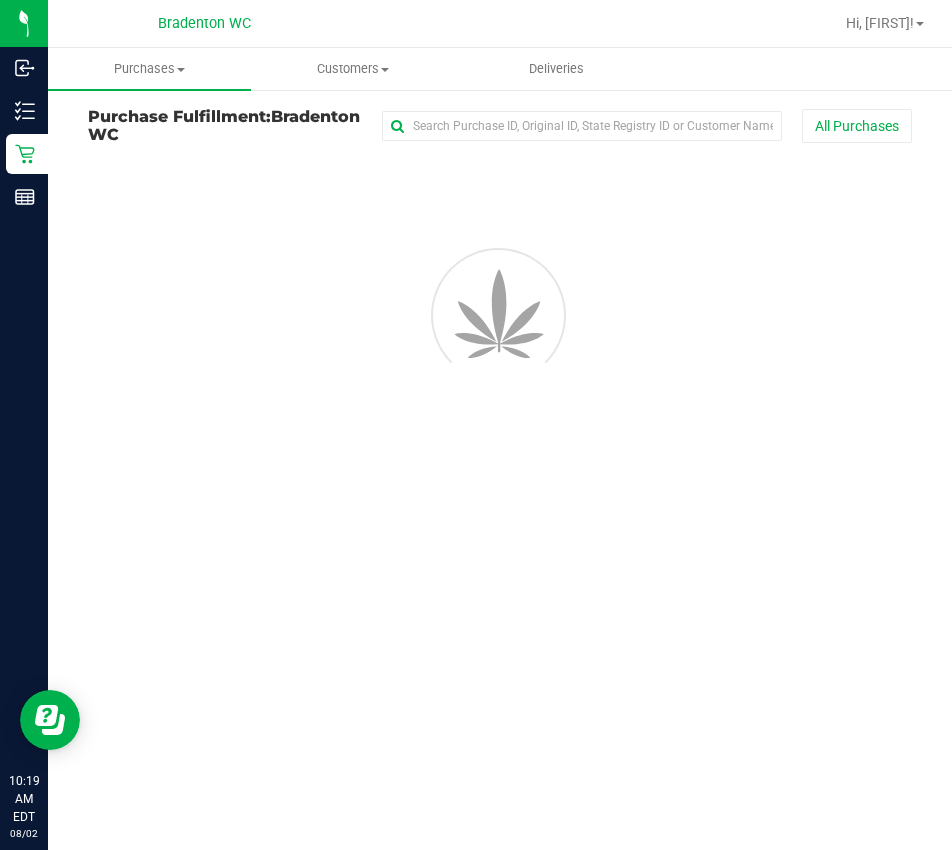 scroll, scrollTop: 0, scrollLeft: 0, axis: both 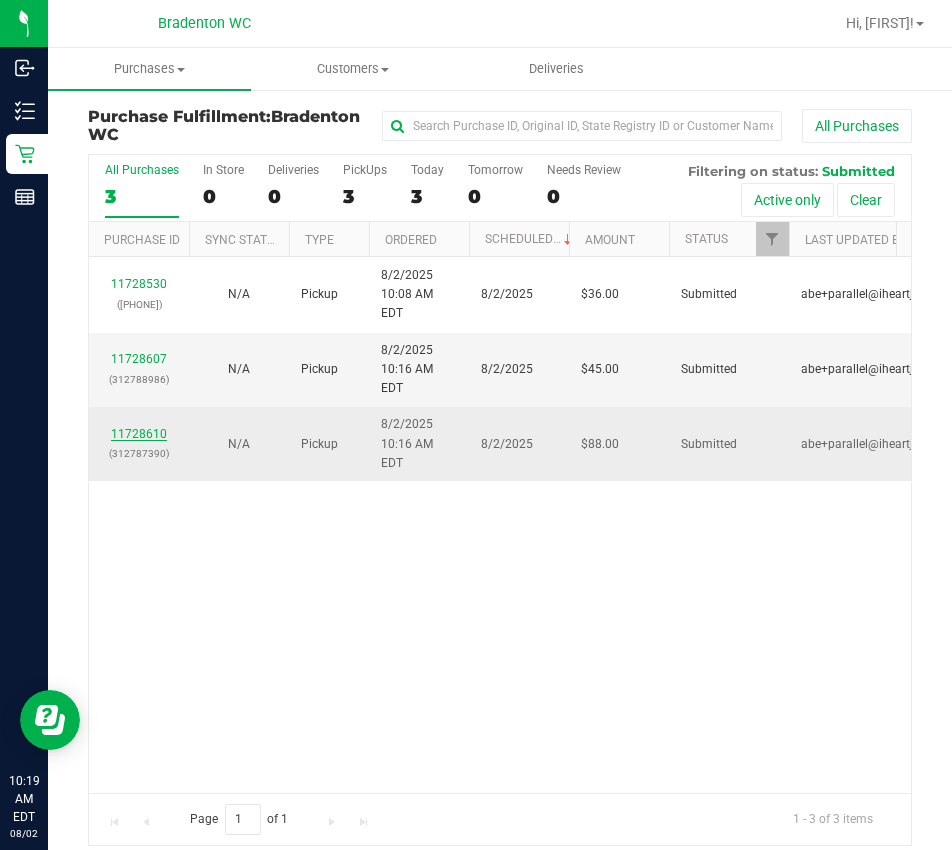 click on "11728610" at bounding box center (139, 434) 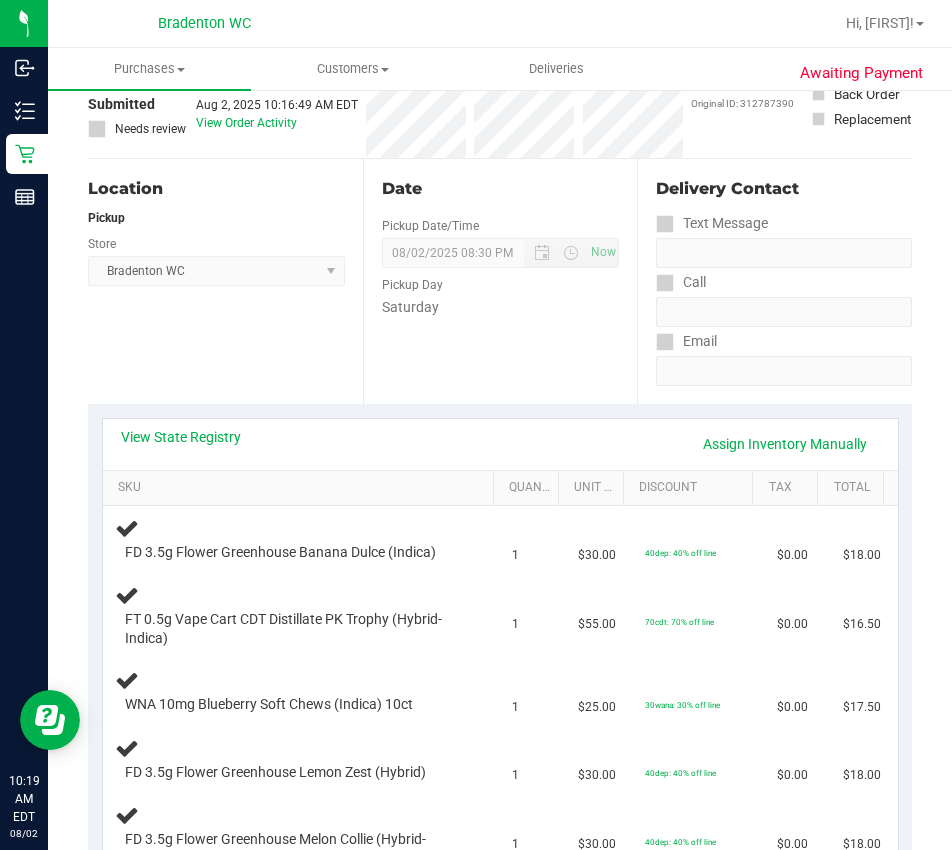 scroll, scrollTop: 157, scrollLeft: 0, axis: vertical 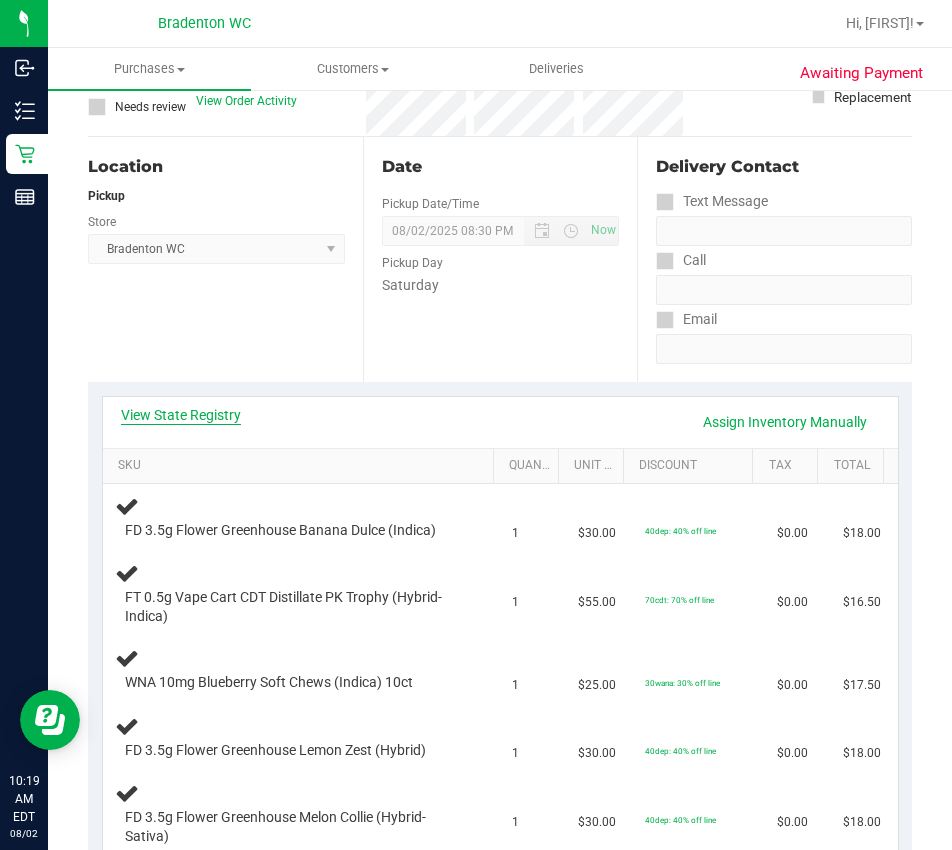 click on "View State Registry" at bounding box center (181, 415) 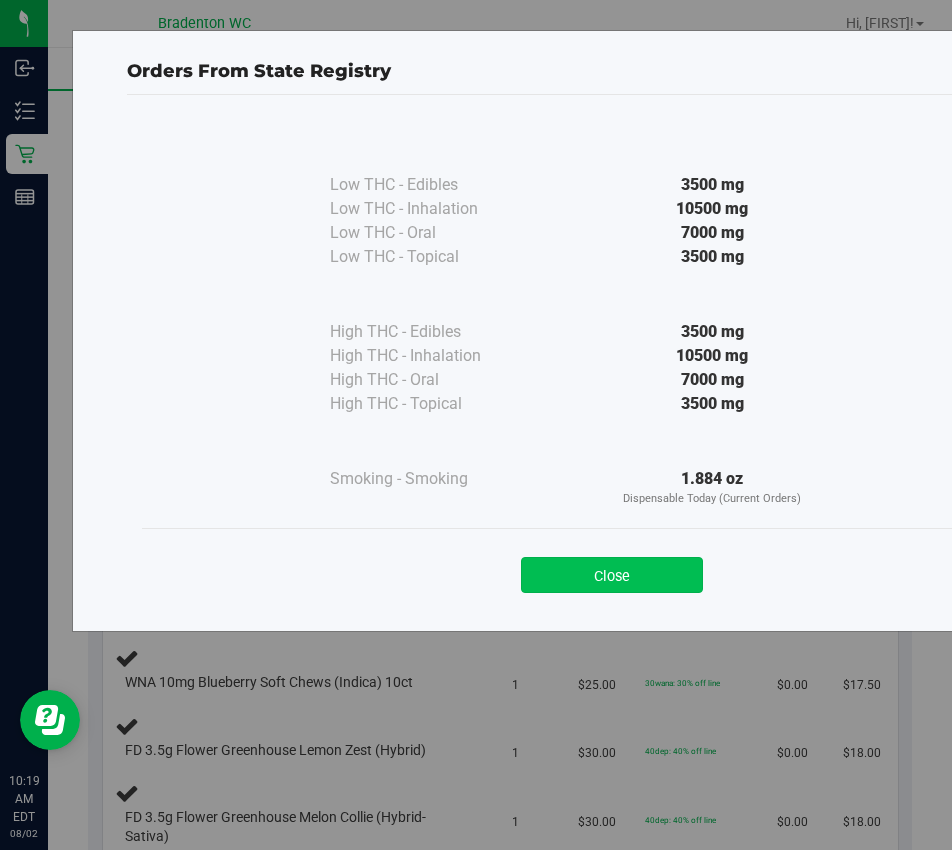 click on "Close" at bounding box center [612, 575] 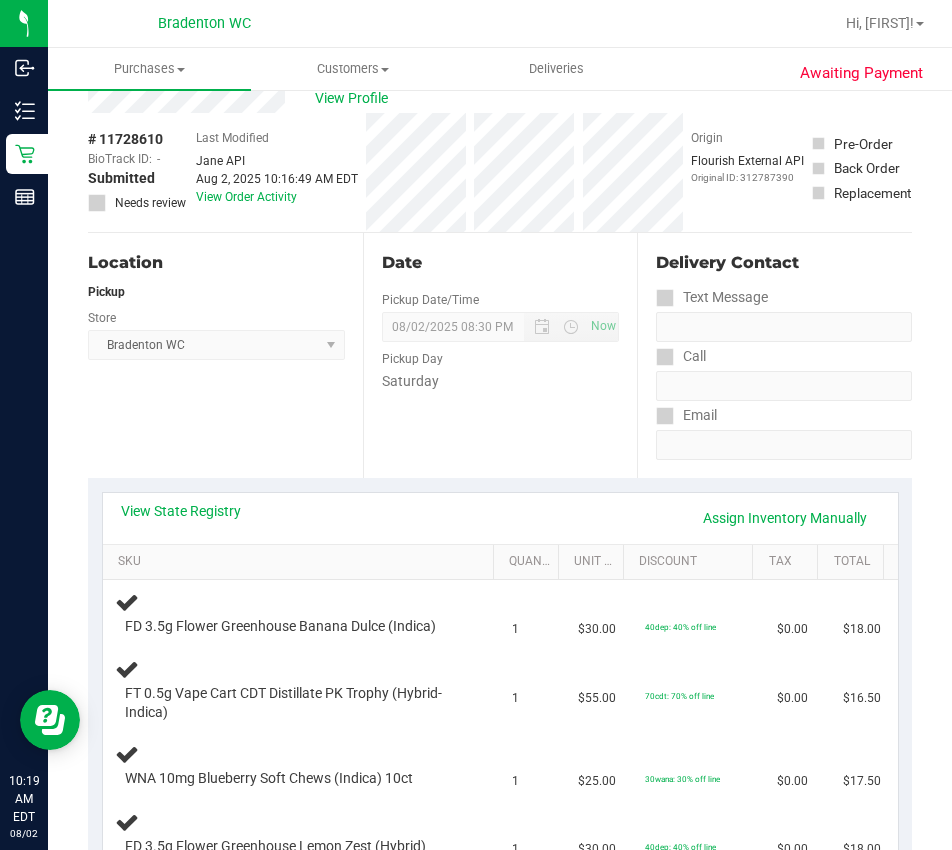scroll, scrollTop: 0, scrollLeft: 0, axis: both 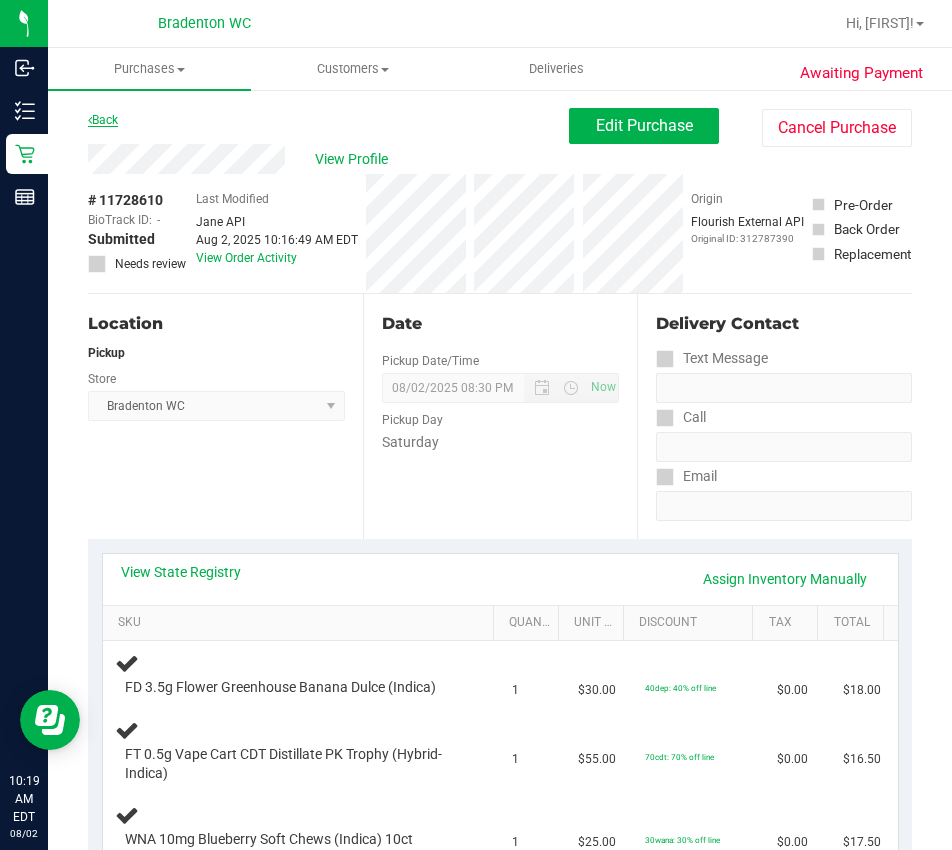 click on "Back" at bounding box center (103, 120) 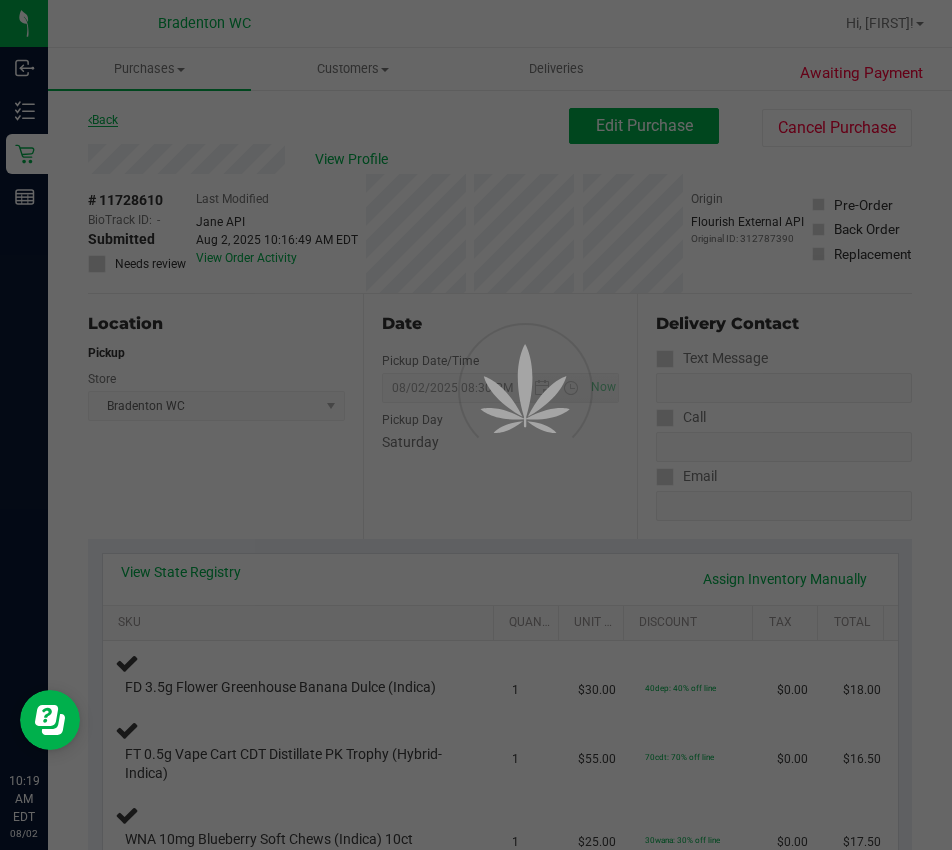 click on "Purchases" at bounding box center [149, 69] 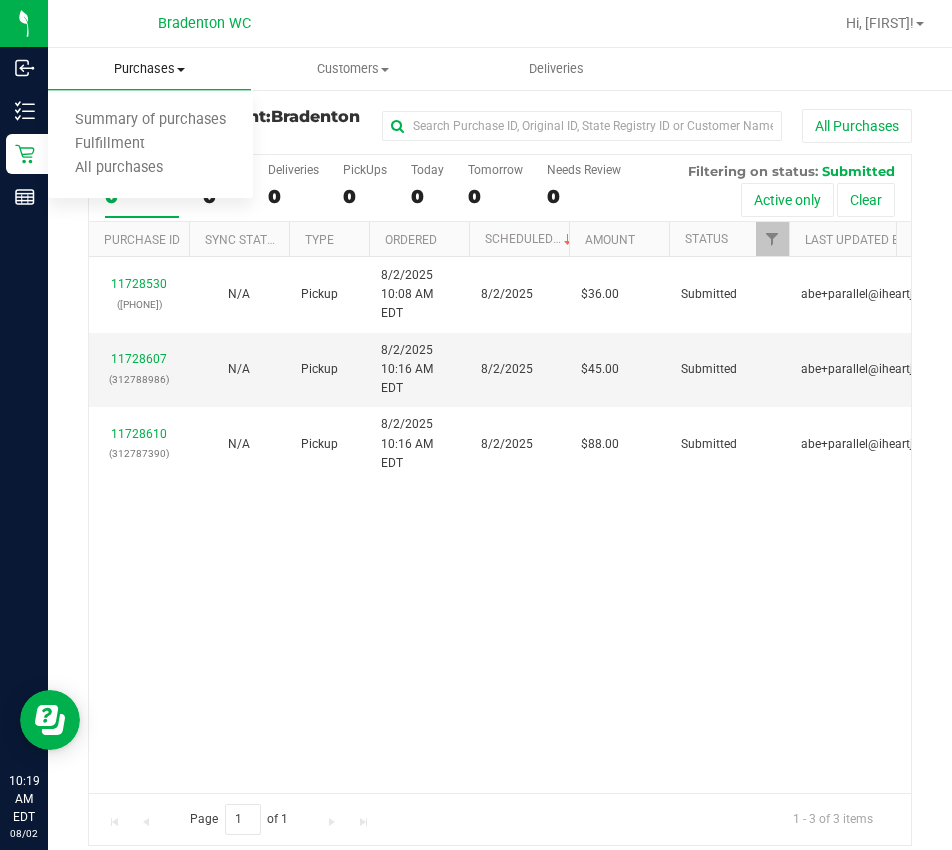 click on "Fulfillment" at bounding box center (110, 144) 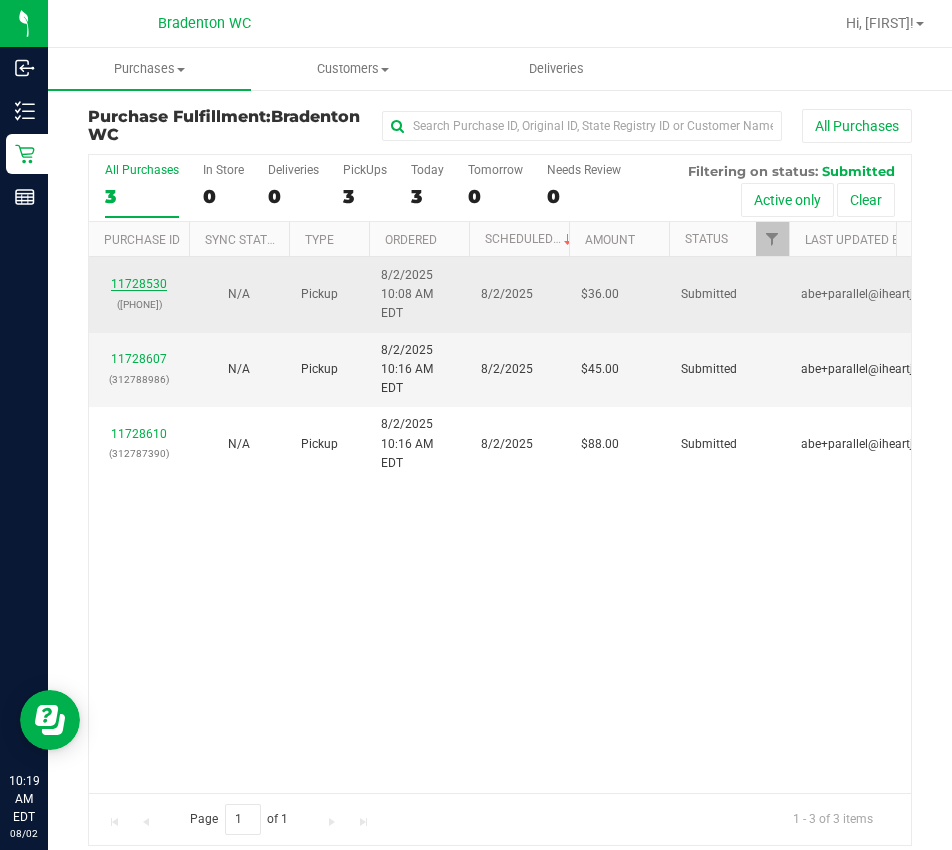 click on "11728530" at bounding box center [139, 284] 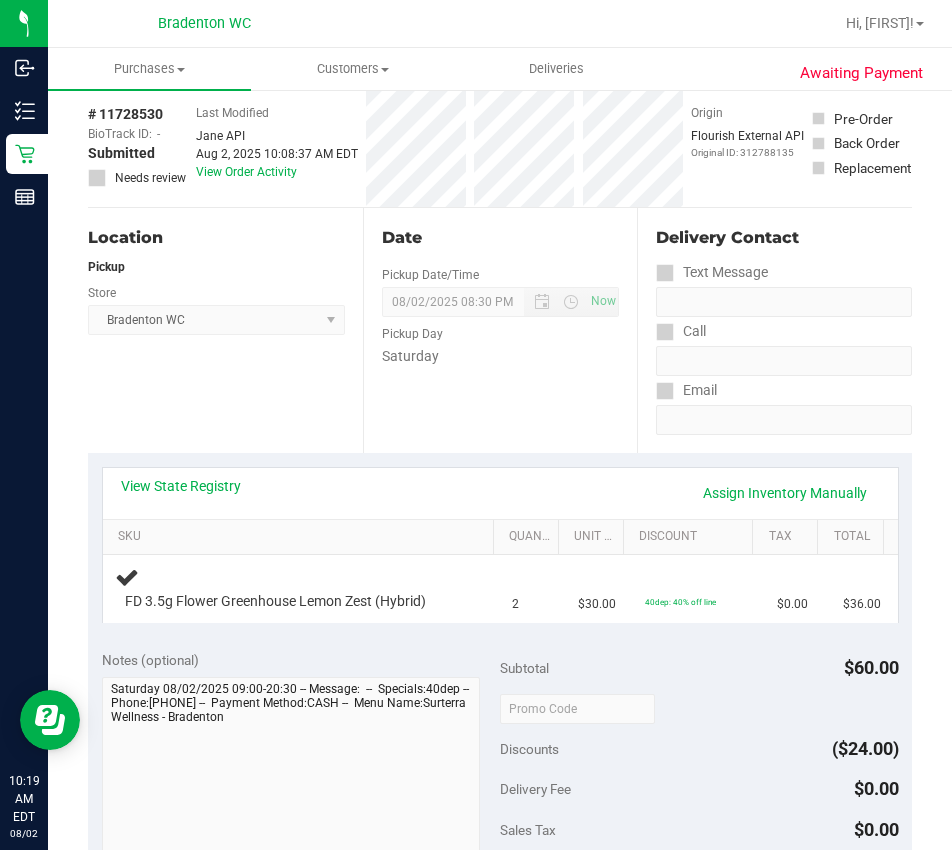 scroll, scrollTop: 119, scrollLeft: 0, axis: vertical 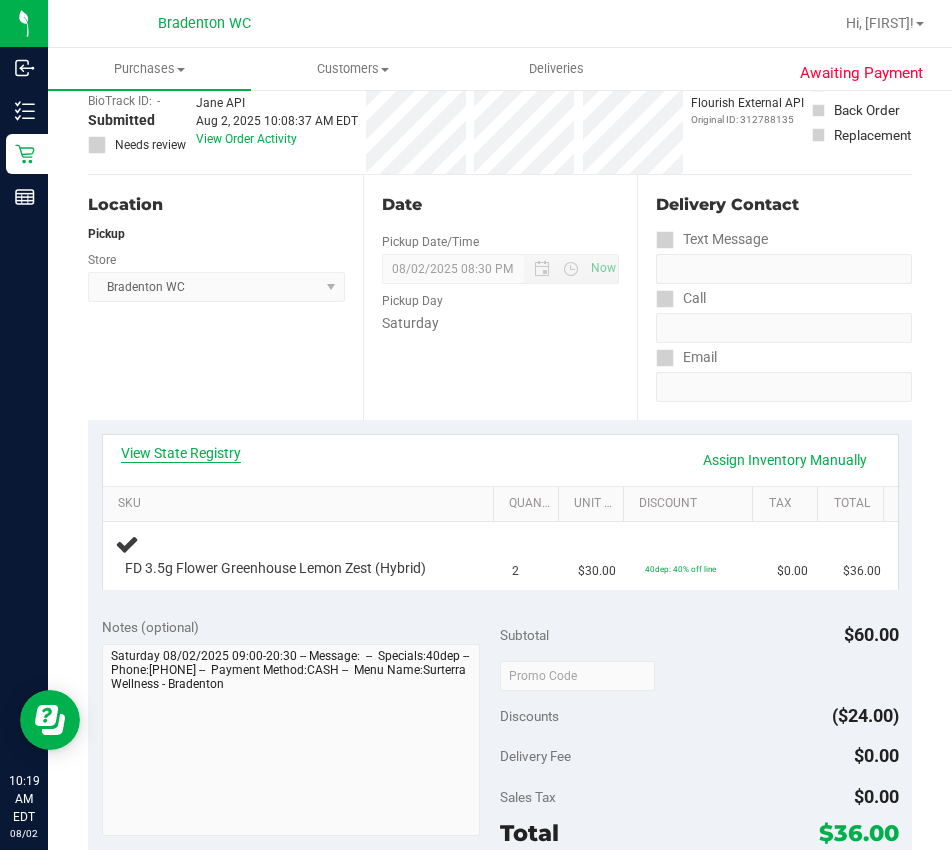 click on "View State Registry" at bounding box center (181, 453) 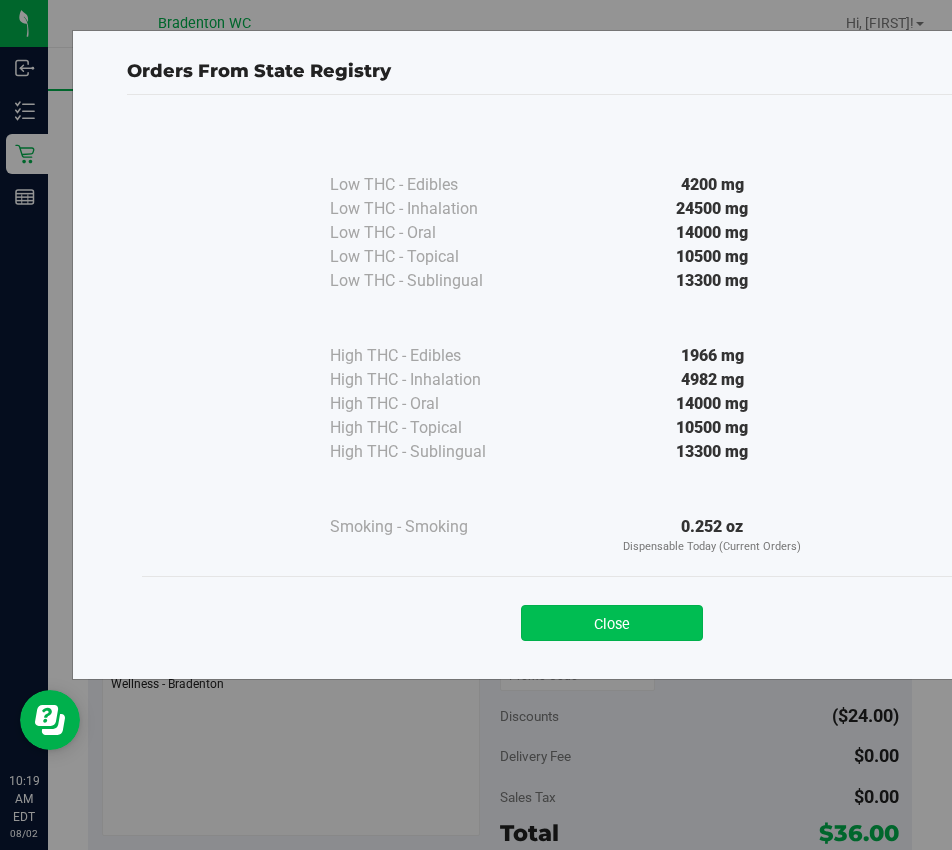 click on "Close" at bounding box center [612, 623] 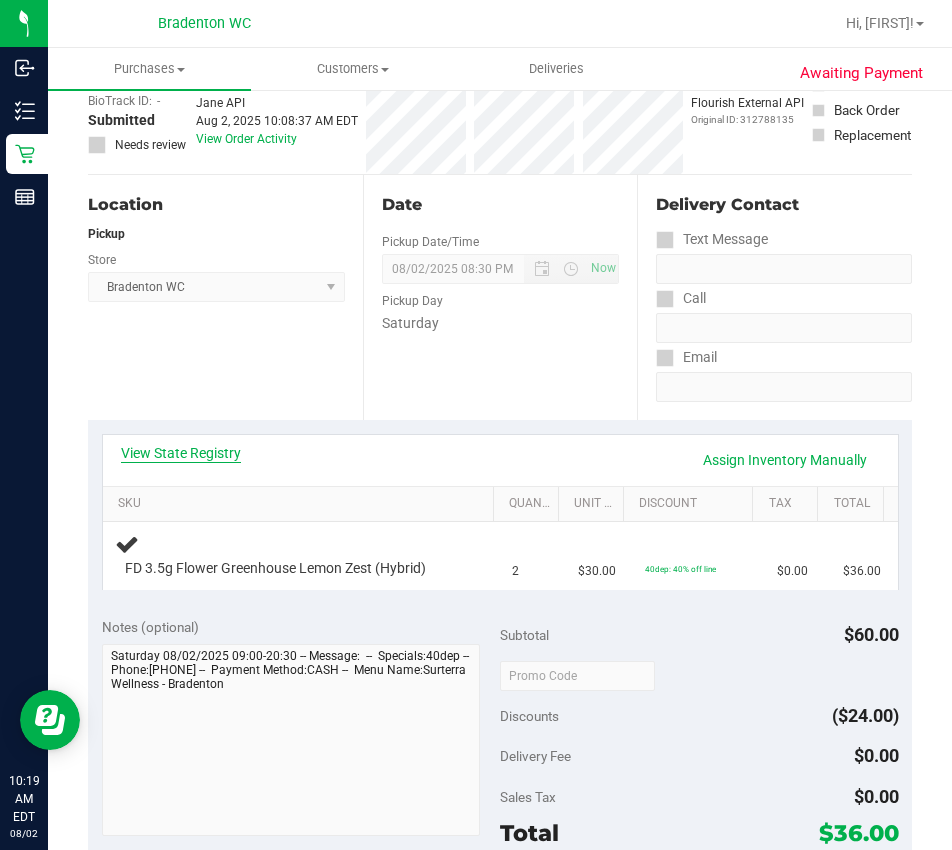 click on "View State Registry" at bounding box center (181, 453) 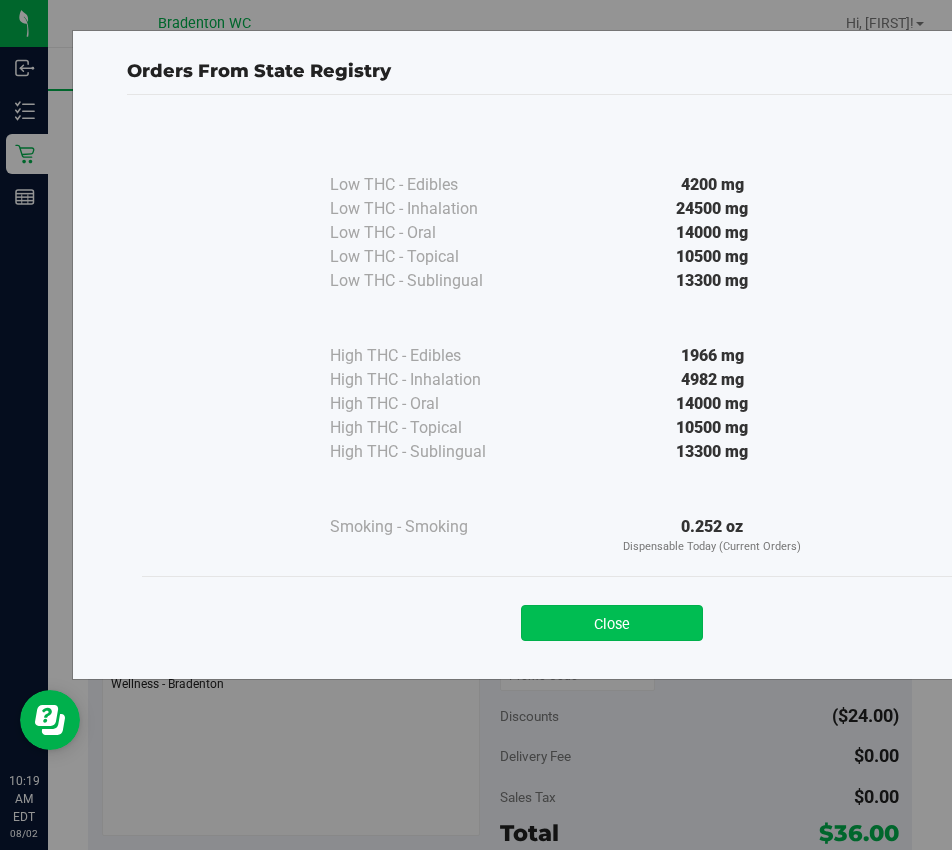 click on "Close" at bounding box center [612, 623] 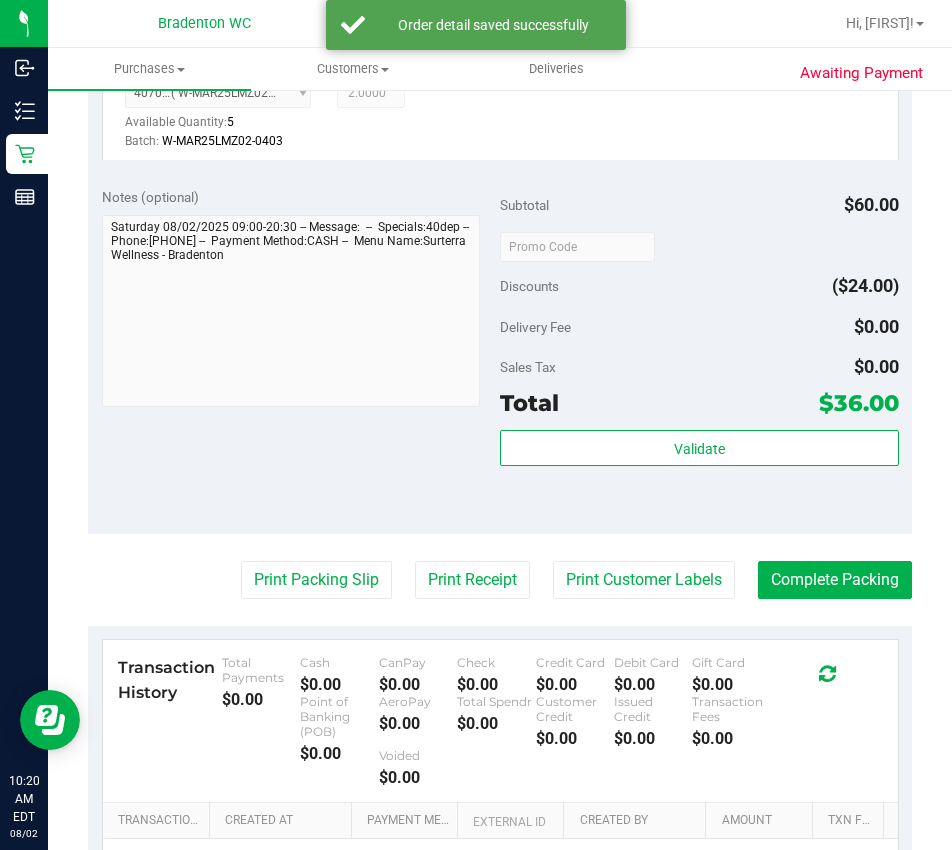 scroll, scrollTop: 633, scrollLeft: 0, axis: vertical 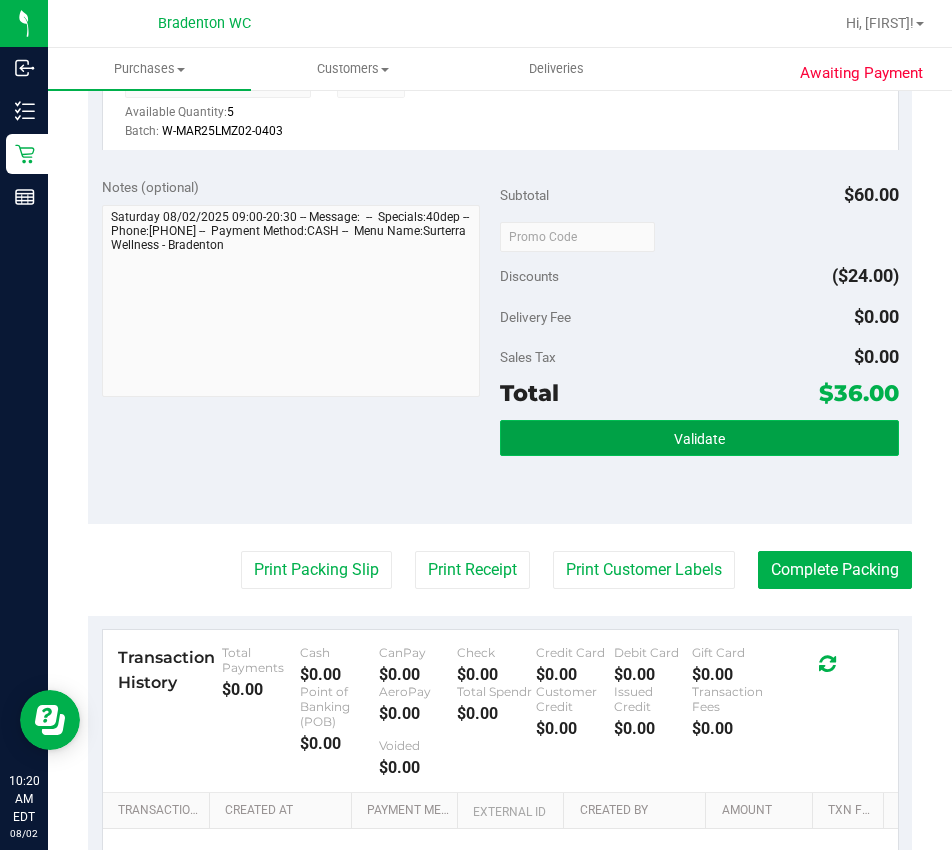 click on "Validate" at bounding box center [699, 439] 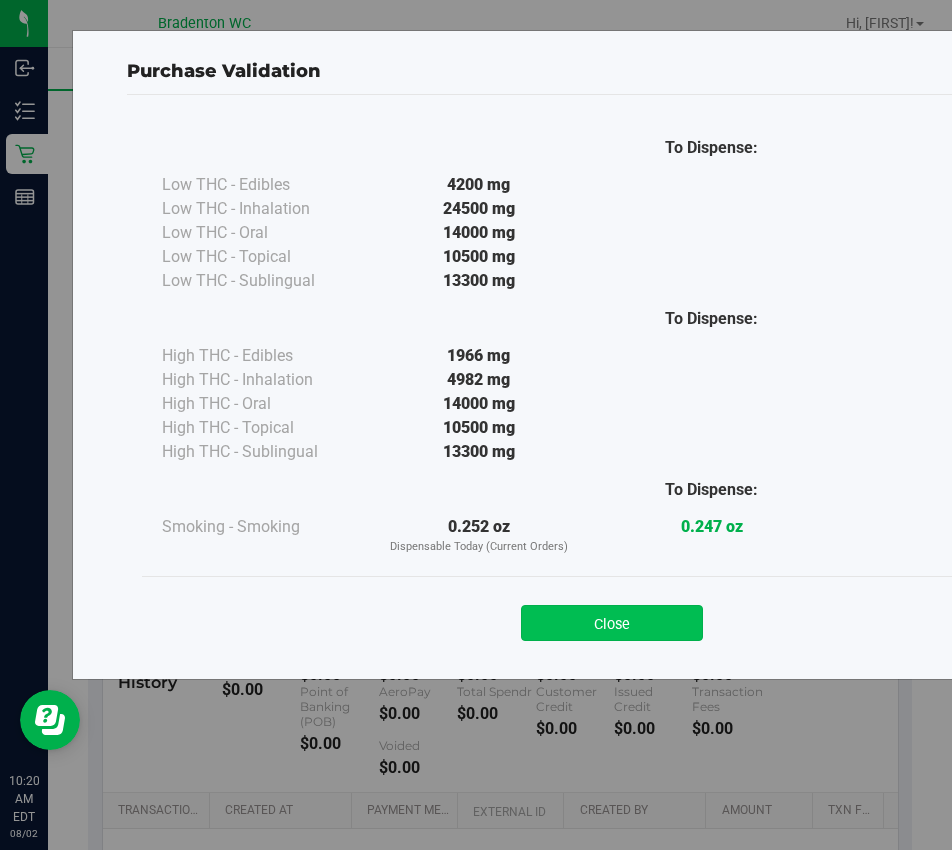 click on "Close" at bounding box center [612, 623] 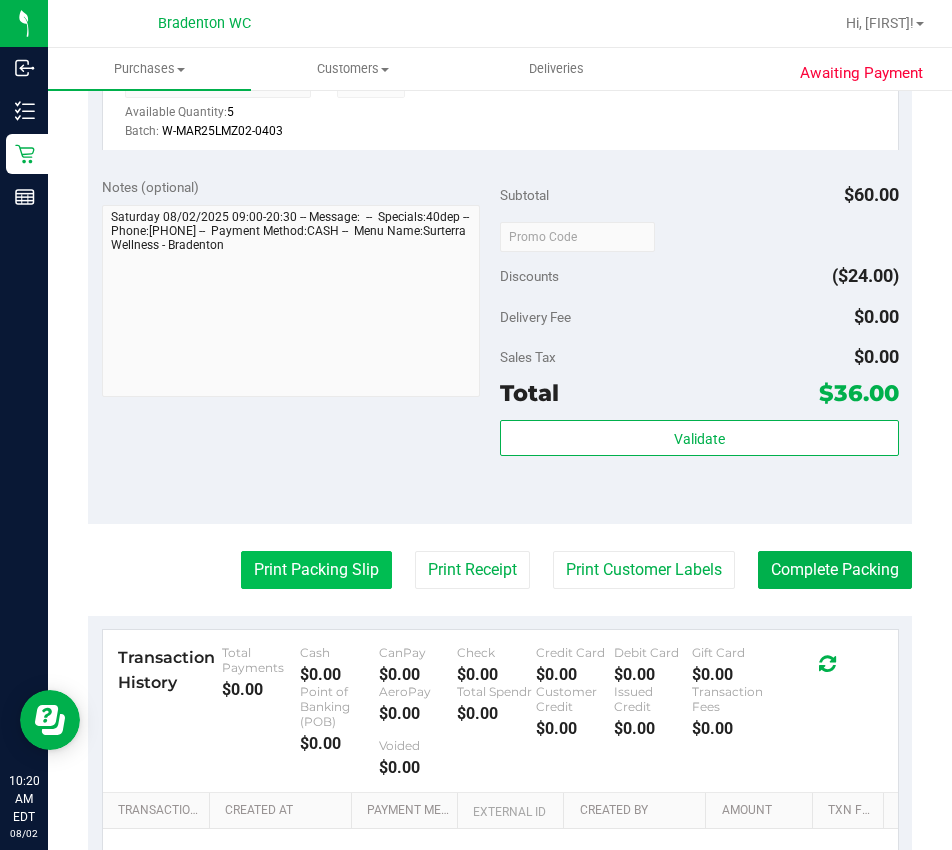 click on "Print Packing Slip" at bounding box center (316, 570) 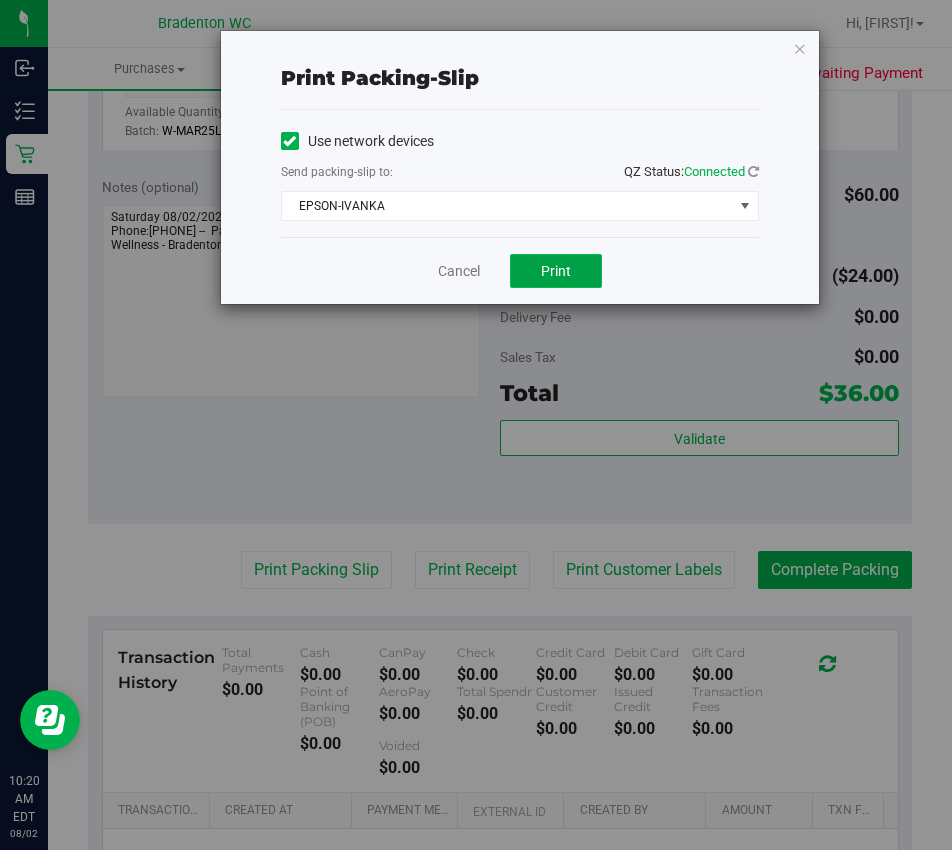 click on "Print" at bounding box center [556, 271] 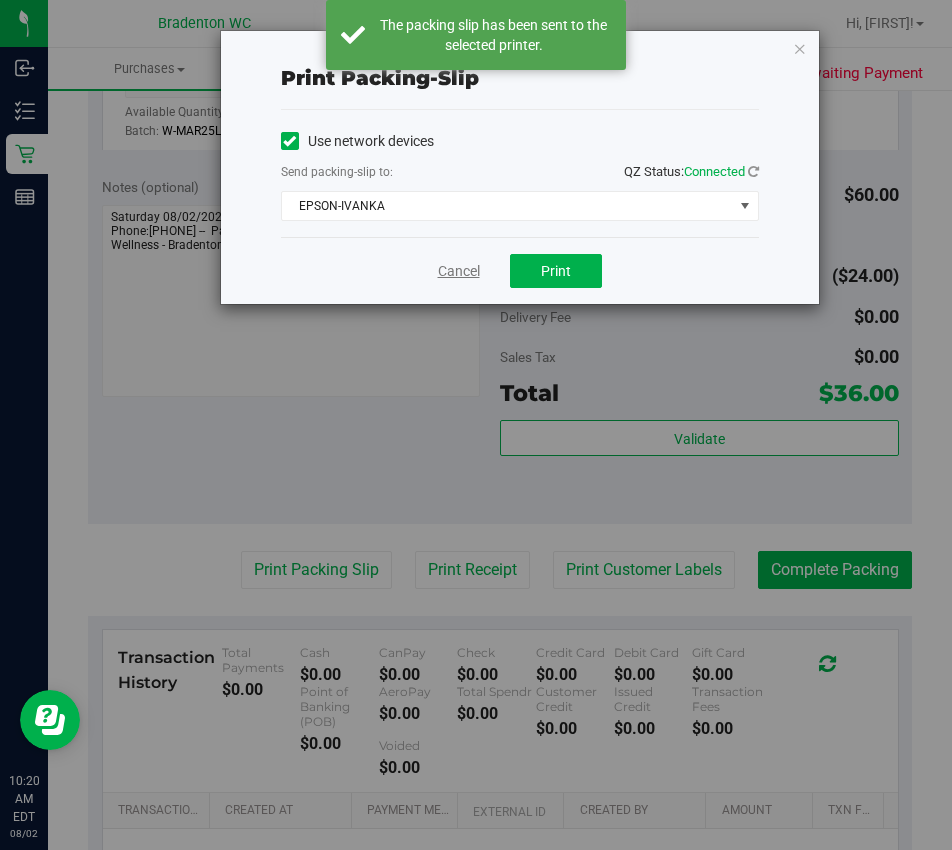 click on "Cancel" at bounding box center (459, 271) 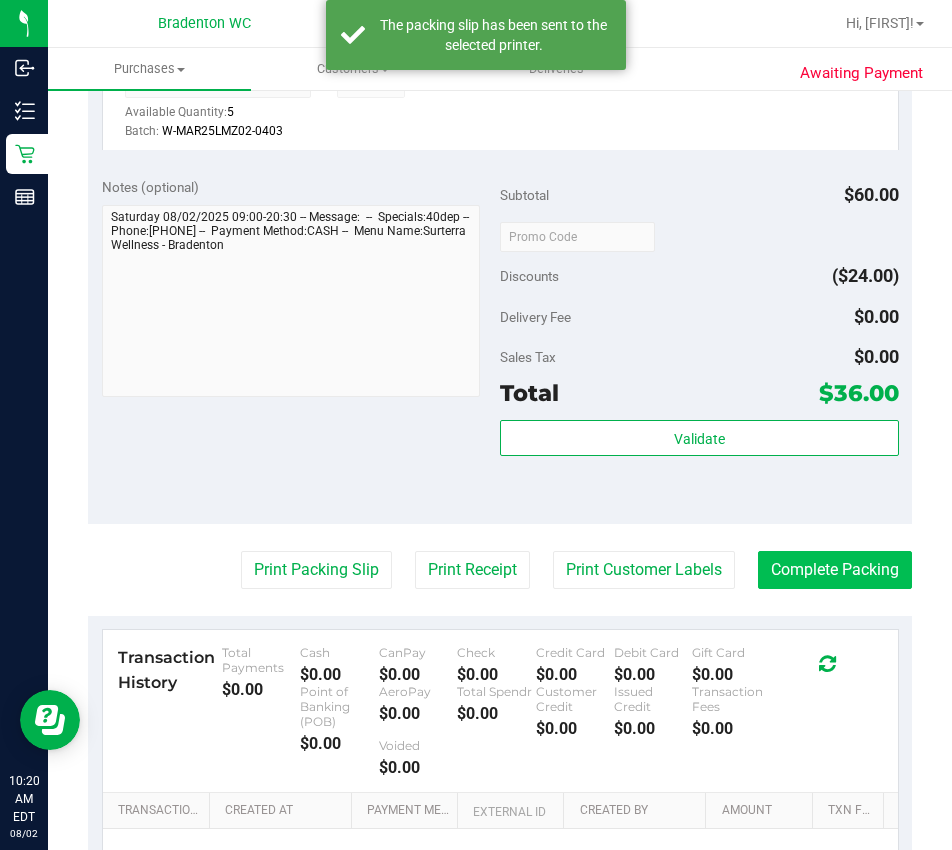 click on "Complete Packing" at bounding box center (835, 570) 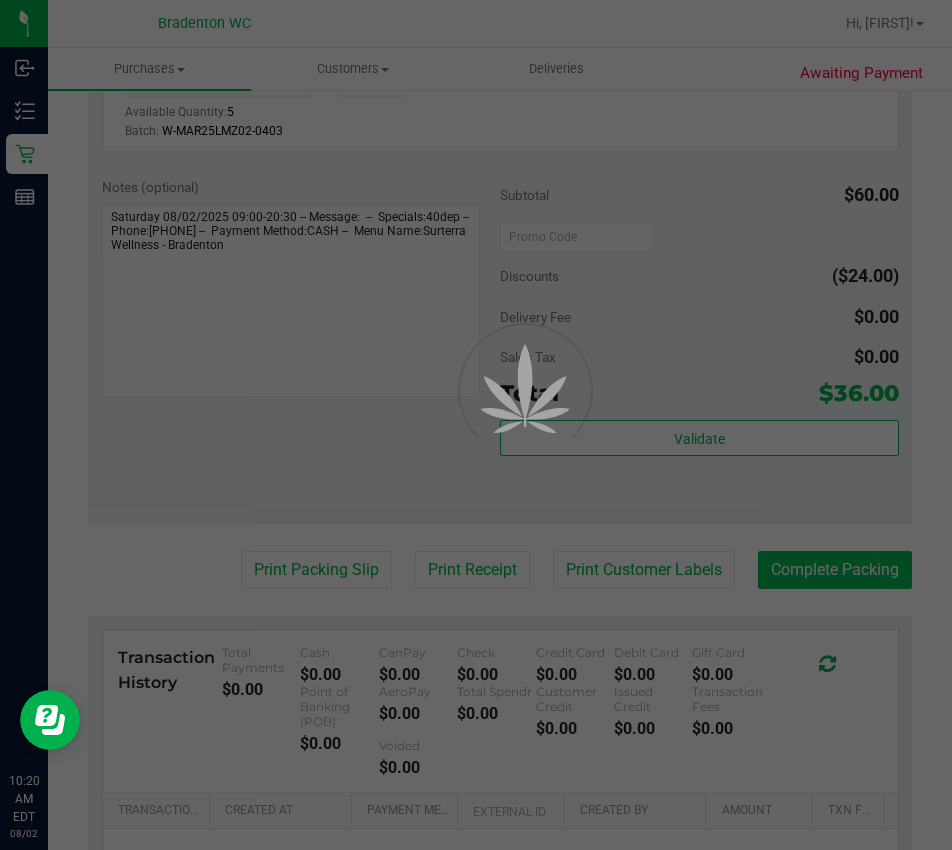scroll, scrollTop: 0, scrollLeft: 0, axis: both 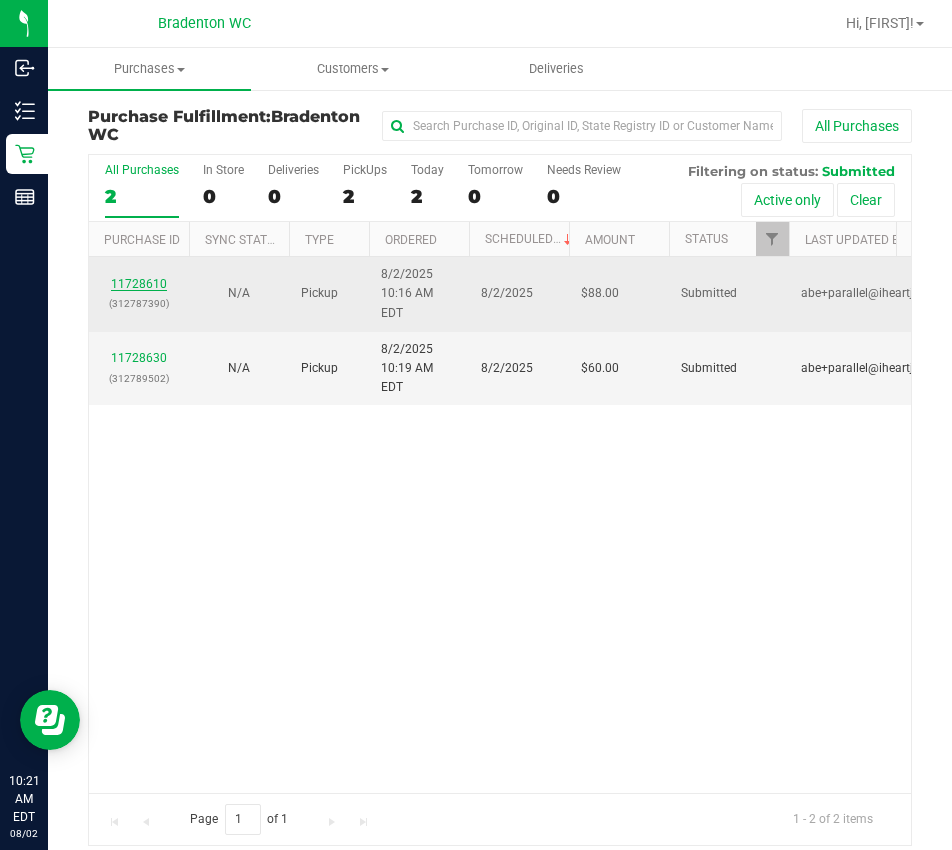 click on "11728610" at bounding box center [139, 284] 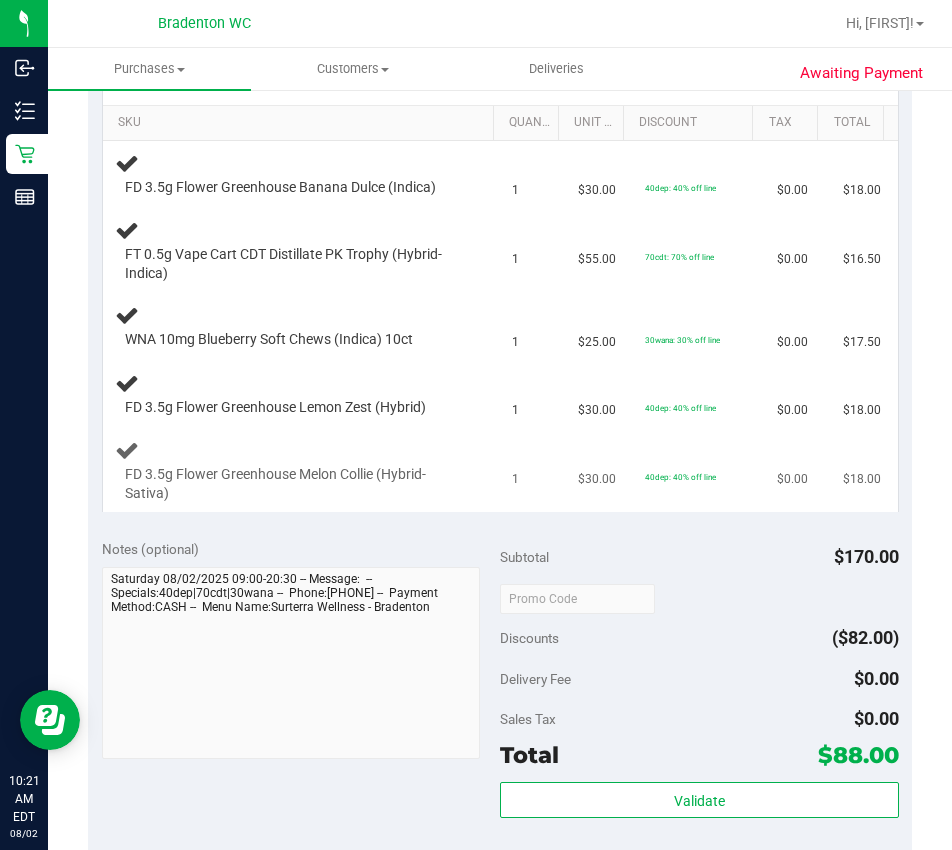 scroll, scrollTop: 200, scrollLeft: 0, axis: vertical 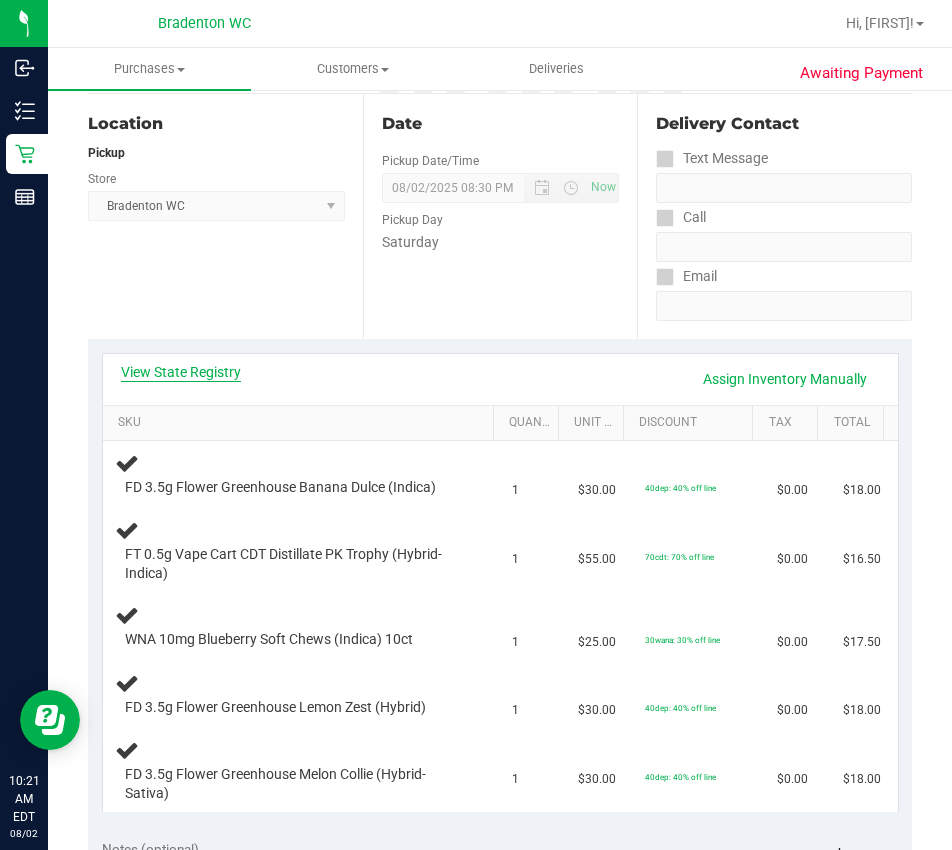 click on "View State Registry" at bounding box center [181, 372] 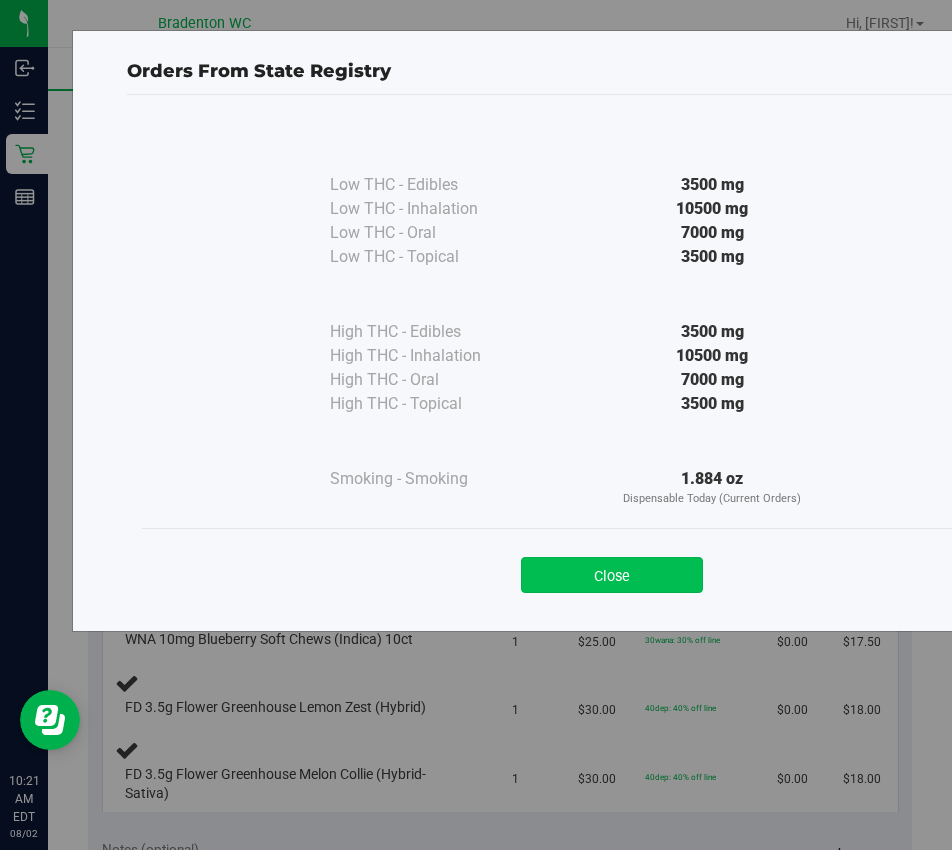 click on "Close" at bounding box center (612, 575) 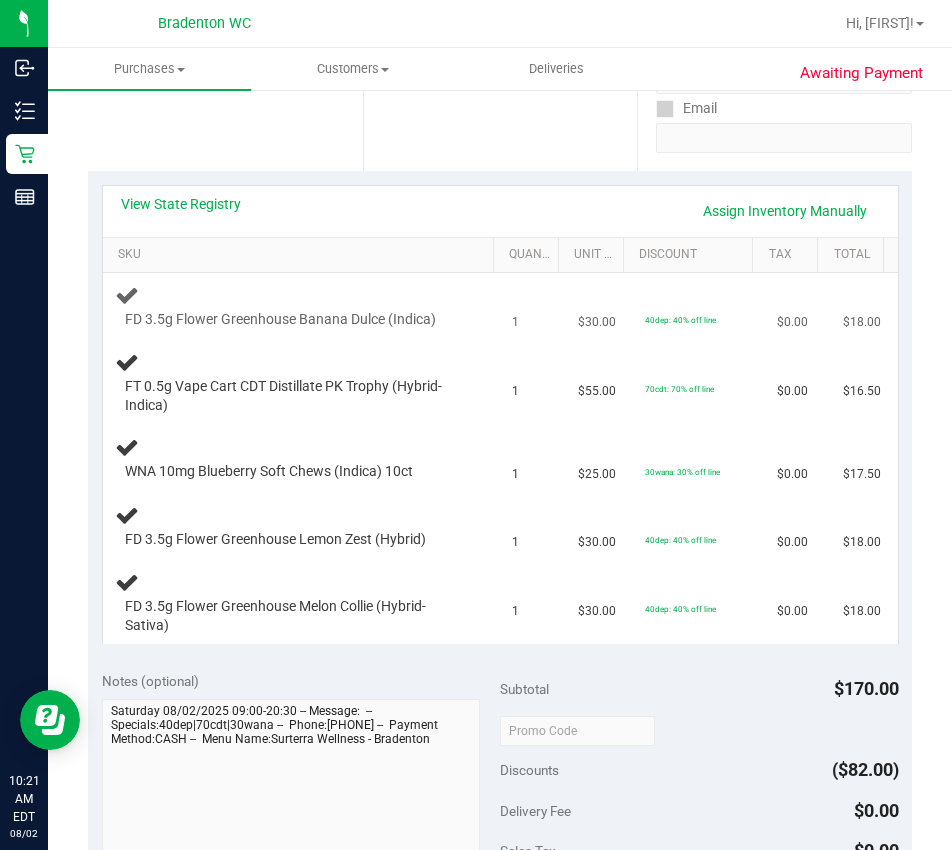 scroll, scrollTop: 400, scrollLeft: 0, axis: vertical 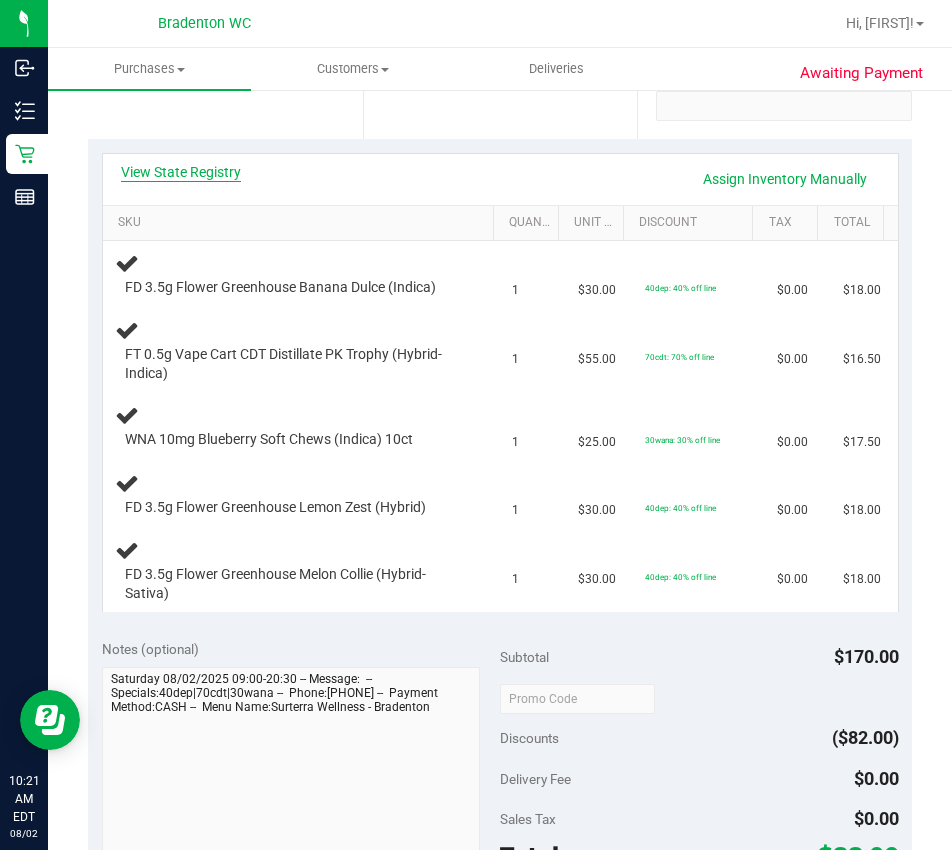 click on "View State Registry" at bounding box center [181, 172] 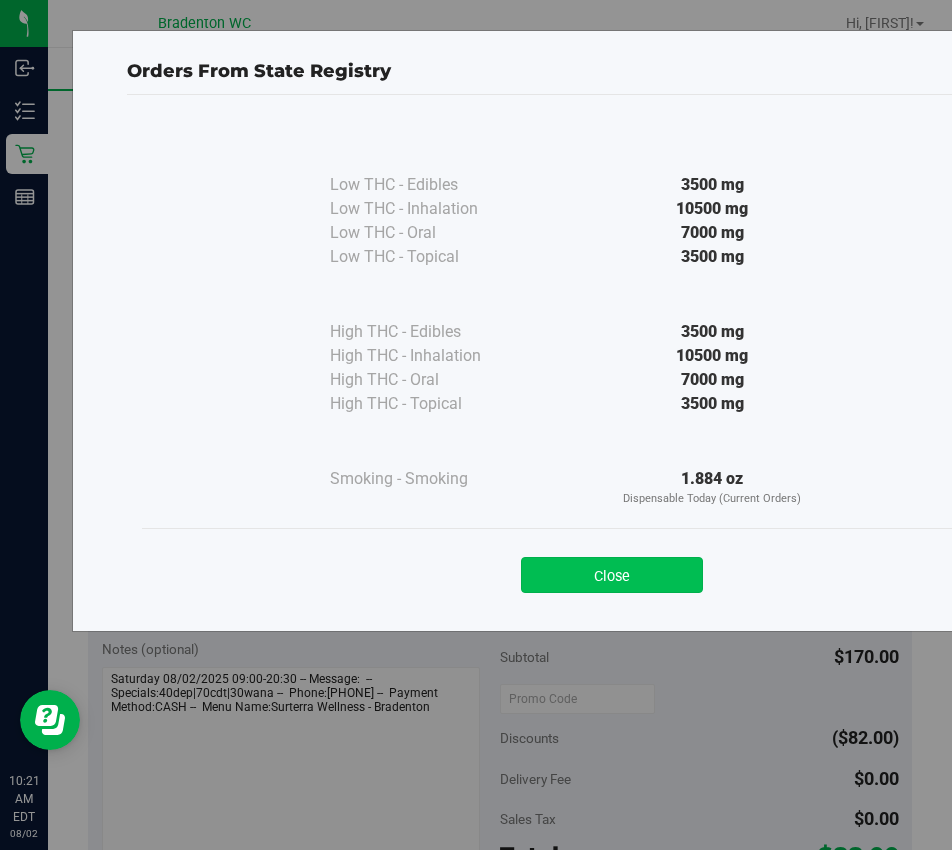 click on "Close" at bounding box center (612, 575) 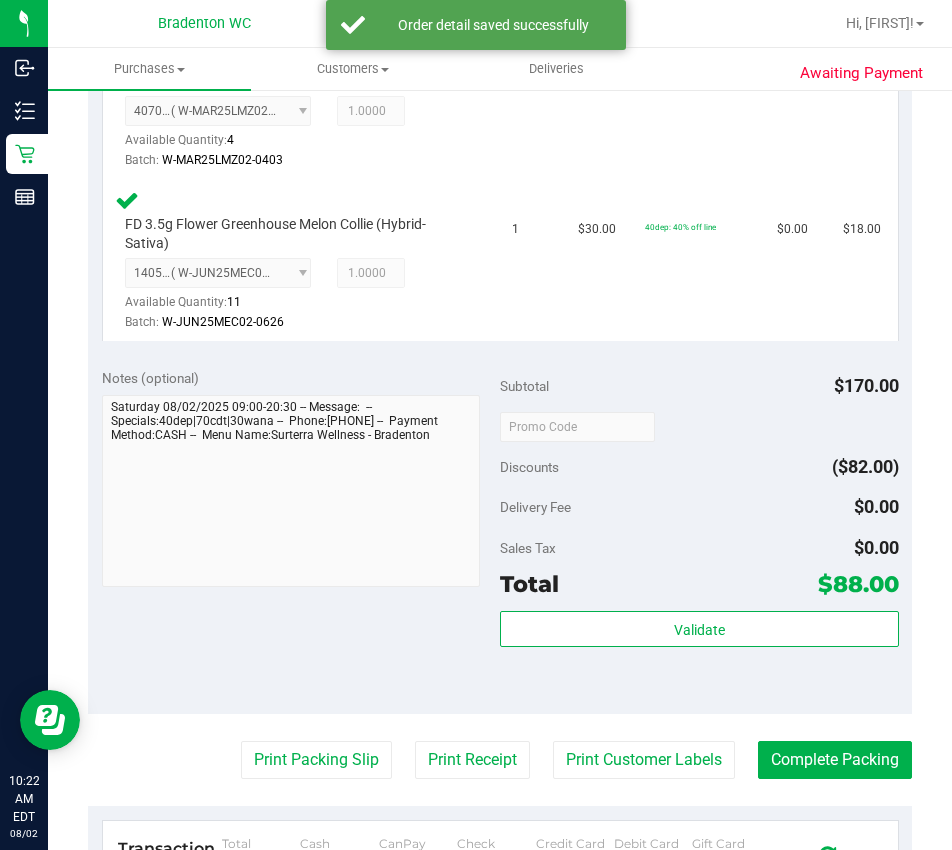 scroll, scrollTop: 1051, scrollLeft: 0, axis: vertical 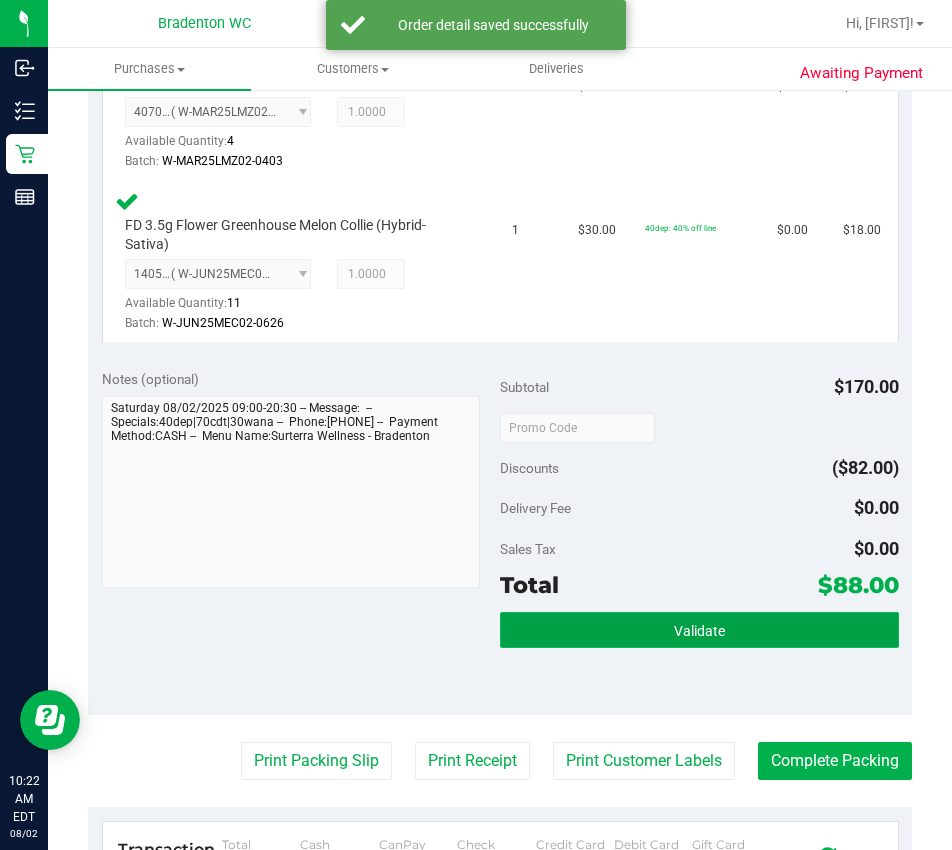 click on "Validate" at bounding box center [699, 631] 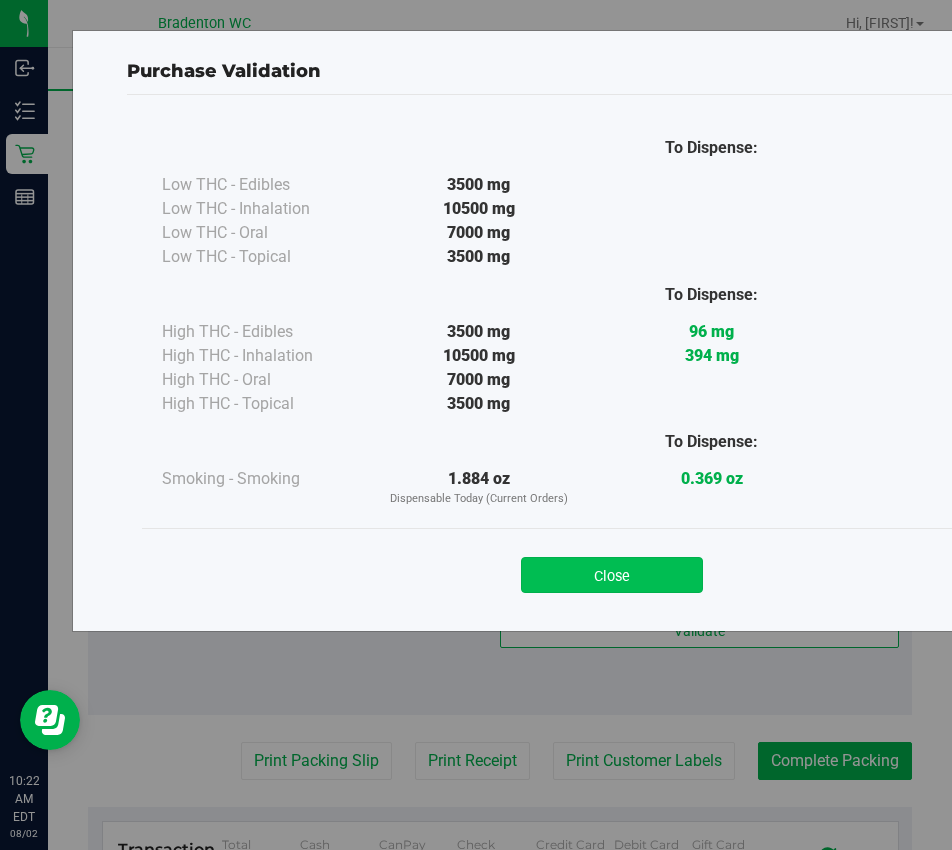 click on "Close" at bounding box center [612, 575] 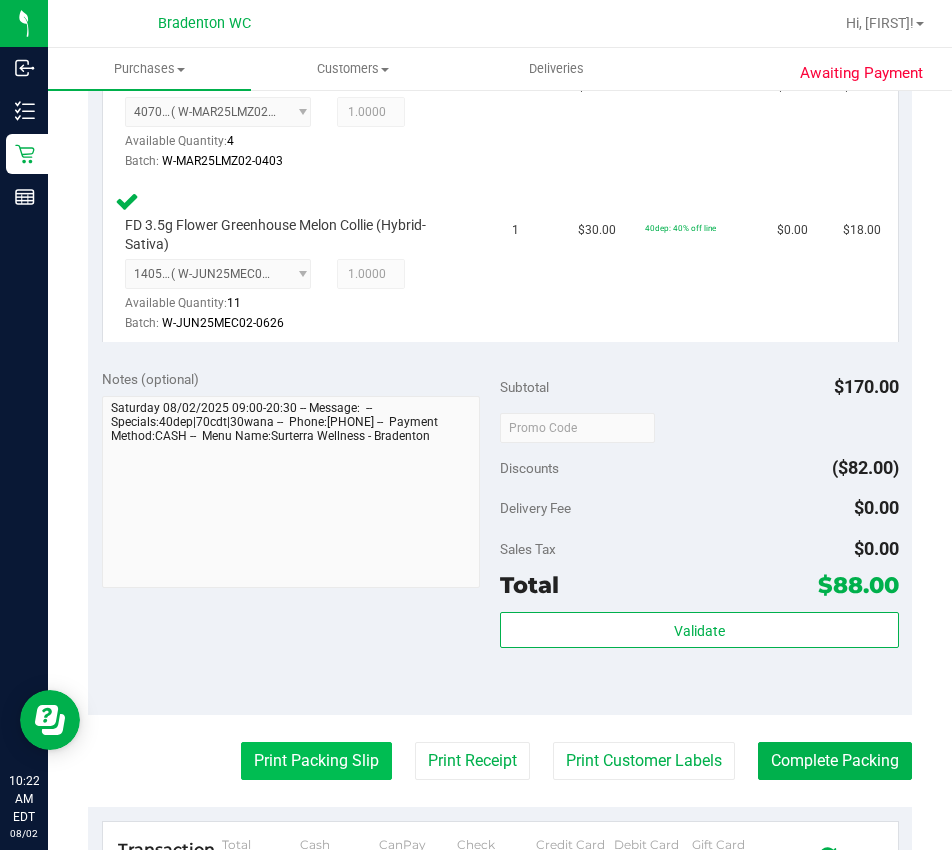 click on "Print Packing Slip" at bounding box center [316, 761] 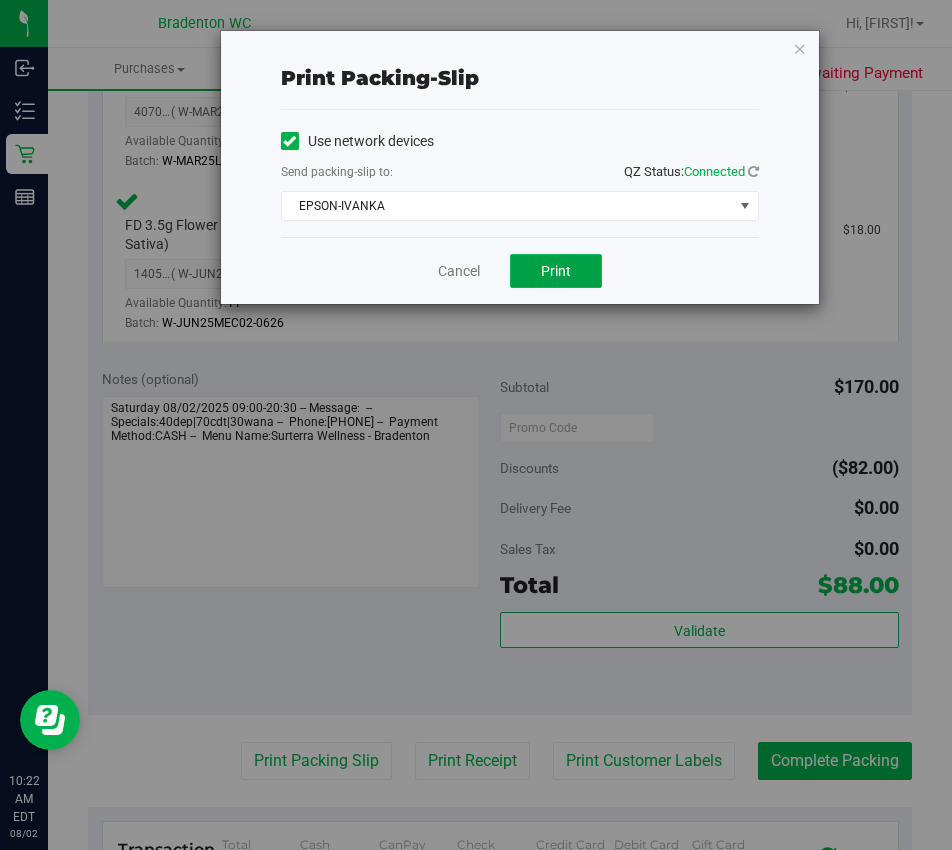 click on "Print" at bounding box center (556, 271) 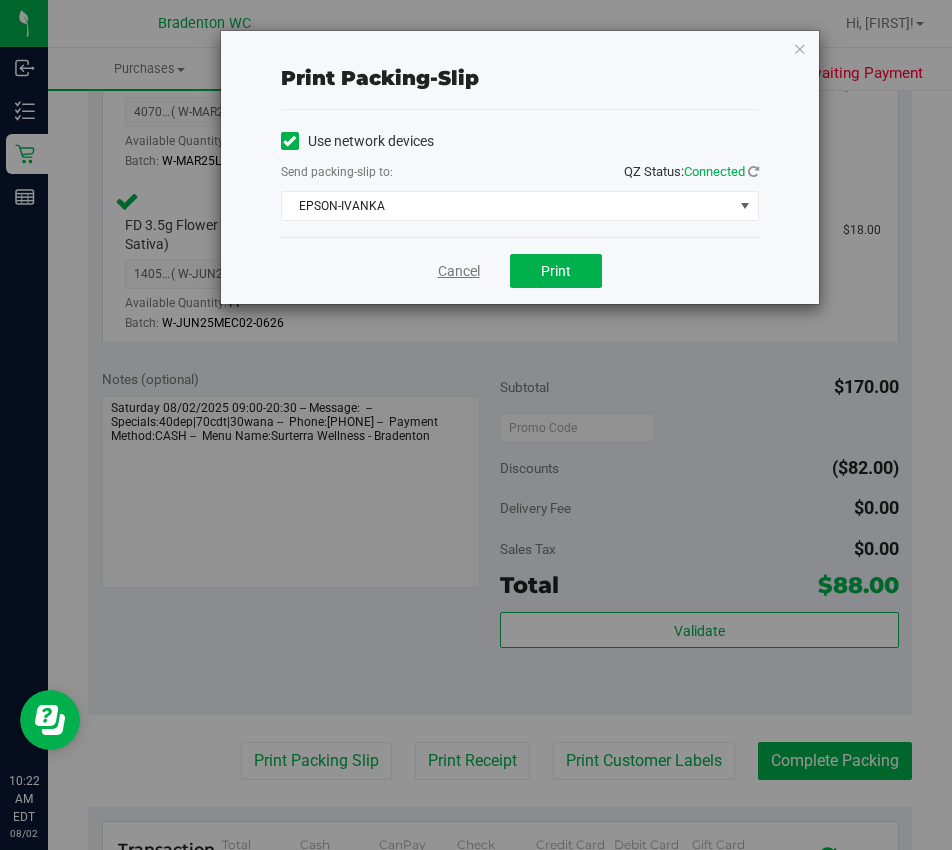 click on "Cancel" at bounding box center [459, 271] 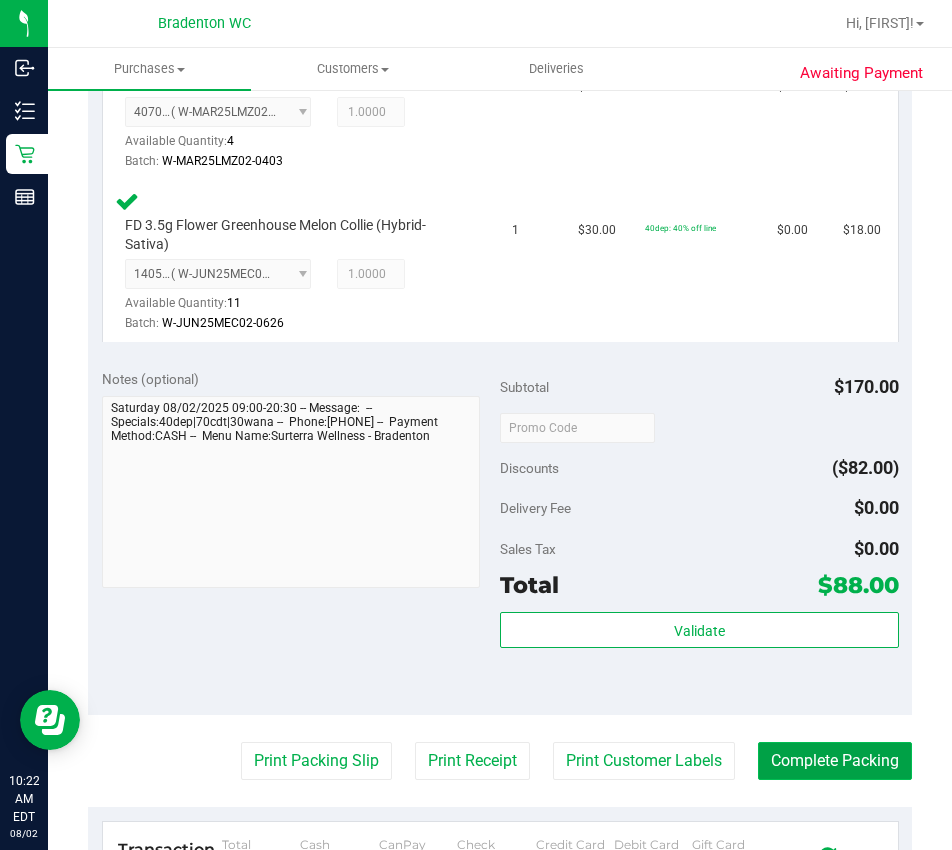 click on "Complete Packing" at bounding box center (835, 761) 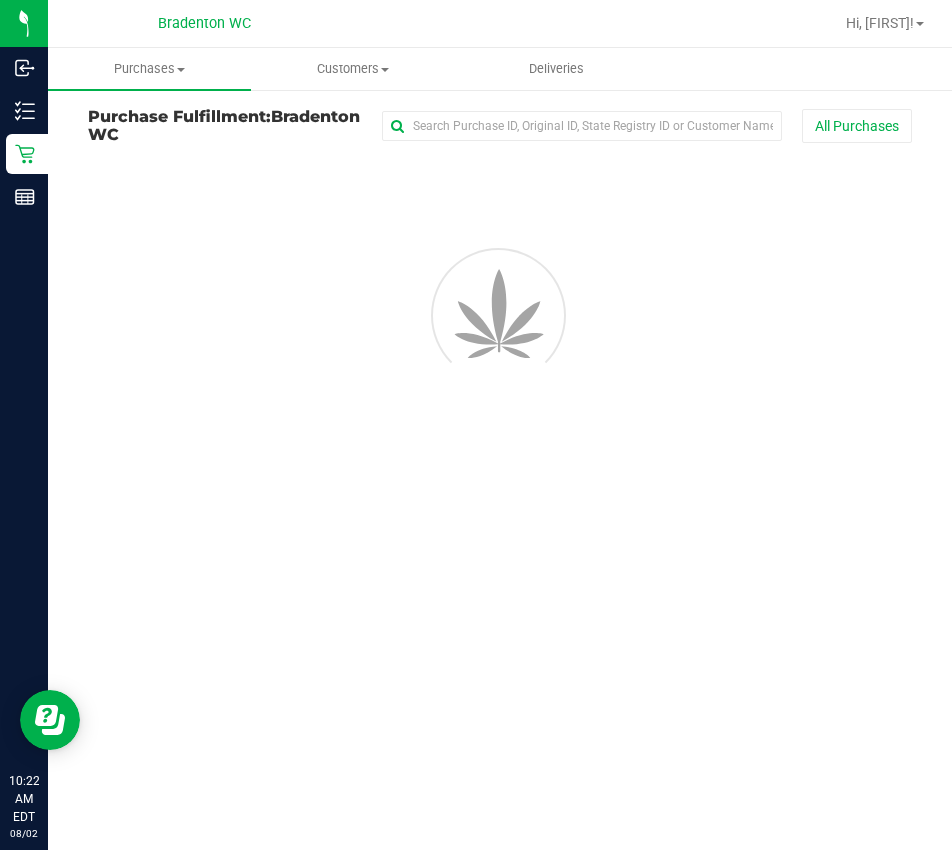 scroll, scrollTop: 0, scrollLeft: 0, axis: both 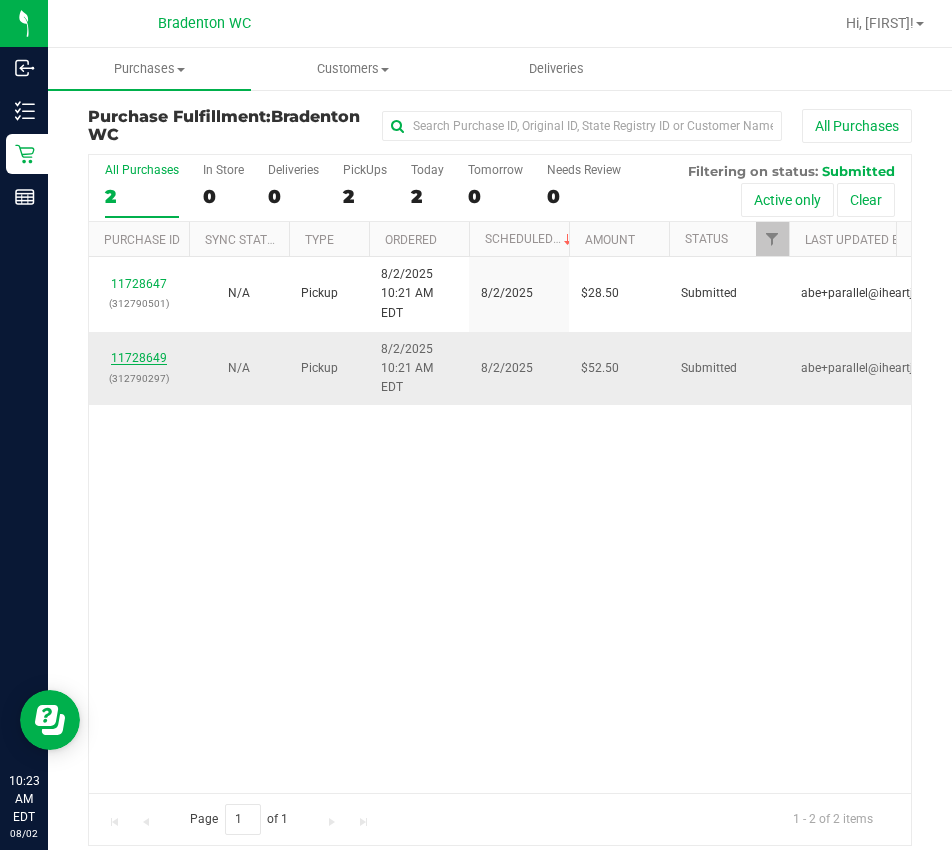 click on "11728649" at bounding box center [139, 358] 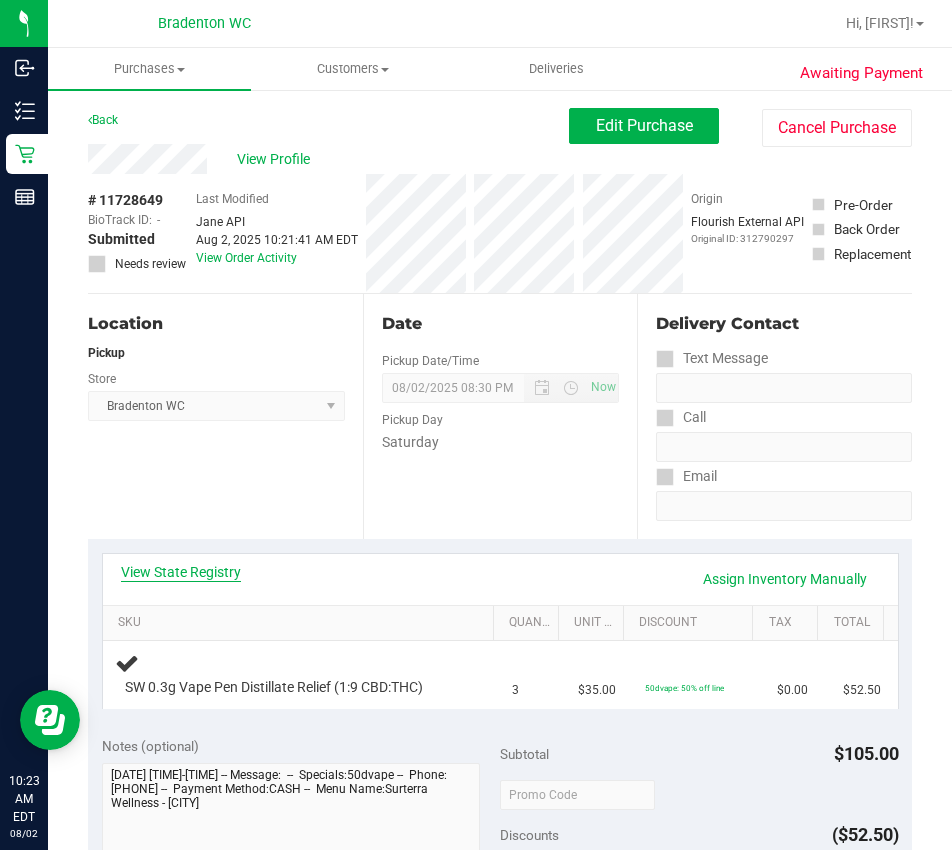 click on "View State Registry" at bounding box center (181, 572) 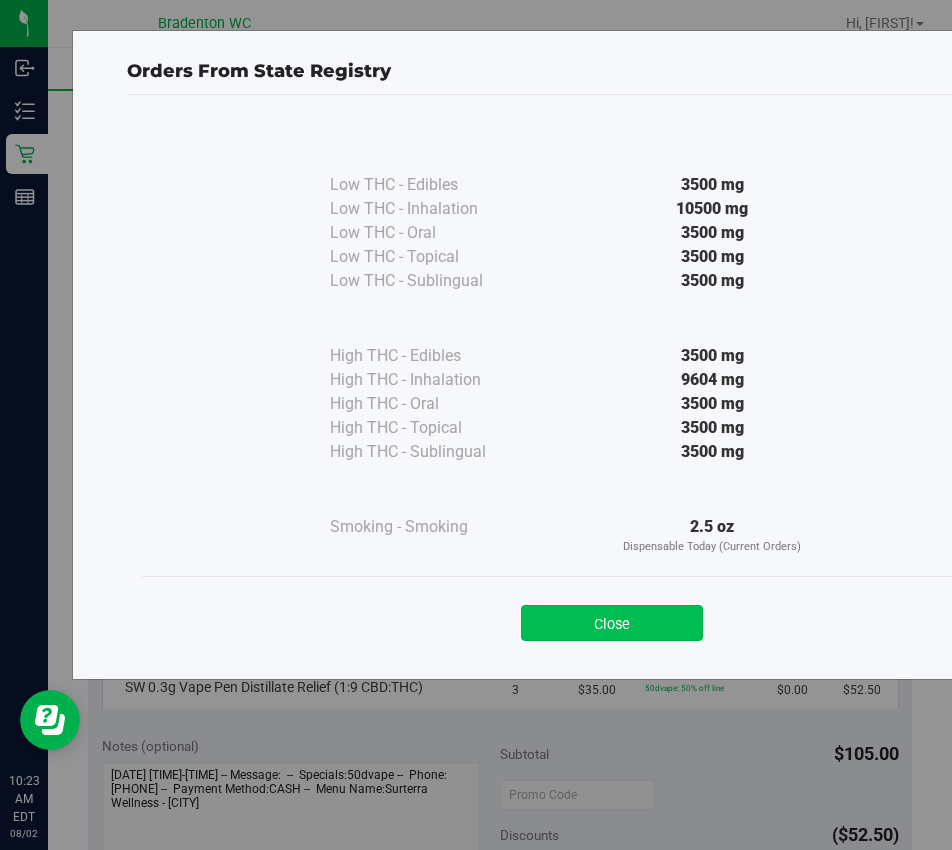 click on "Close" at bounding box center [612, 623] 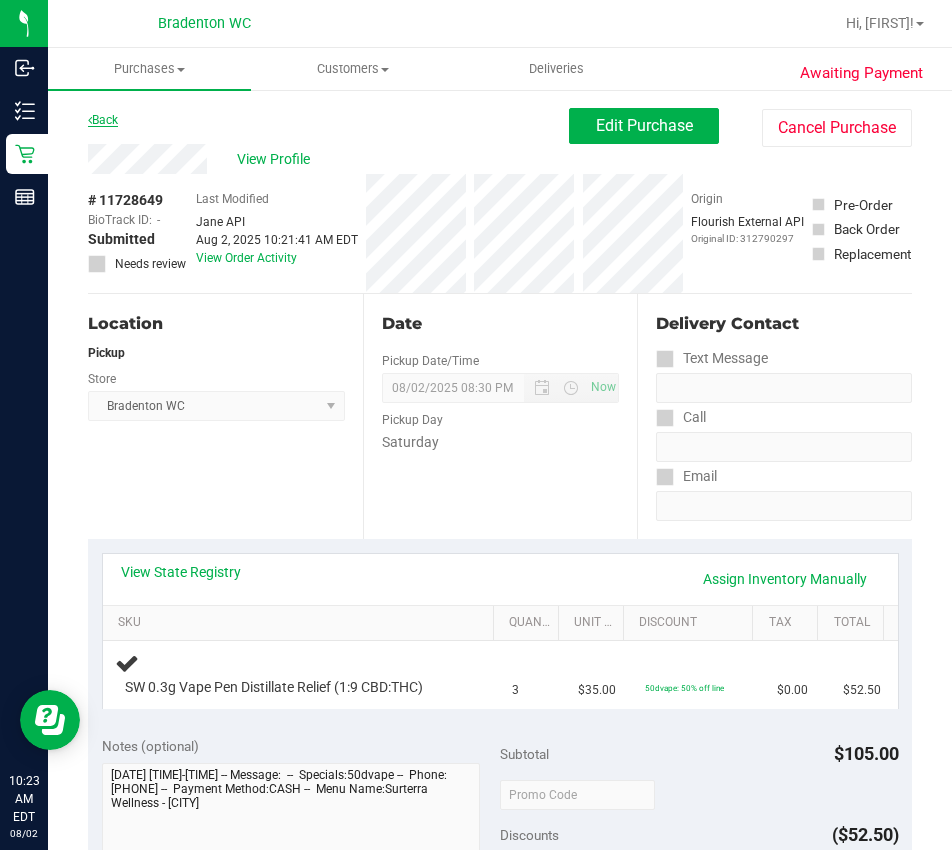 click on "Back" at bounding box center [103, 120] 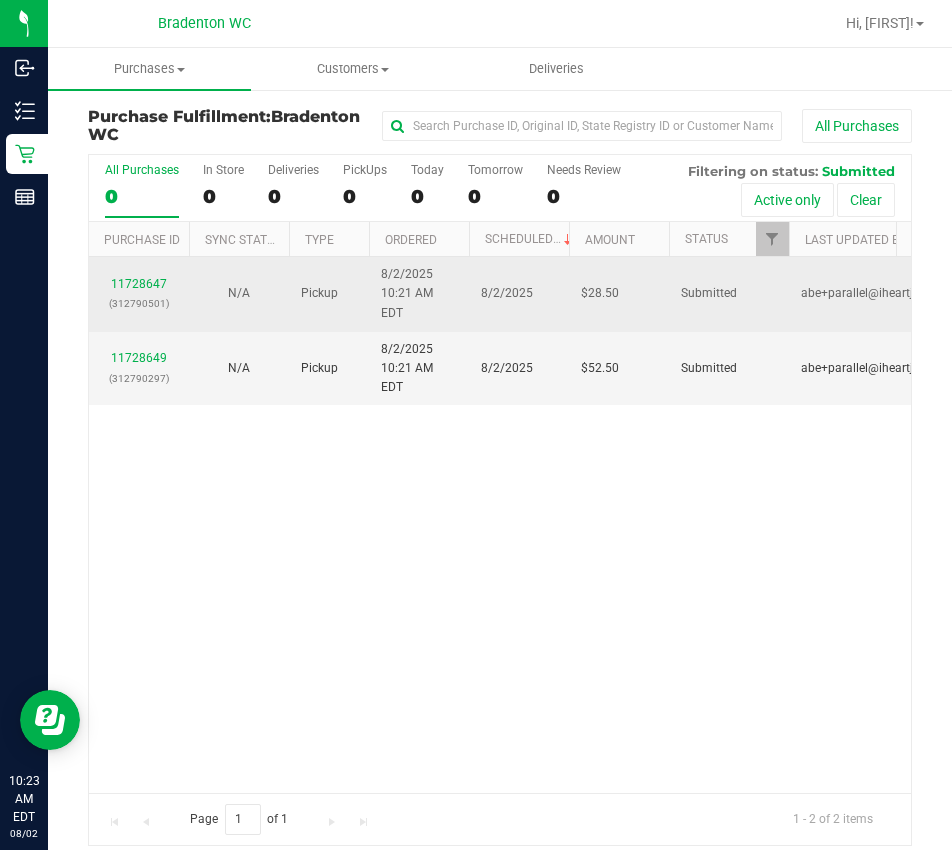 click on "11728647
(312790501)" at bounding box center [139, 294] 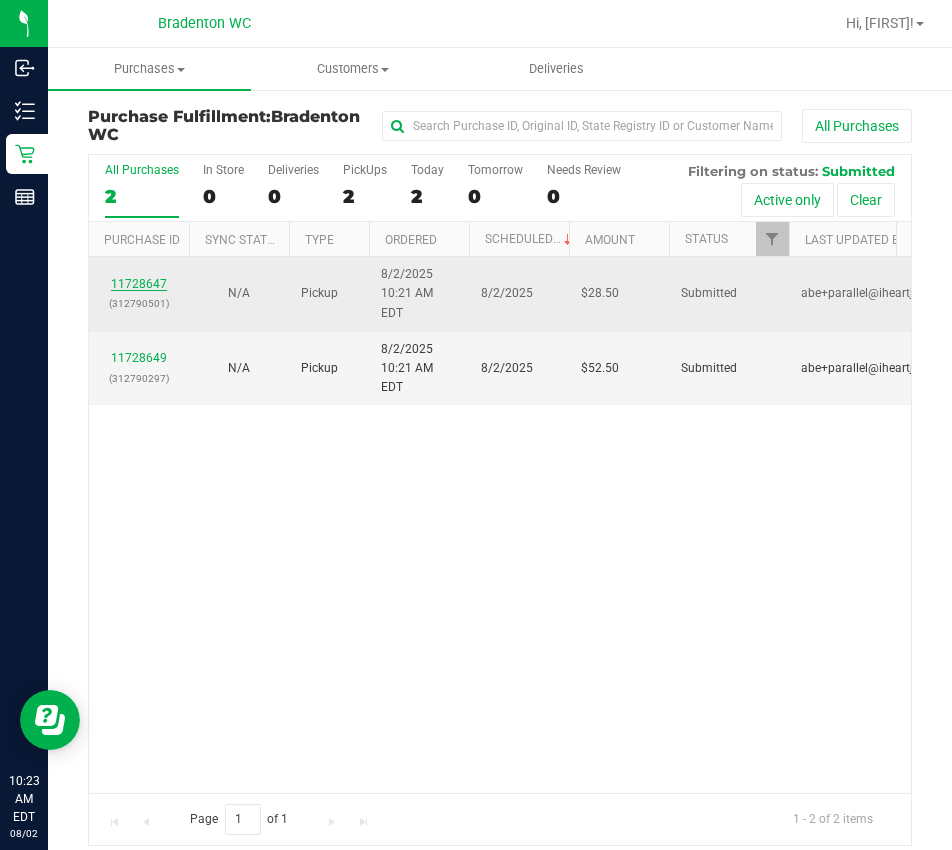 click on "11728647" at bounding box center [139, 284] 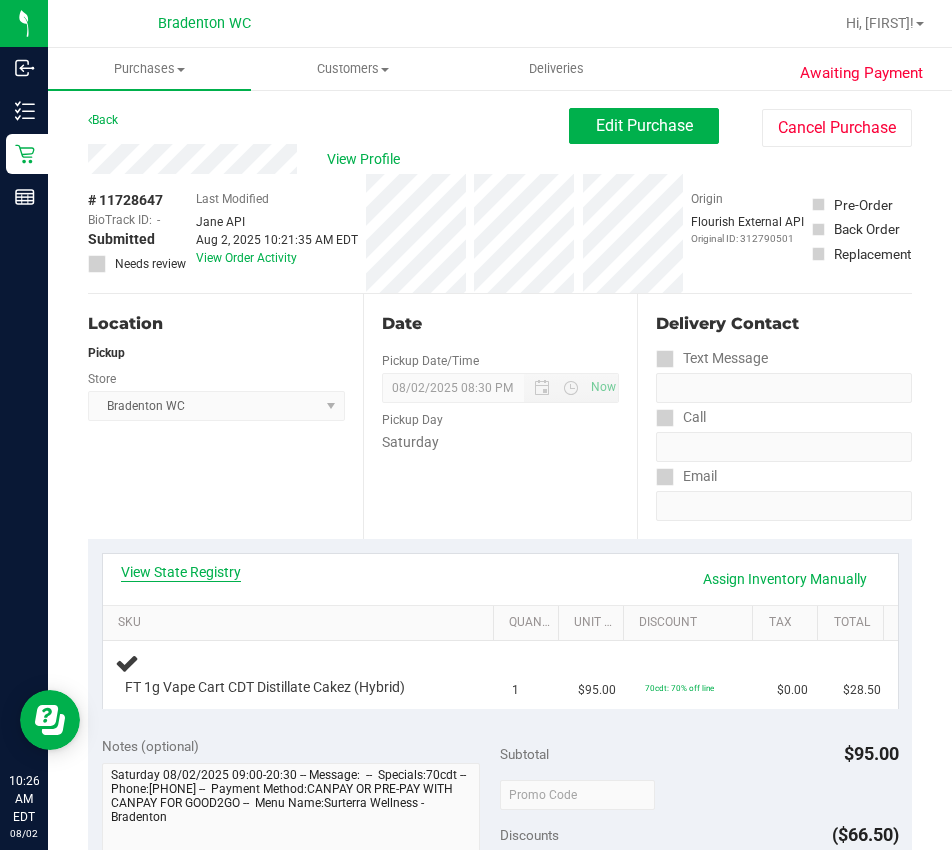 click on "View State Registry" at bounding box center (181, 572) 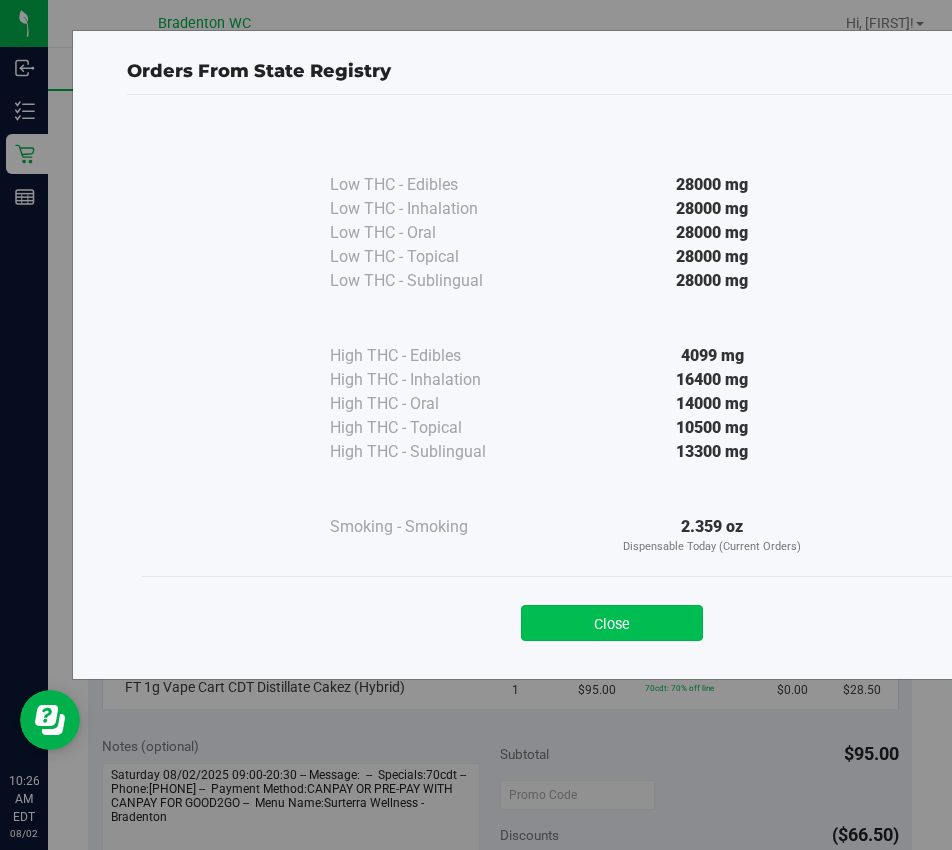 click on "Close" at bounding box center (612, 623) 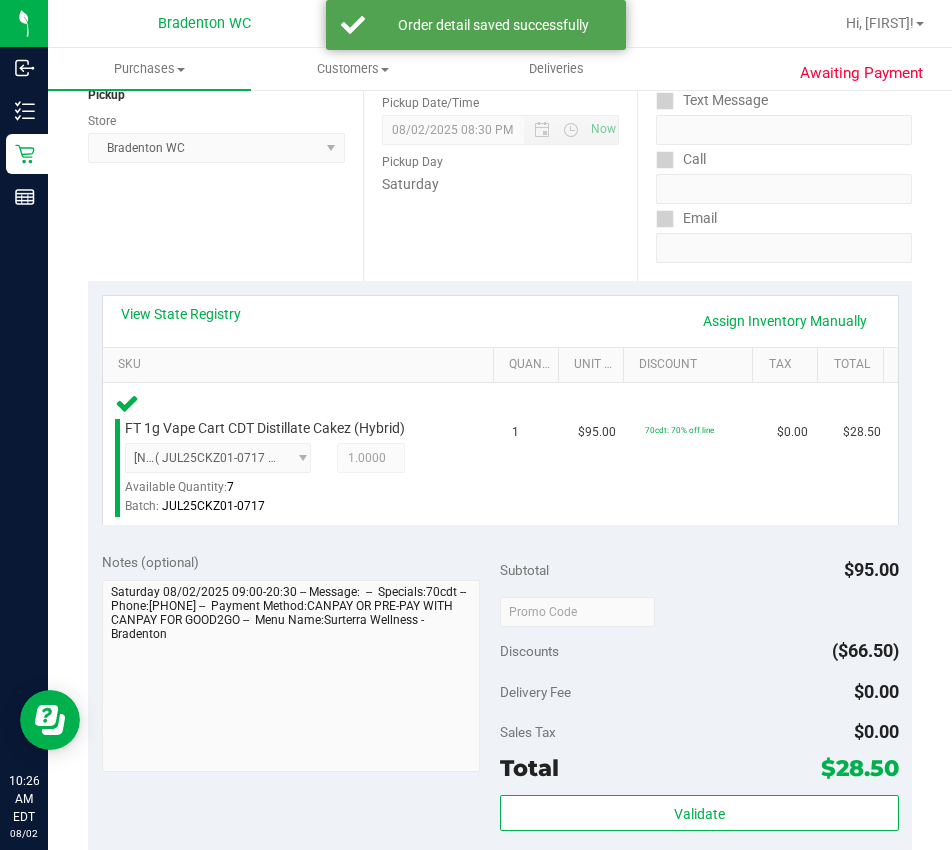 scroll, scrollTop: 303, scrollLeft: 0, axis: vertical 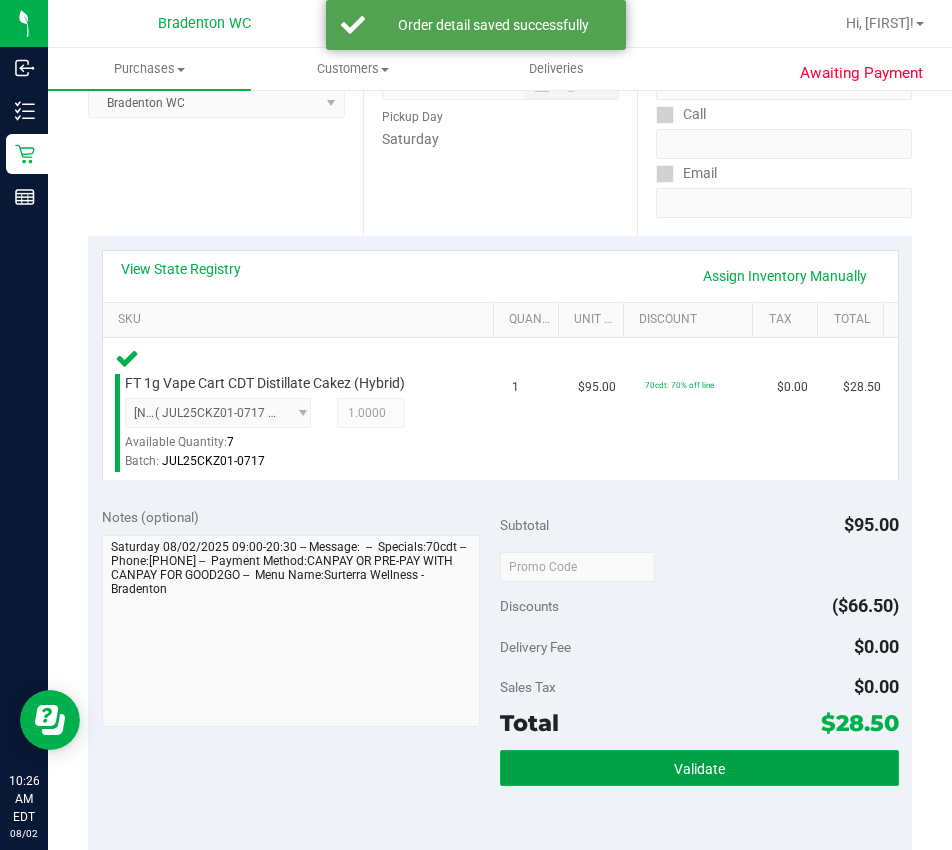 click on "Validate" at bounding box center (699, 769) 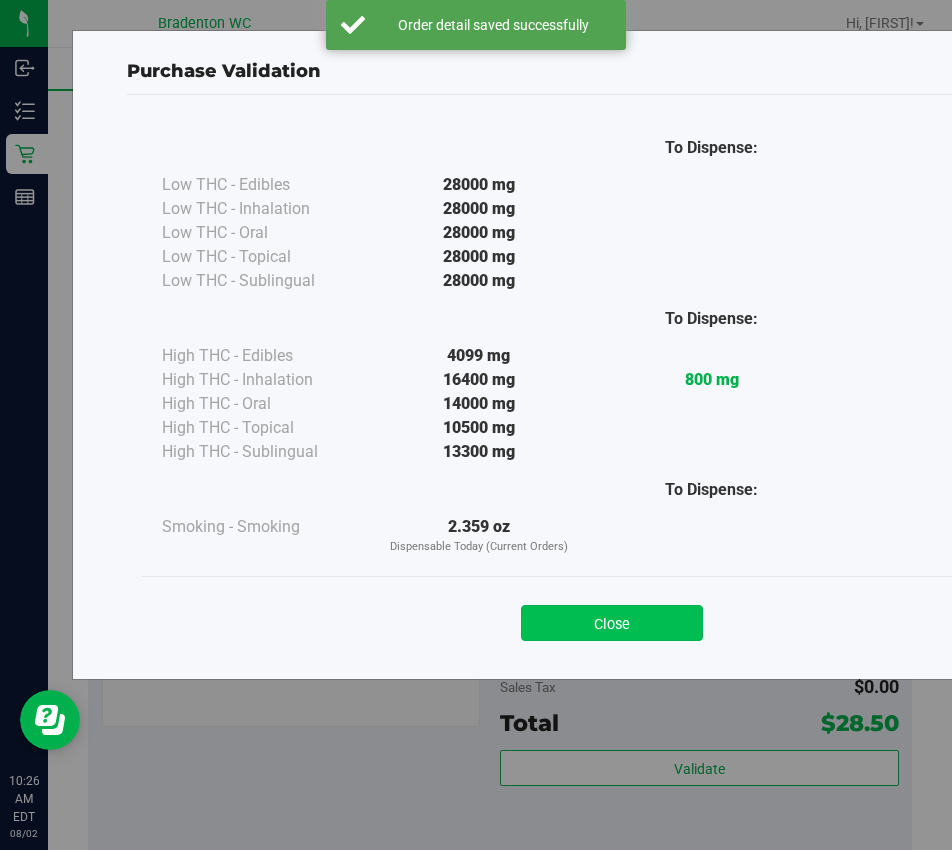 click on "Close" at bounding box center (612, 623) 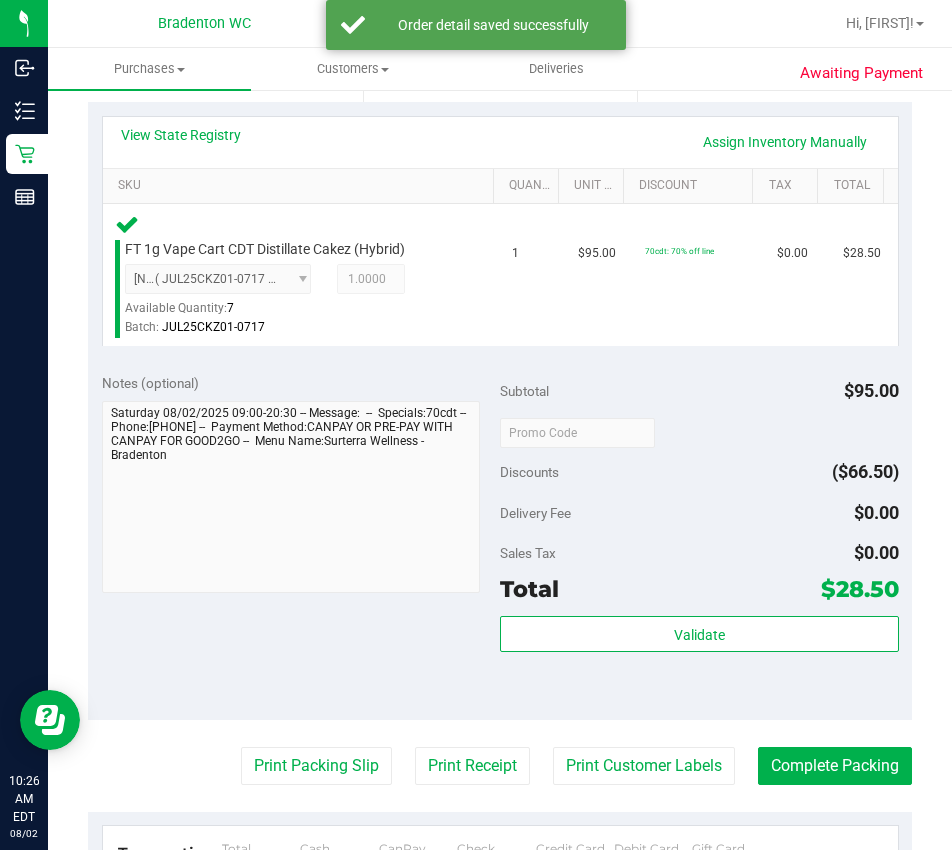 scroll, scrollTop: 435, scrollLeft: 0, axis: vertical 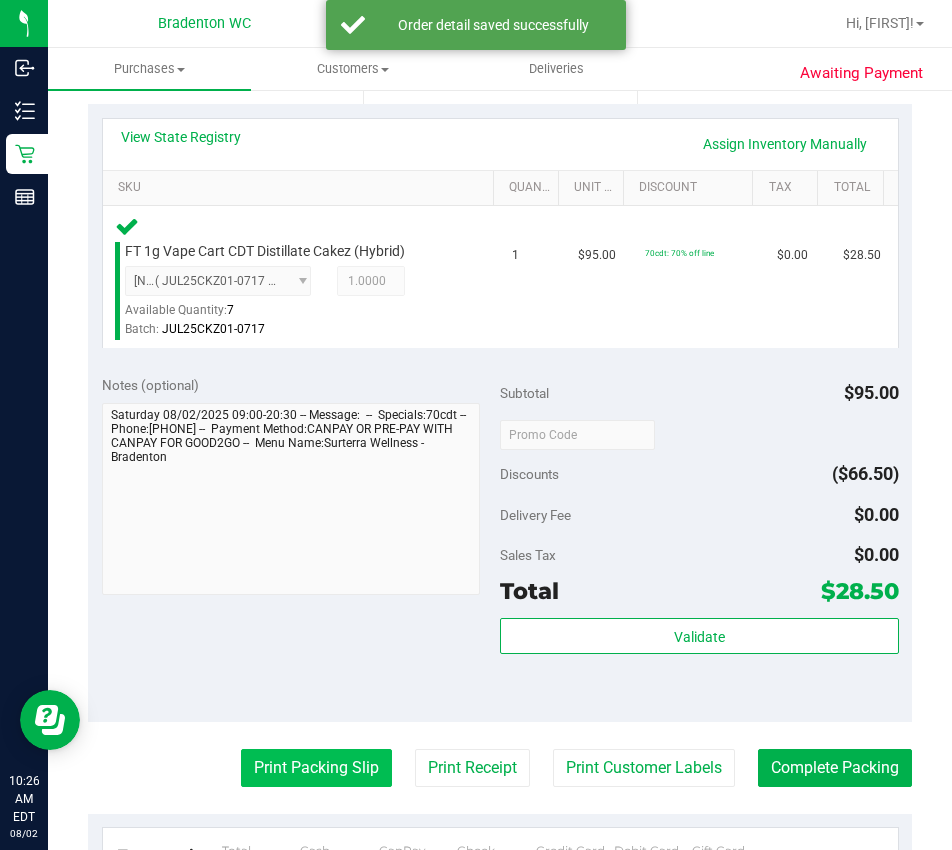 click on "Print Packing Slip" at bounding box center (316, 768) 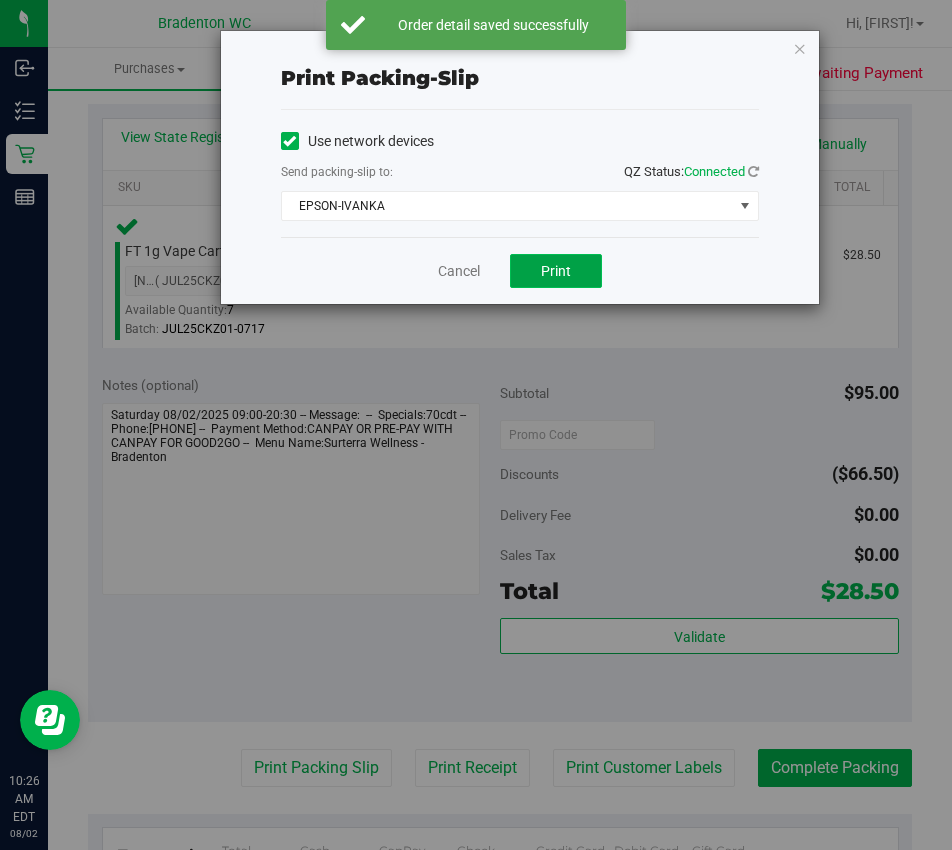 click on "Print" at bounding box center [556, 271] 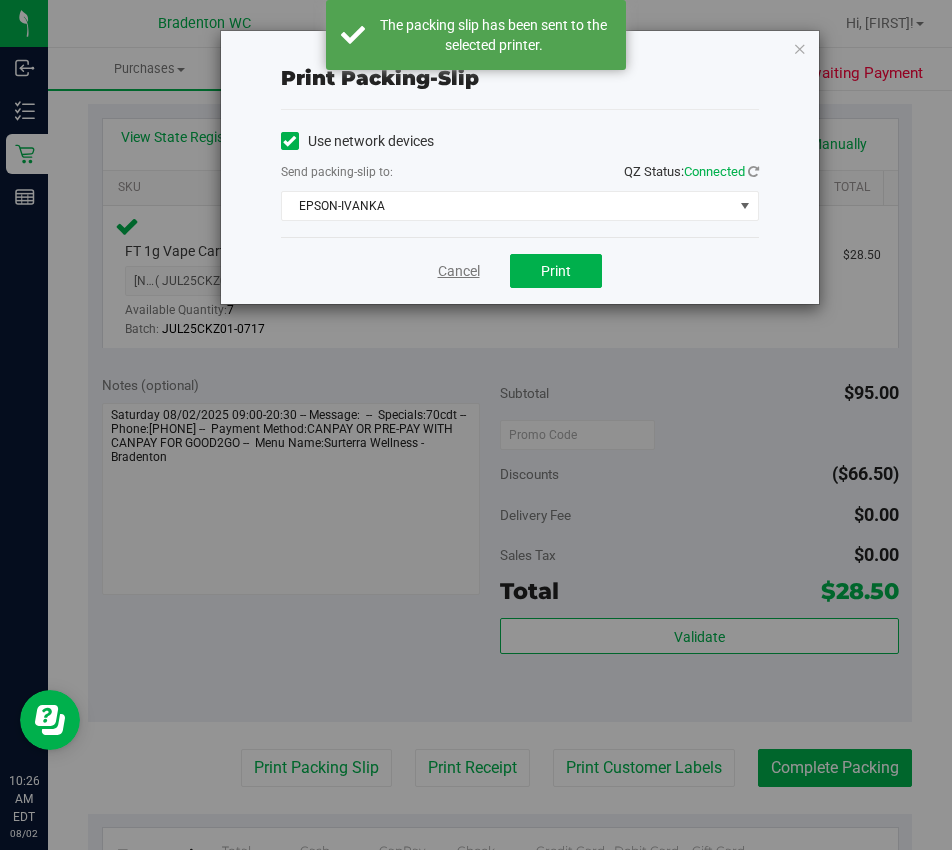 click on "Cancel" at bounding box center (459, 271) 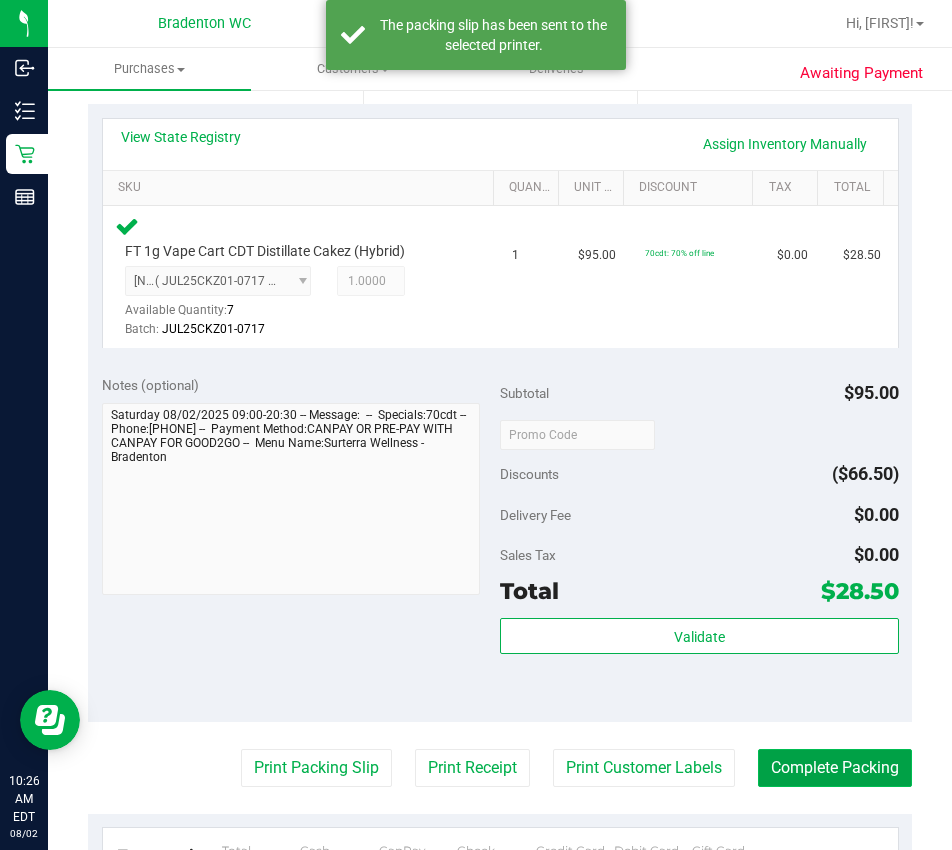 click on "Complete Packing" at bounding box center (835, 768) 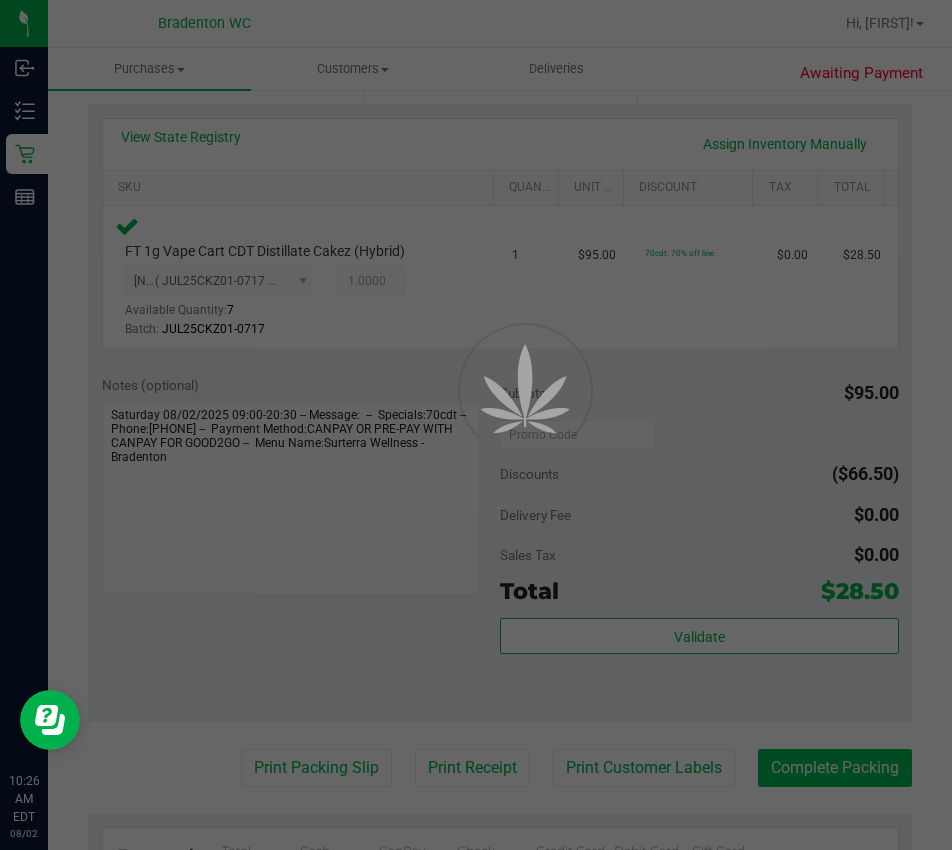 scroll, scrollTop: 0, scrollLeft: 0, axis: both 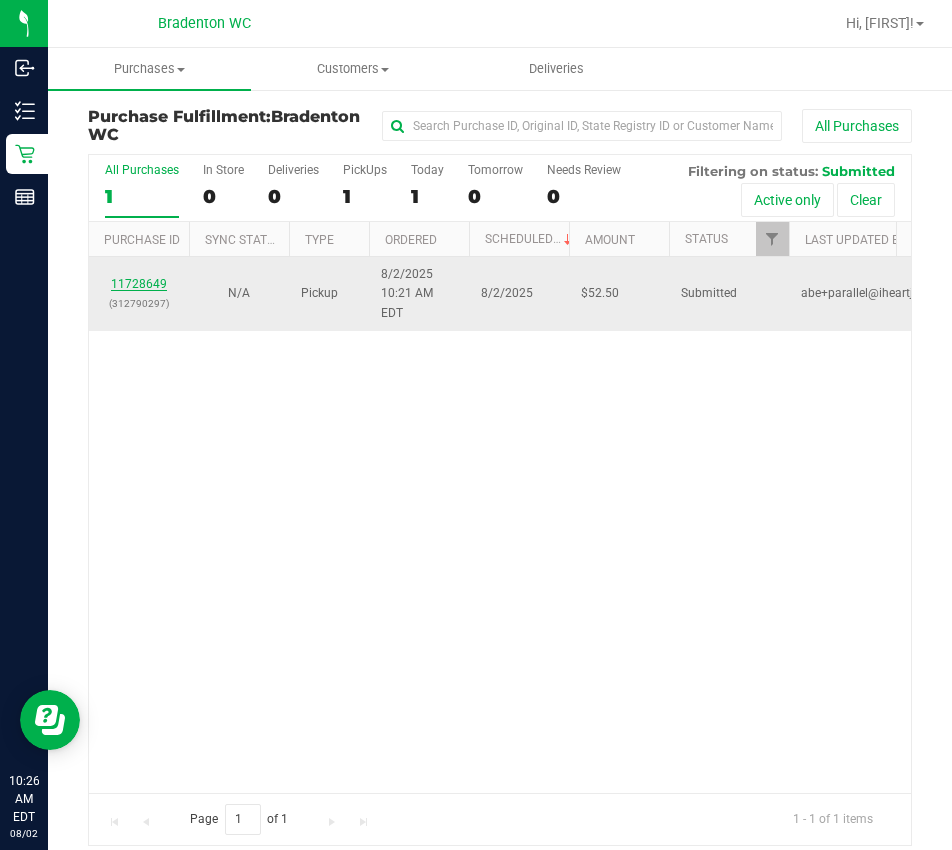 click on "11728649" at bounding box center (139, 284) 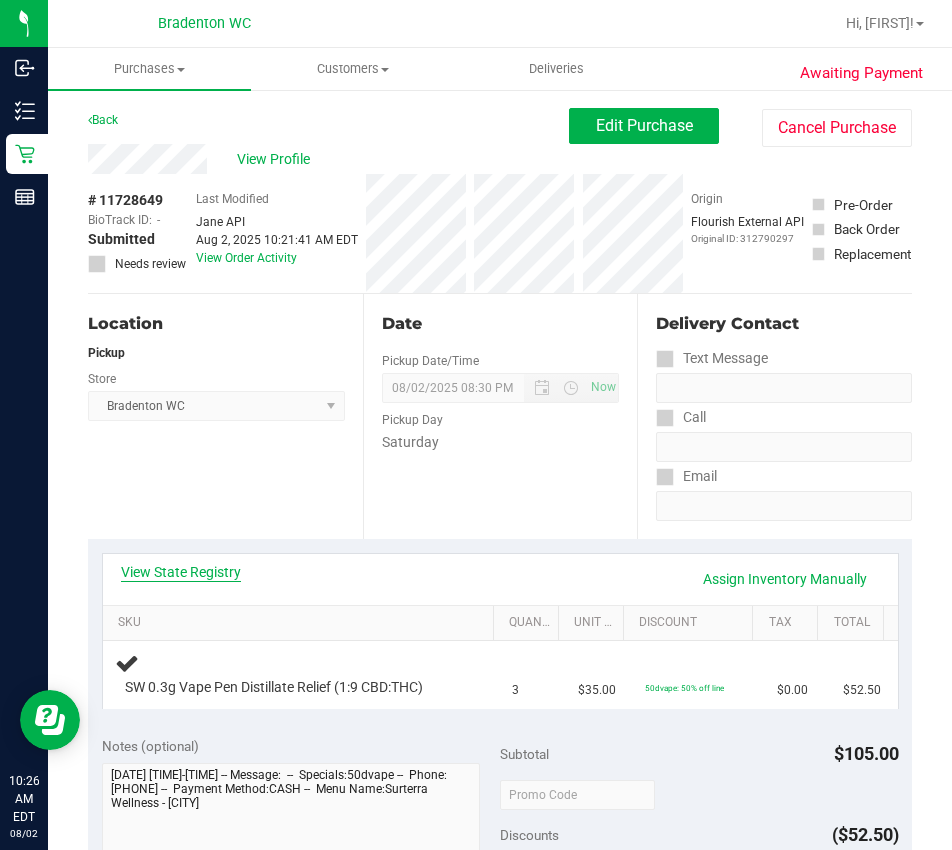 click on "View State Registry" at bounding box center (181, 572) 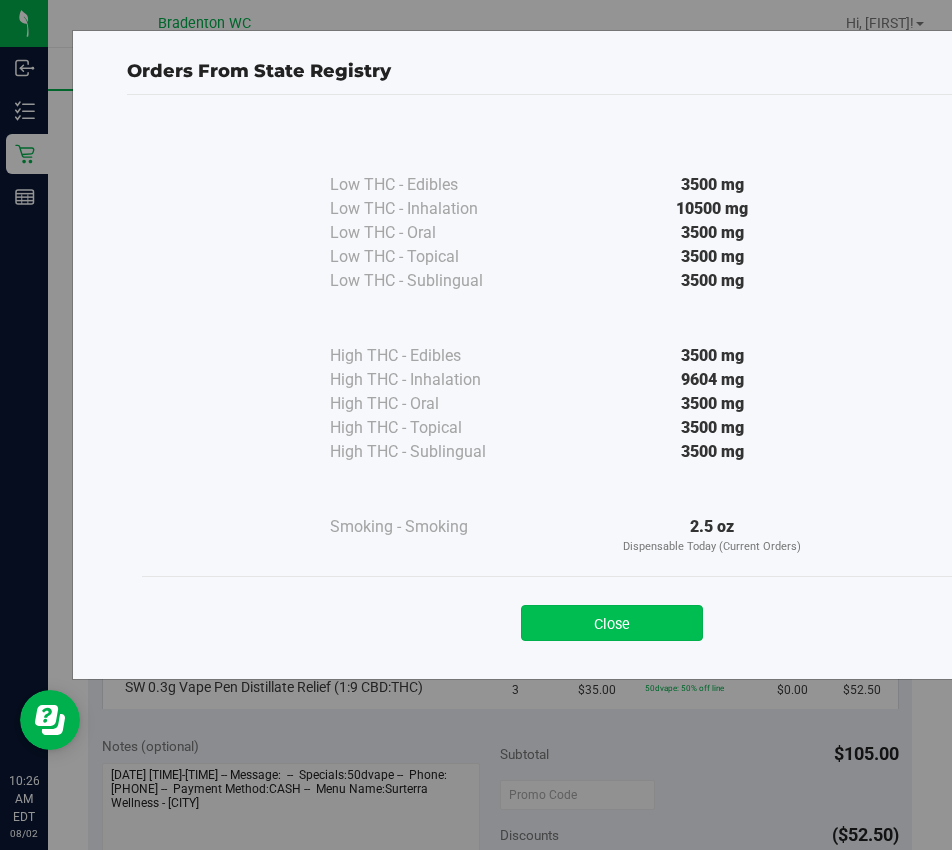 click on "Close" at bounding box center (612, 623) 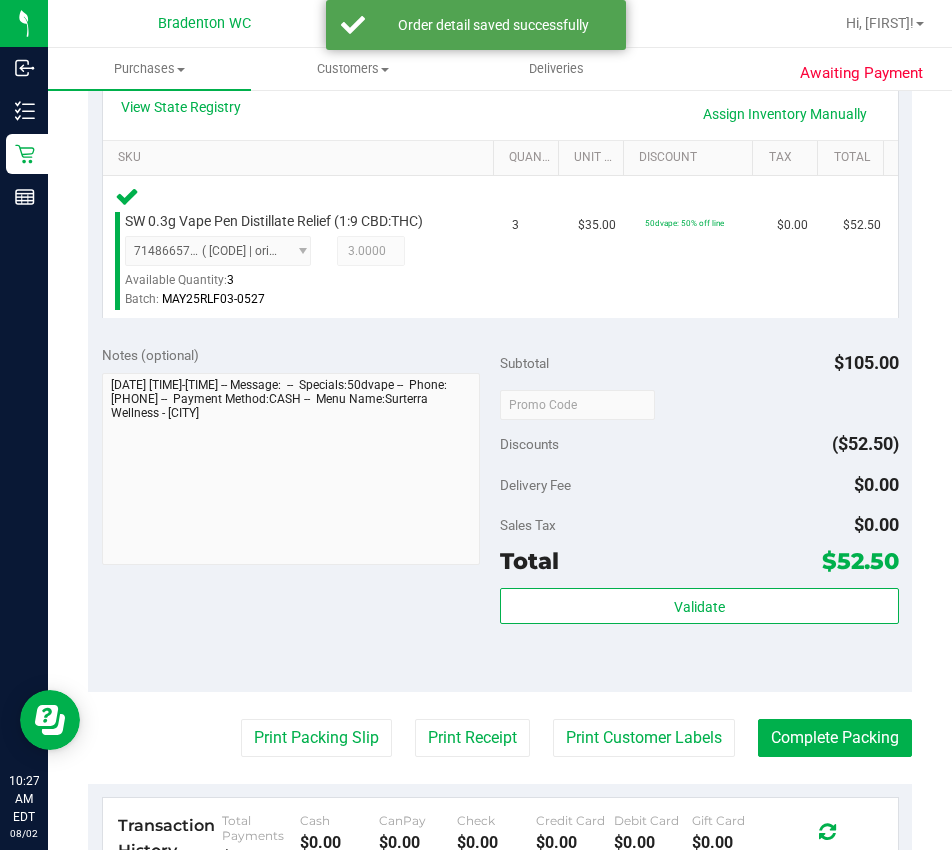 scroll, scrollTop: 486, scrollLeft: 0, axis: vertical 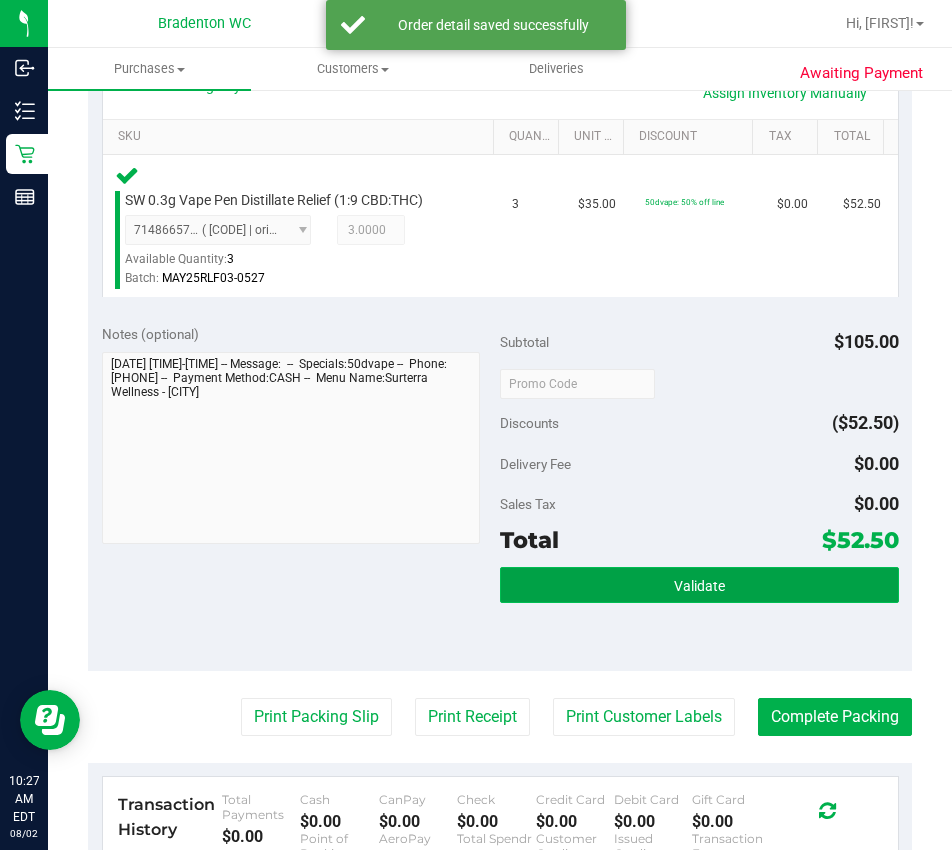 click on "Validate" at bounding box center (699, 585) 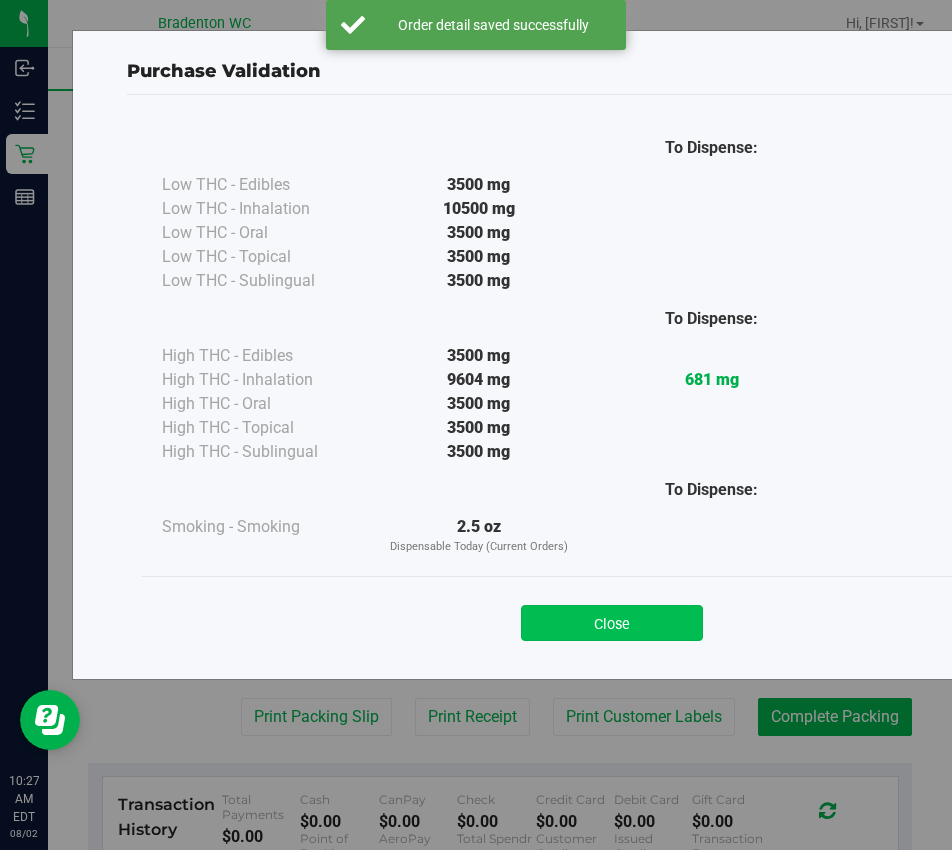 click on "Close" at bounding box center (612, 623) 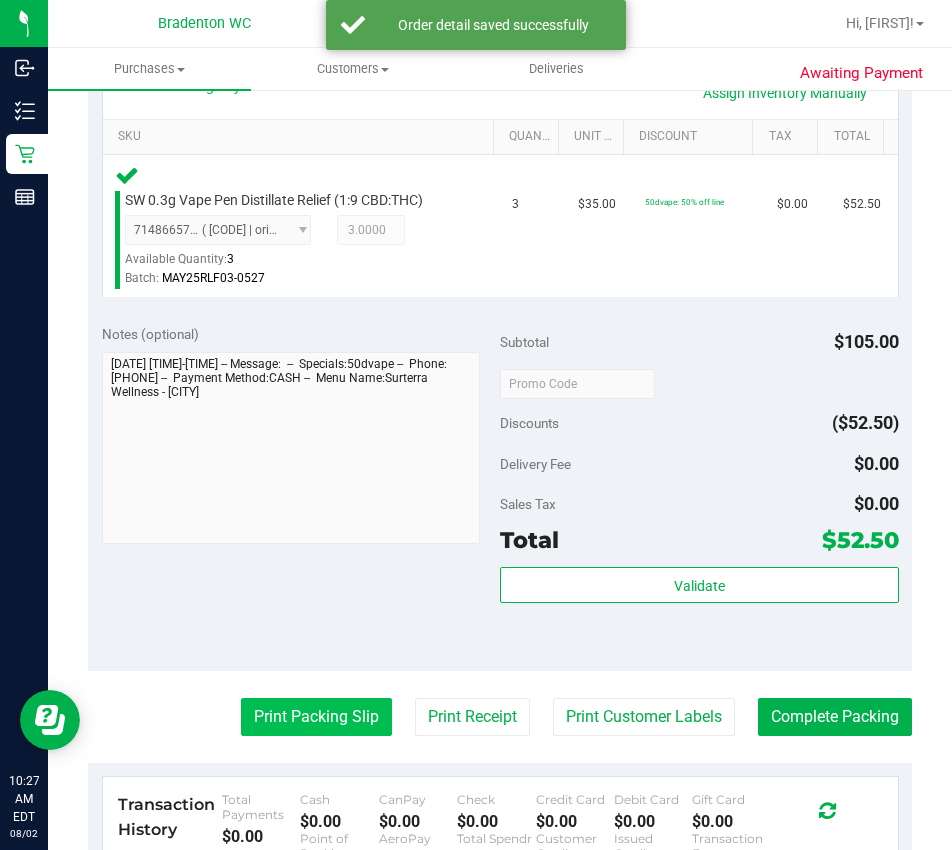 click on "Print Packing Slip" at bounding box center [316, 717] 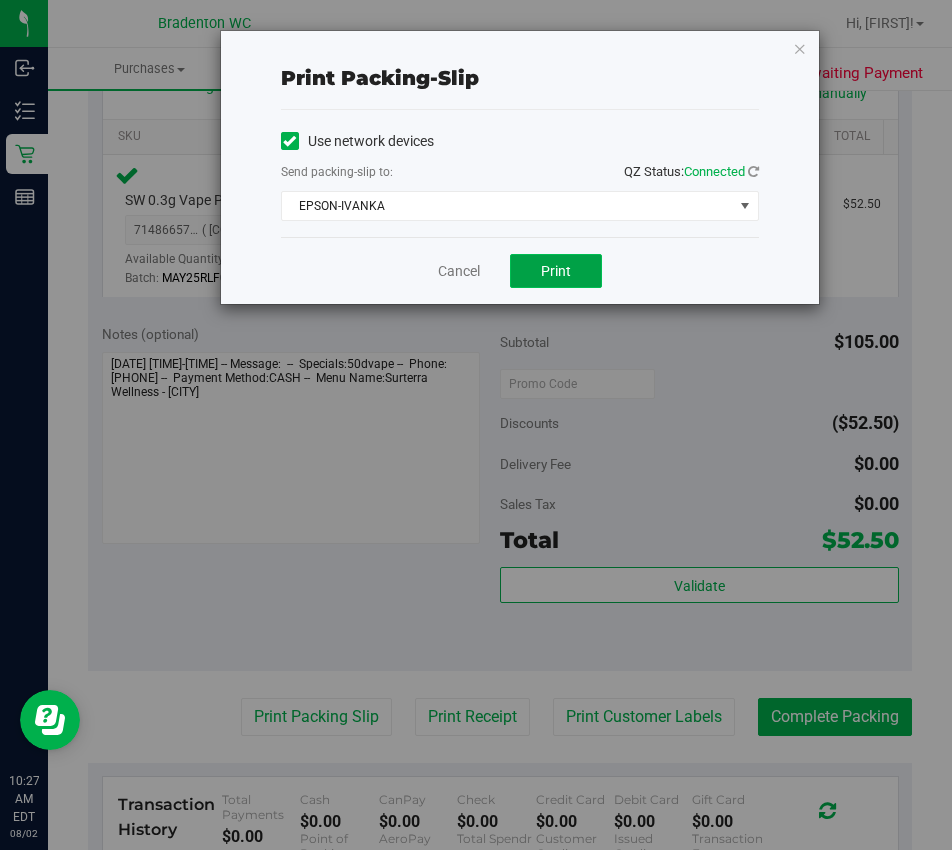 click on "Print" at bounding box center (556, 271) 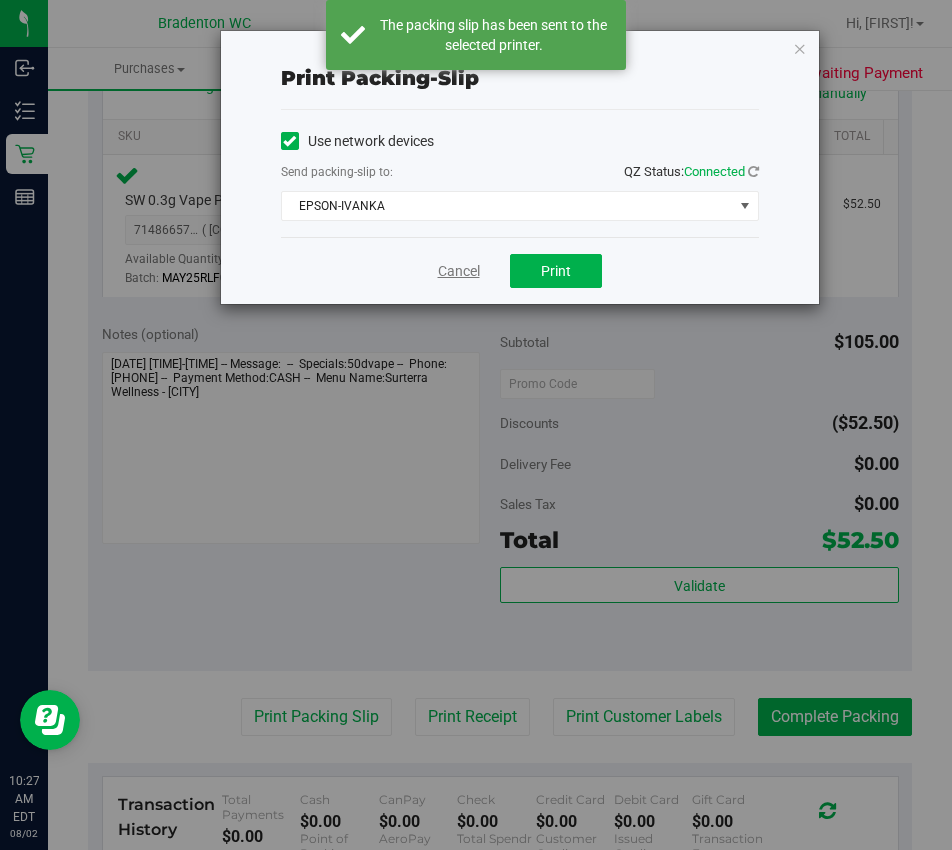 click on "Cancel" at bounding box center [459, 271] 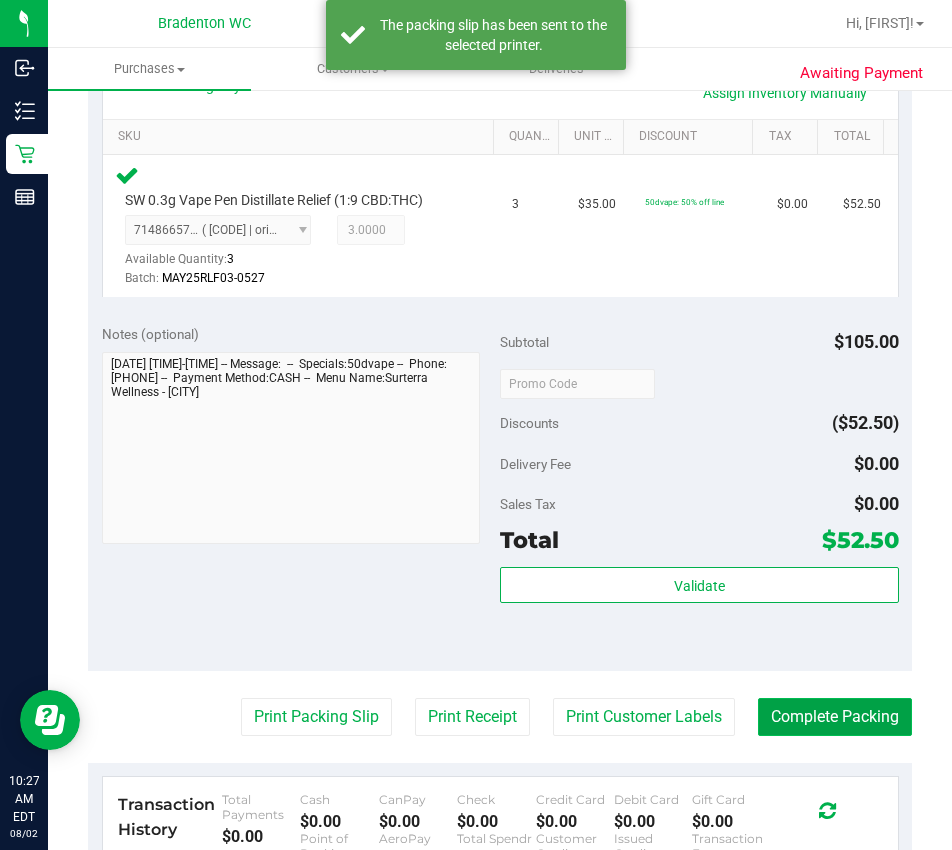 click on "Complete Packing" at bounding box center (835, 717) 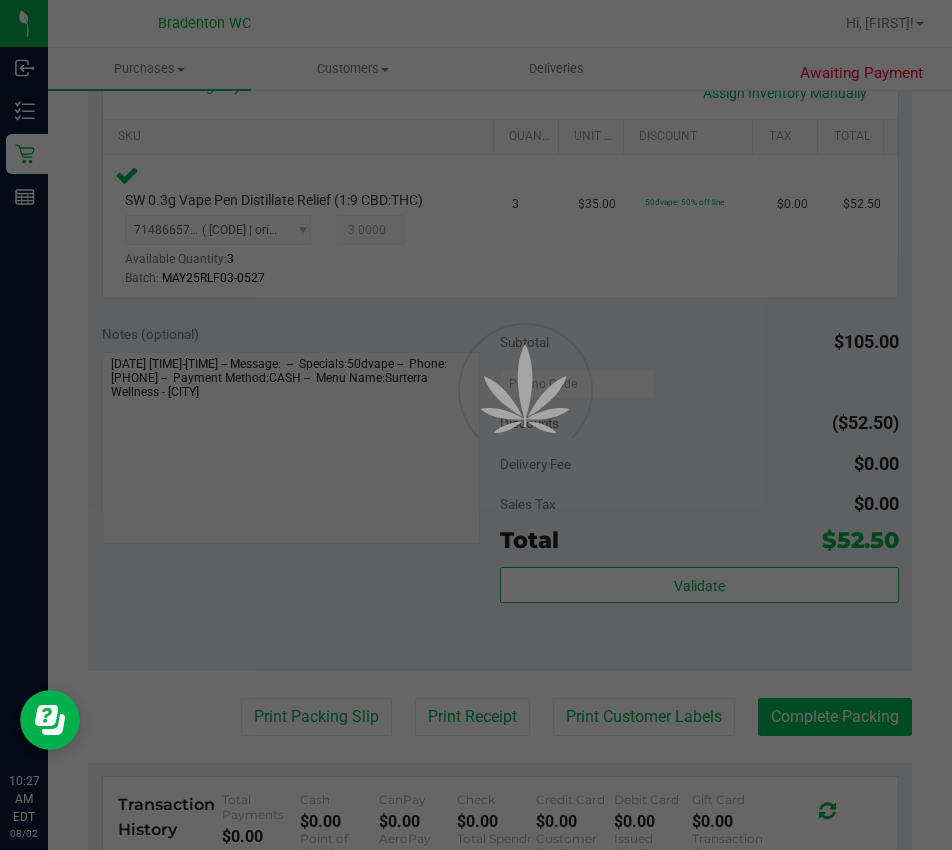 scroll, scrollTop: 0, scrollLeft: 0, axis: both 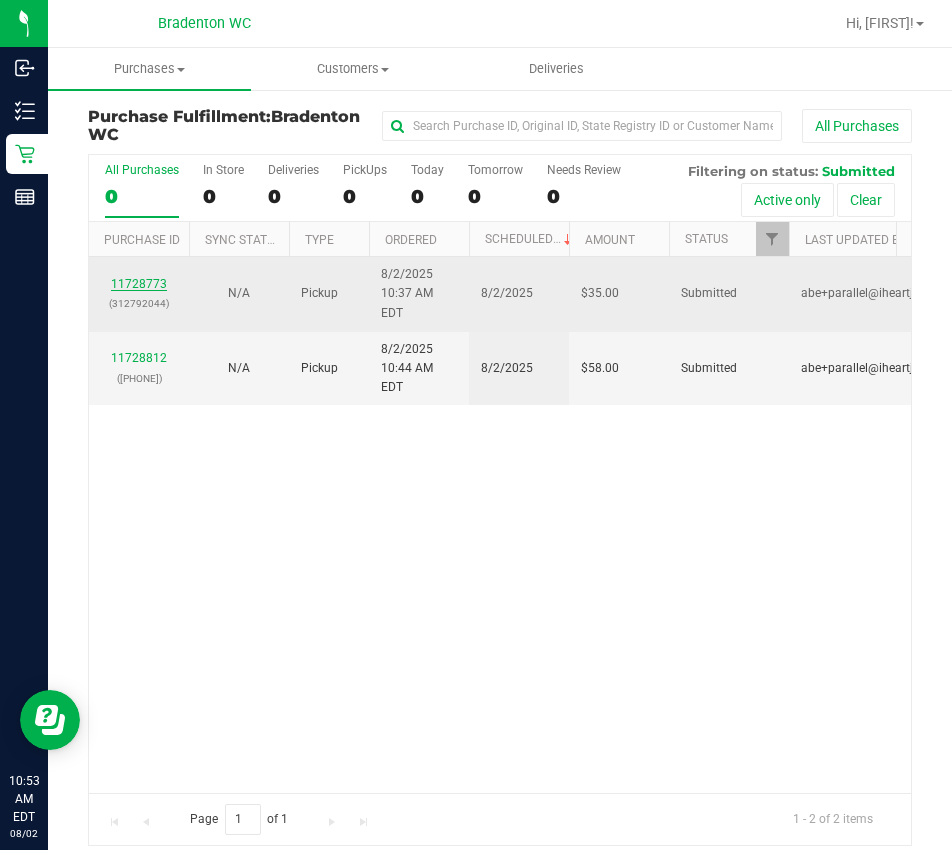 click on "11728773" at bounding box center (139, 284) 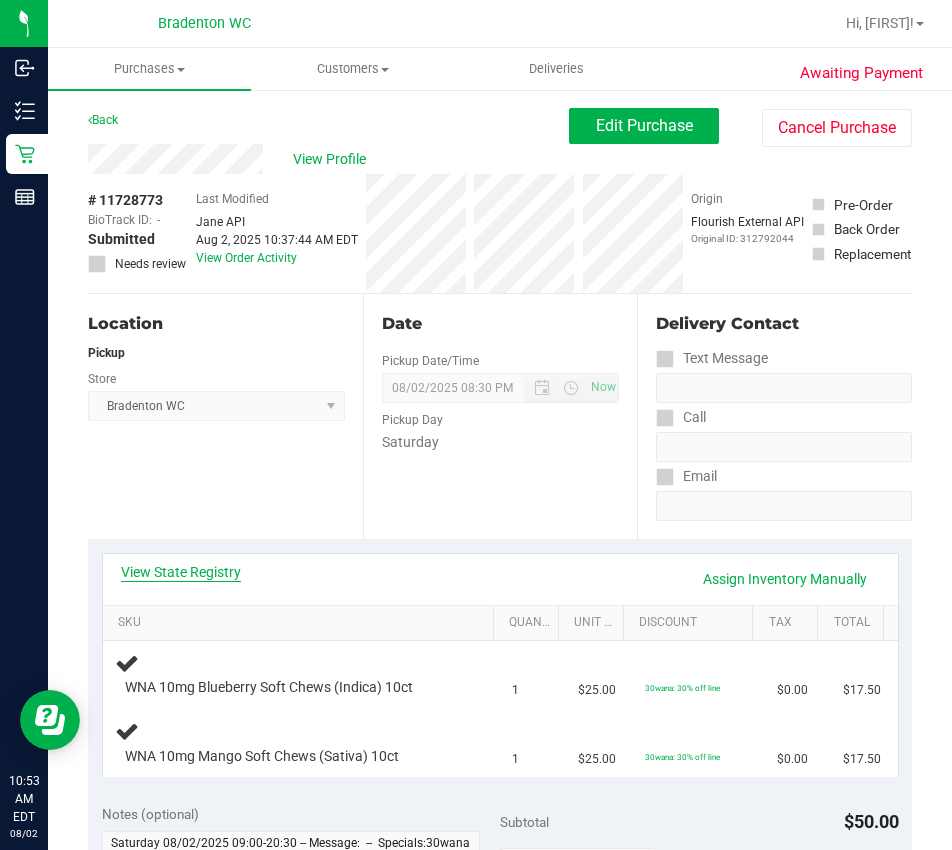 click on "View State Registry" at bounding box center [181, 572] 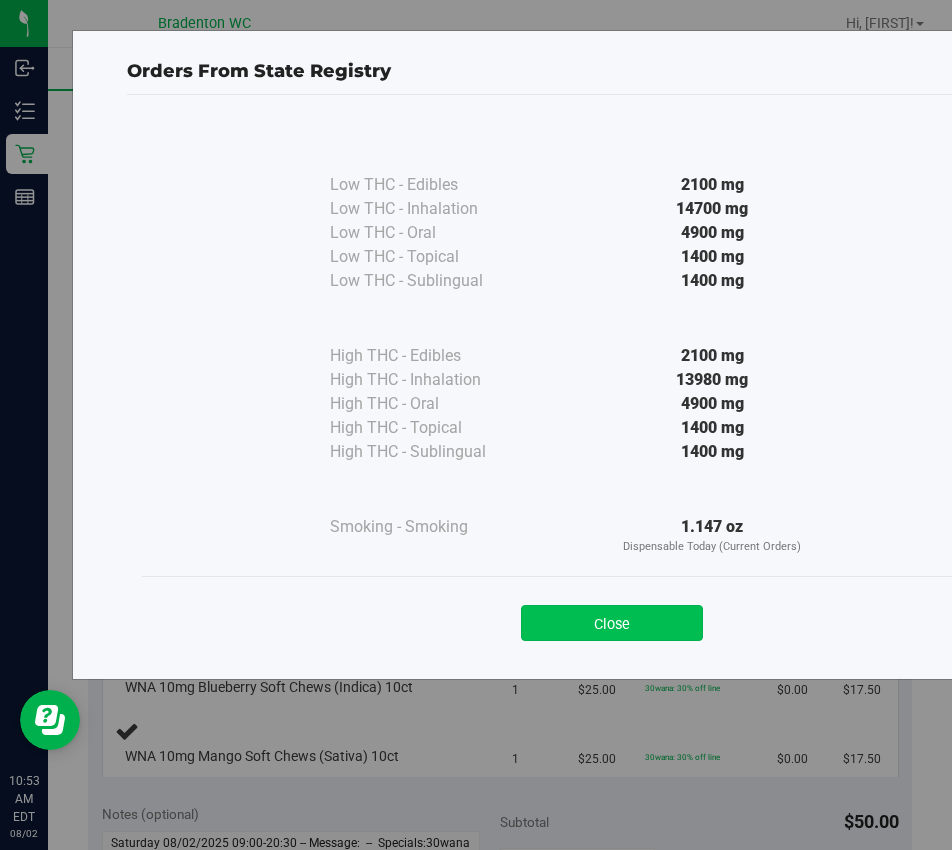 click on "Close" at bounding box center (612, 623) 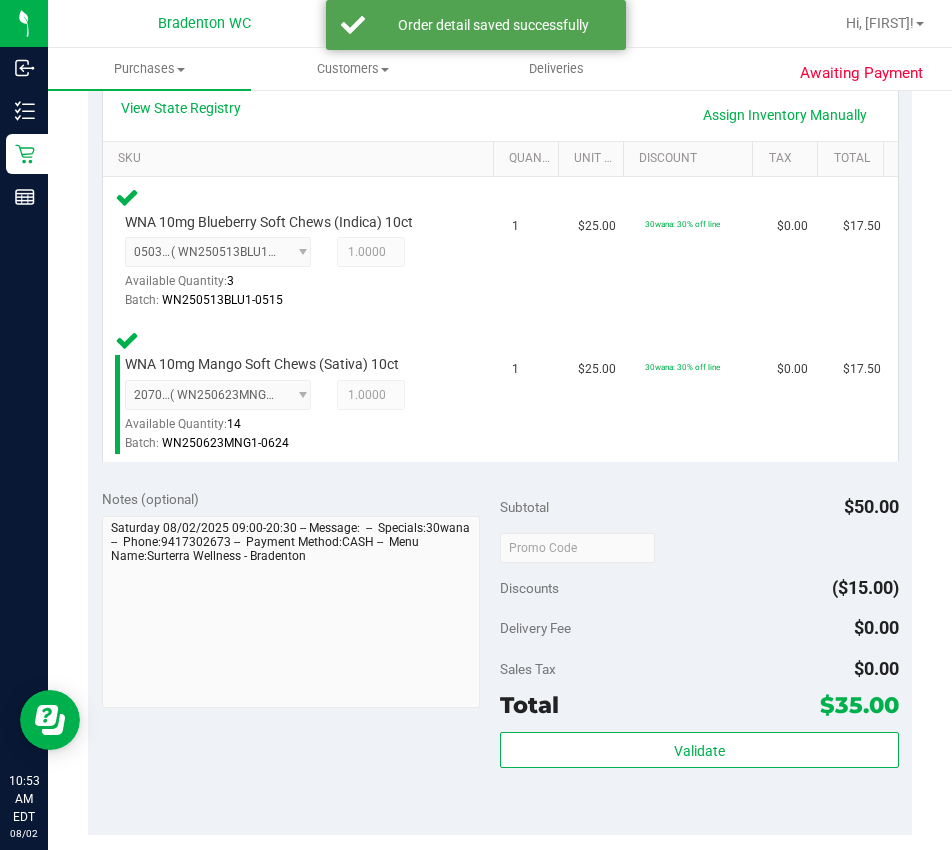 scroll, scrollTop: 465, scrollLeft: 0, axis: vertical 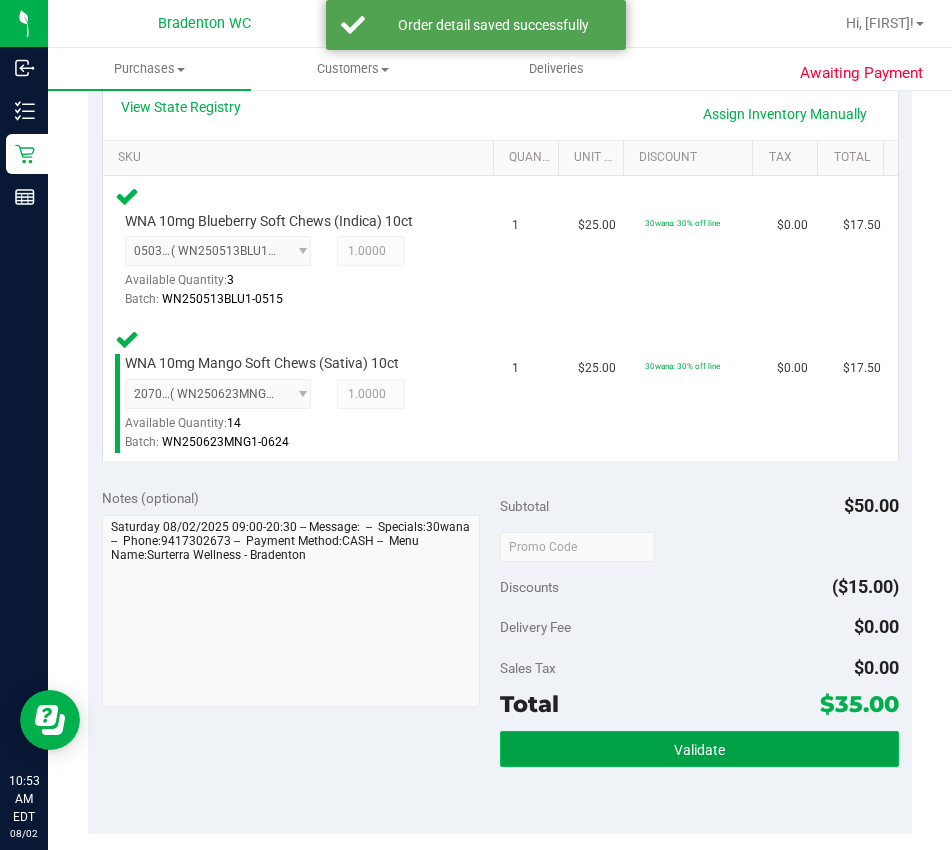 click on "Validate" at bounding box center (699, 750) 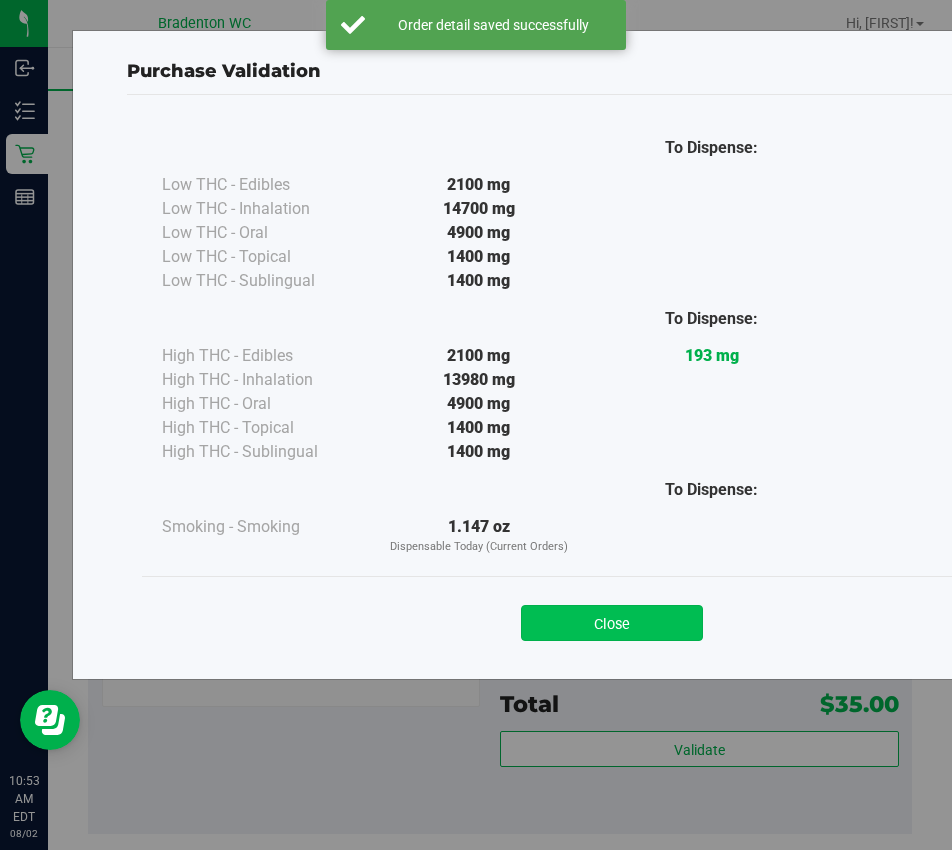 click on "Close" at bounding box center (612, 623) 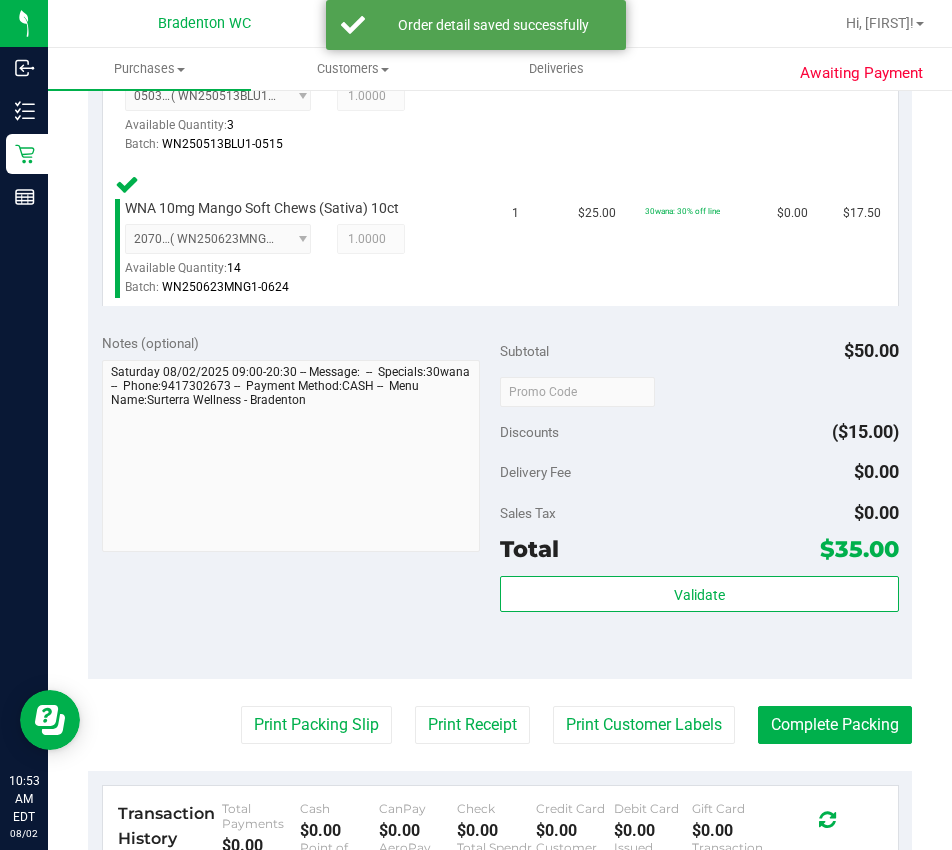 scroll, scrollTop: 632, scrollLeft: 0, axis: vertical 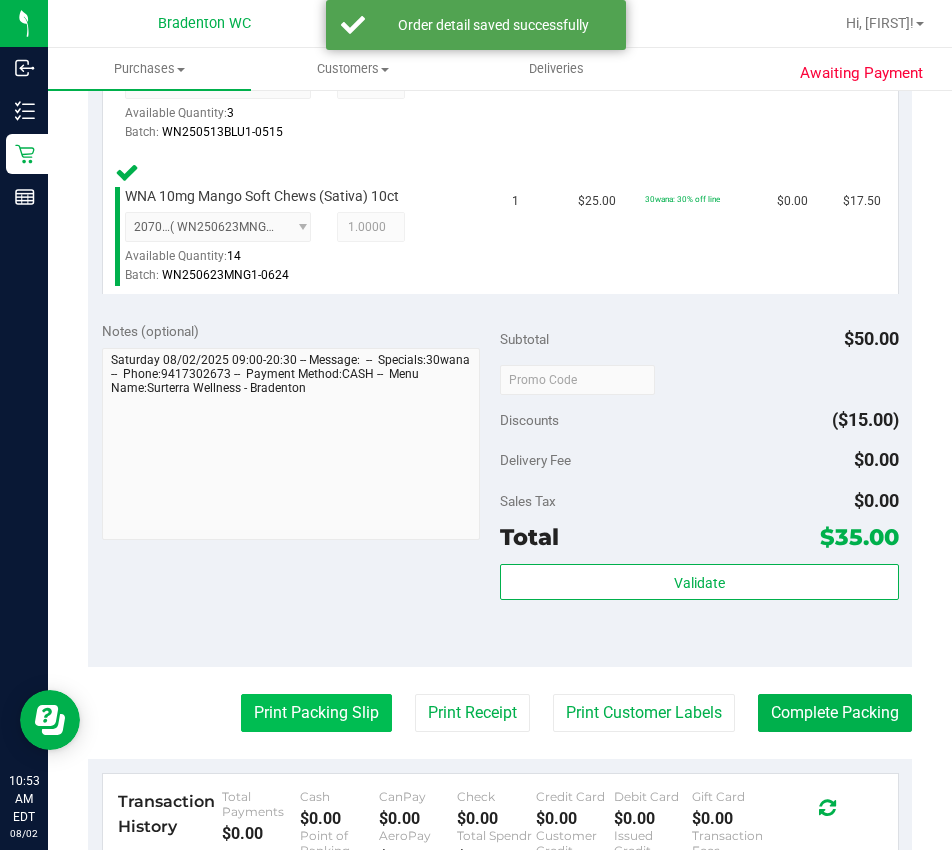 click on "Print Packing Slip" at bounding box center [316, 713] 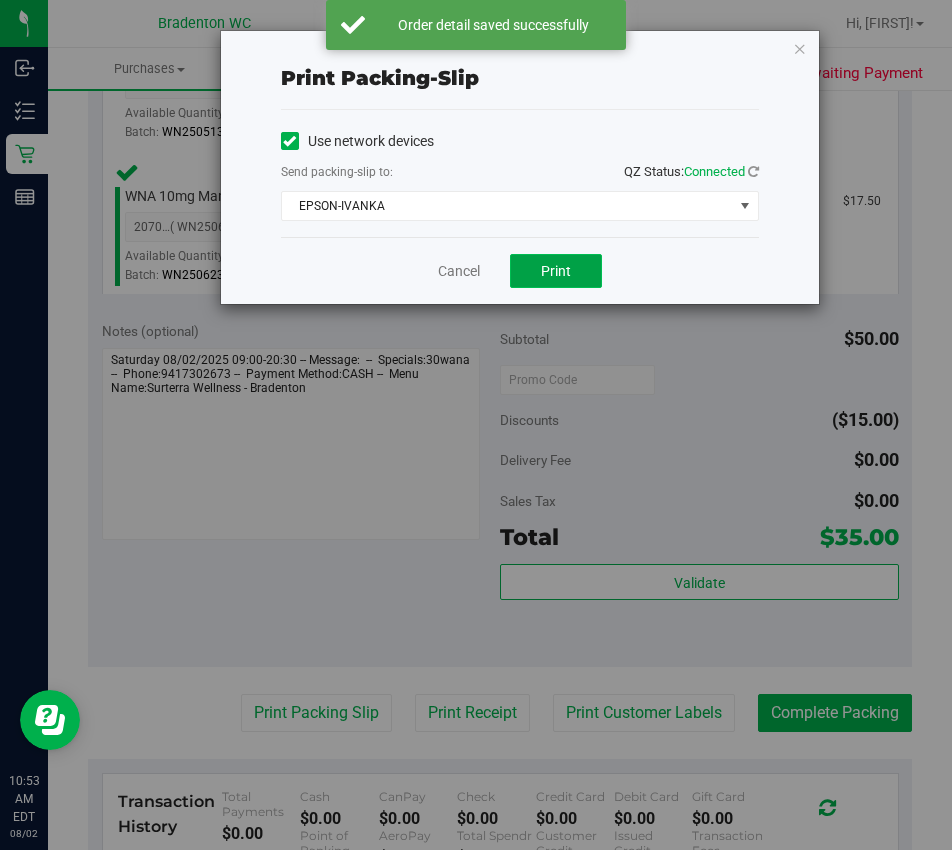 click on "Print" at bounding box center (556, 271) 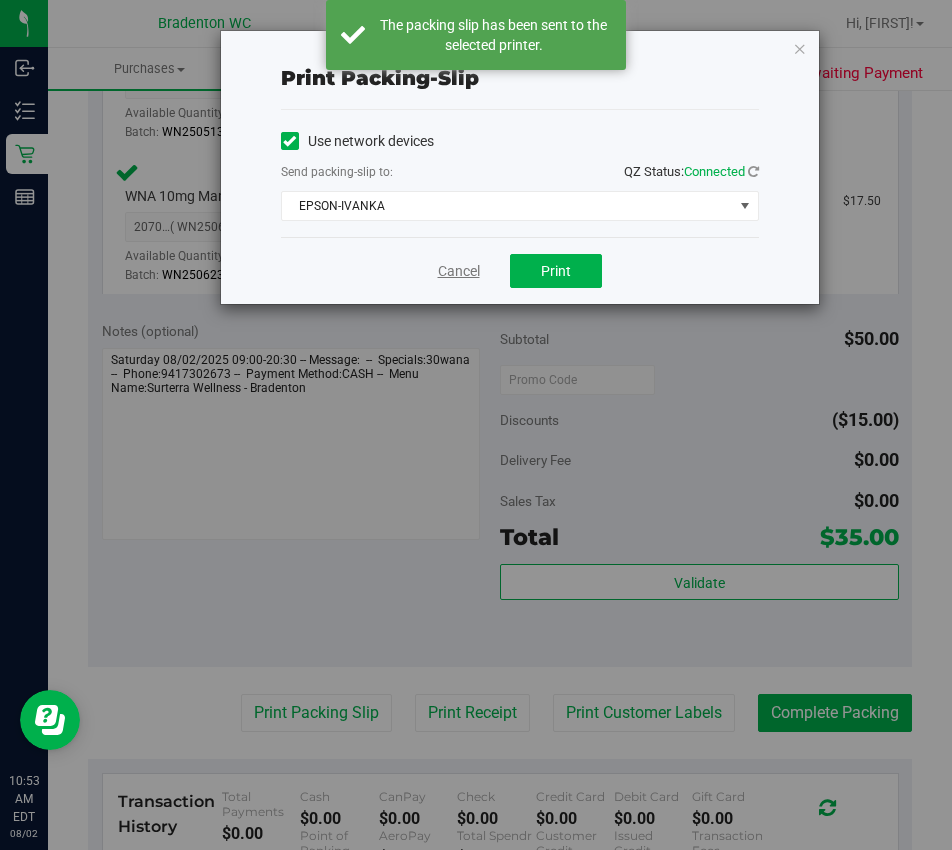 click on "Cancel" at bounding box center [459, 271] 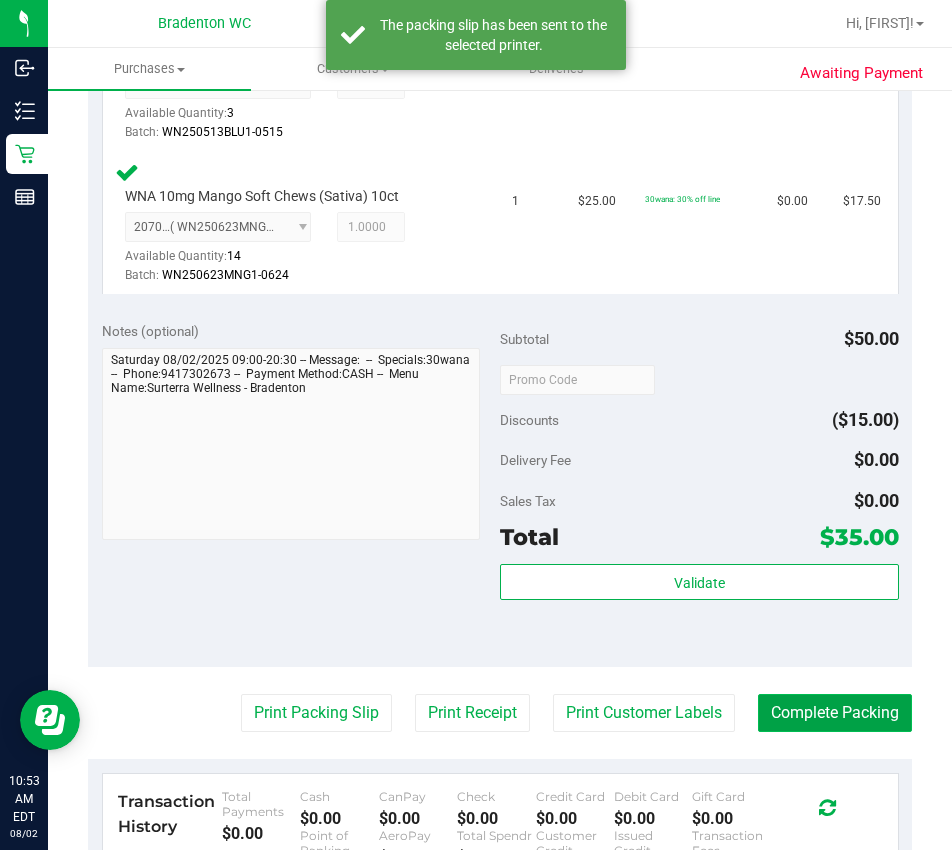click on "Complete Packing" at bounding box center (835, 713) 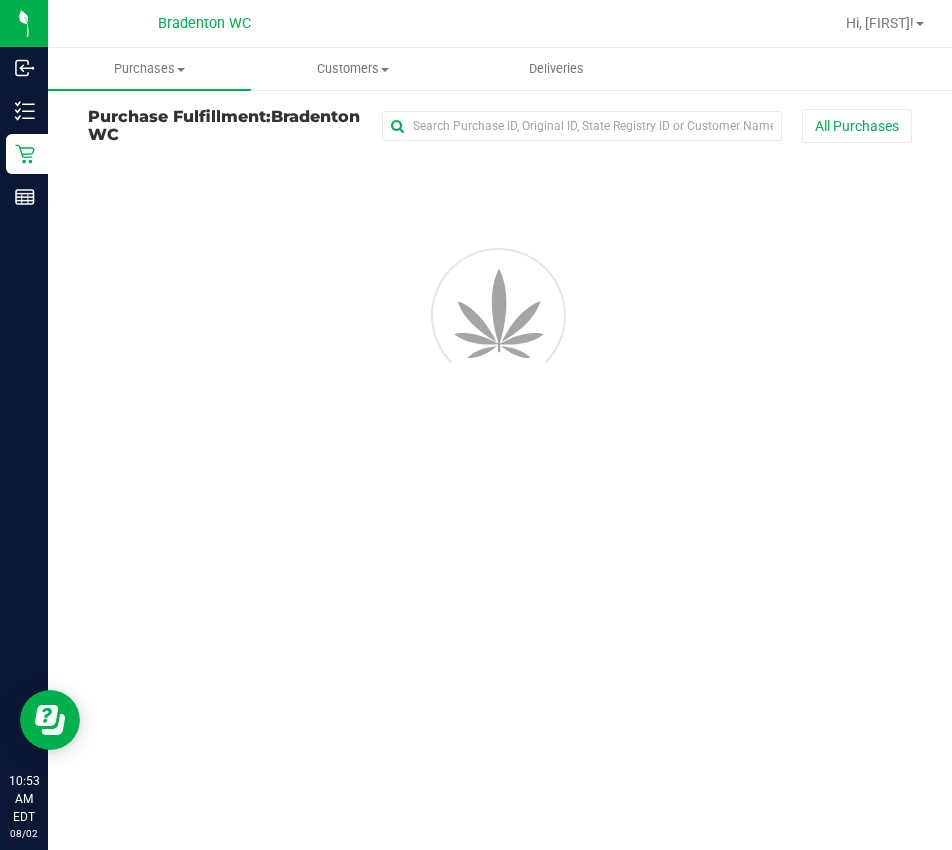 scroll, scrollTop: 0, scrollLeft: 0, axis: both 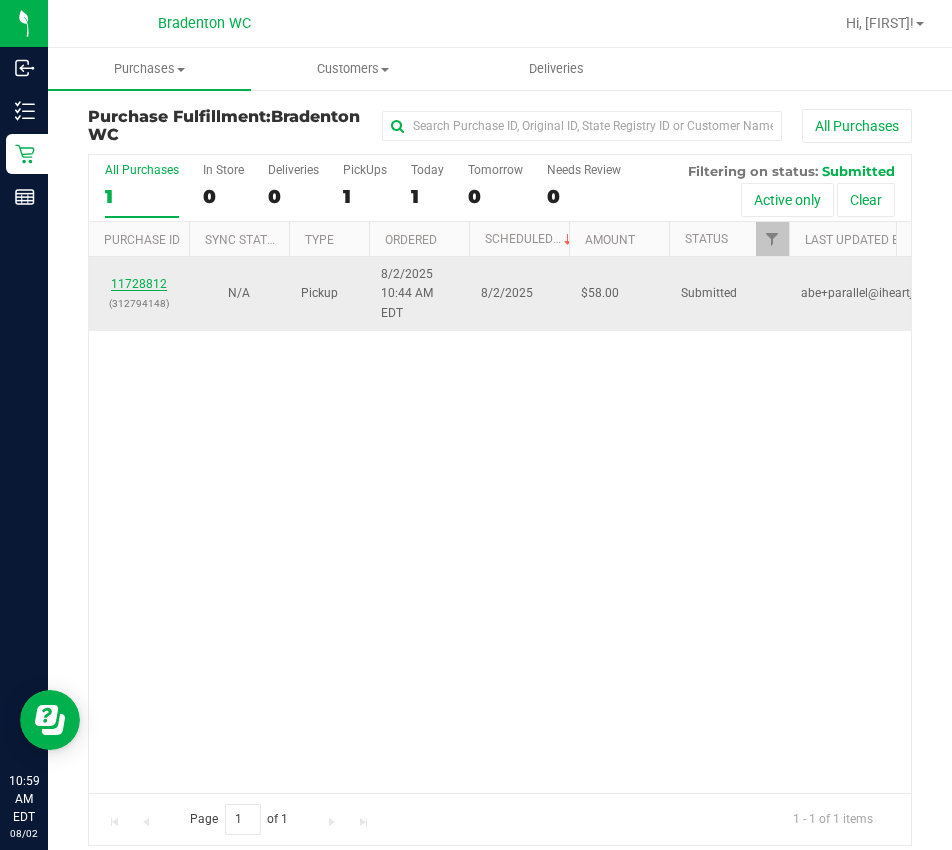 click on "11728812" at bounding box center (139, 284) 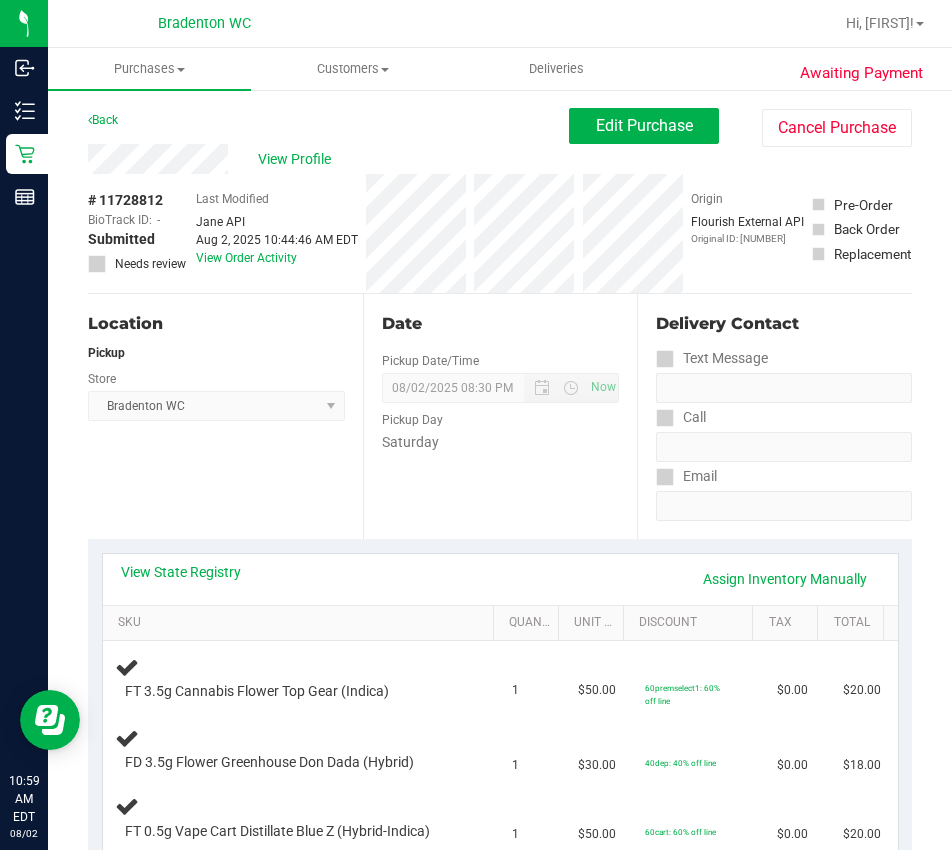 scroll, scrollTop: 300, scrollLeft: 0, axis: vertical 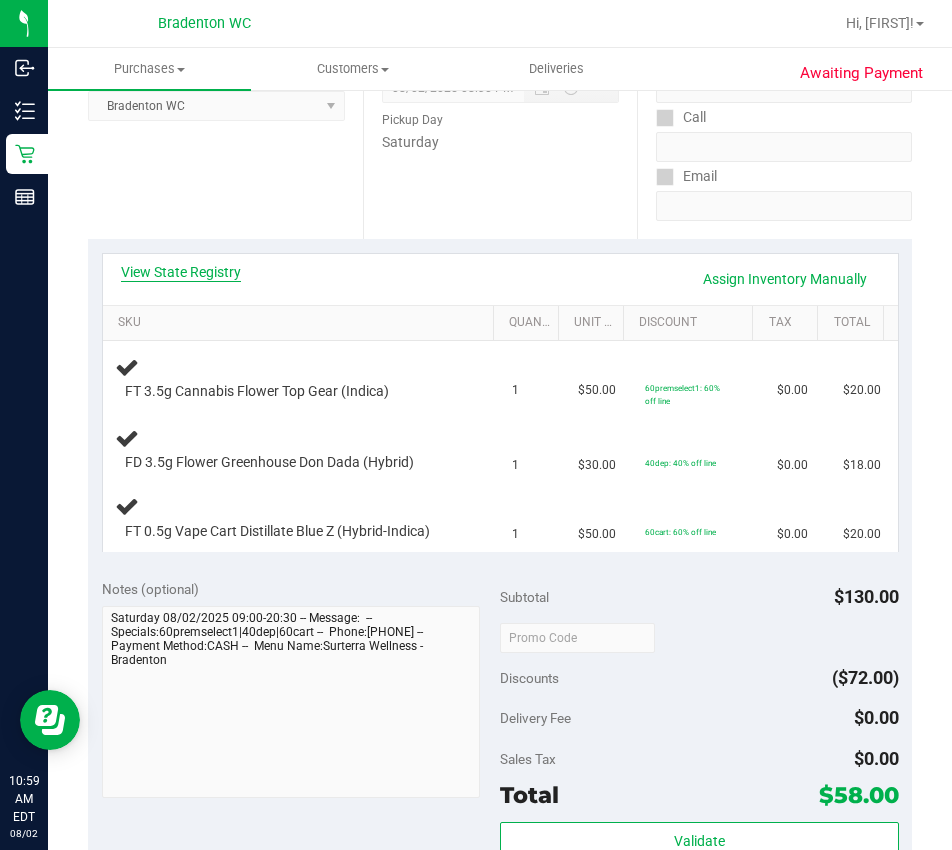 click on "View State Registry" at bounding box center (181, 272) 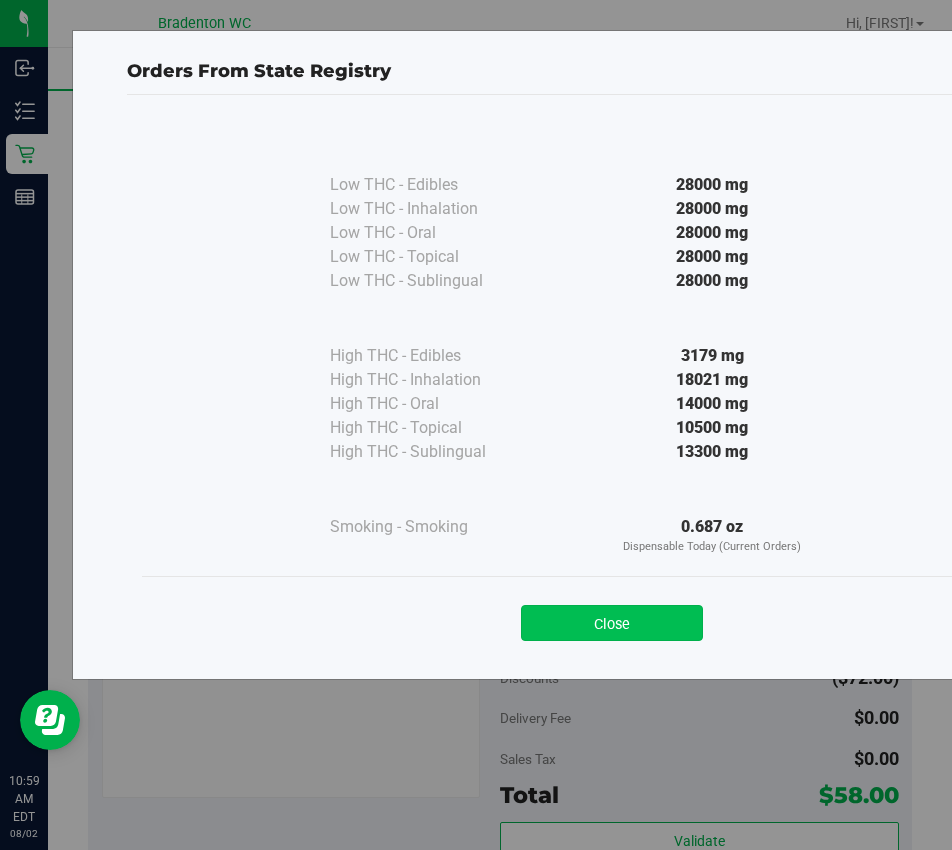 click on "Close" at bounding box center (612, 623) 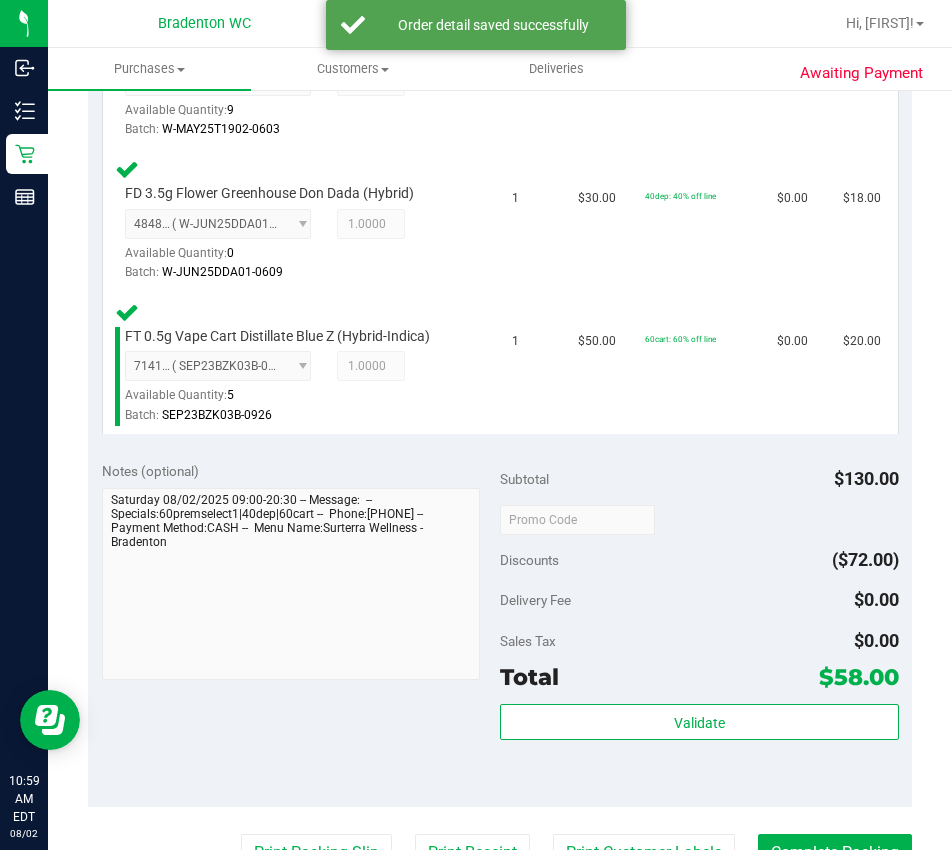scroll, scrollTop: 636, scrollLeft: 0, axis: vertical 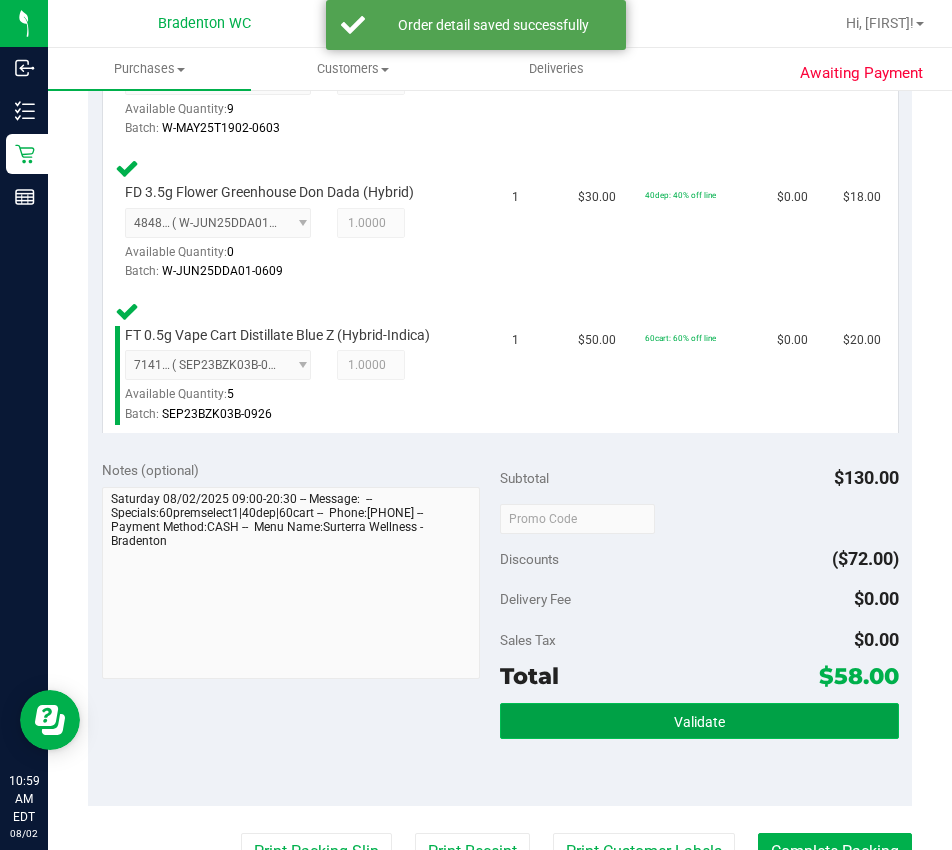 click on "Validate" at bounding box center (699, 721) 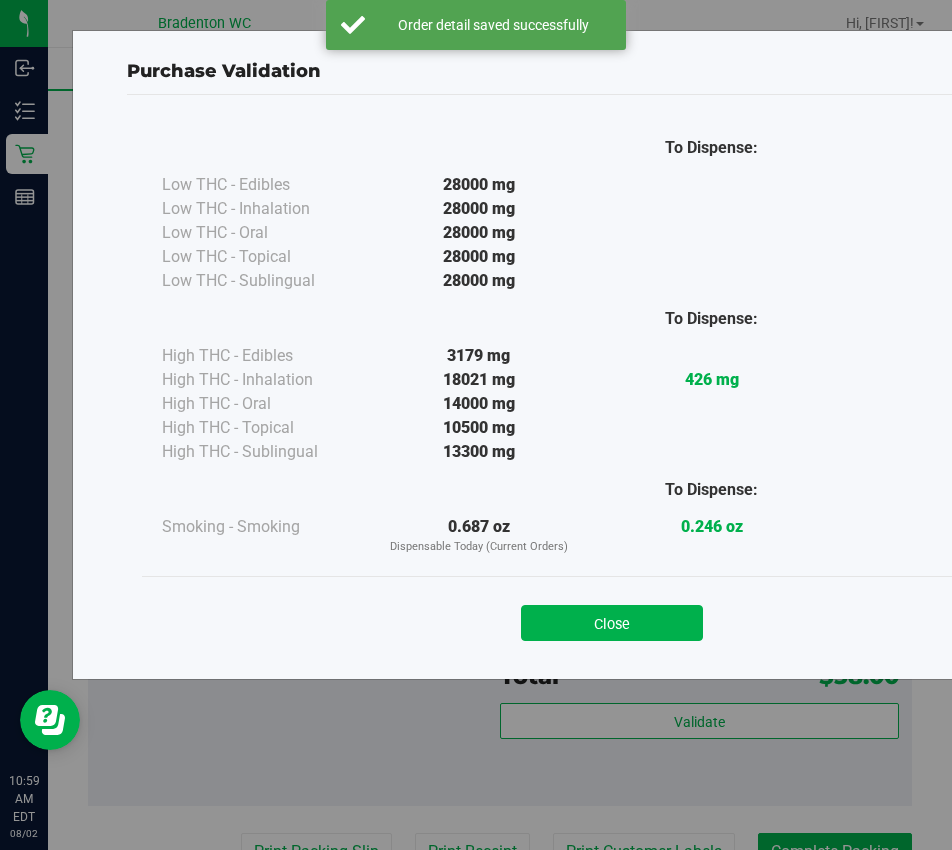 click on "To Dispense:
Low THC - Edibles
28000 mg" at bounding box center [612, 349] 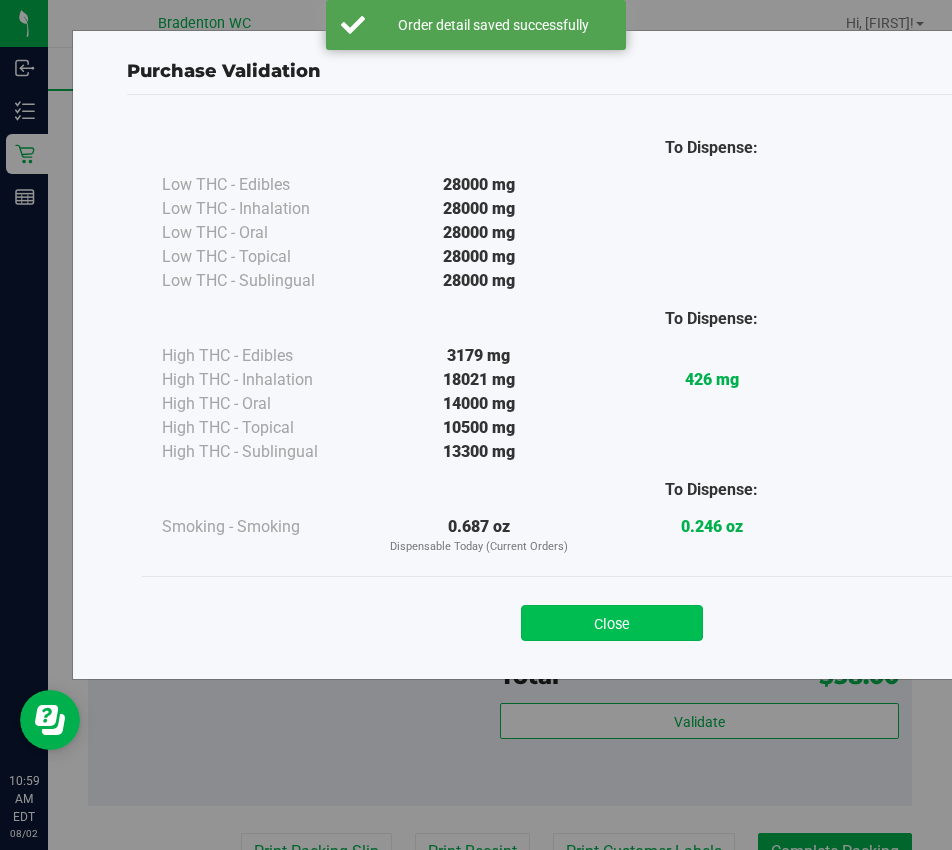 click on "Close" at bounding box center (612, 623) 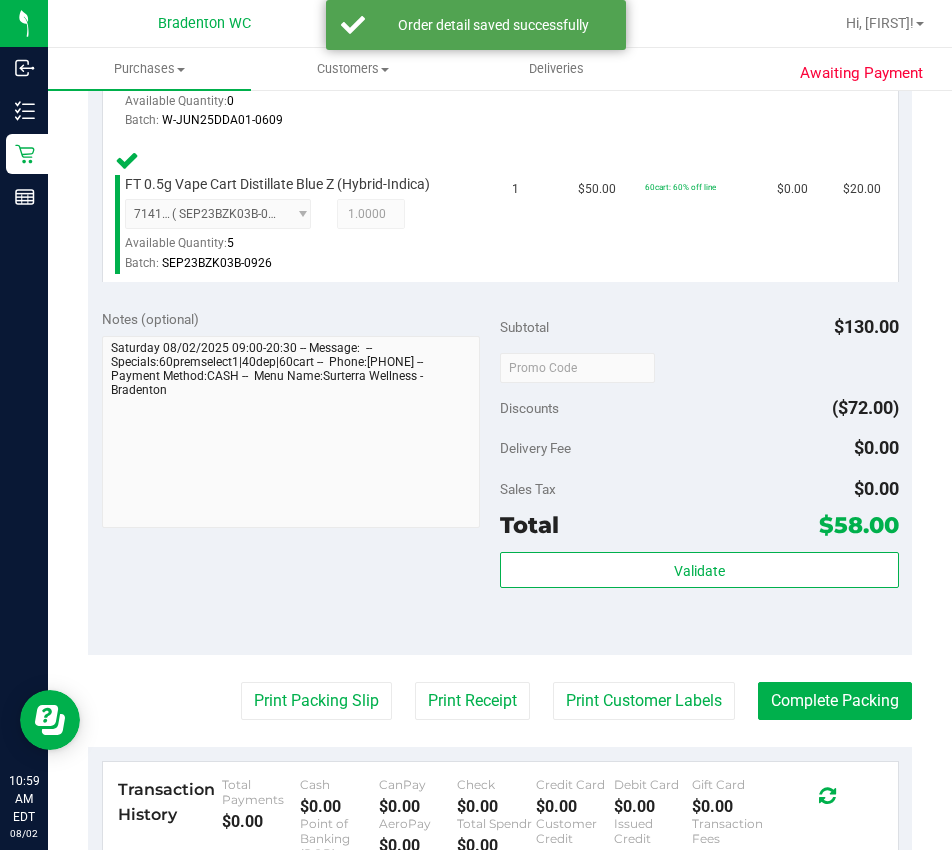 scroll, scrollTop: 786, scrollLeft: 0, axis: vertical 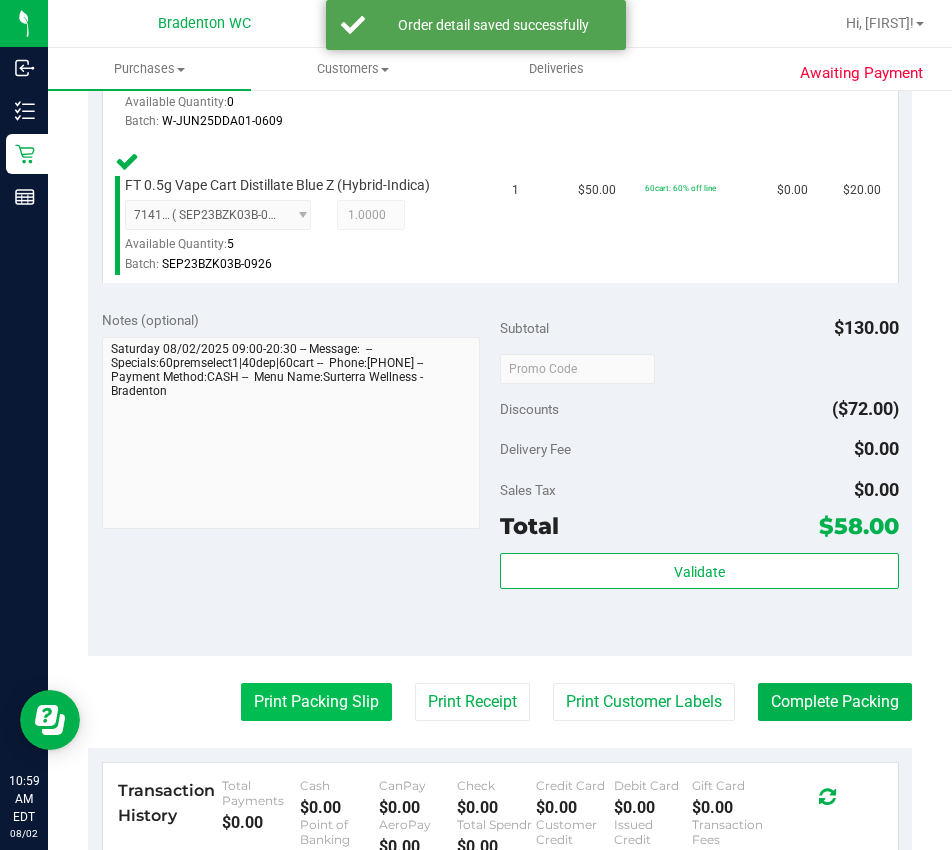 click on "Print Packing Slip" at bounding box center (316, 702) 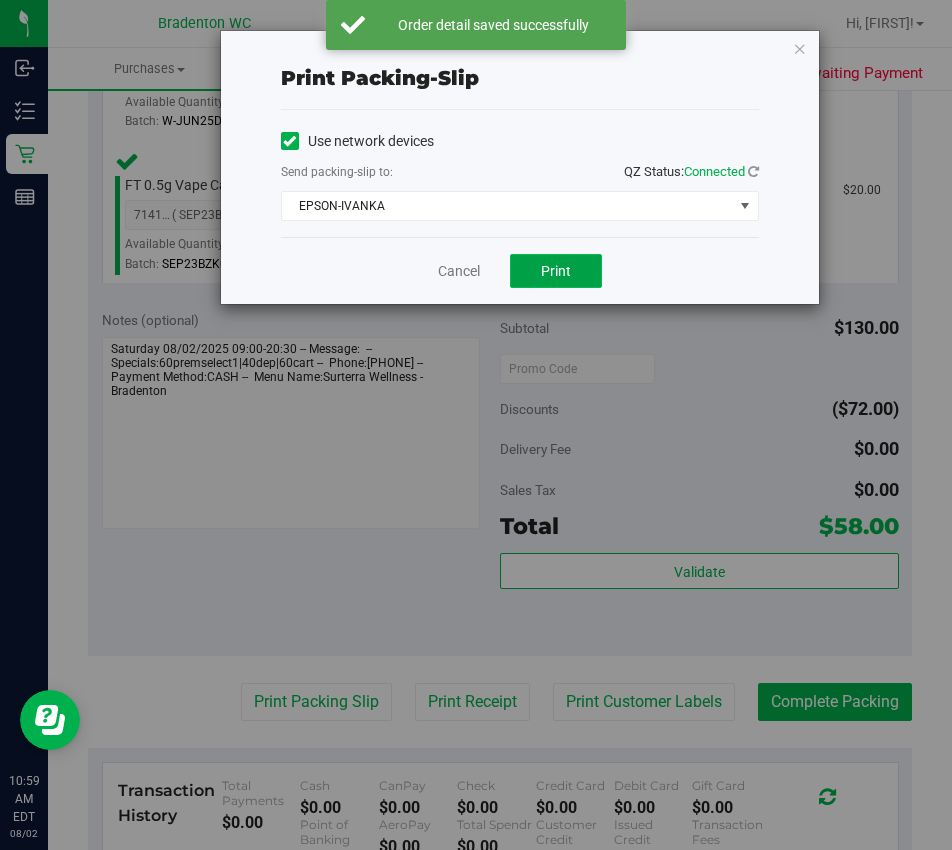 click on "Print" at bounding box center [556, 271] 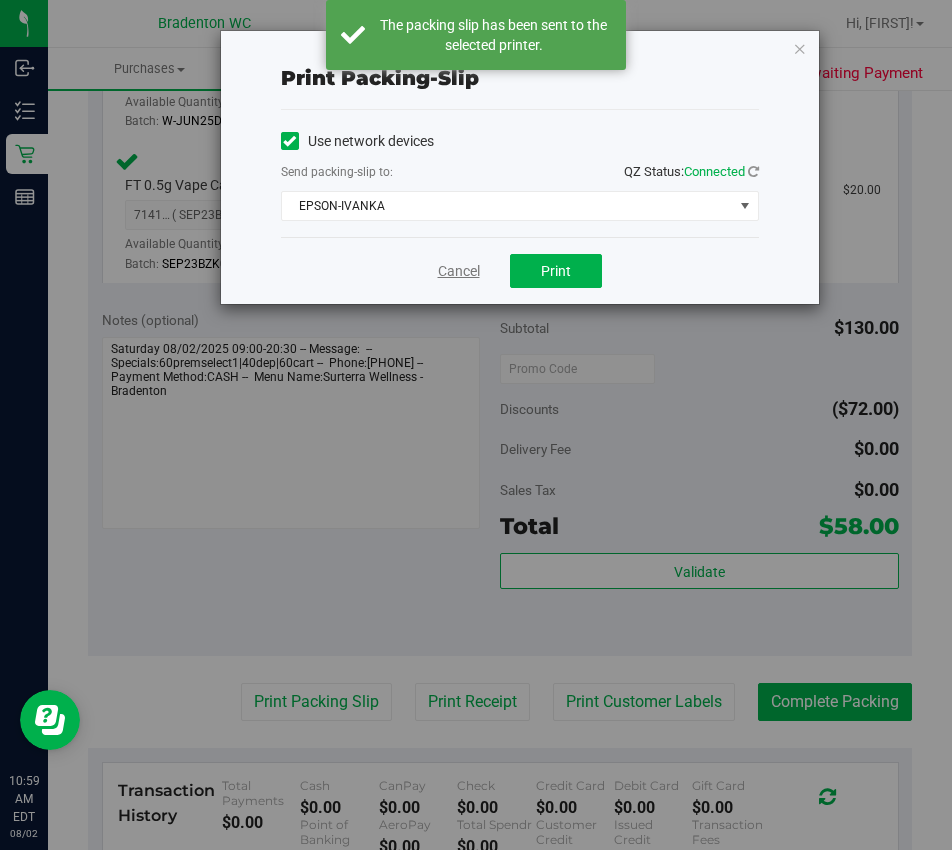 click on "Cancel" at bounding box center [459, 271] 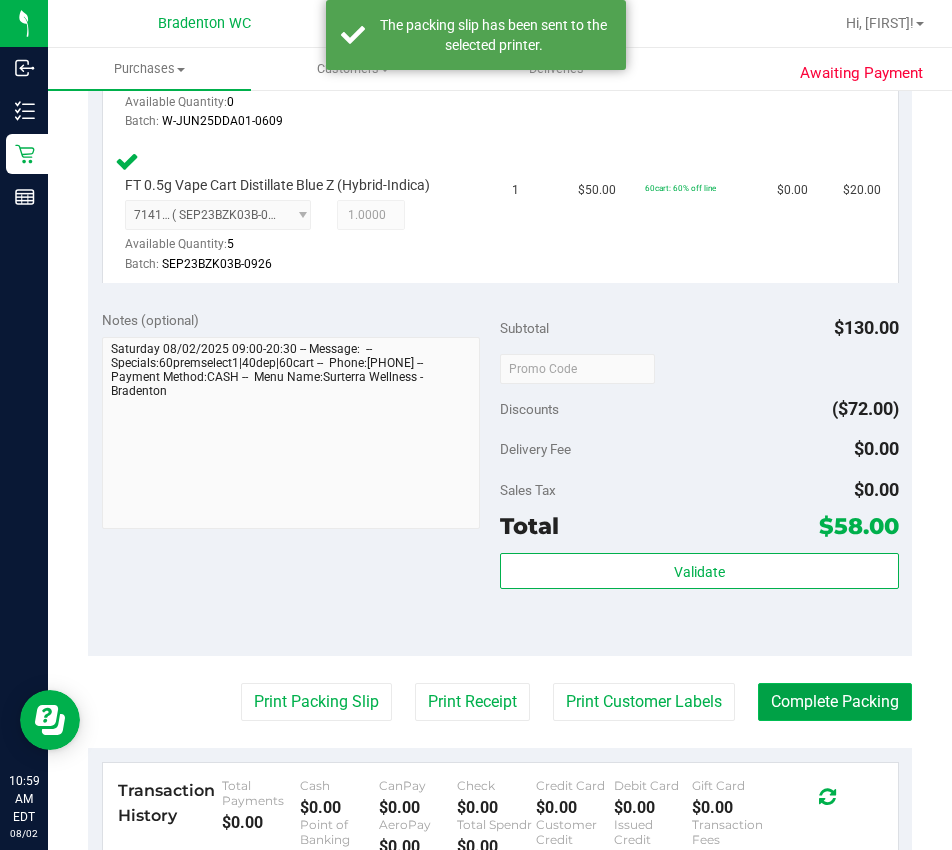 click on "Complete Packing" at bounding box center (835, 702) 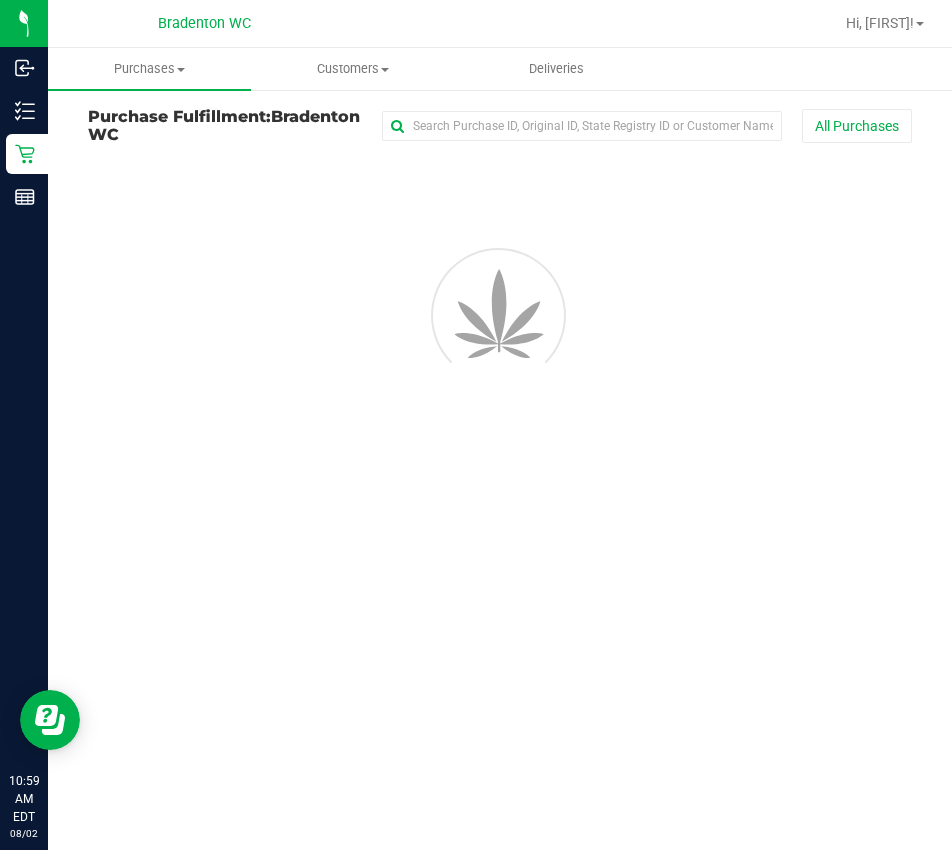 scroll, scrollTop: 0, scrollLeft: 0, axis: both 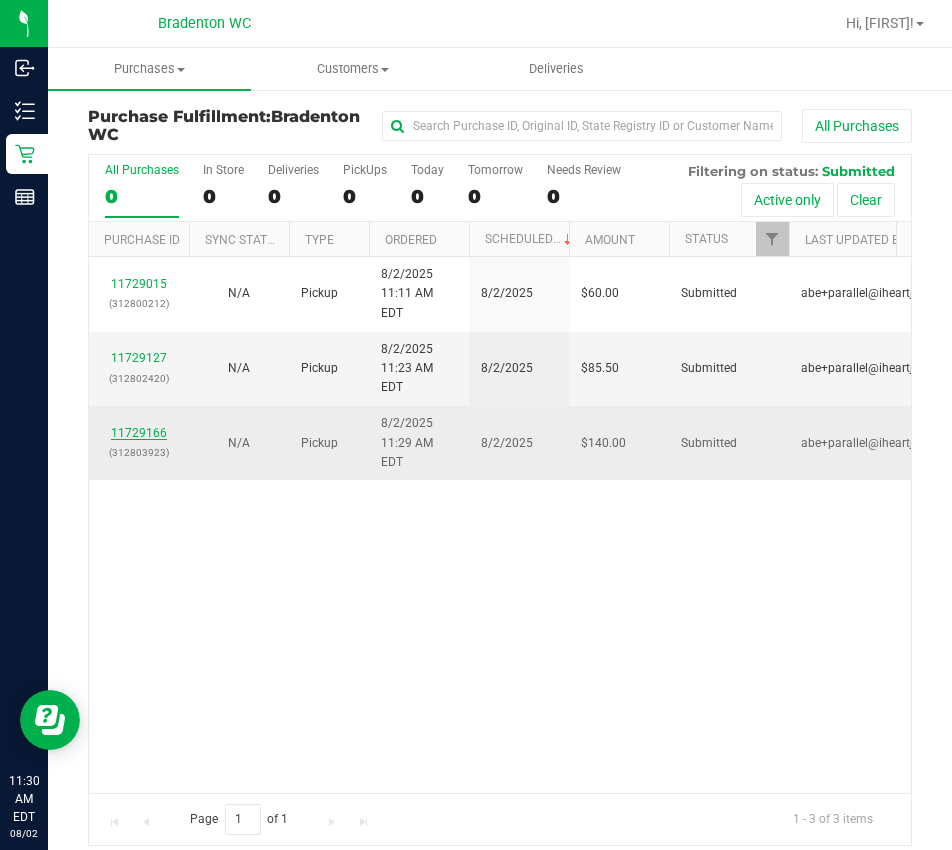 click on "11729166" at bounding box center (139, 433) 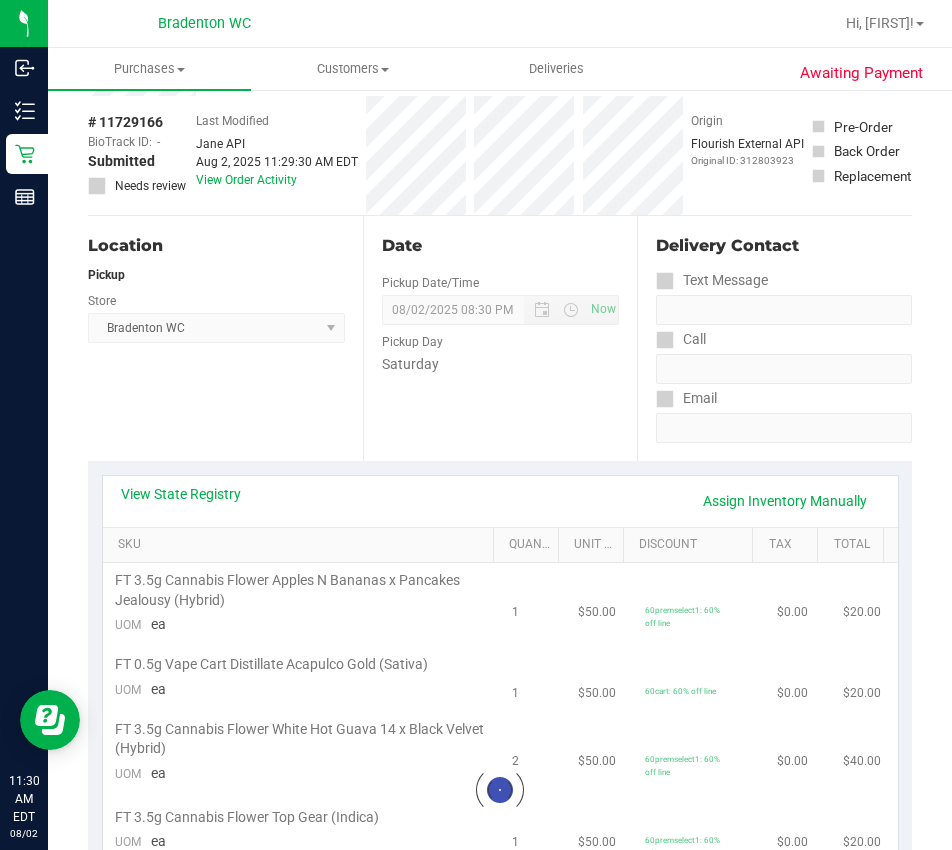 scroll, scrollTop: 200, scrollLeft: 0, axis: vertical 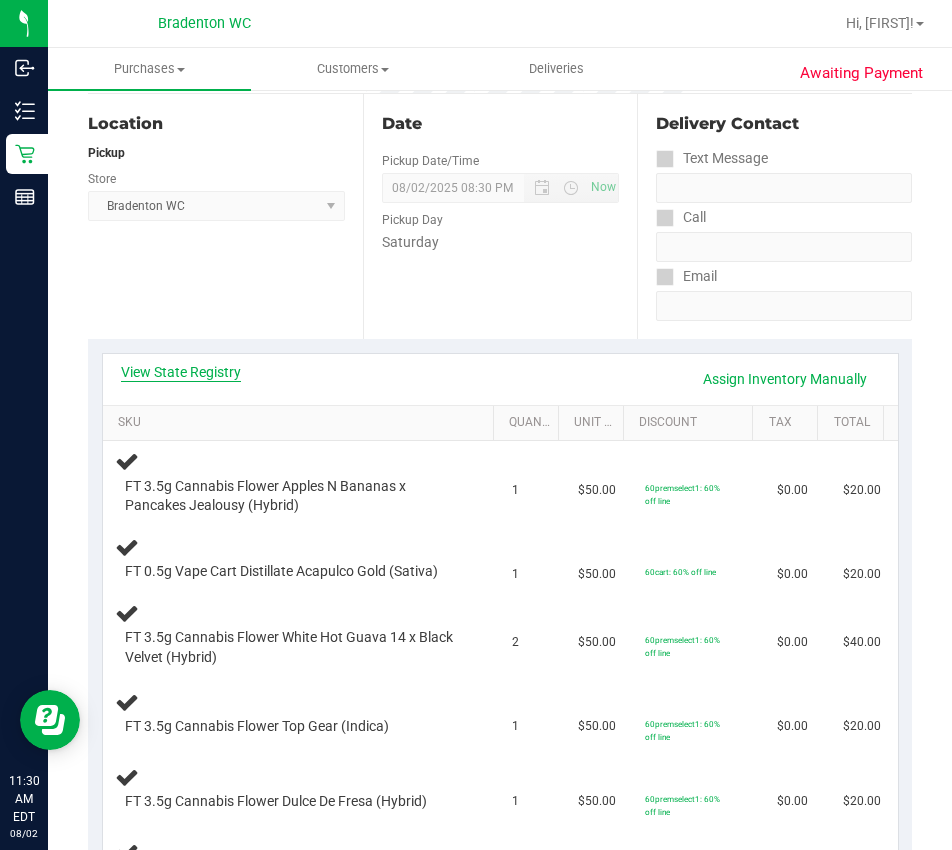 click on "View State Registry" at bounding box center (181, 372) 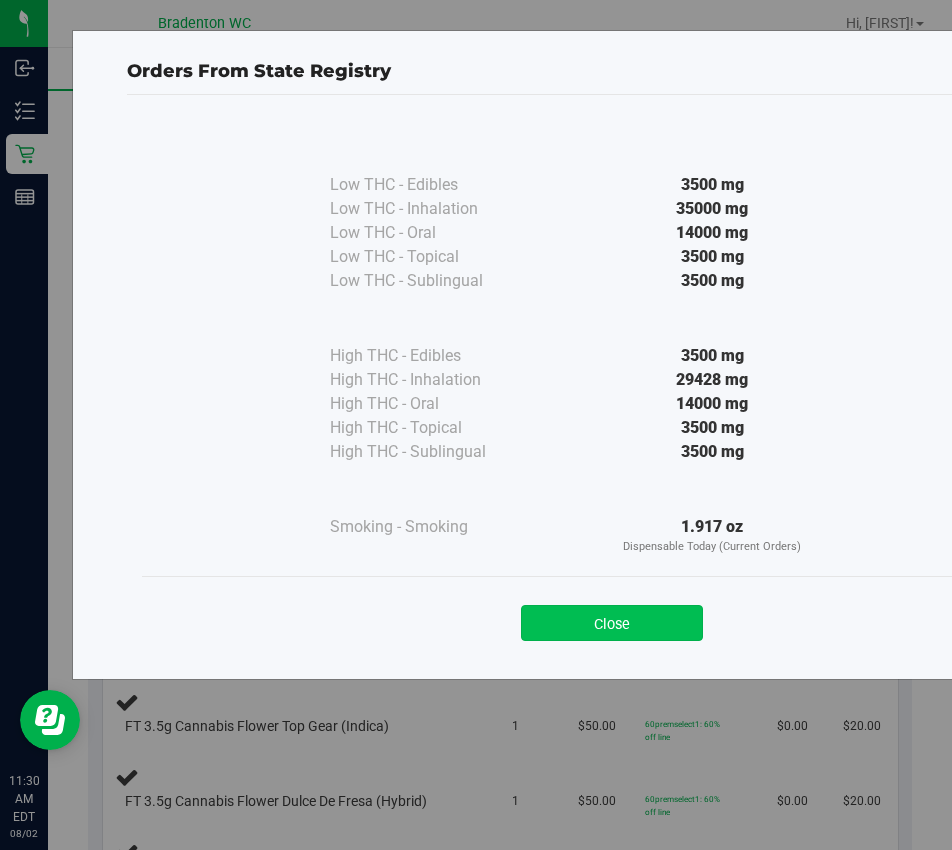 click on "Close" at bounding box center [612, 623] 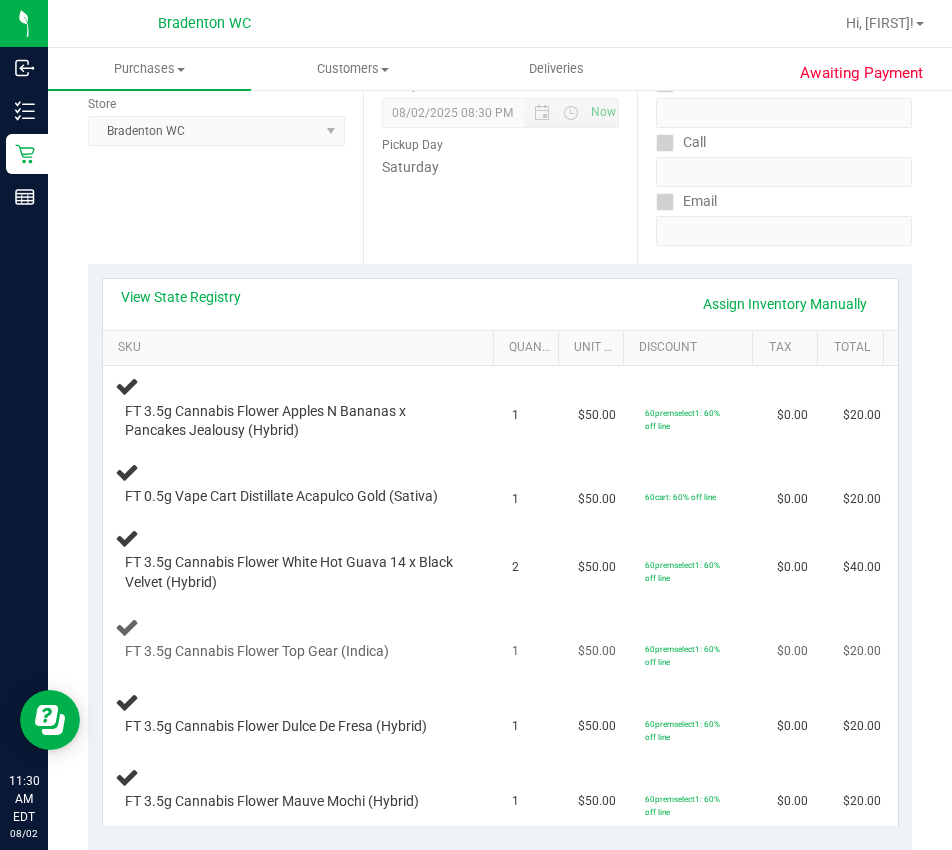 scroll, scrollTop: 300, scrollLeft: 0, axis: vertical 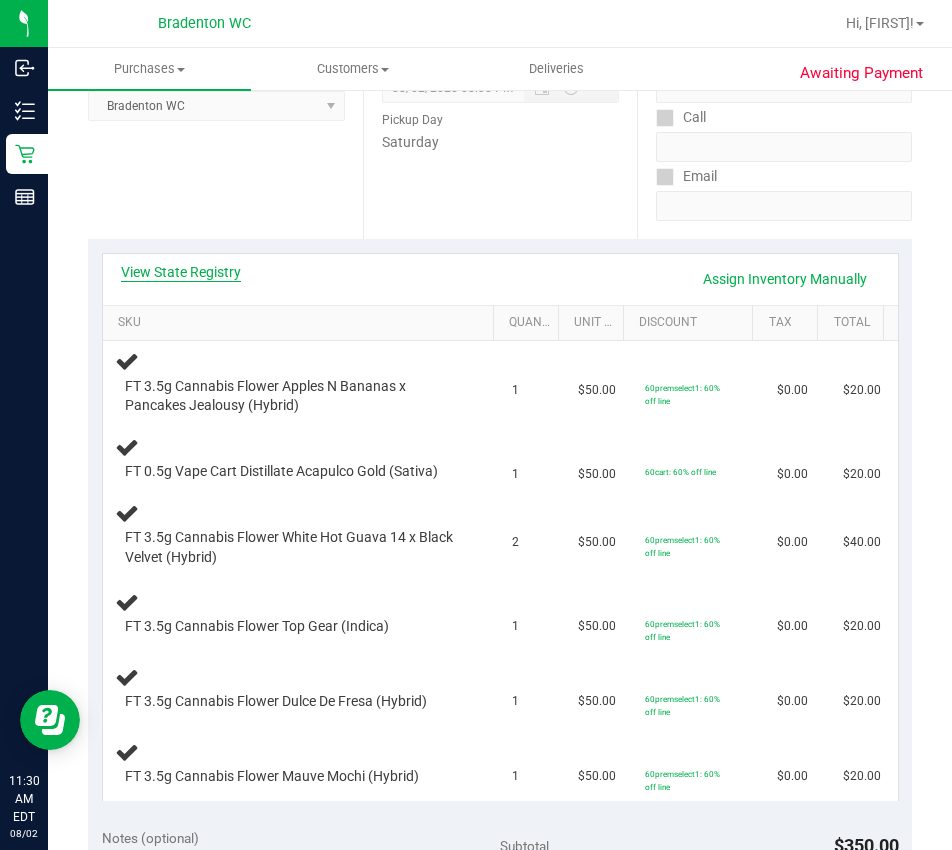 click on "View State Registry" at bounding box center (181, 272) 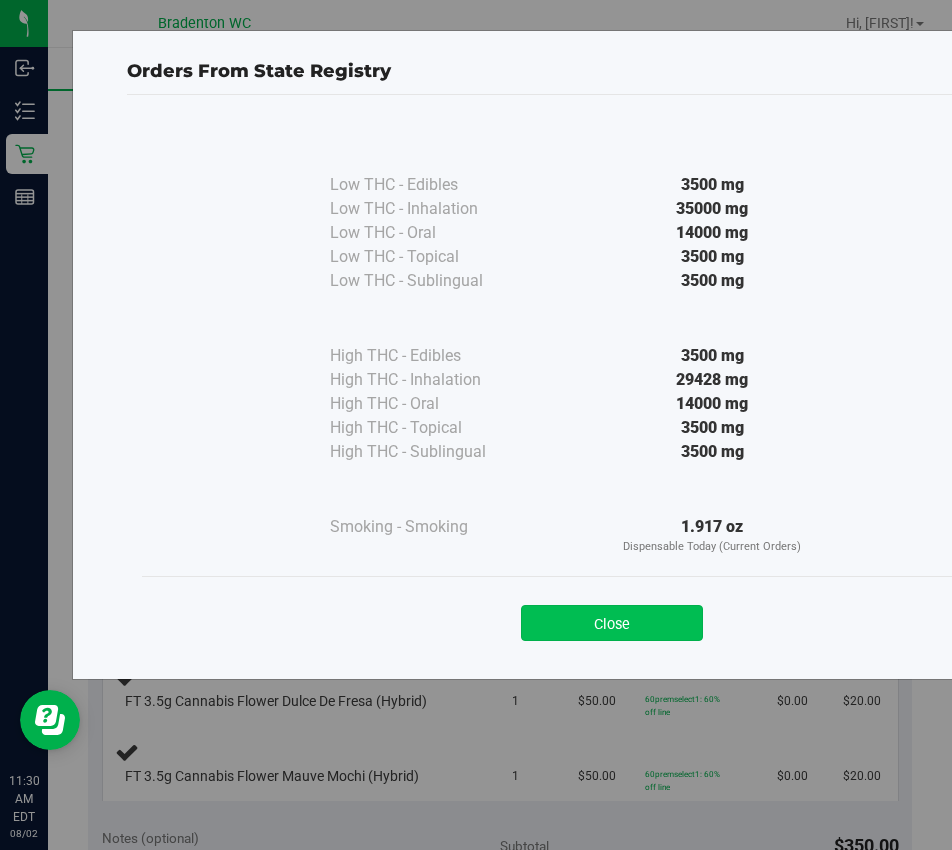 click on "Close" at bounding box center (612, 623) 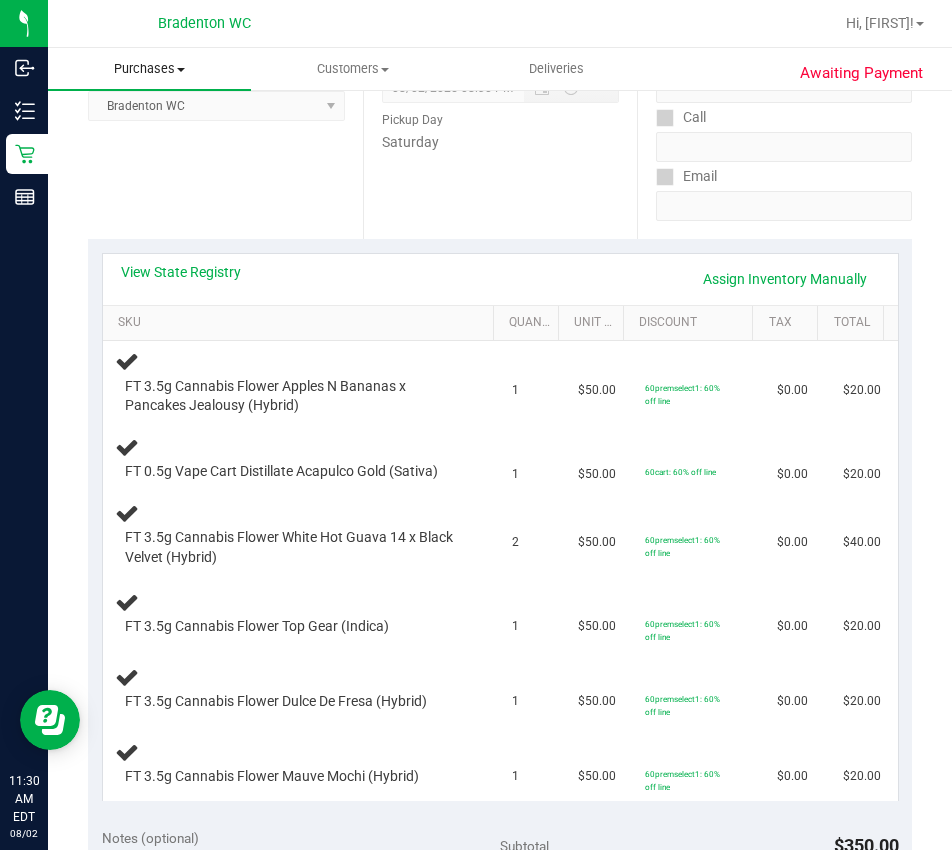 click on "Purchases" at bounding box center [149, 69] 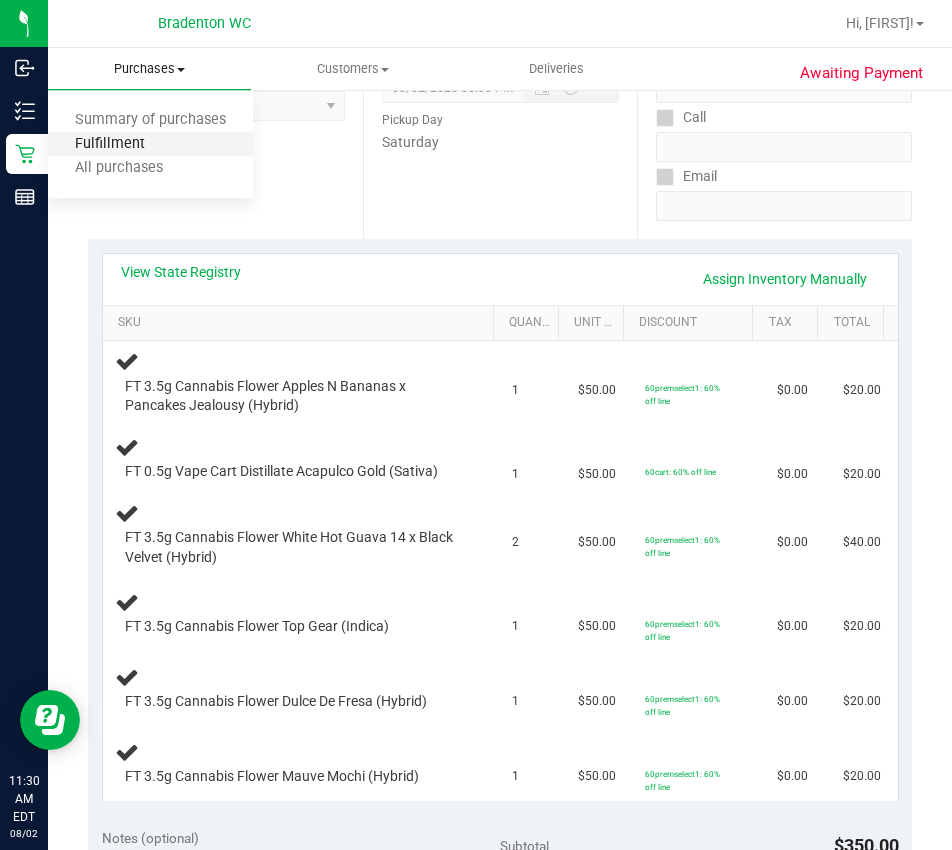 click on "Fulfillment" at bounding box center [110, 144] 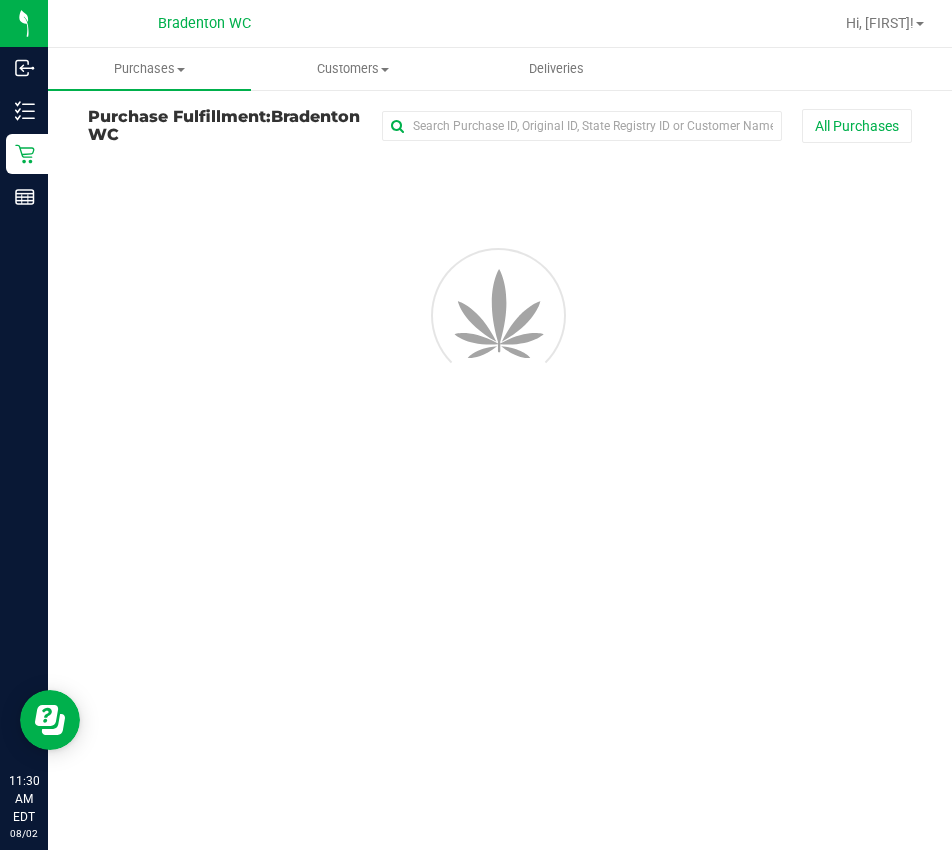 scroll, scrollTop: 0, scrollLeft: 0, axis: both 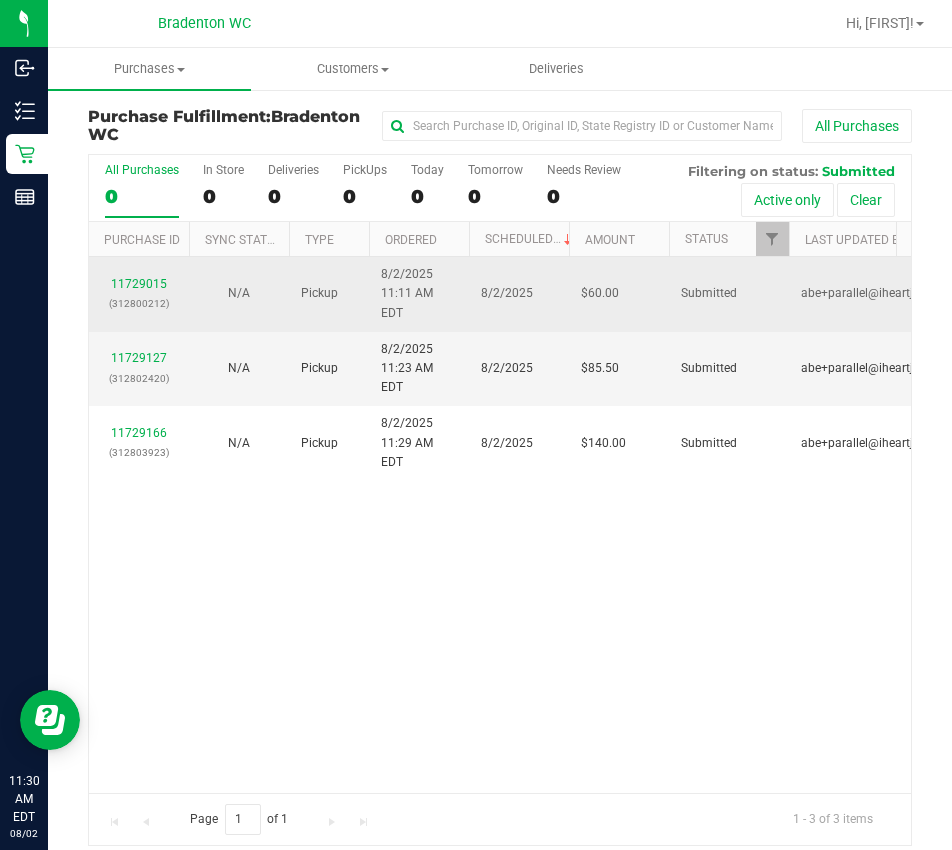 click on "11729015
(312800212)" at bounding box center (139, 294) 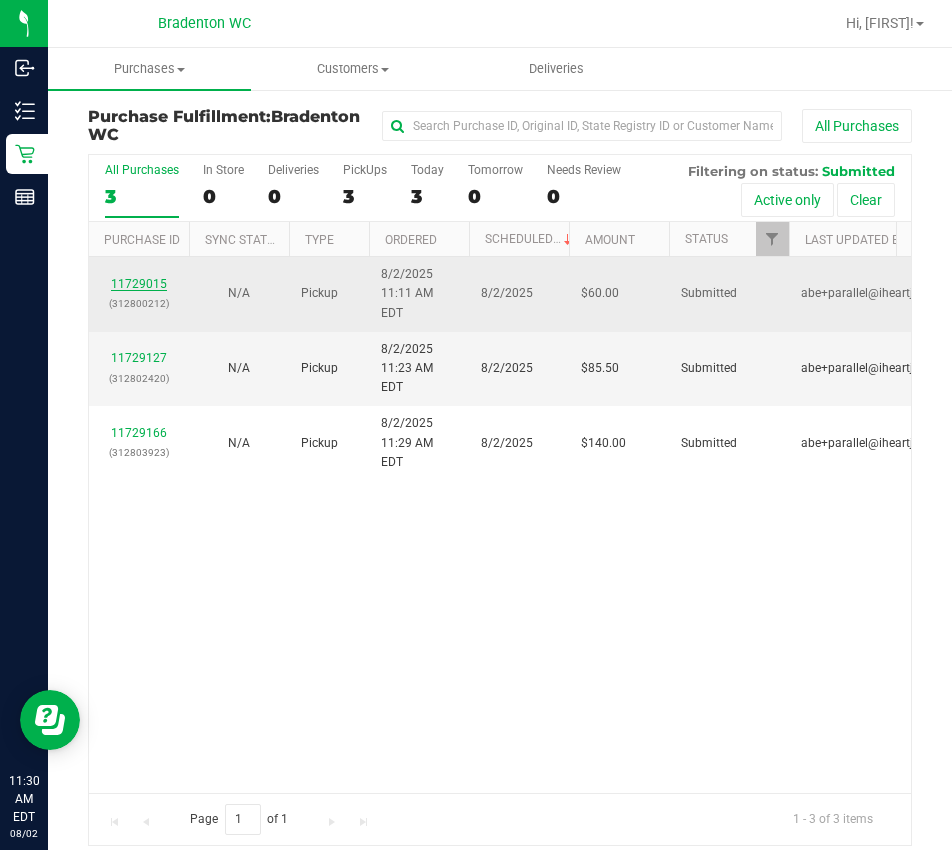click on "11729015" at bounding box center (139, 284) 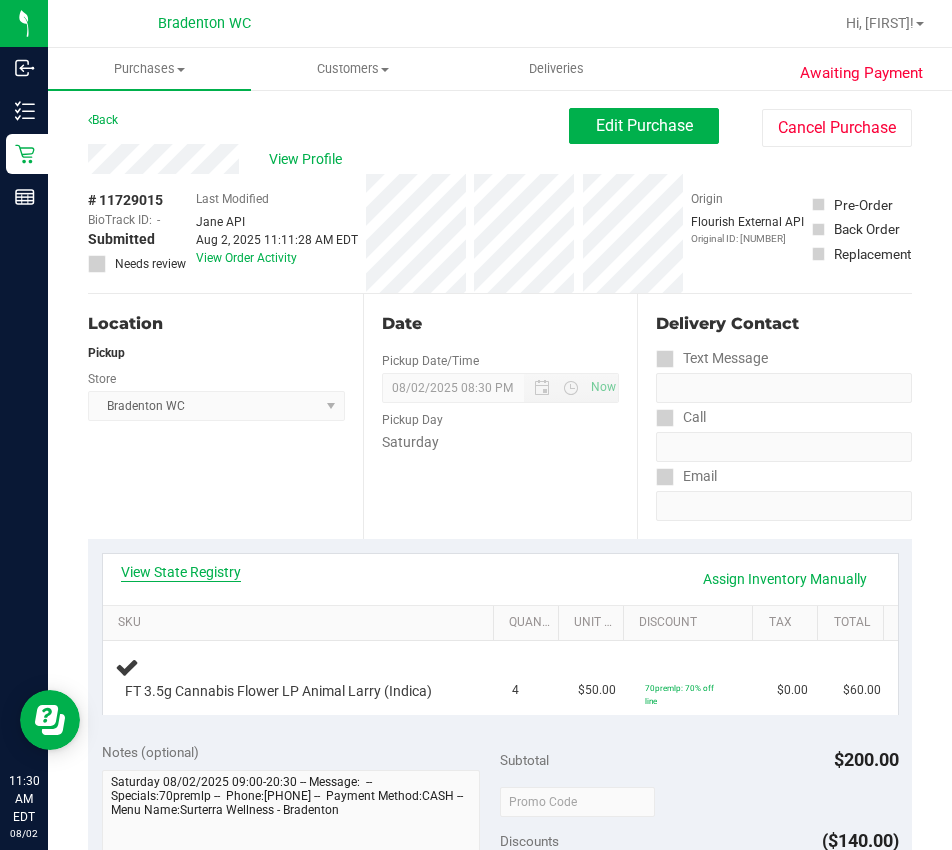 click on "View State Registry" at bounding box center (181, 572) 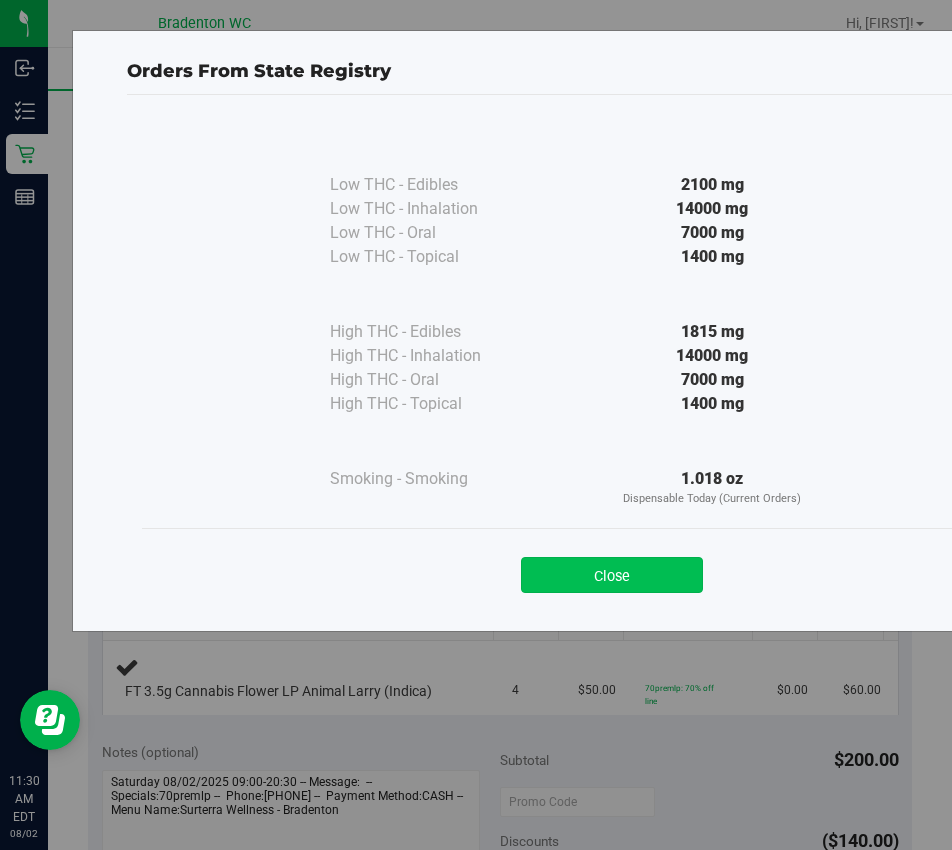 click on "Close" at bounding box center [612, 575] 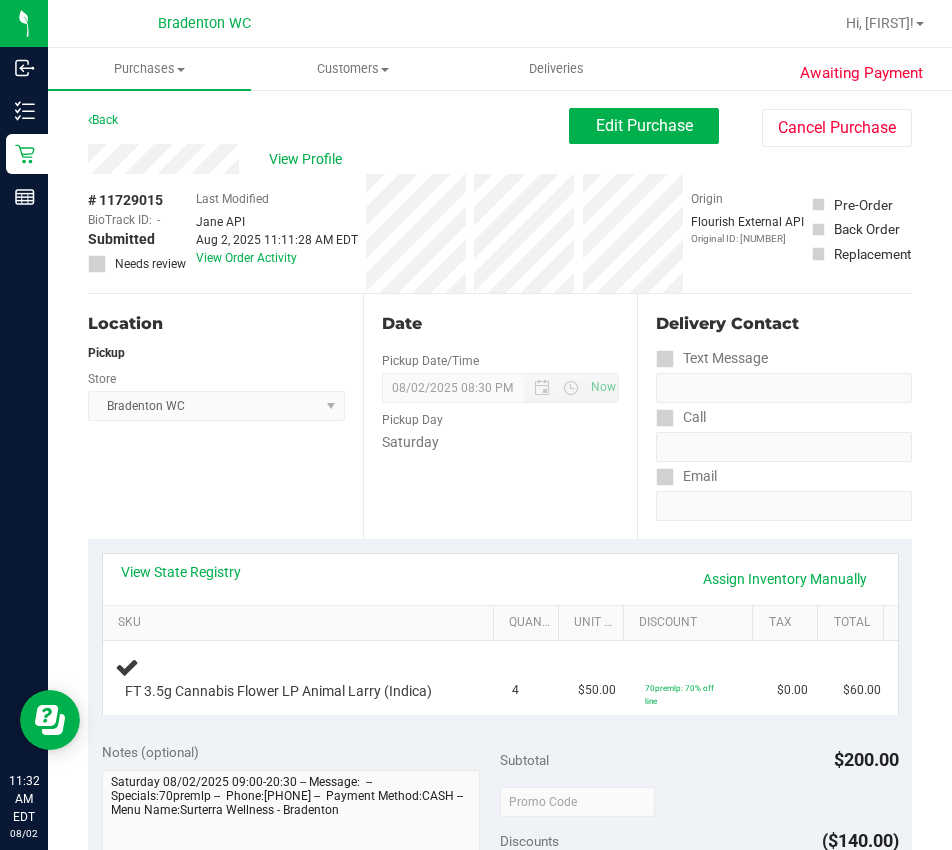 click on "View State Registry
Assign Inventory Manually" at bounding box center [500, 579] 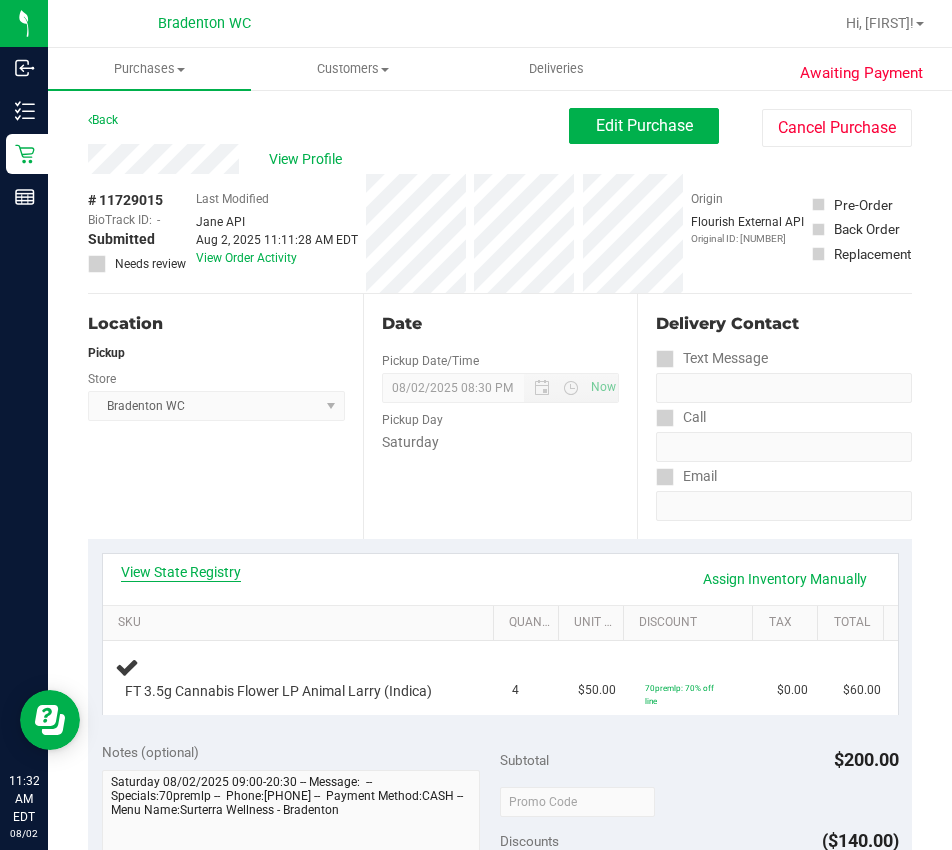 click on "View State Registry" at bounding box center (181, 572) 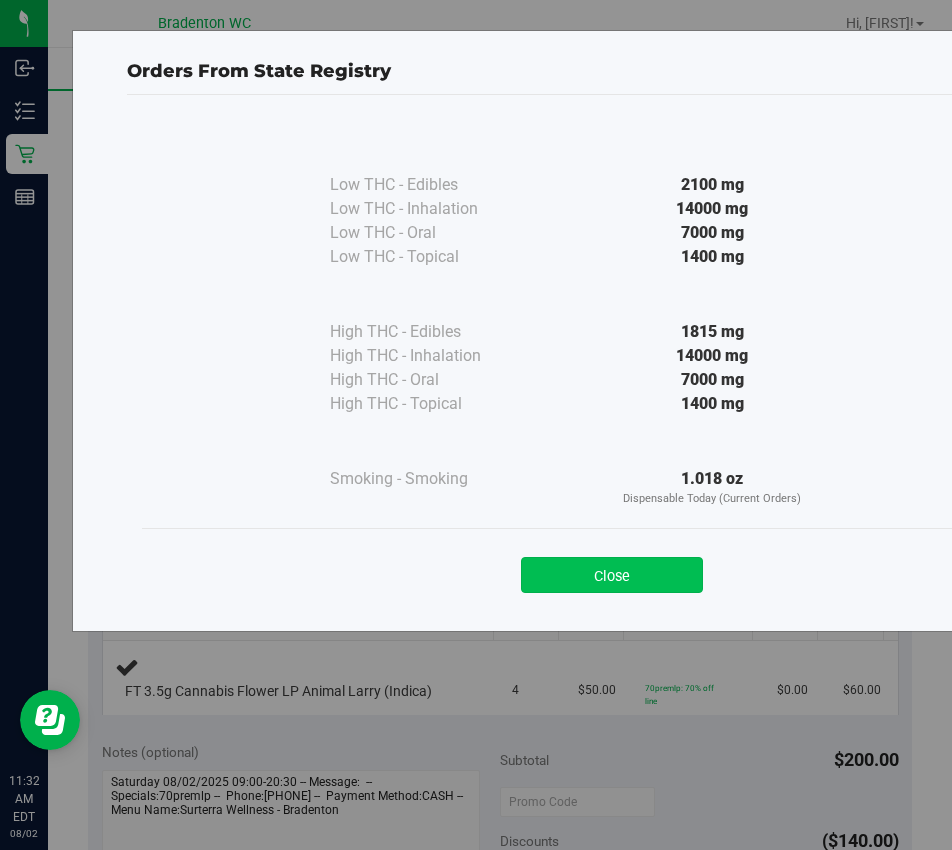 click on "Close" at bounding box center (612, 575) 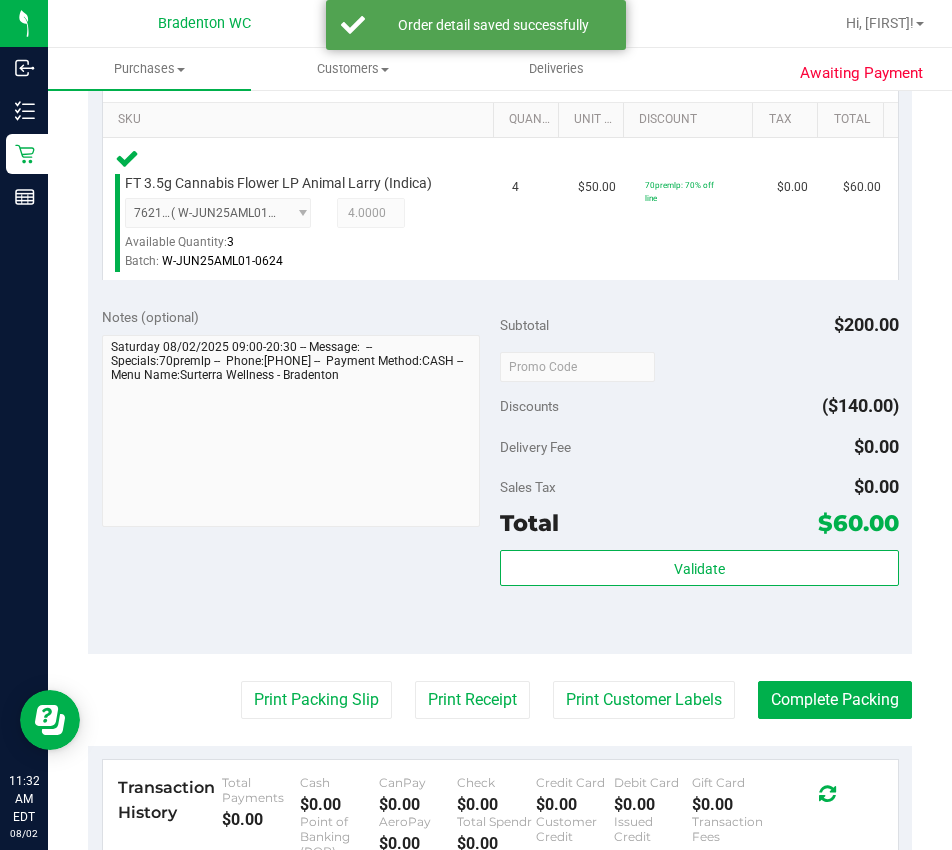 scroll, scrollTop: 496, scrollLeft: 0, axis: vertical 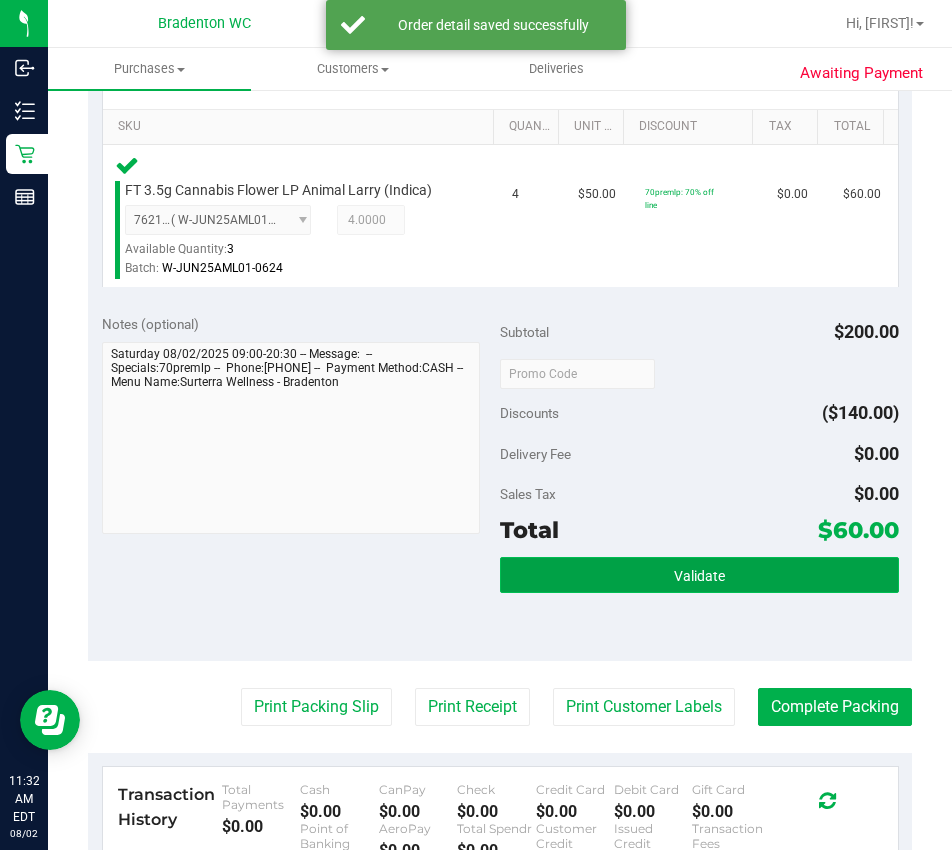 click on "Validate" at bounding box center [699, 575] 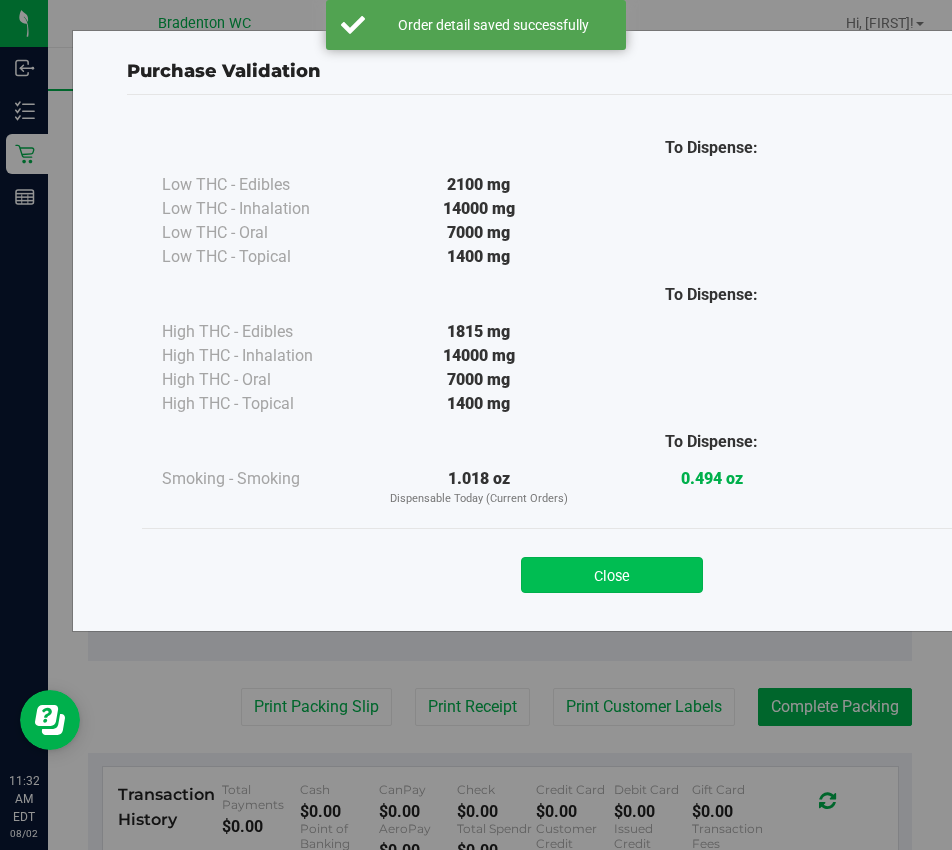 click on "Close" at bounding box center [612, 575] 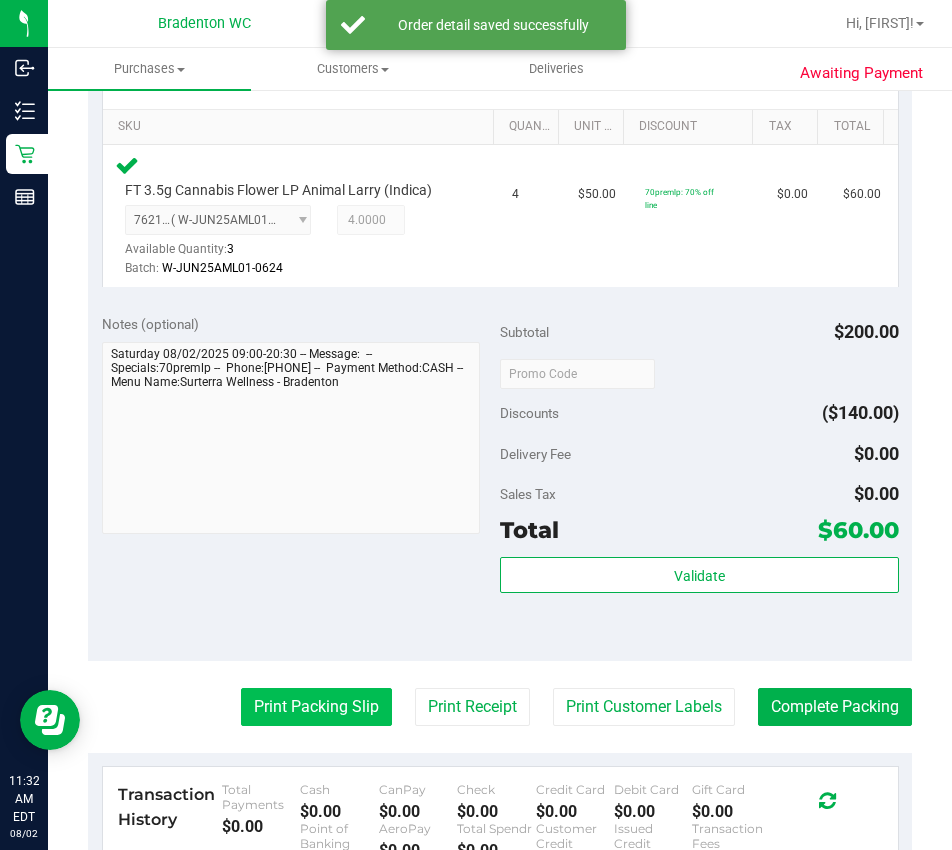 click on "Print Packing Slip" at bounding box center (316, 707) 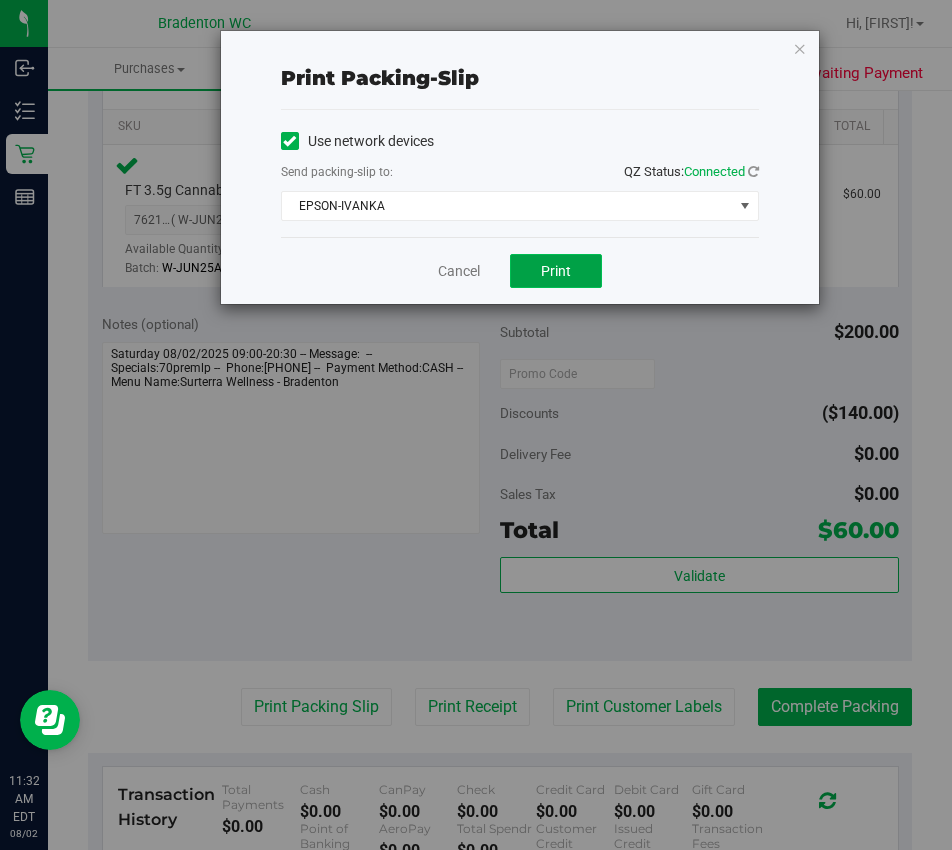 click on "Print" at bounding box center [556, 271] 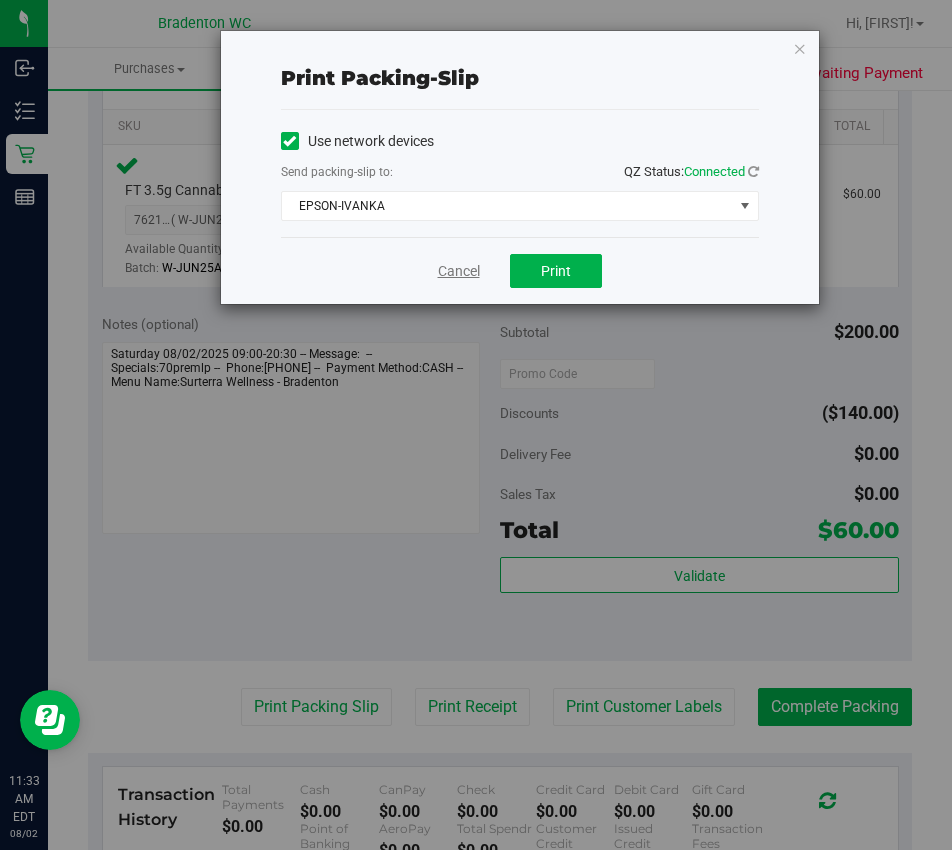 click on "Cancel" at bounding box center [459, 271] 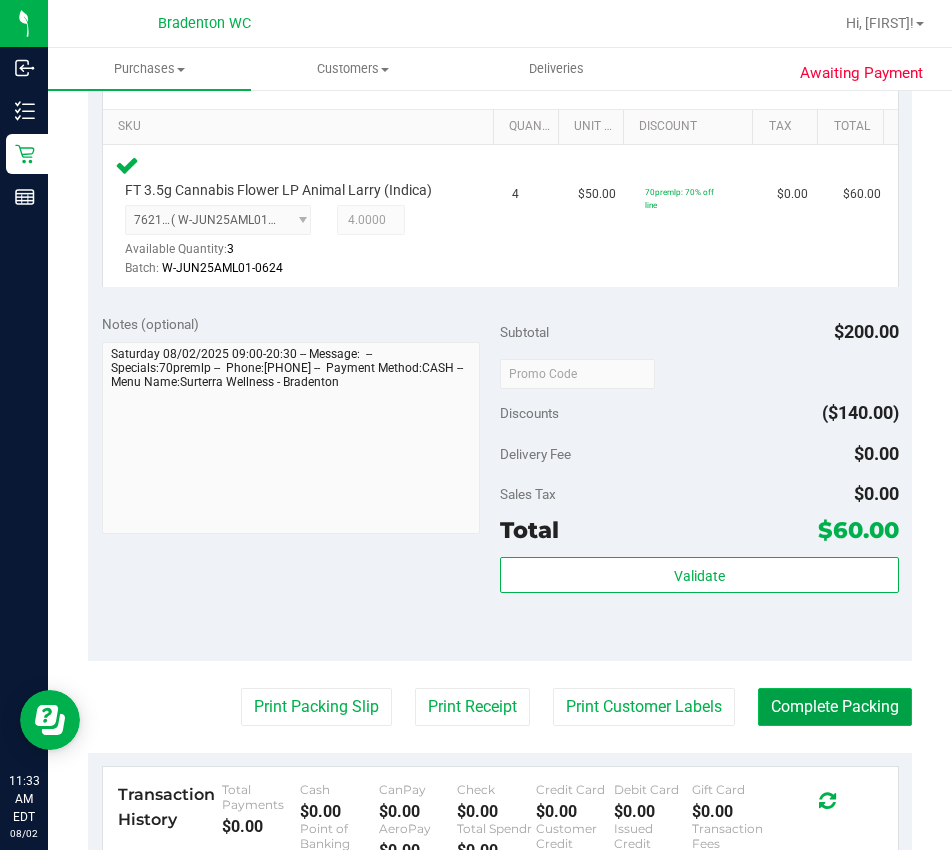 click on "Complete Packing" at bounding box center (835, 707) 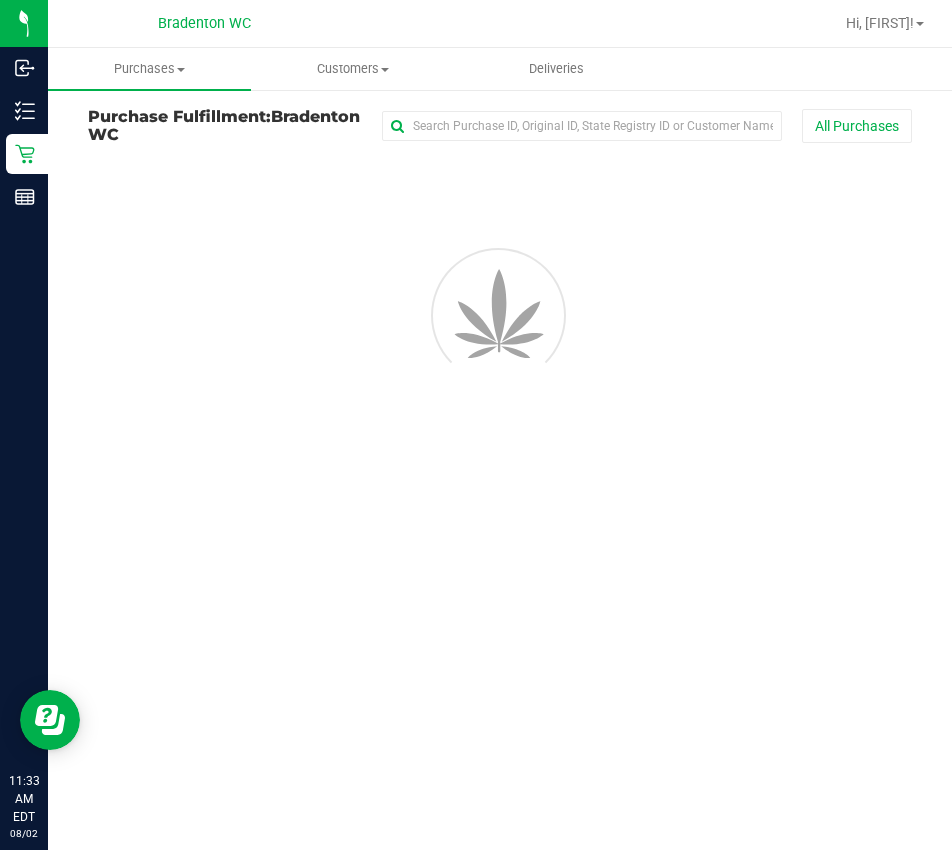 scroll, scrollTop: 0, scrollLeft: 0, axis: both 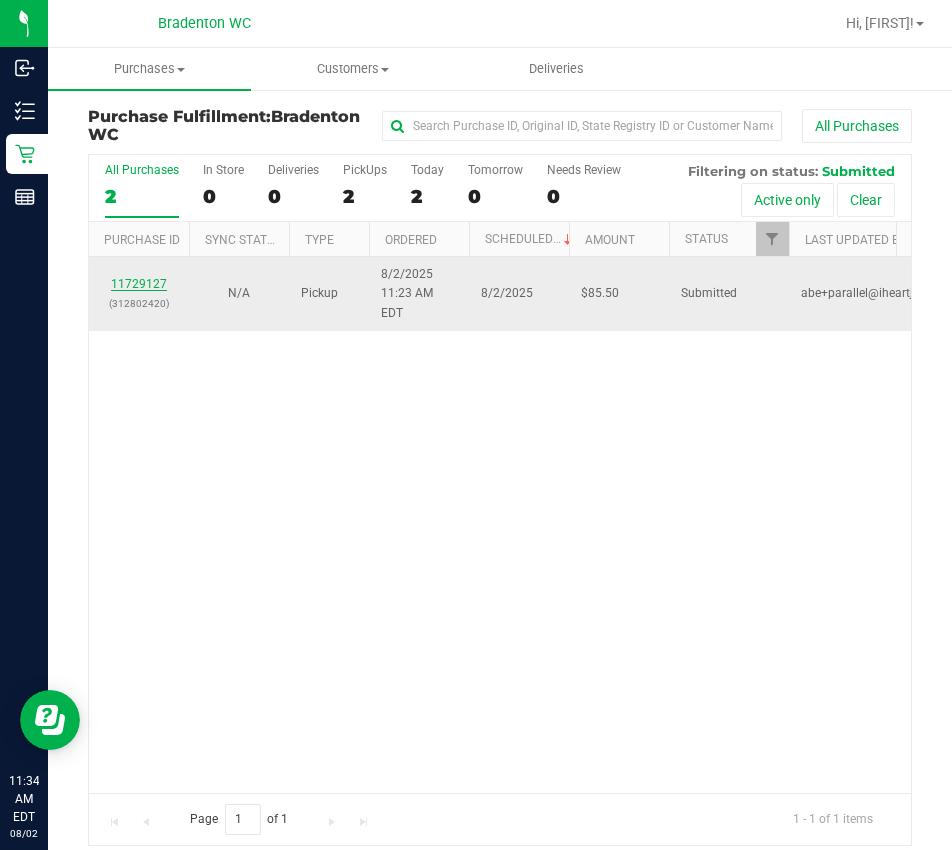 click on "11729127" at bounding box center (139, 284) 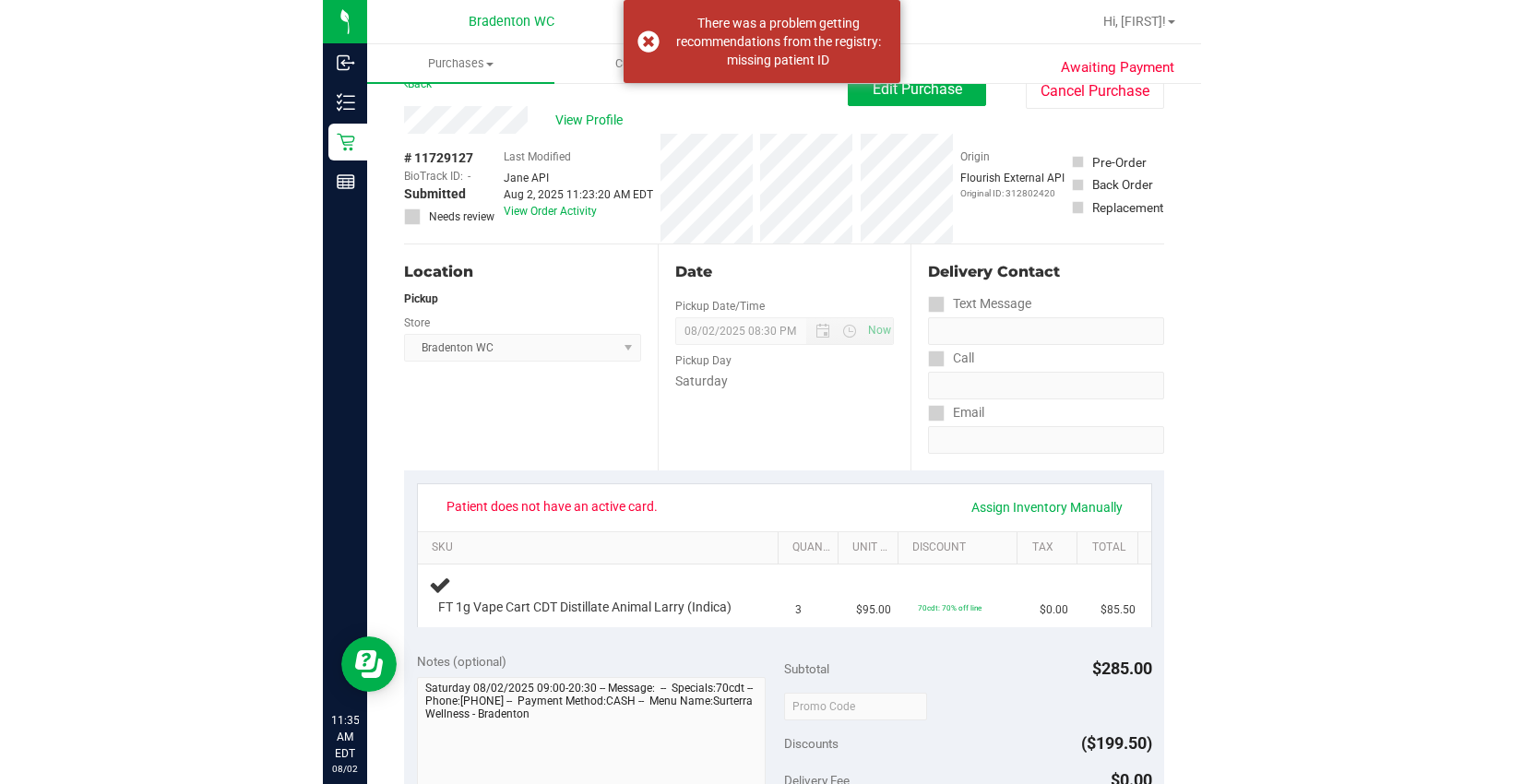 scroll, scrollTop: 0, scrollLeft: 0, axis: both 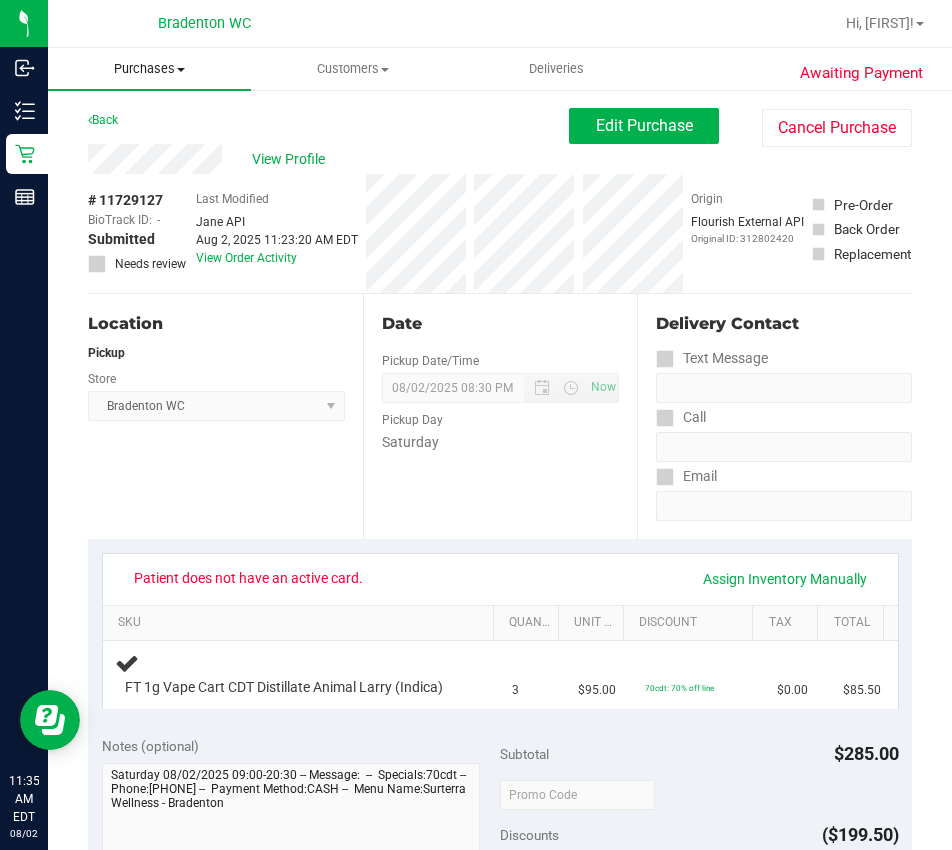 click on "Purchases" at bounding box center [149, 69] 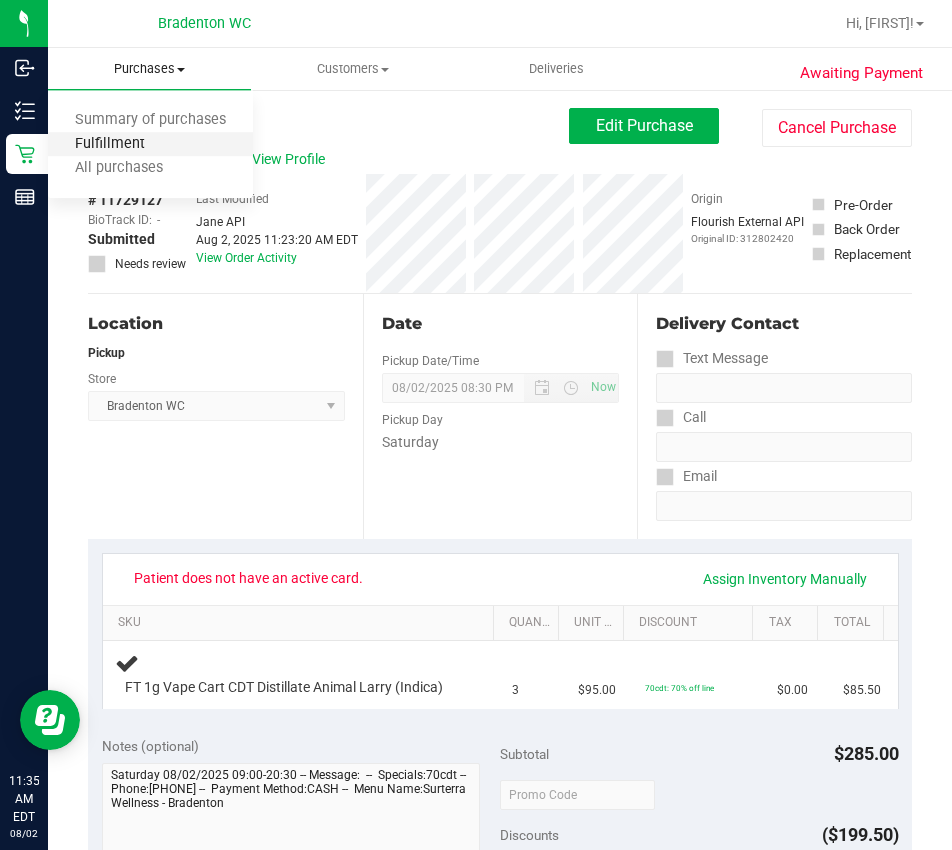 click on "Fulfillment" at bounding box center [110, 144] 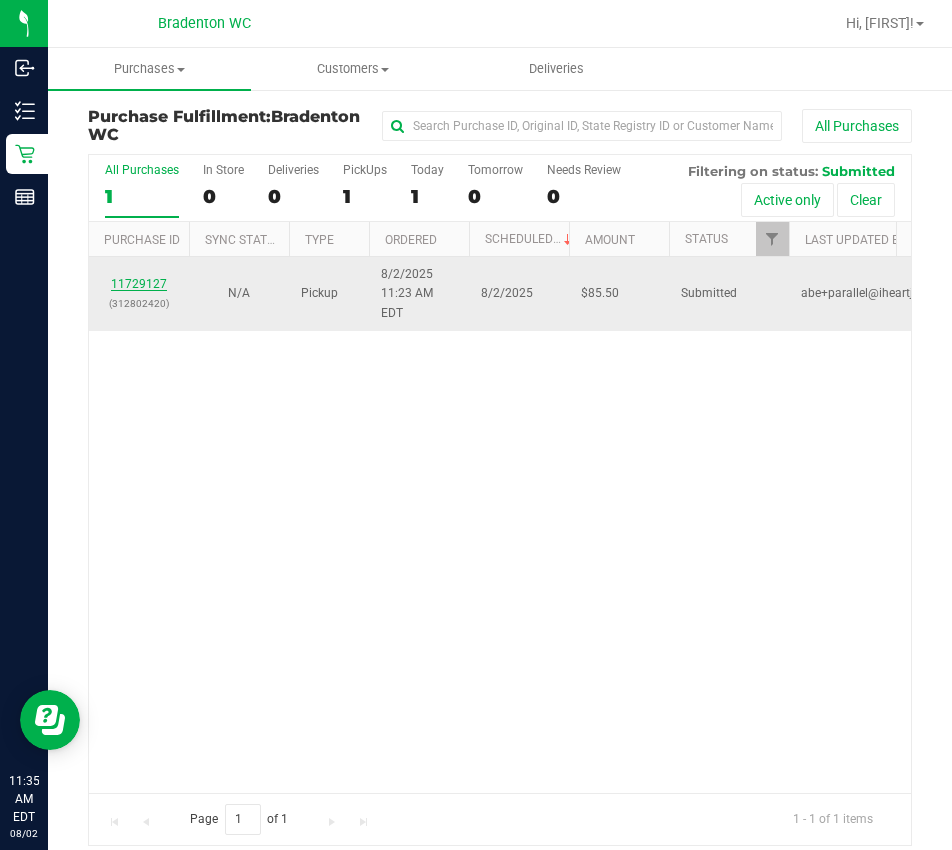 click on "11729127" at bounding box center [139, 284] 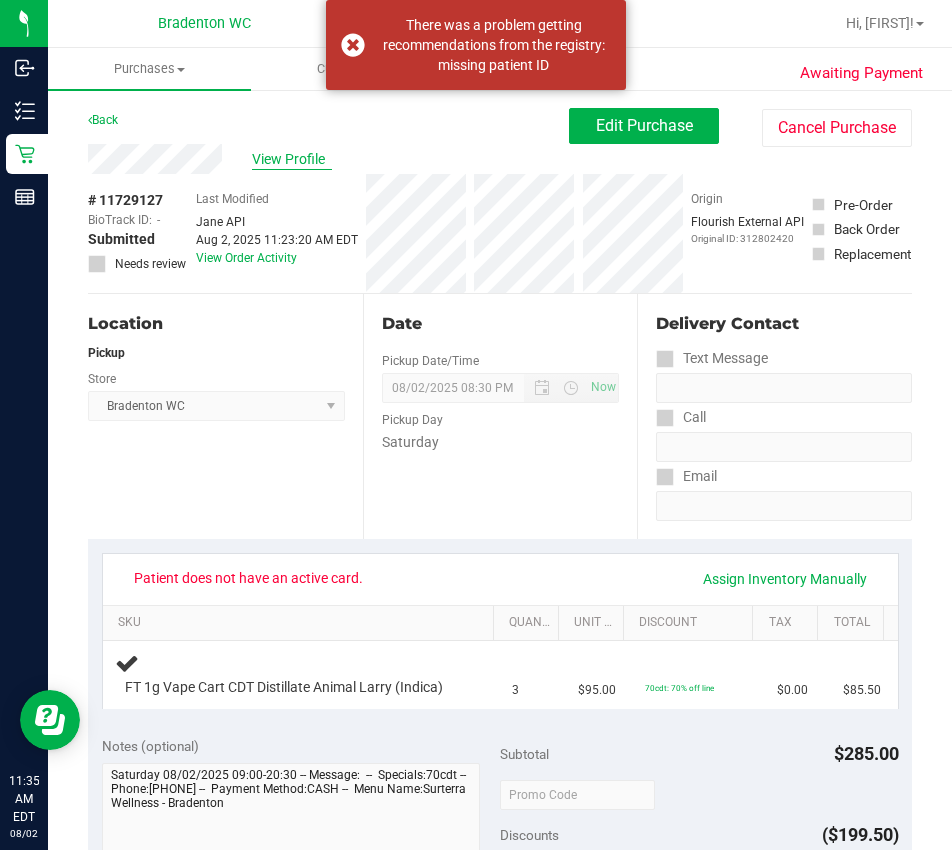 click on "View Profile" at bounding box center (292, 159) 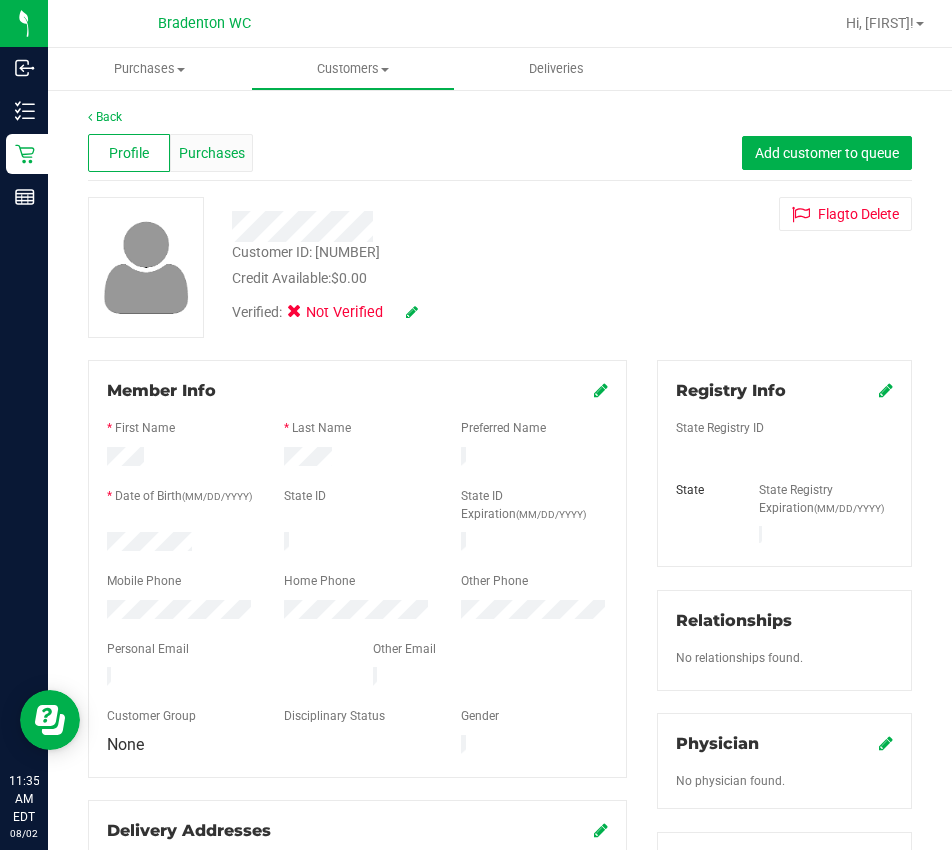 click on "Purchases" at bounding box center [212, 153] 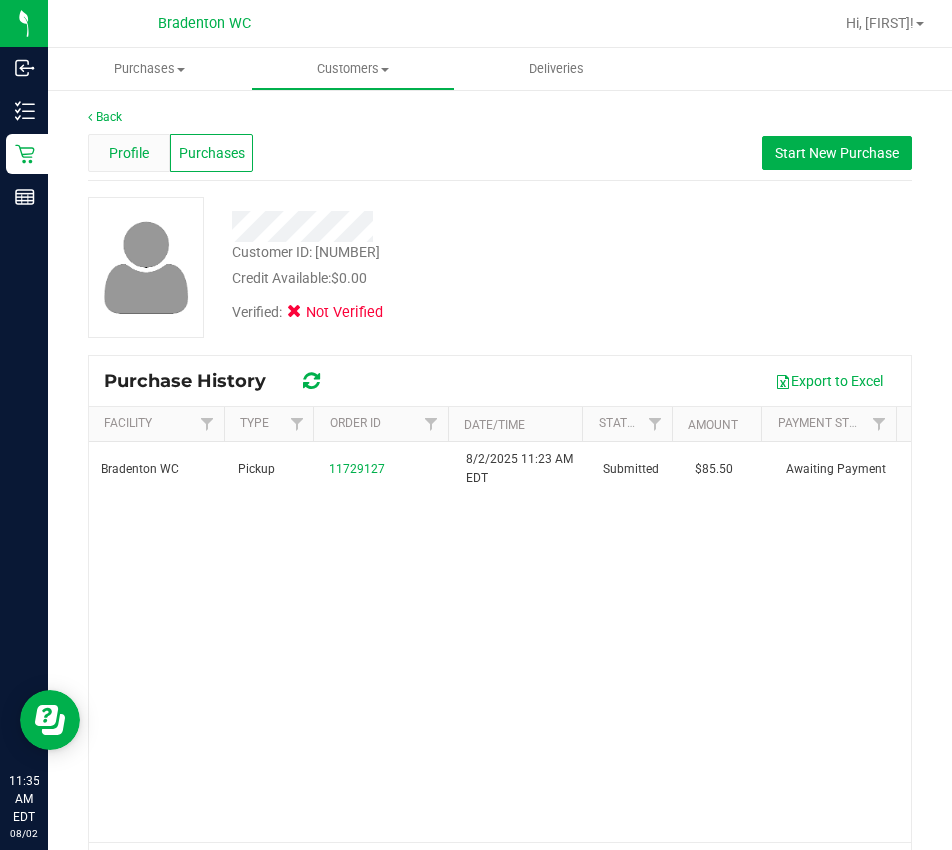 click on "Profile" at bounding box center (129, 153) 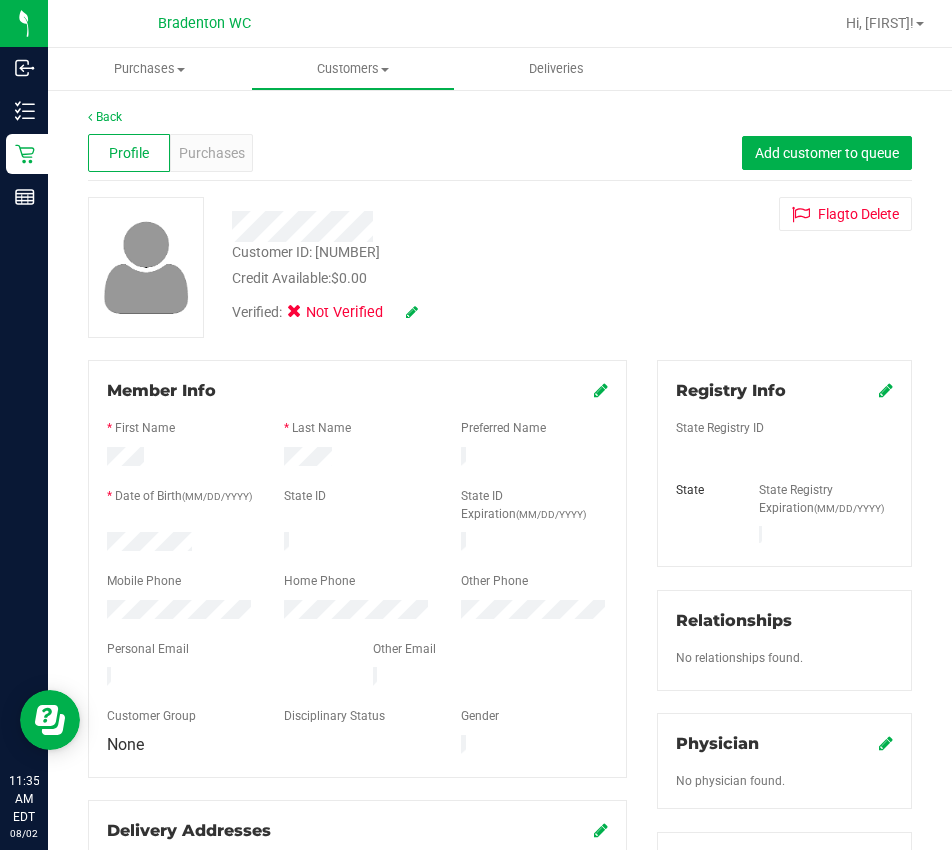 click on "Profile
Purchases
Add customer to queue" at bounding box center (500, 153) 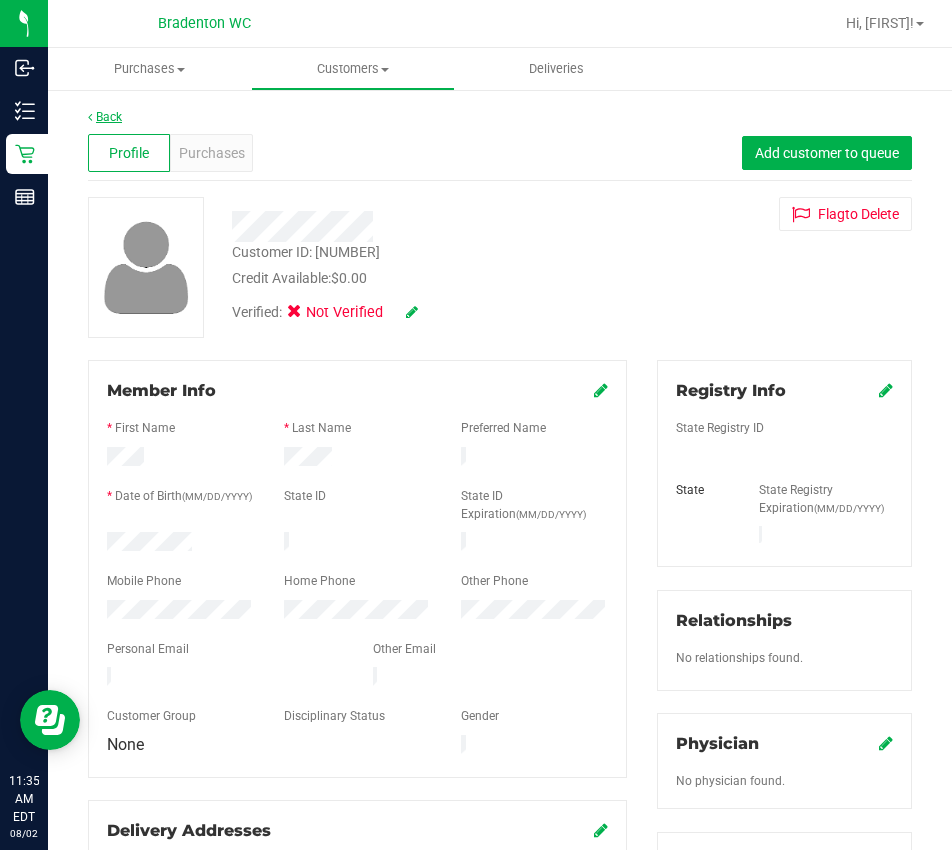 click on "Back" at bounding box center (105, 117) 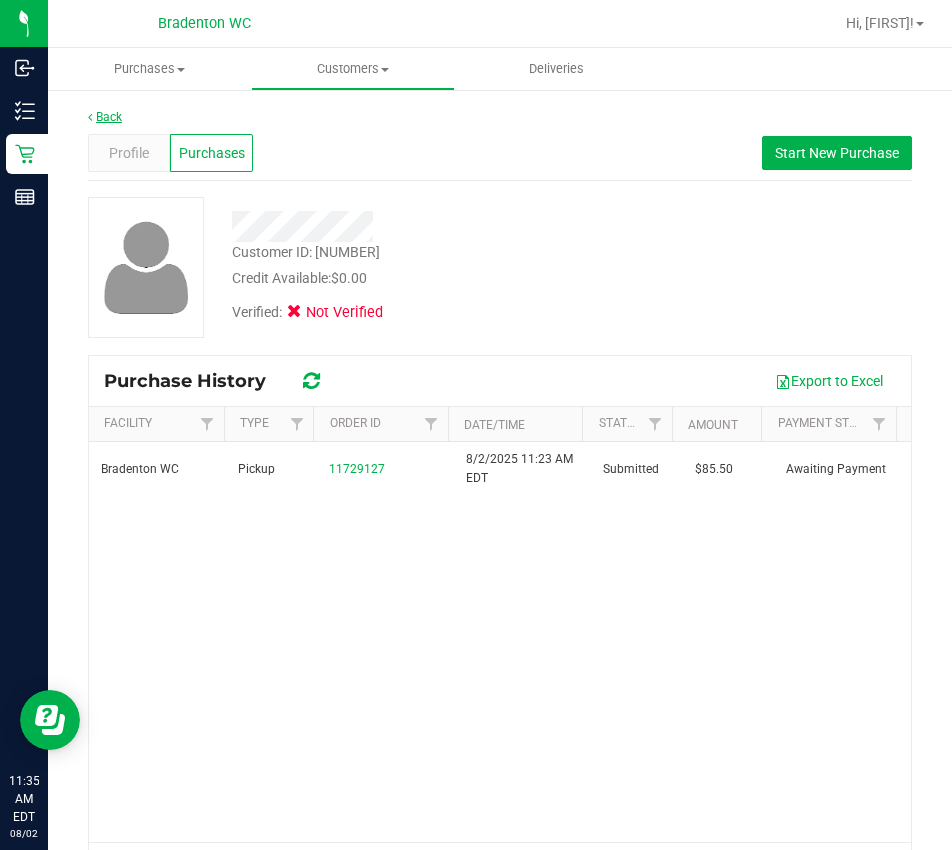 click on "Back" at bounding box center (105, 117) 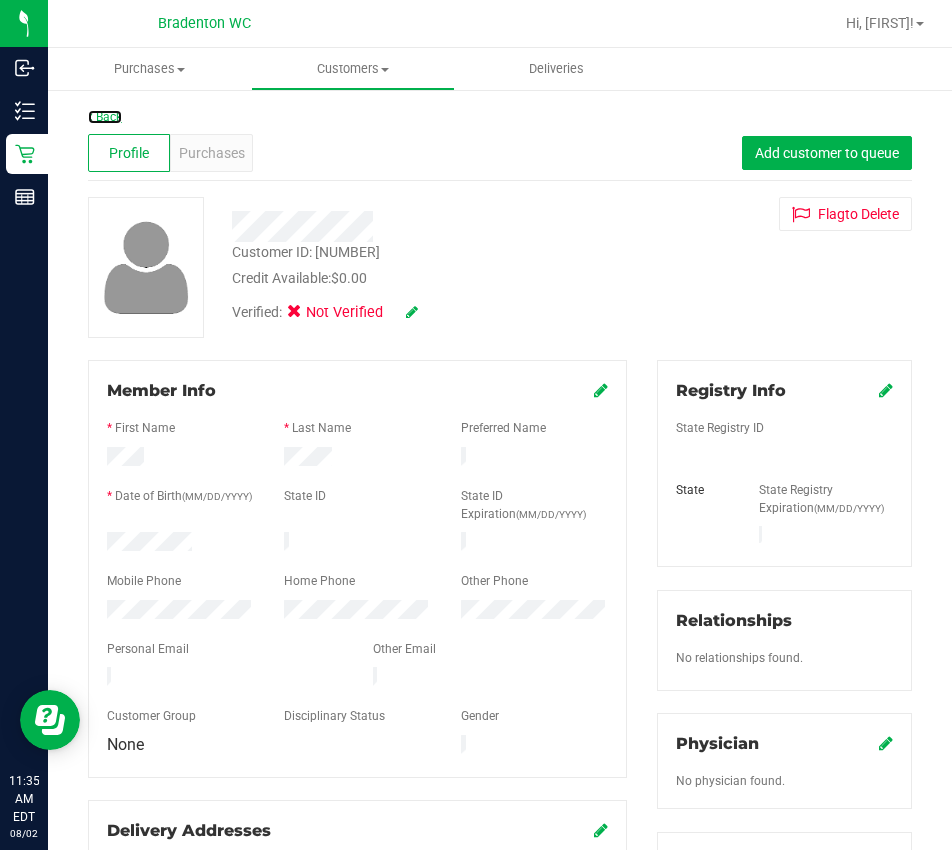 click on "Back" at bounding box center (105, 117) 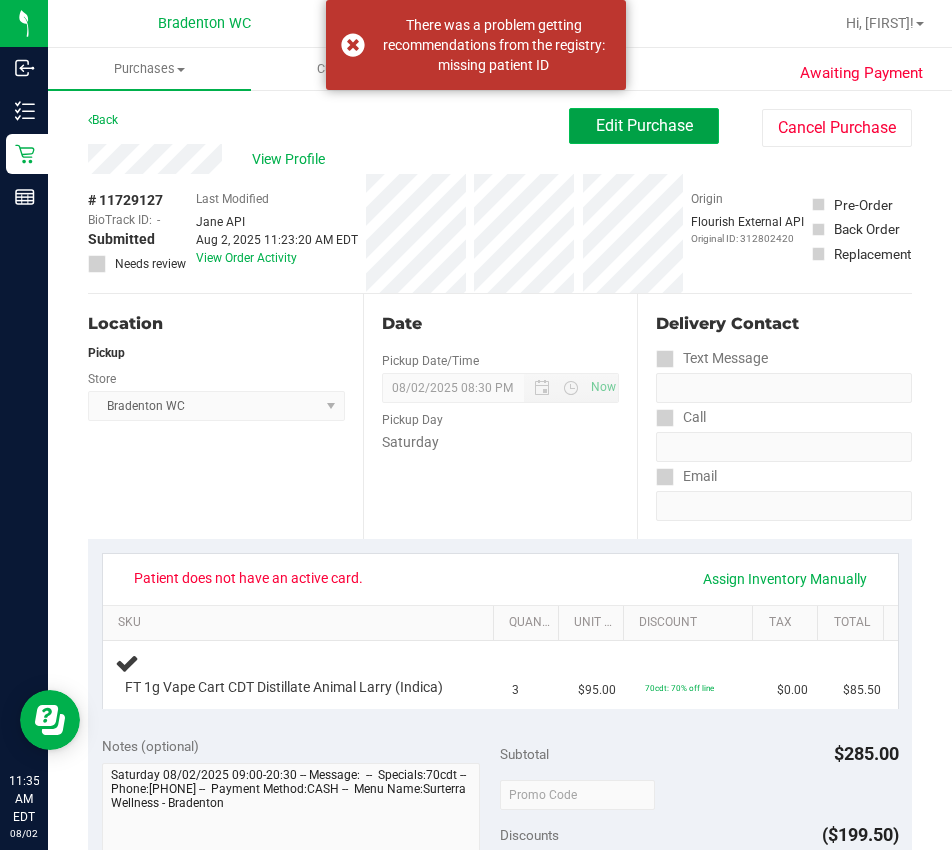 click on "Edit Purchase" at bounding box center (644, 126) 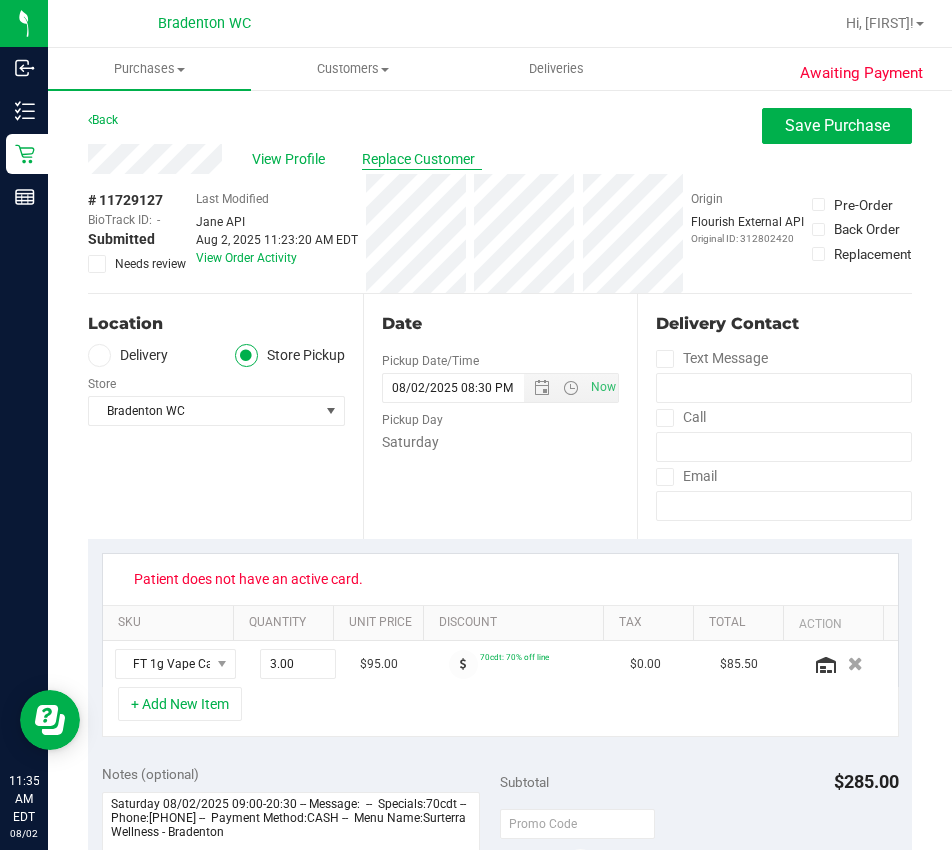 click on "Replace Customer" at bounding box center [422, 159] 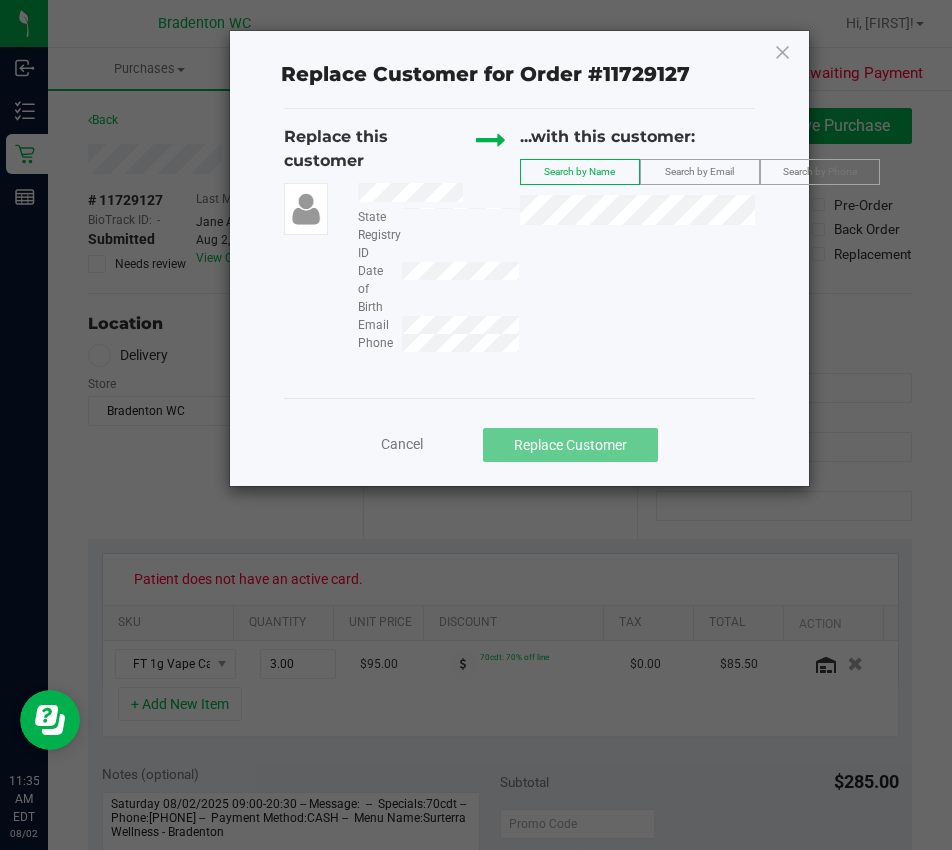 click on "Replace Customer for Order #11729127  Replace this customer   State Registry ID   Date of Birth   Email   Phone   ...with this customer:   Search by Name   Search by Email   Search by Phone   Cancel   Replace Customer" 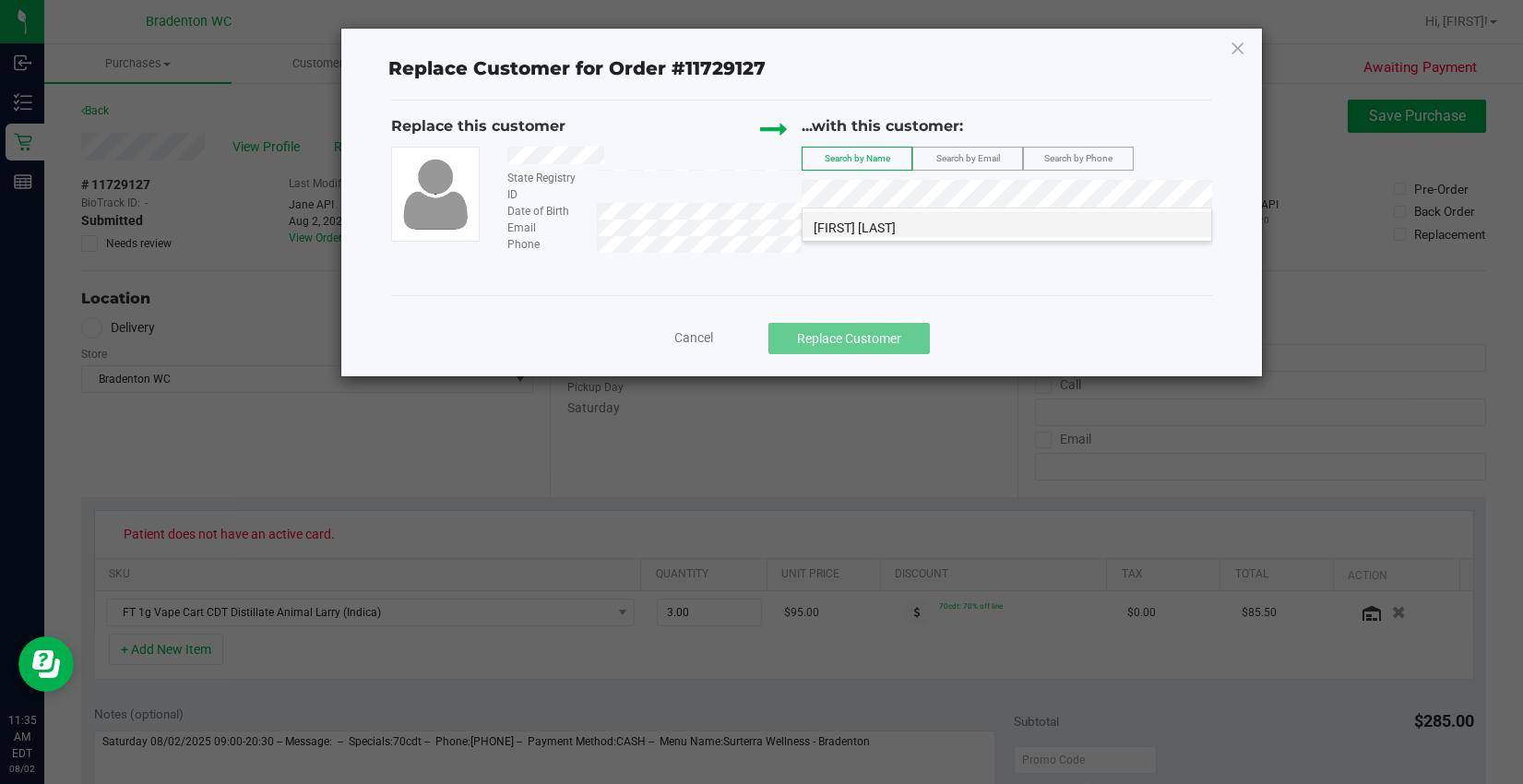 click on "CARLA CONLEY" at bounding box center (854, 228) 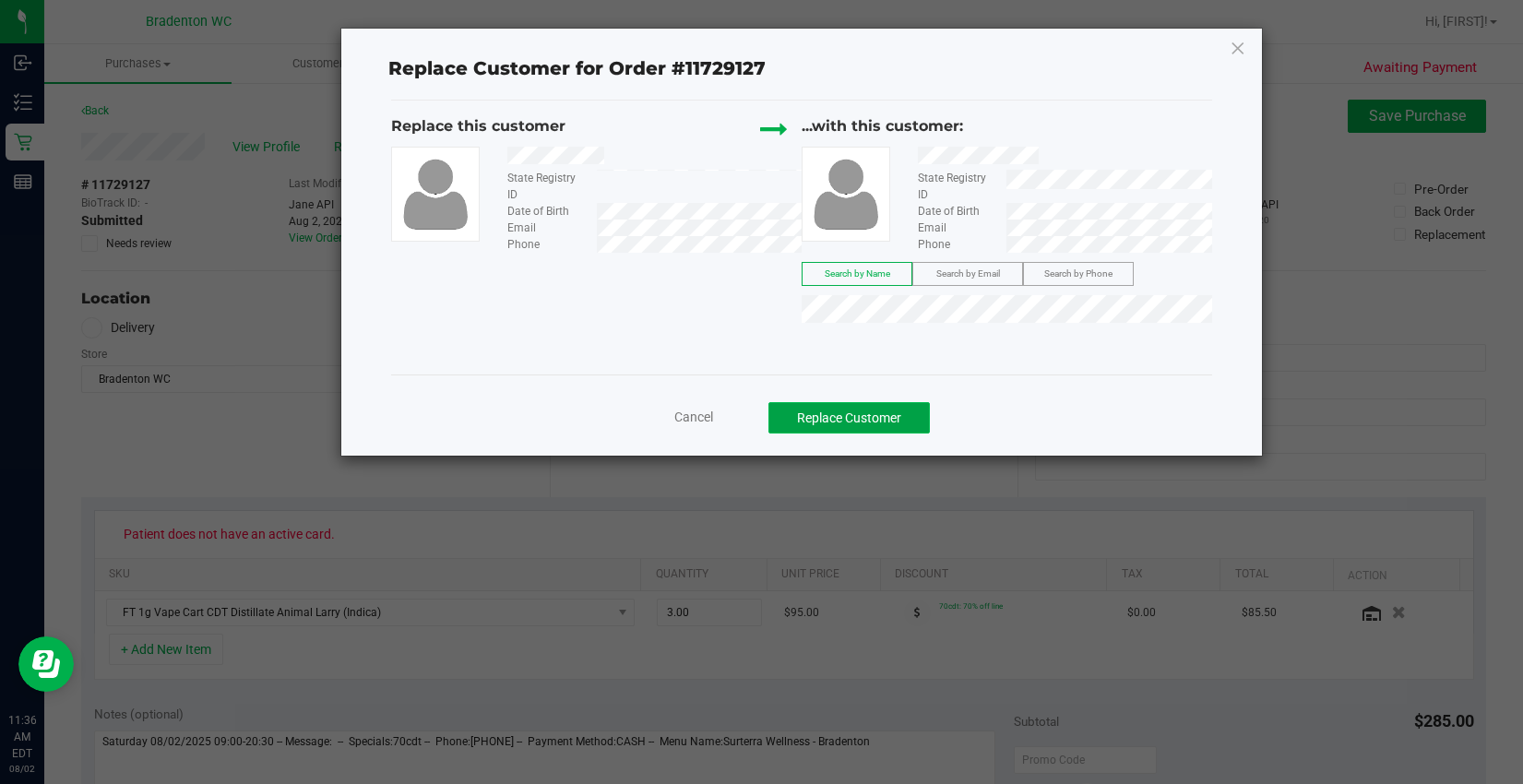click on "Replace Customer" 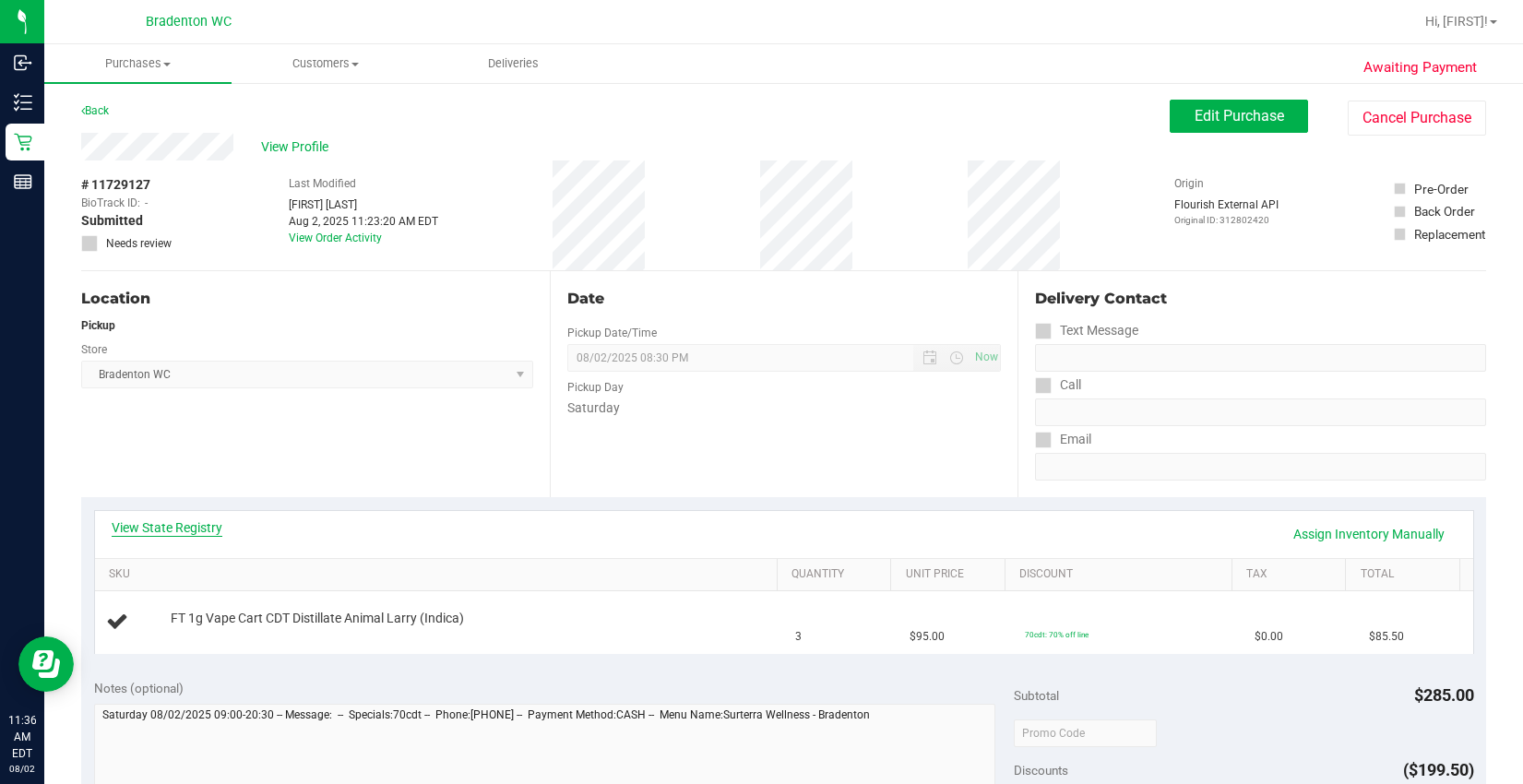 click on "View State Registry" at bounding box center (167, 528) 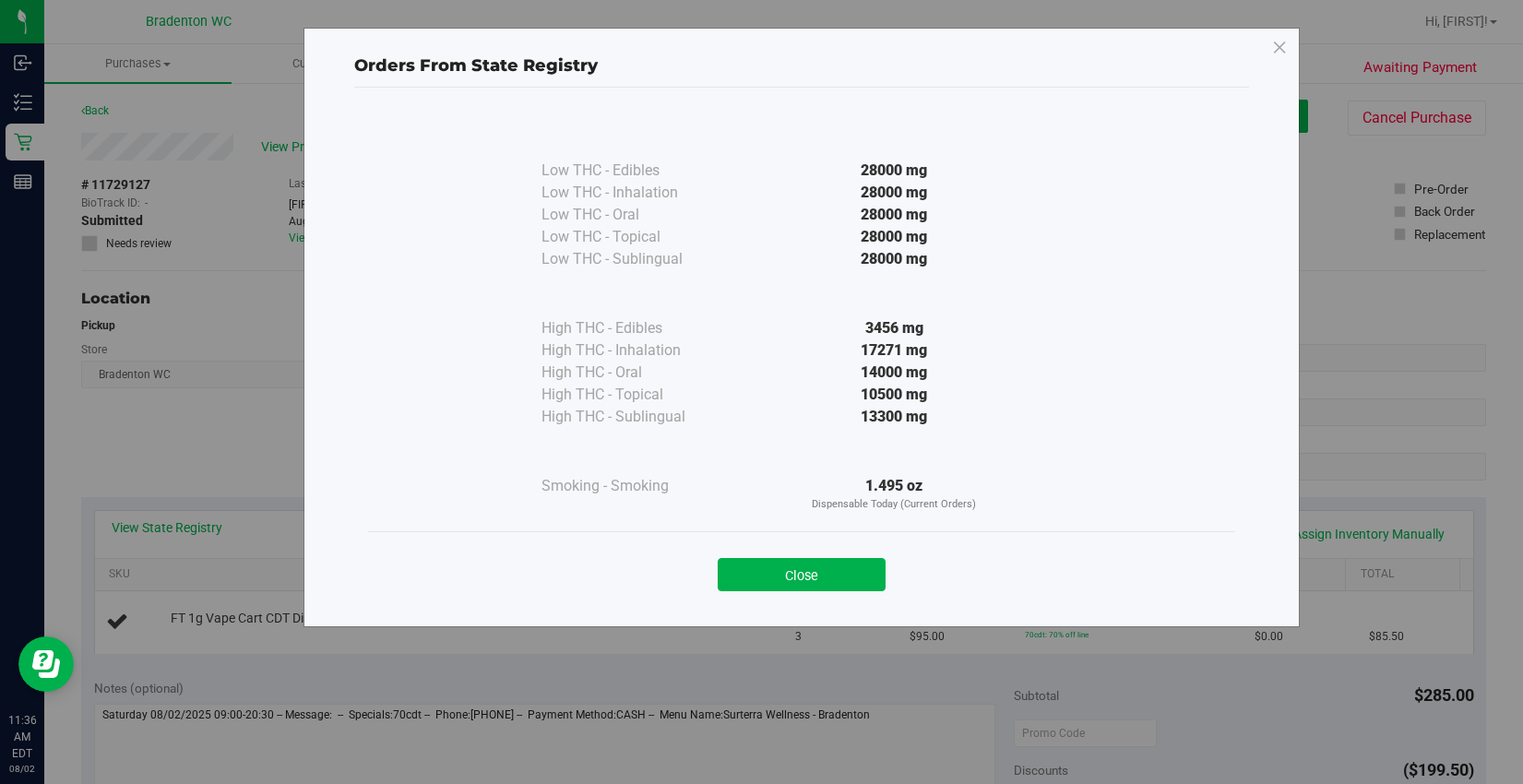 click on "Close" at bounding box center (802, 575) 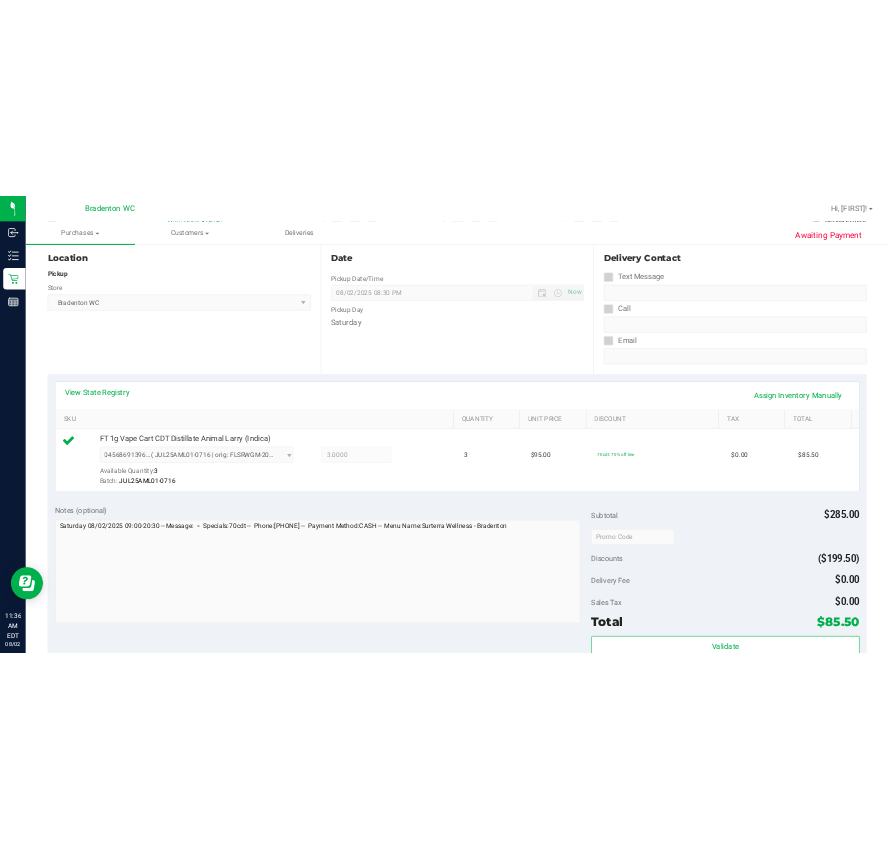 scroll, scrollTop: 302, scrollLeft: 0, axis: vertical 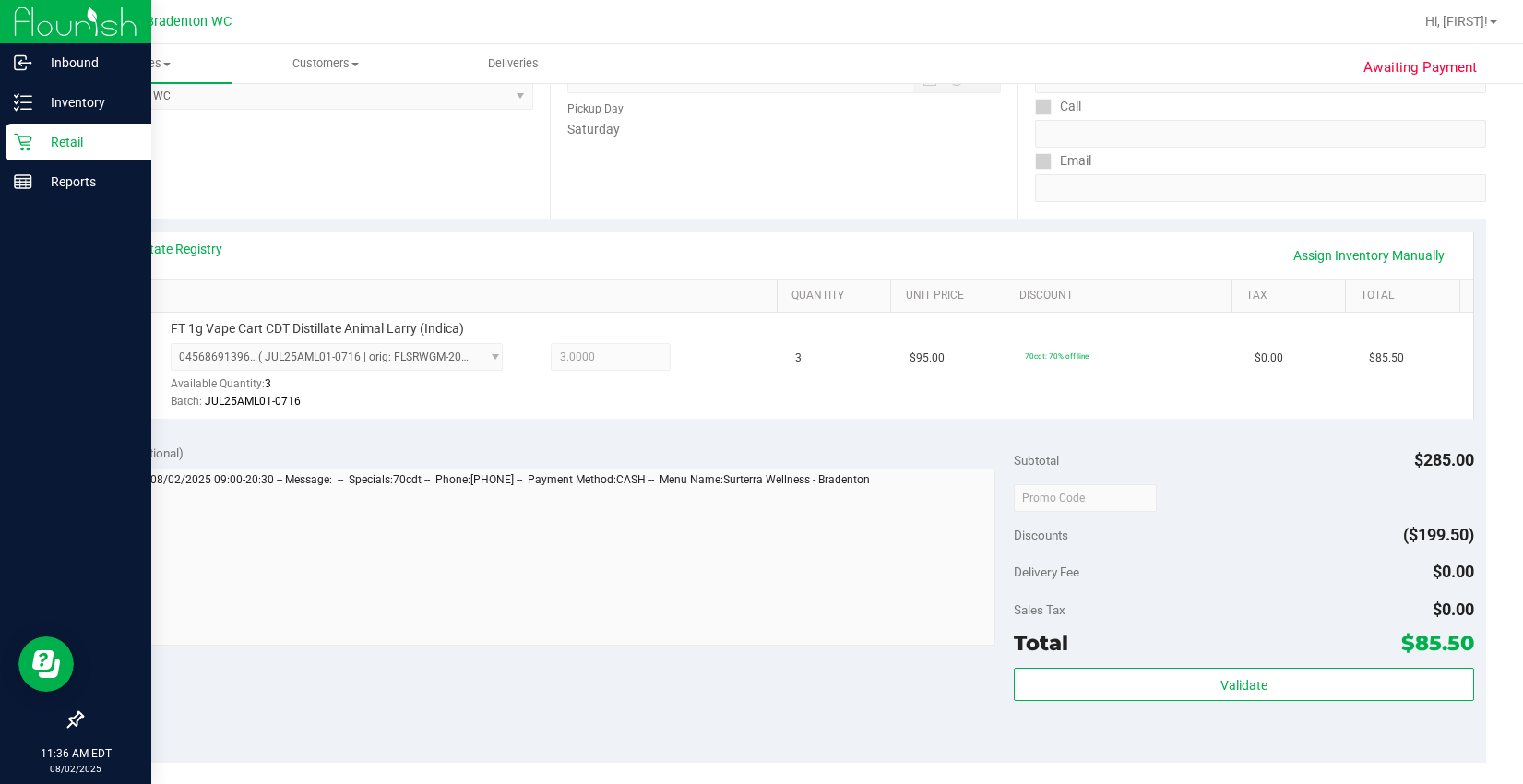 click at bounding box center (76, 452) 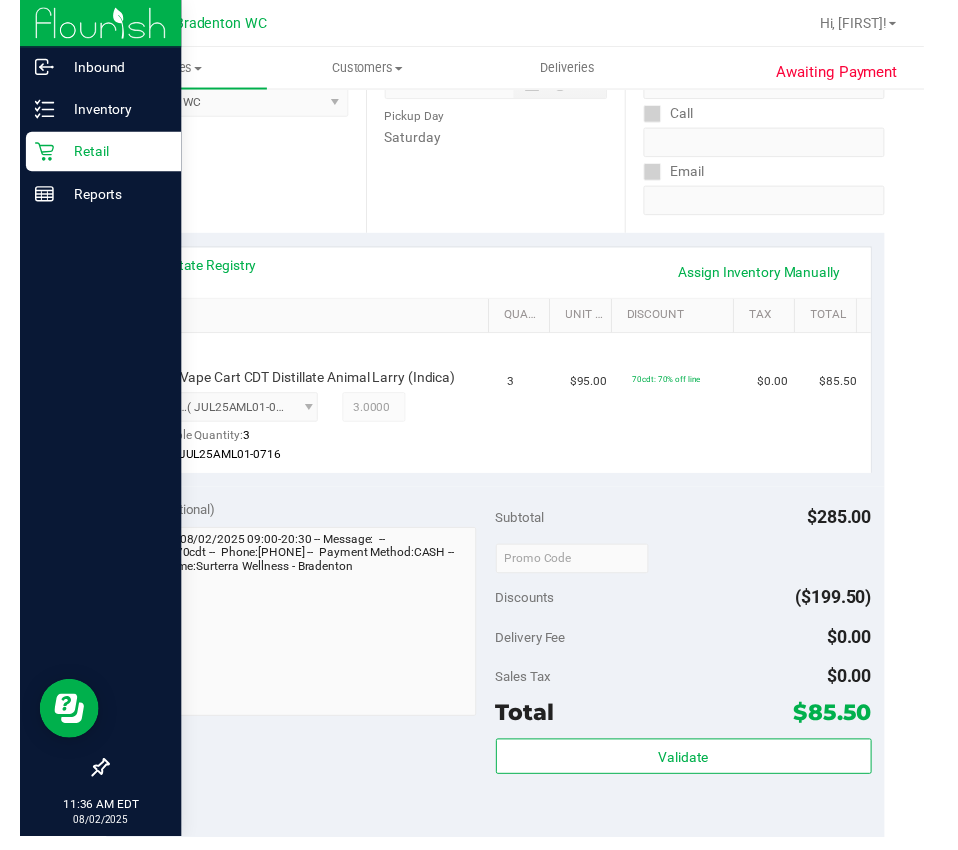 scroll, scrollTop: 302, scrollLeft: 0, axis: vertical 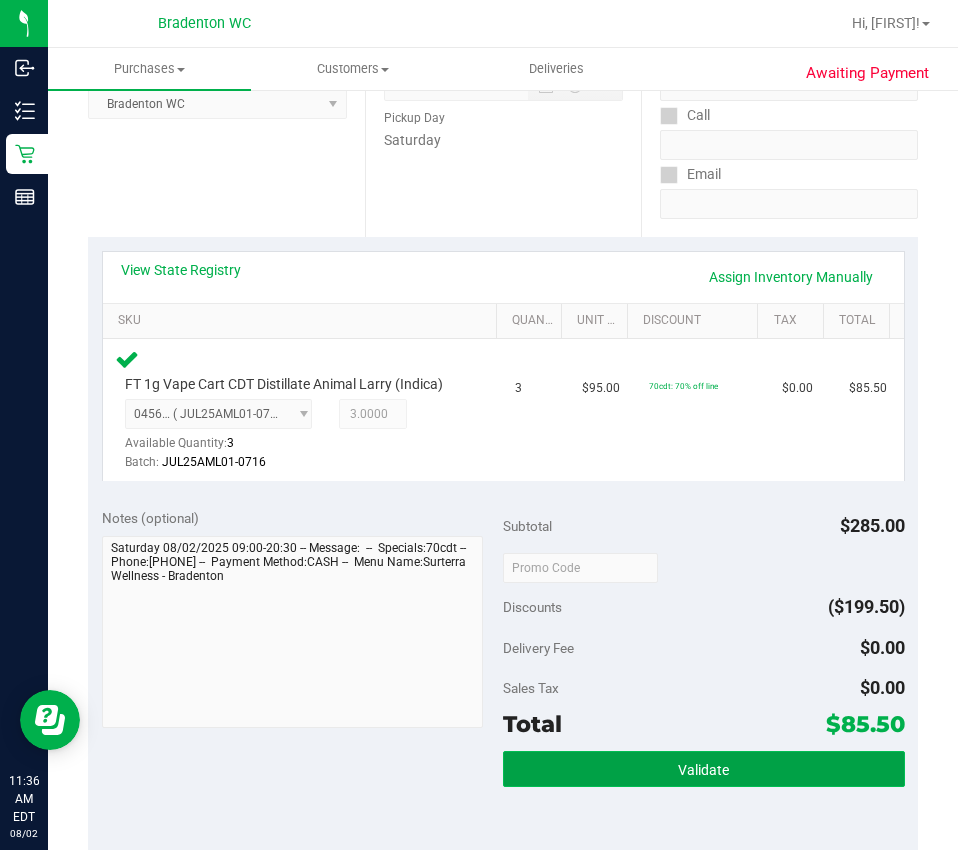 click on "Validate" at bounding box center (704, 769) 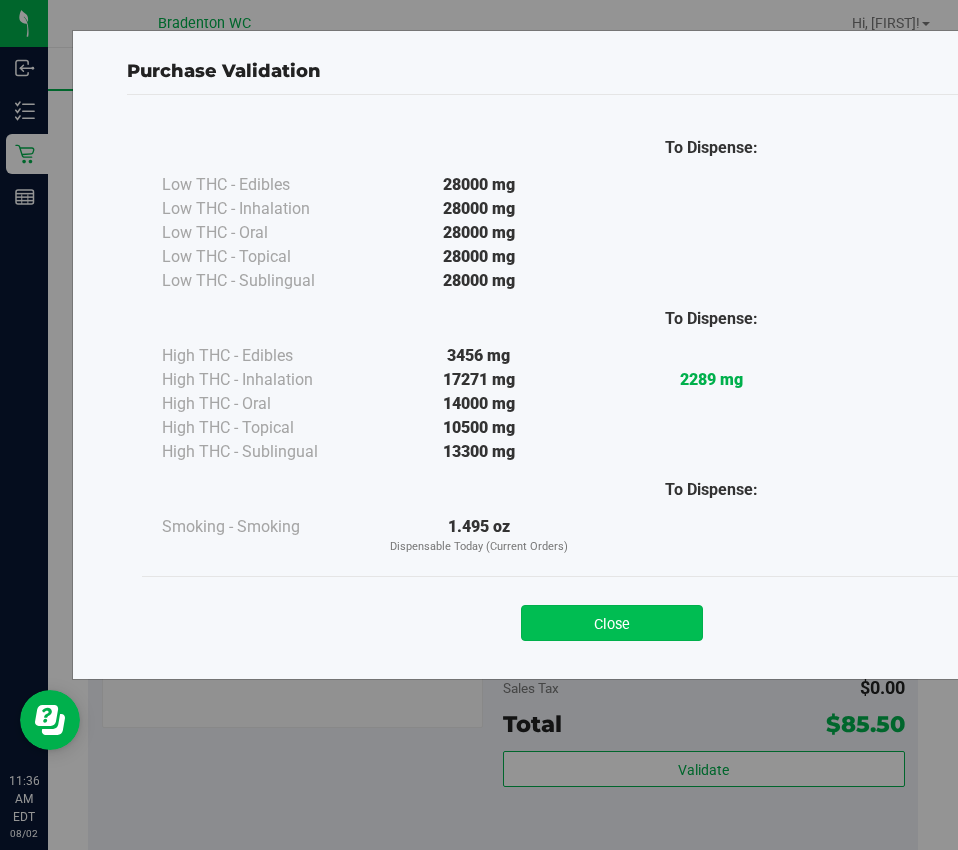 click on "Close" at bounding box center (612, 623) 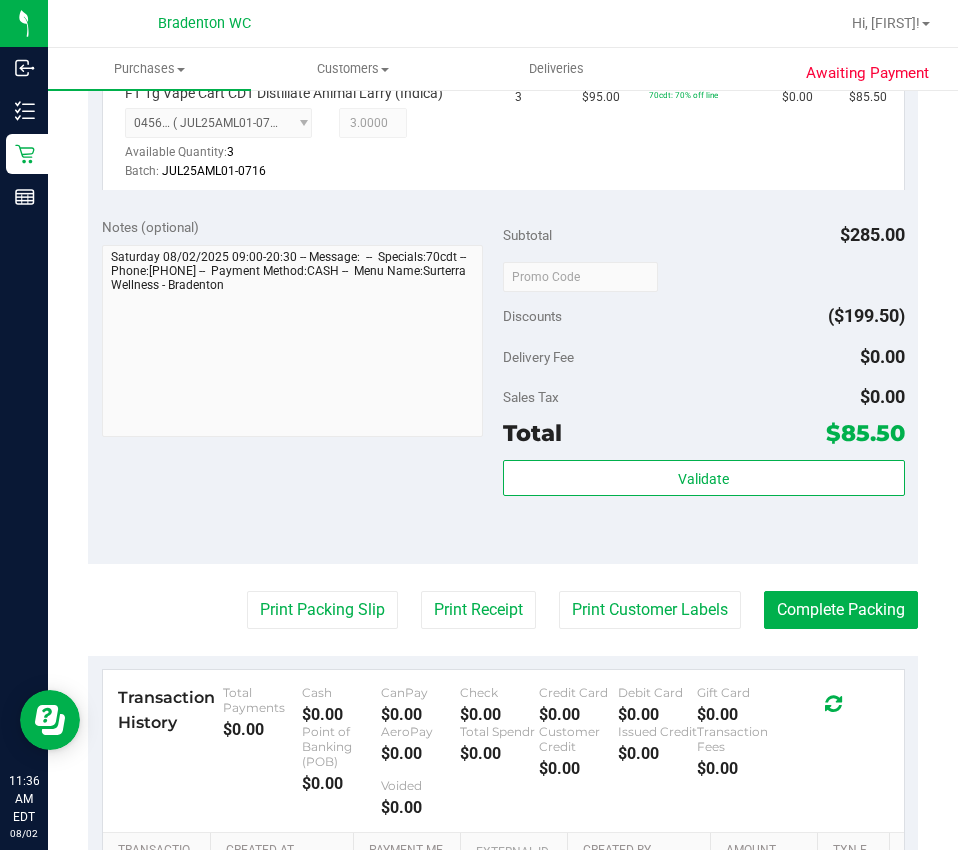 scroll, scrollTop: 602, scrollLeft: 0, axis: vertical 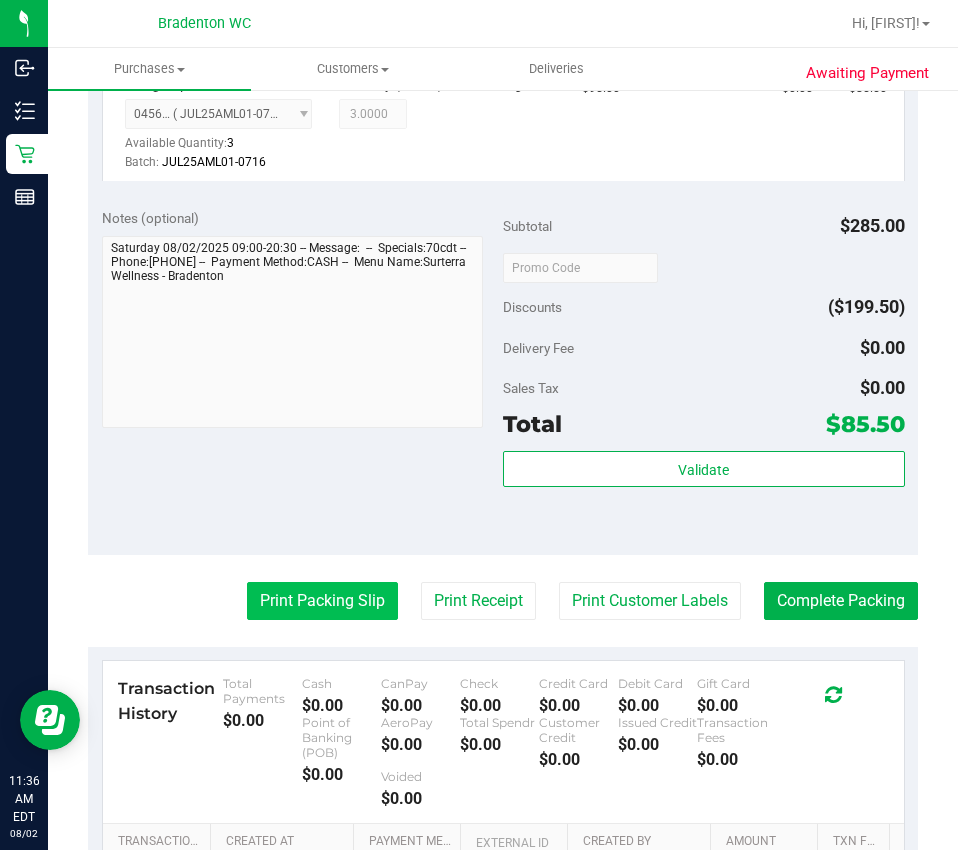 click on "Print Packing Slip" at bounding box center (322, 601) 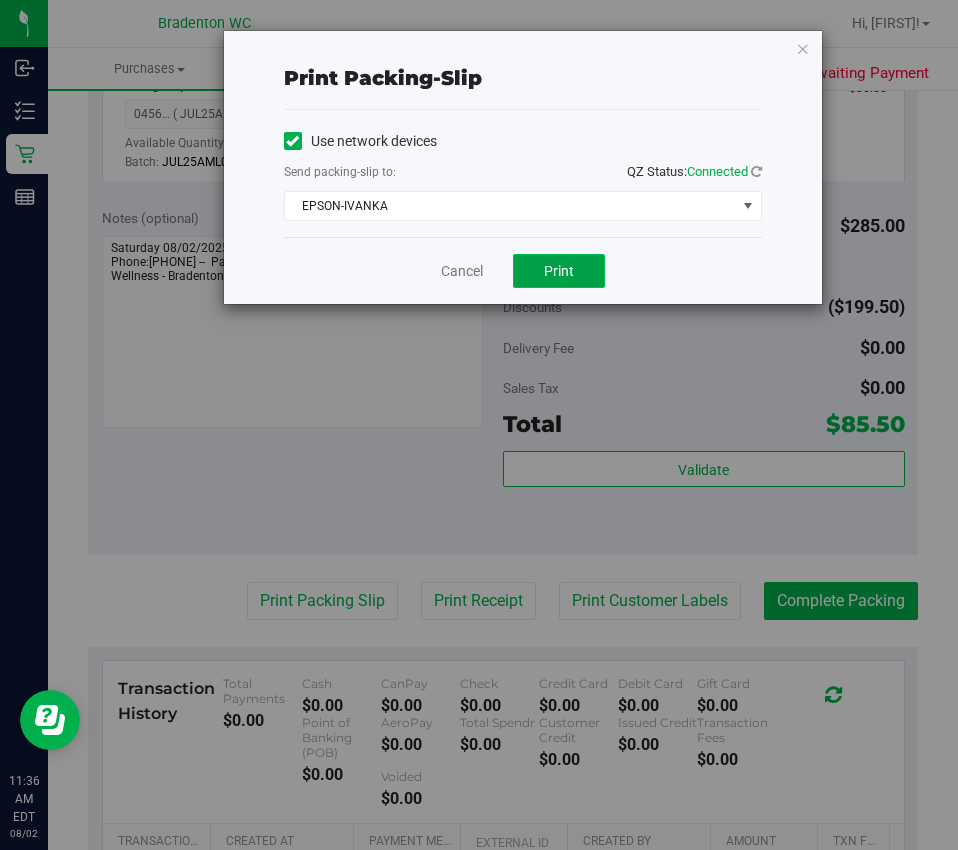 click on "Print" at bounding box center (559, 271) 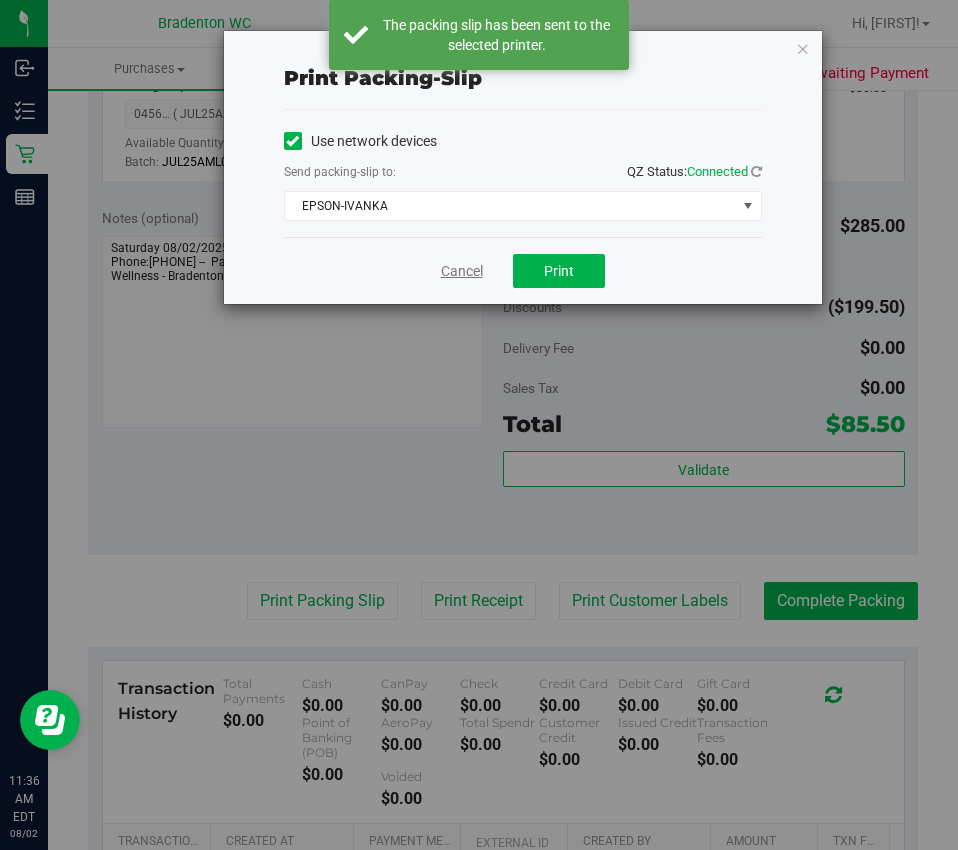 click on "Cancel" at bounding box center [462, 271] 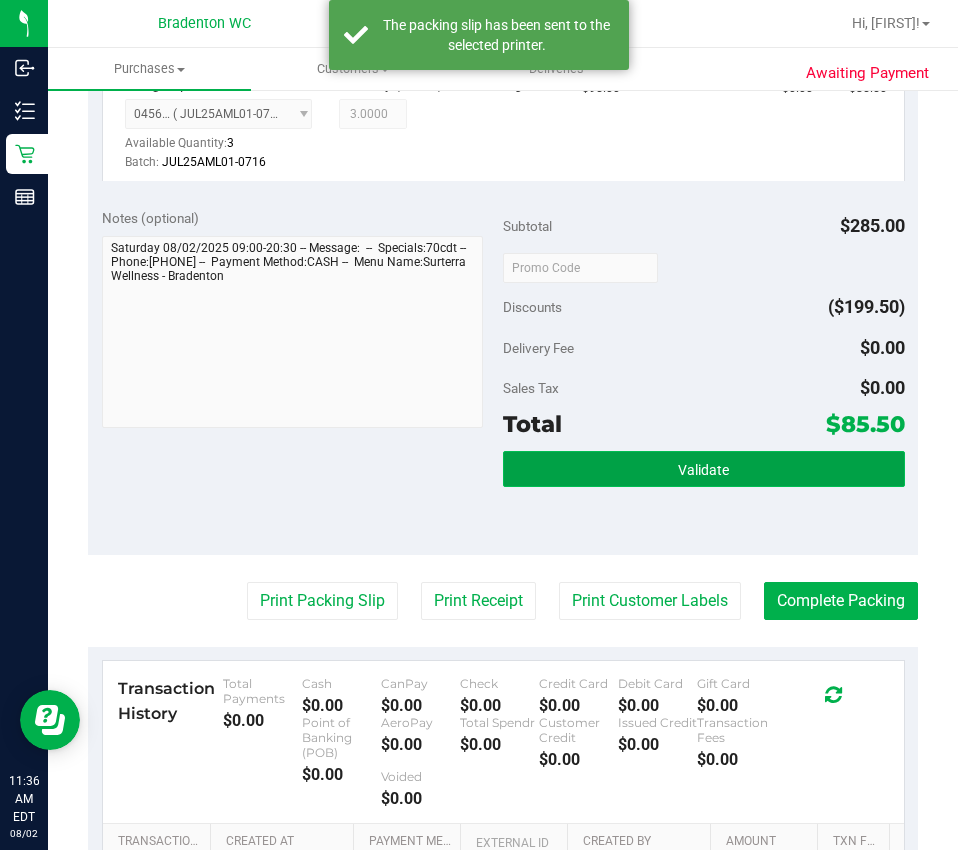 click on "Validate" at bounding box center (704, 469) 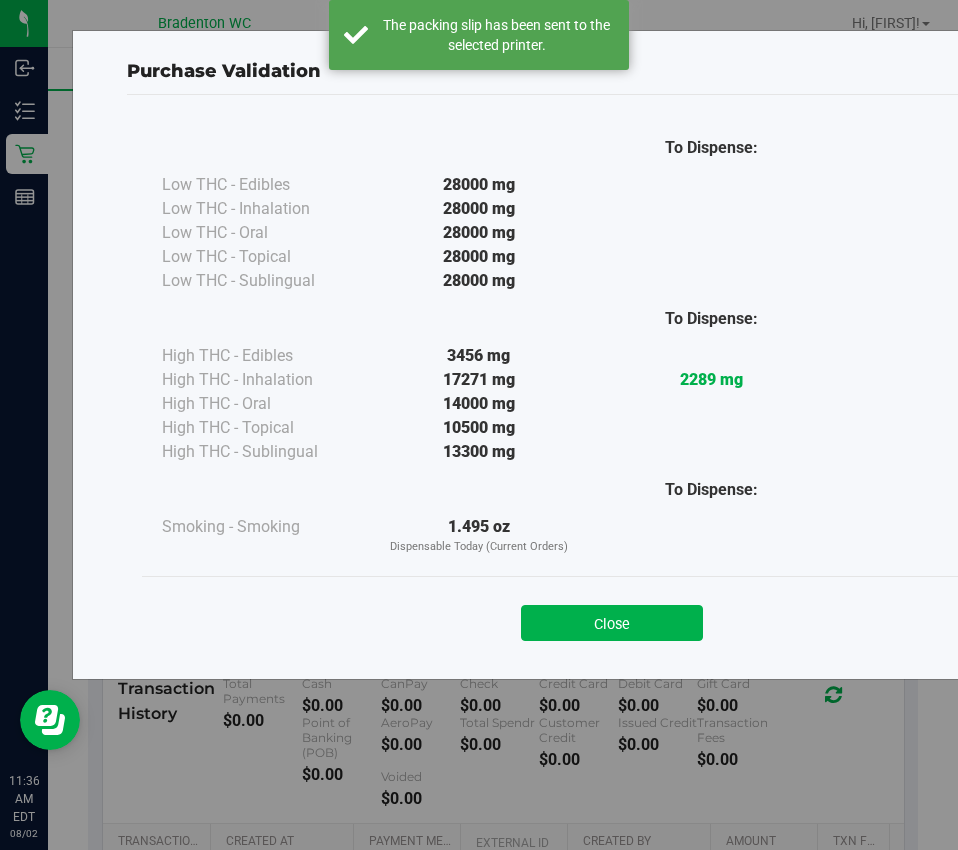 click on "Close" at bounding box center [612, 617] 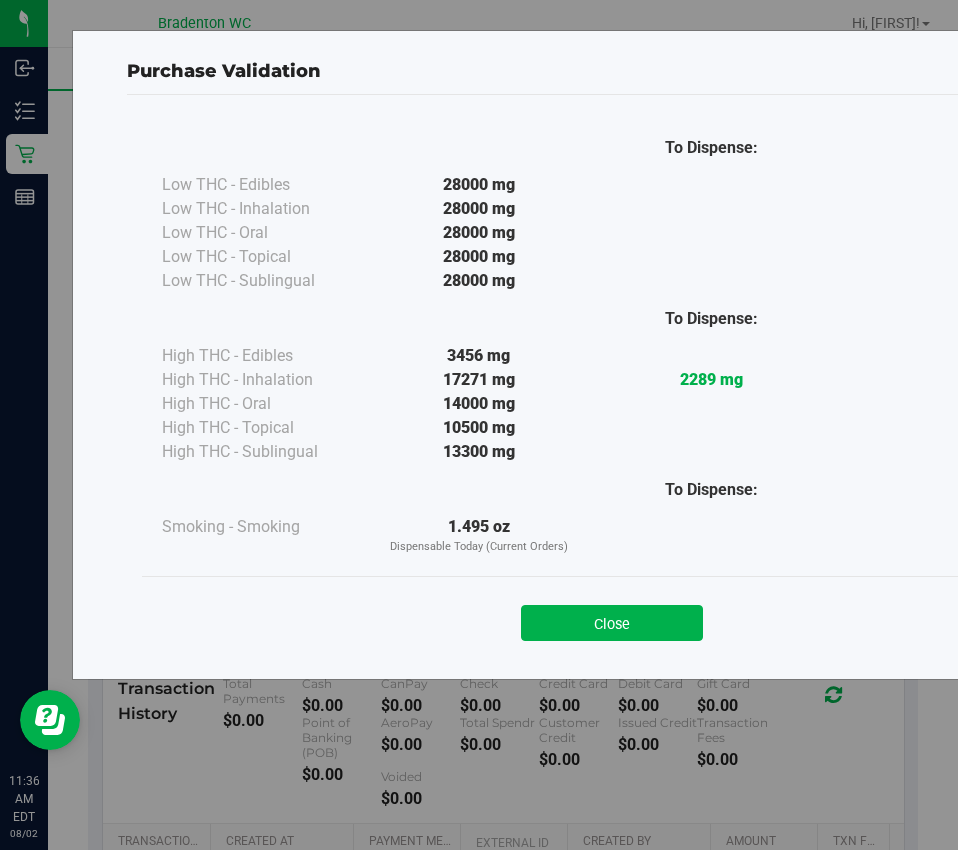 click on "Close" at bounding box center [612, 623] 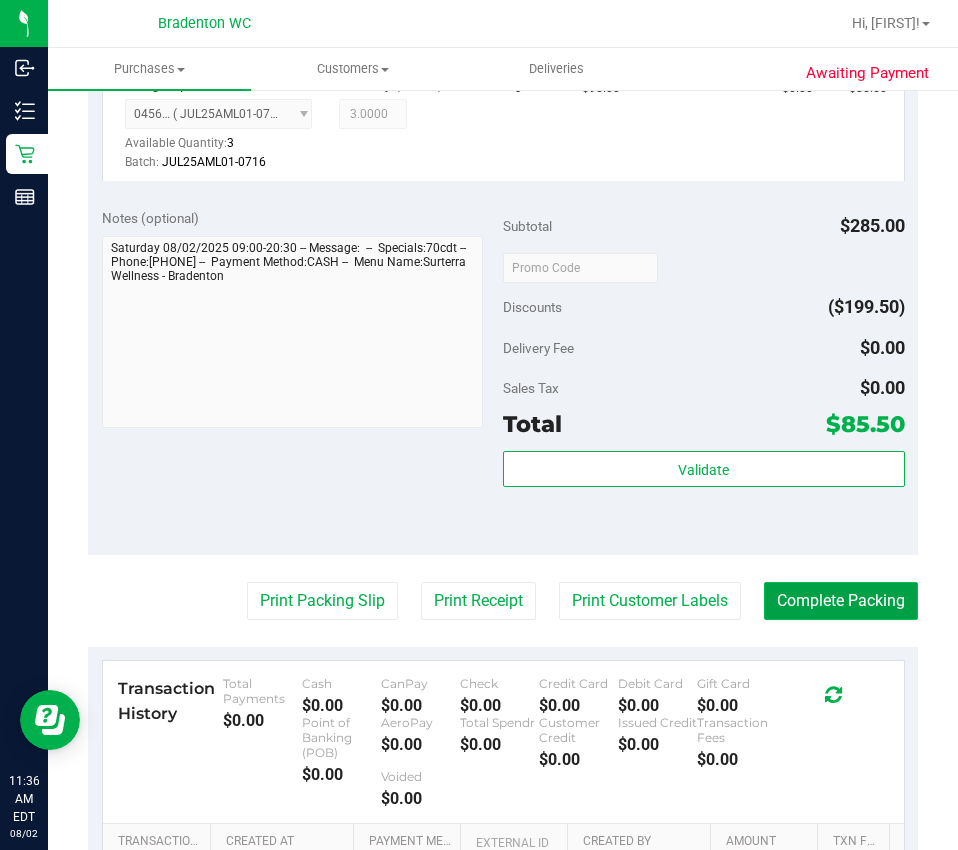 click on "Complete Packing" at bounding box center (841, 601) 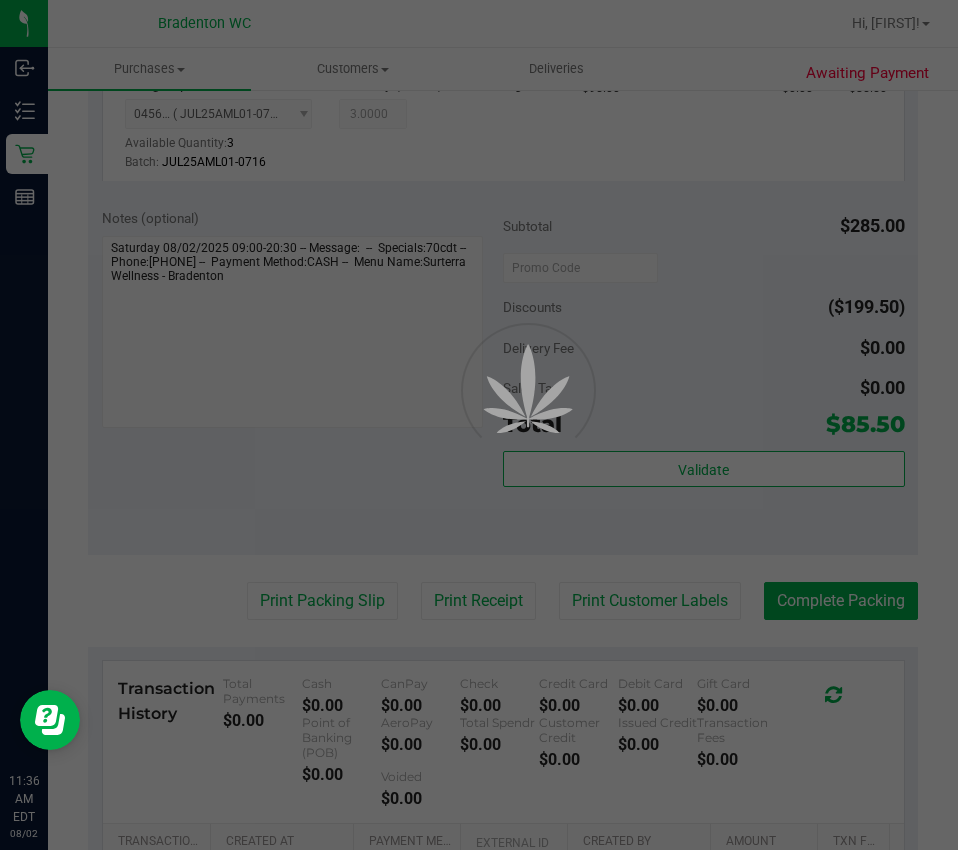 scroll, scrollTop: 0, scrollLeft: 0, axis: both 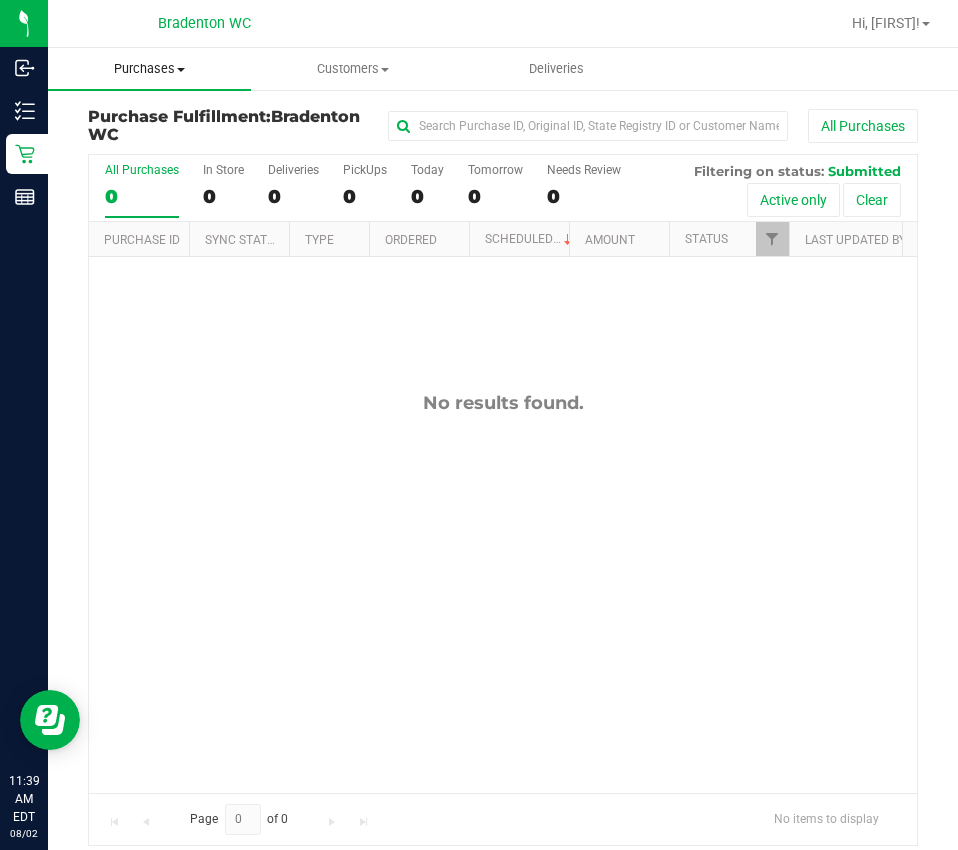 click on "Purchases" at bounding box center (149, 69) 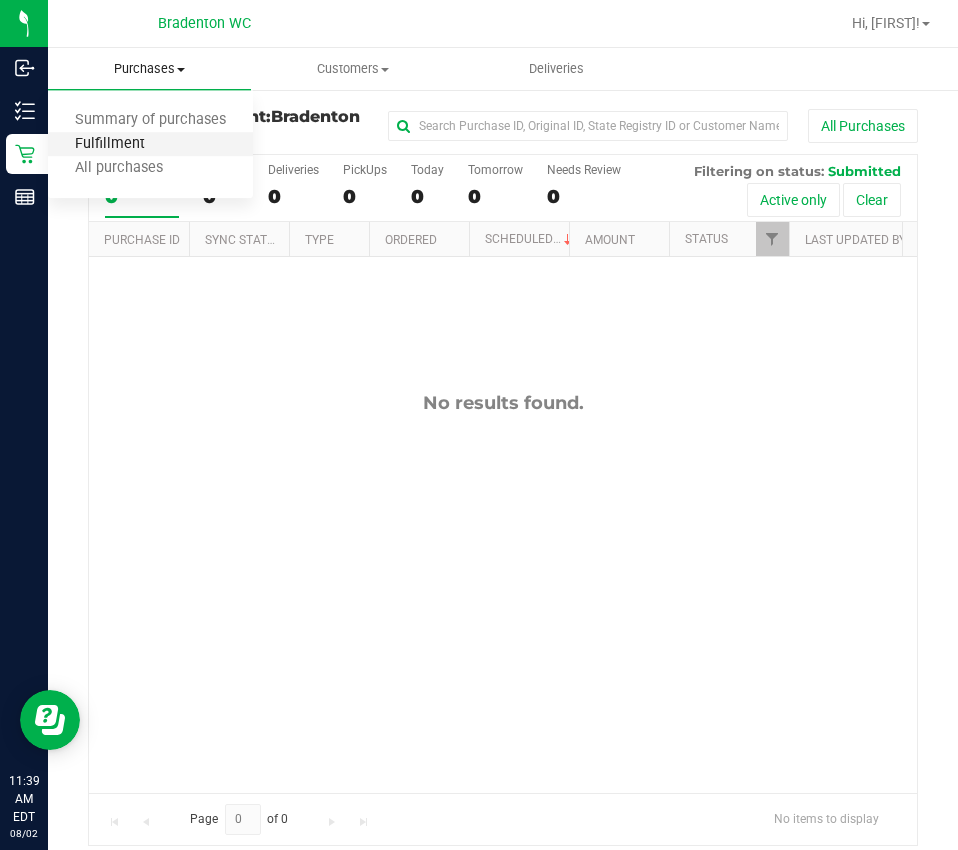 click on "Fulfillment" at bounding box center [110, 144] 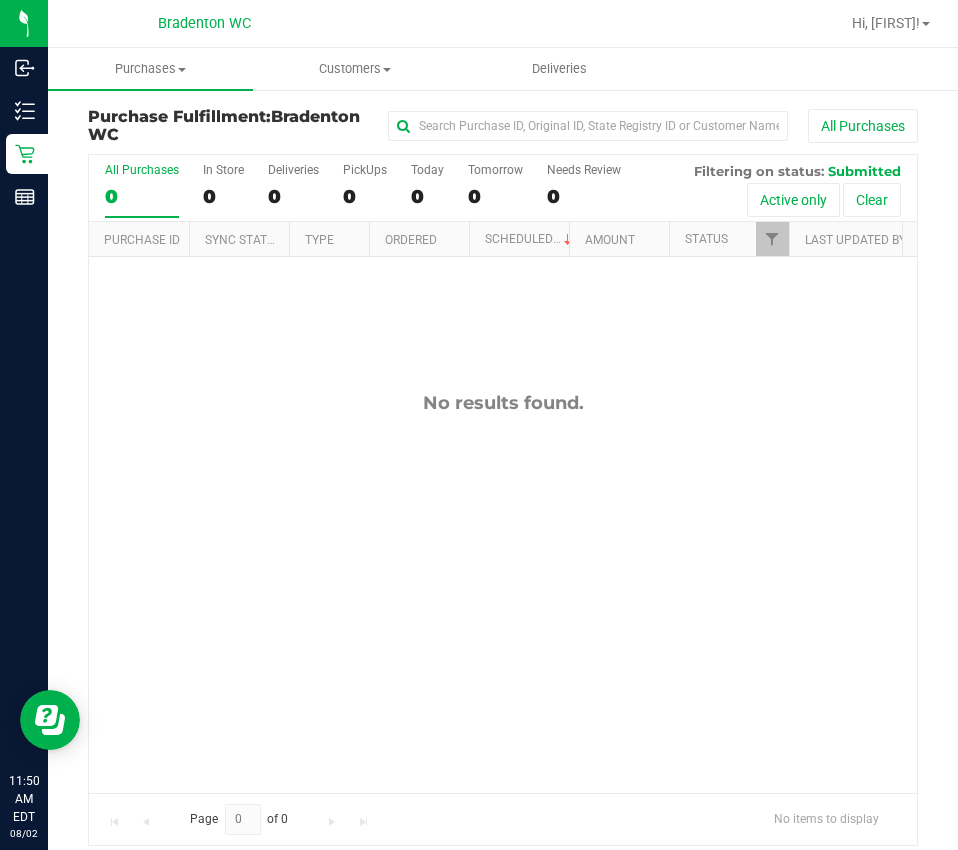 click on "No results found." at bounding box center (503, 592) 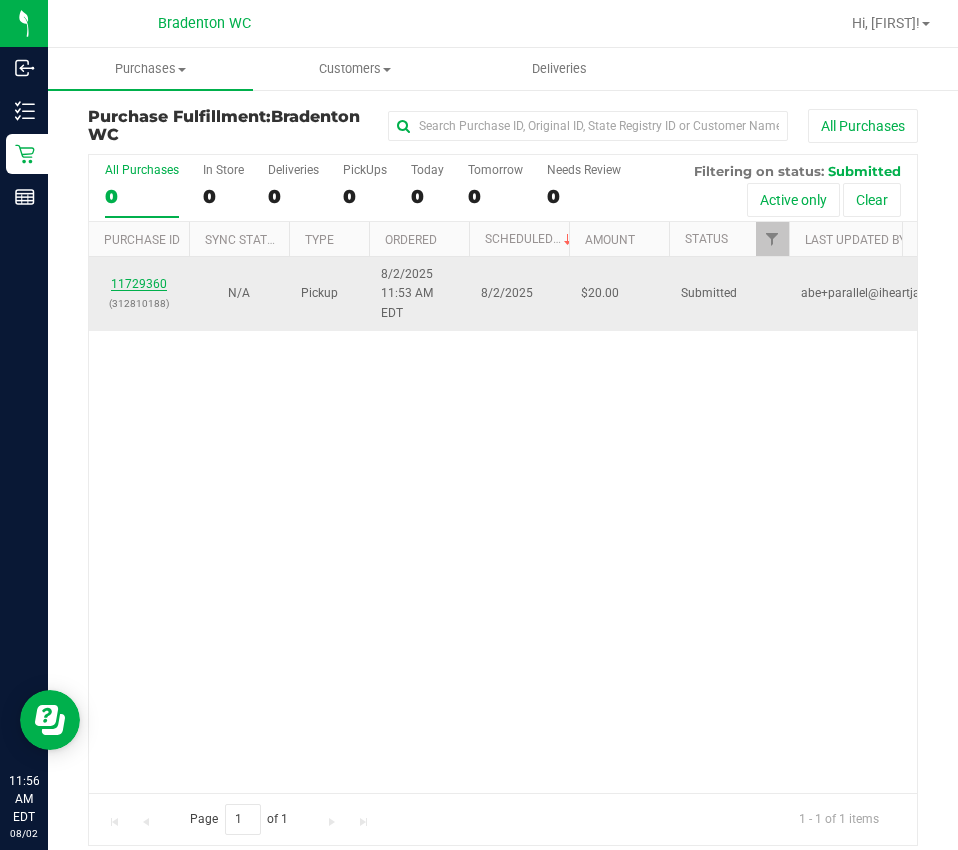 click on "11729360" at bounding box center (139, 284) 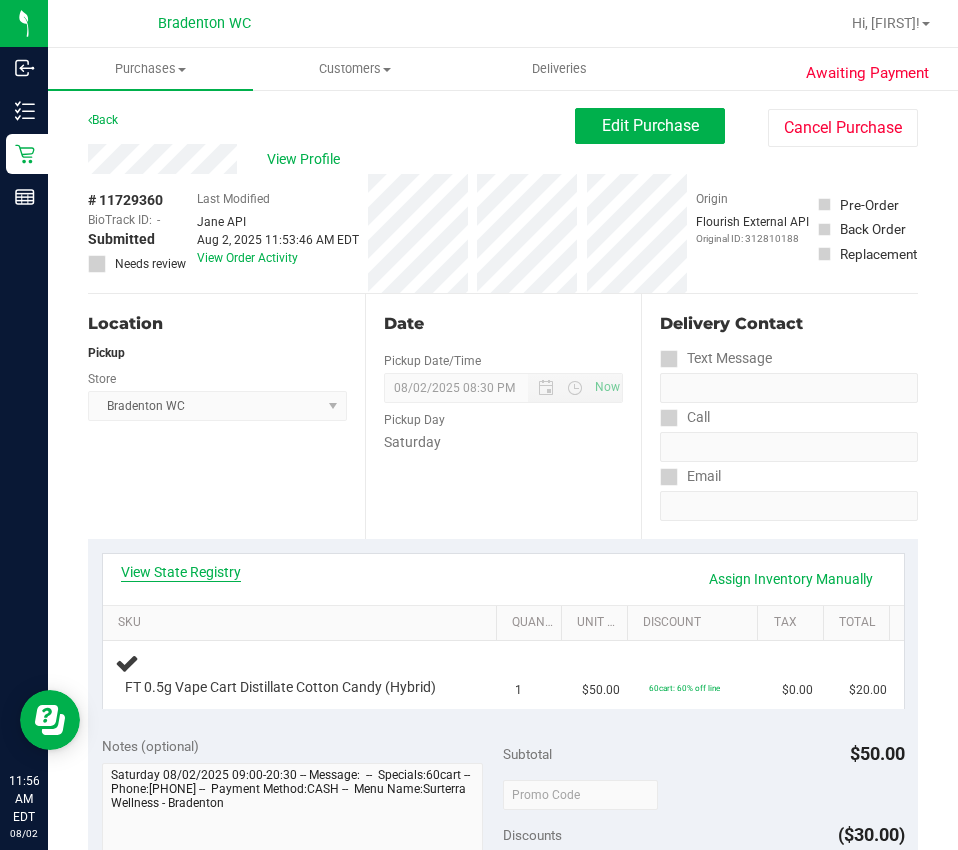 click on "View State Registry" at bounding box center (181, 572) 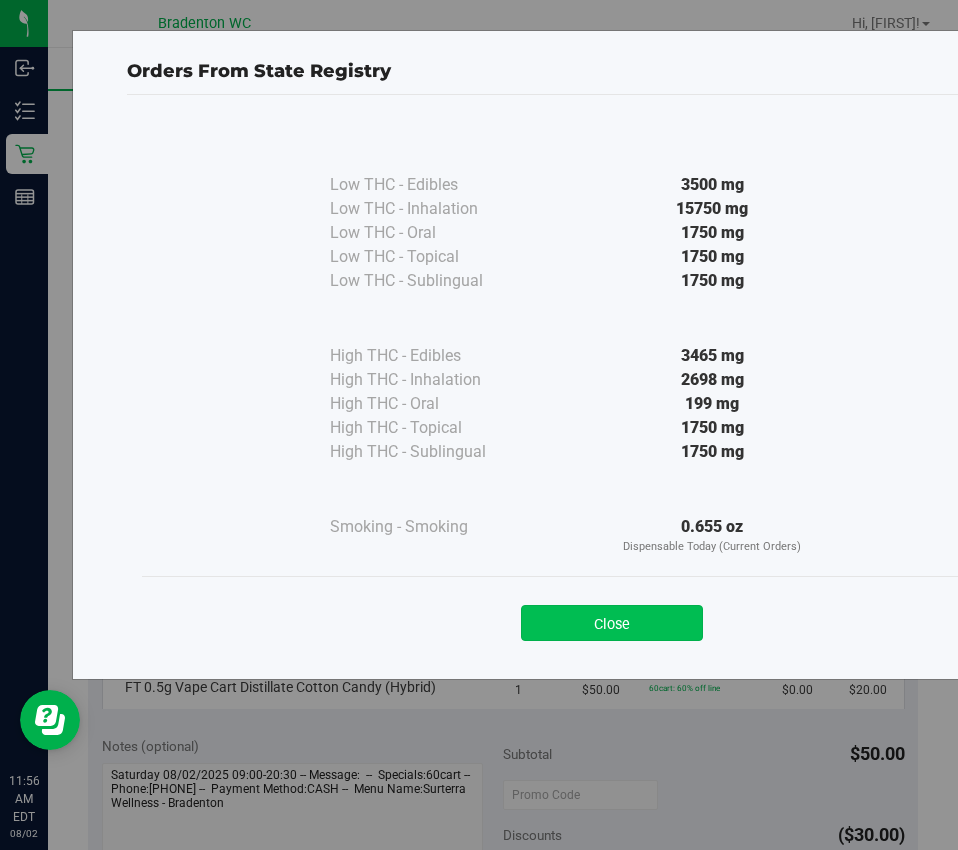 click on "Close" at bounding box center (612, 623) 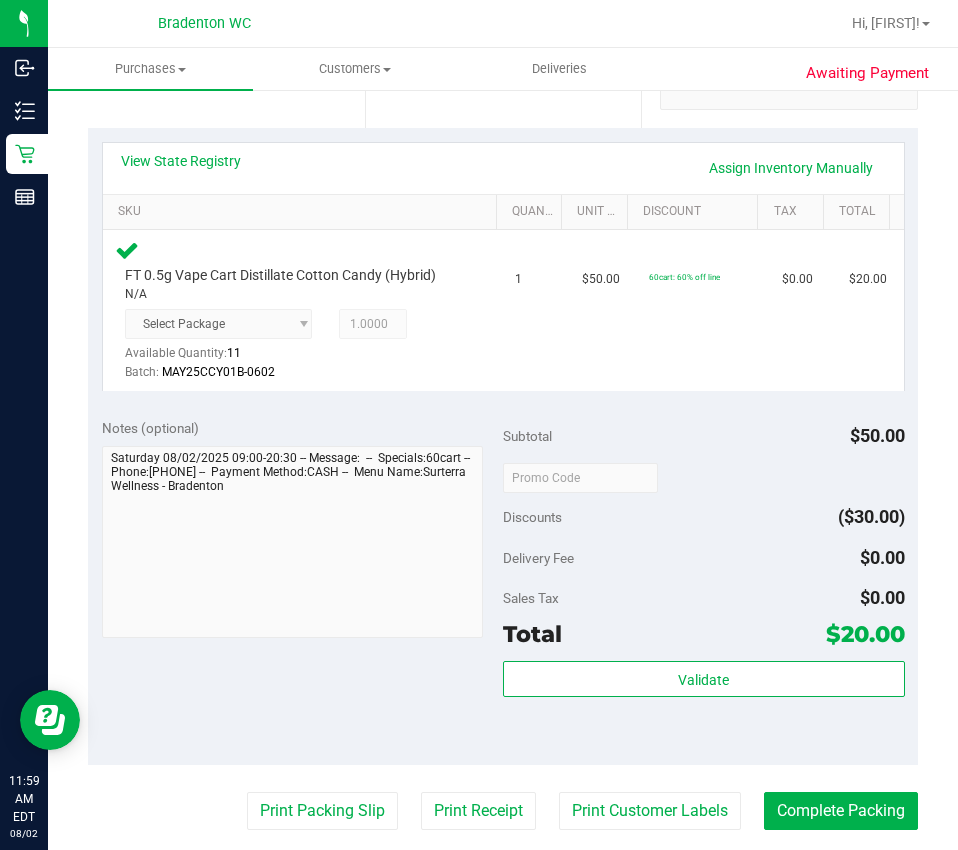 scroll, scrollTop: 426, scrollLeft: 0, axis: vertical 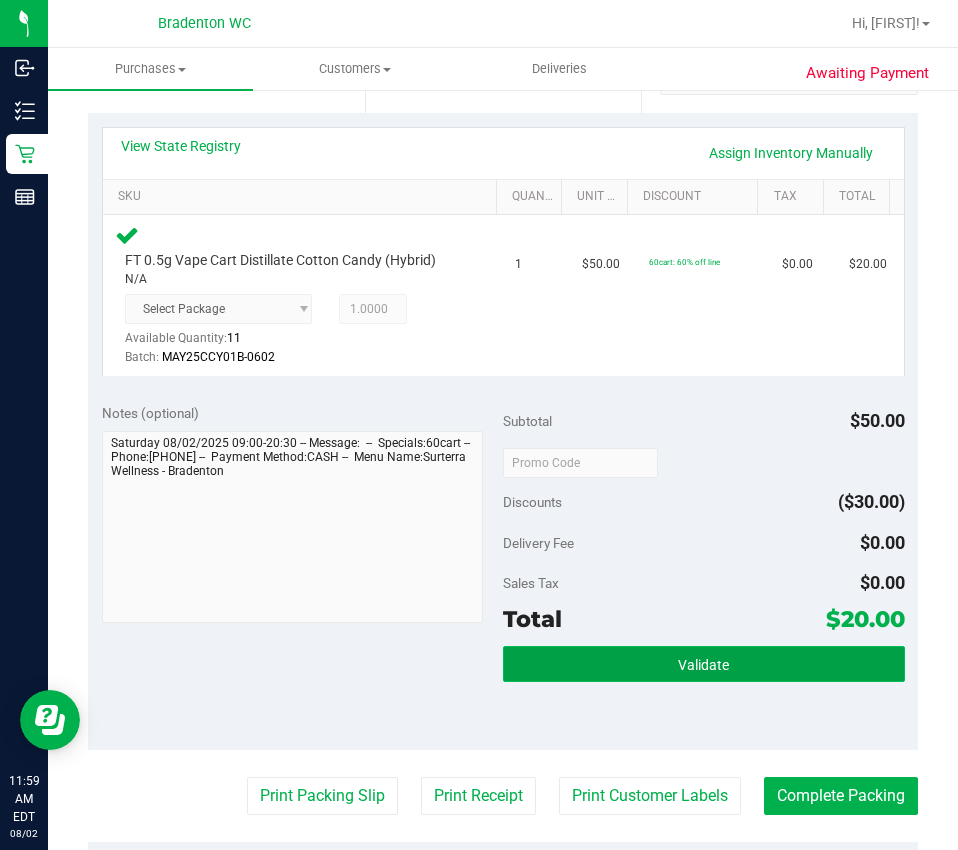 click on "Validate" at bounding box center (704, 664) 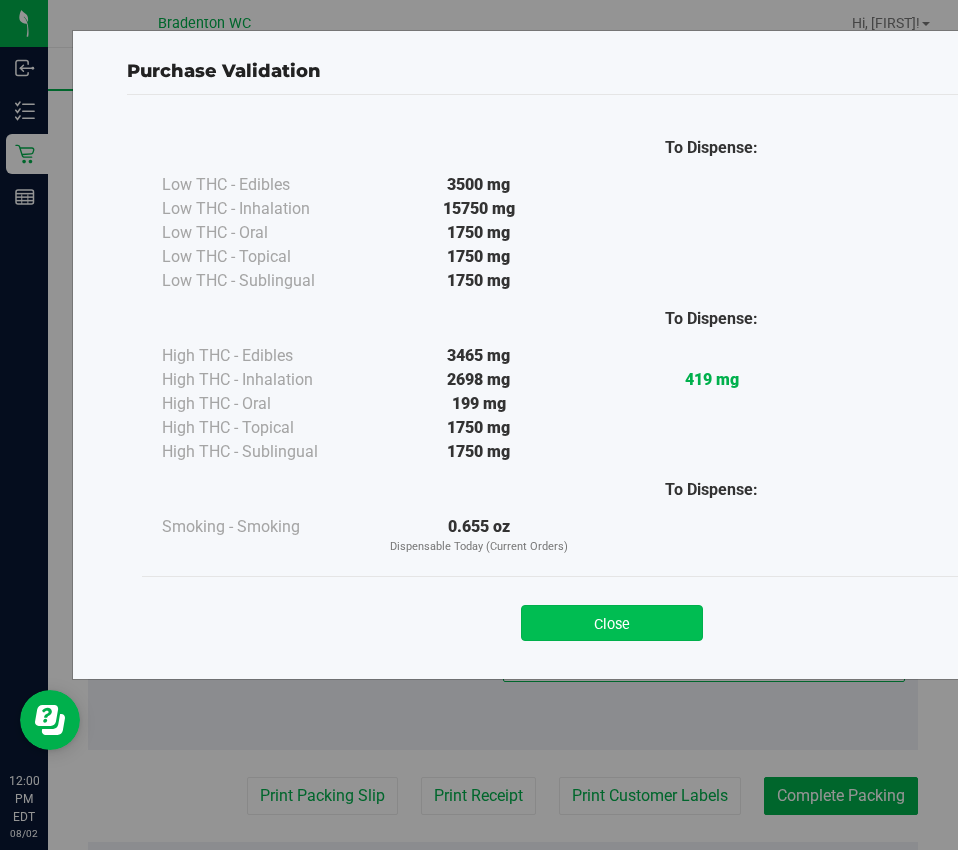 click on "Close" at bounding box center (612, 623) 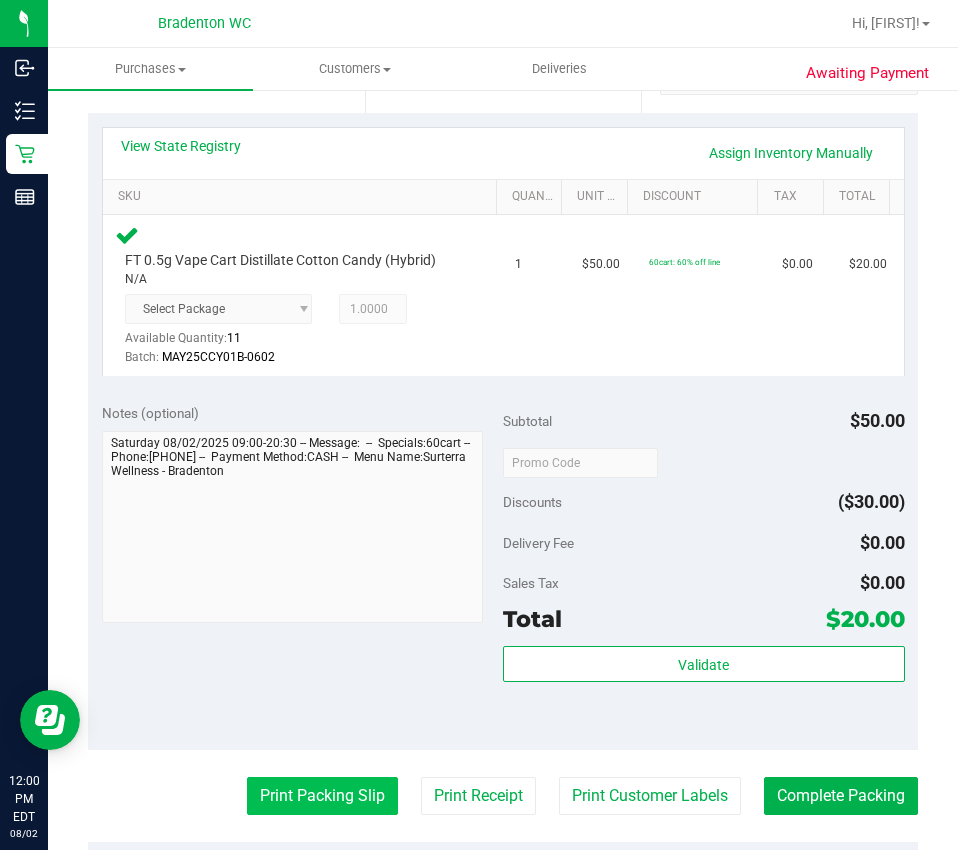 click on "Print Packing Slip" at bounding box center (322, 796) 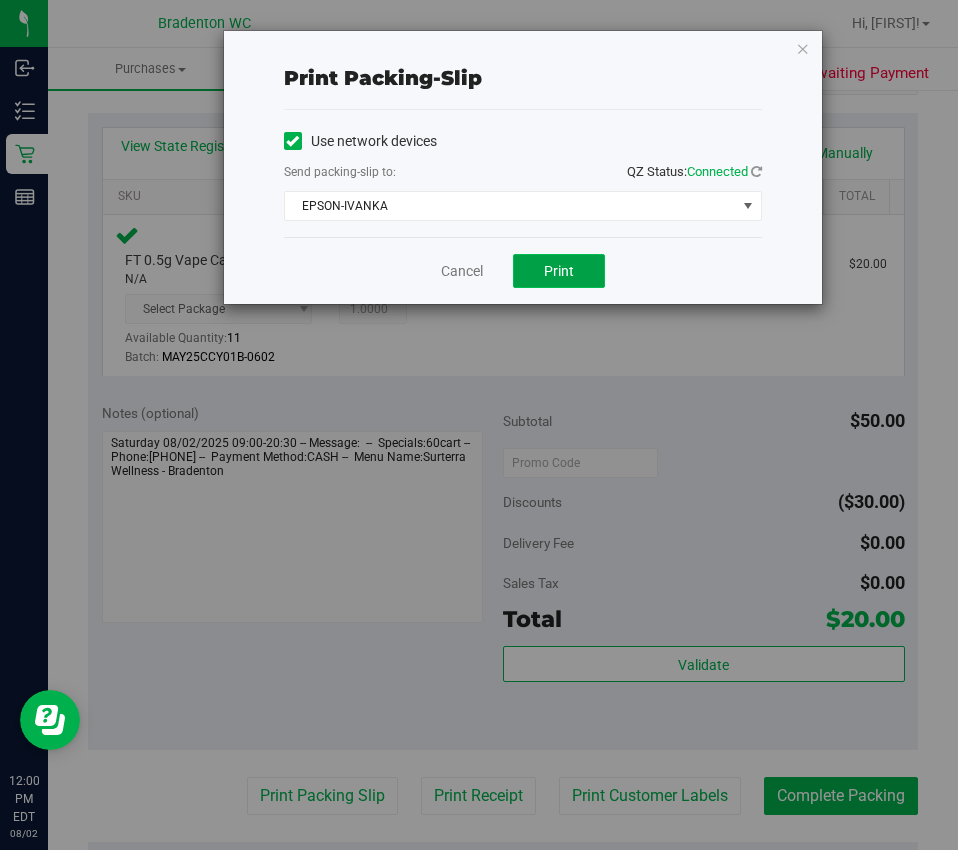 click on "Print" at bounding box center (559, 271) 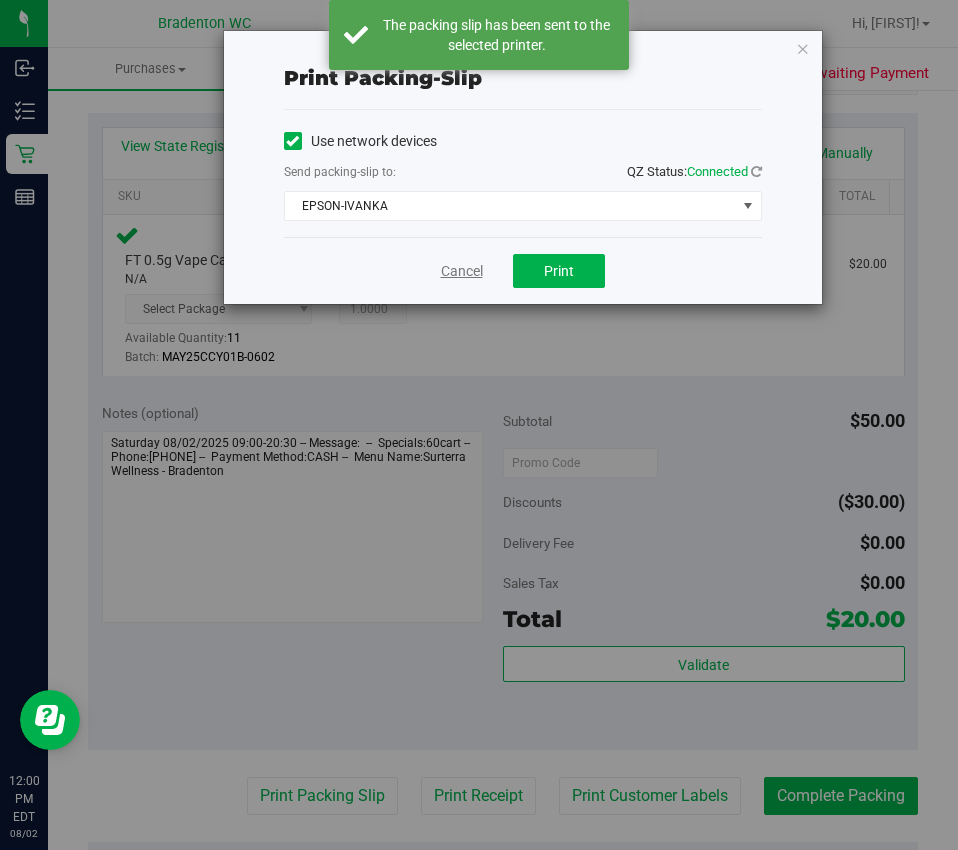 click on "Cancel" at bounding box center [462, 271] 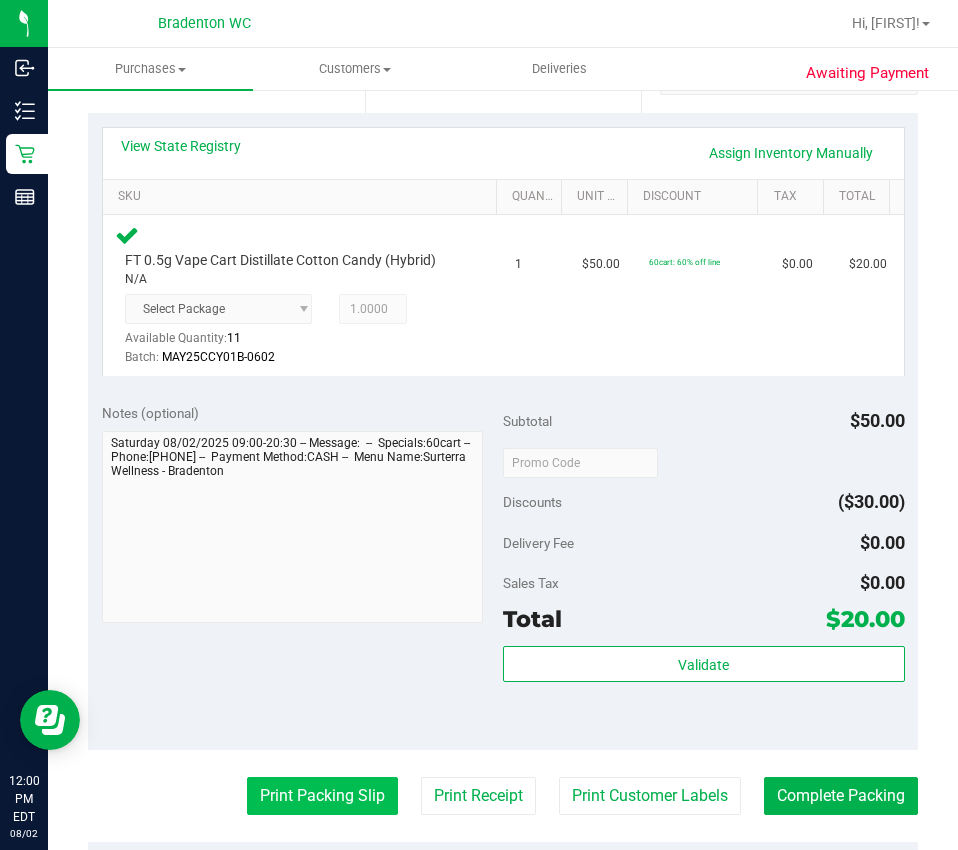 click on "Print Packing Slip" at bounding box center [322, 796] 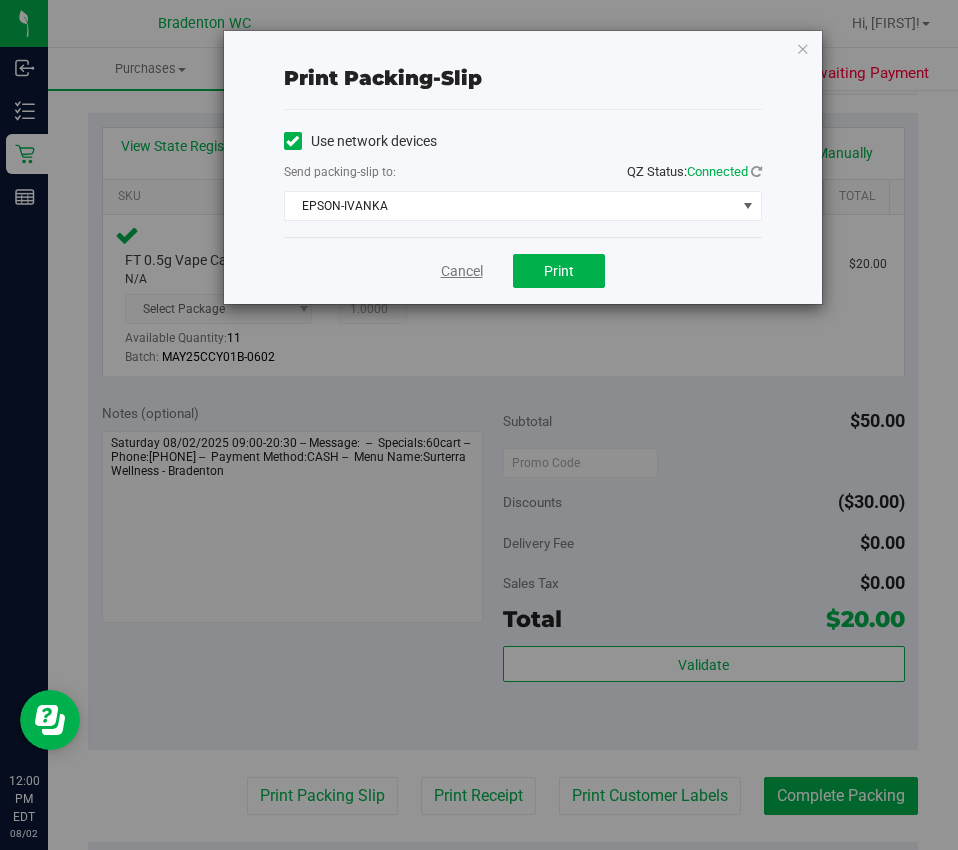 click on "Cancel" at bounding box center [462, 271] 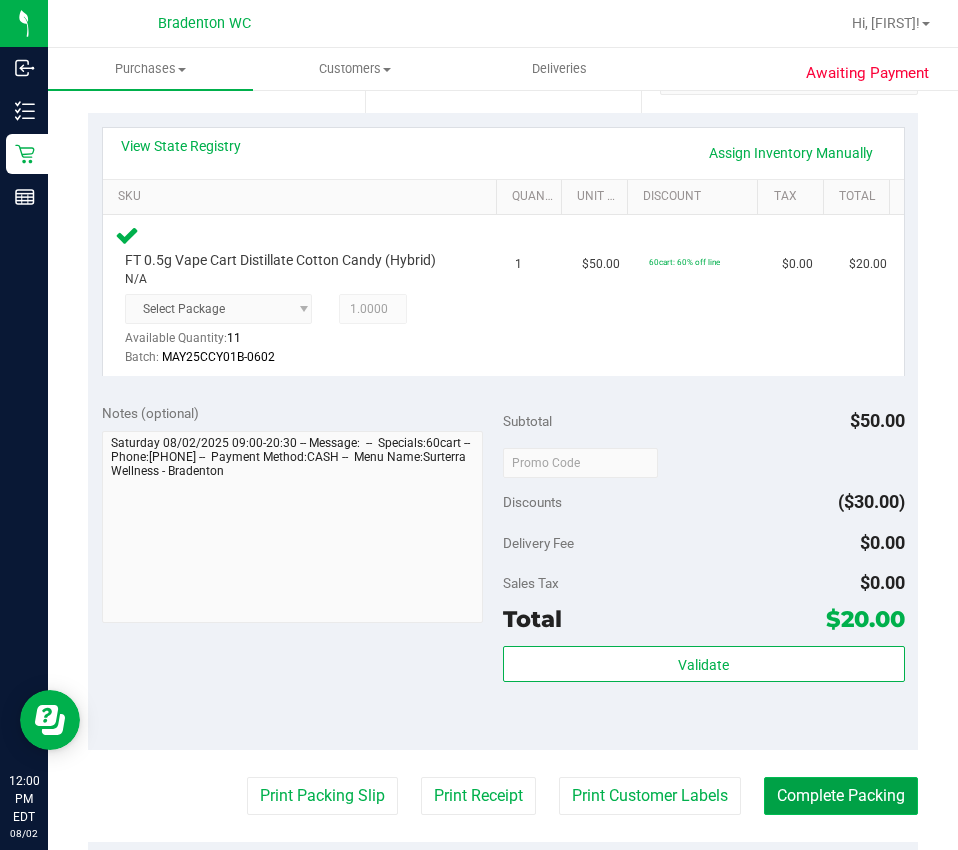 click on "Complete Packing" at bounding box center [841, 796] 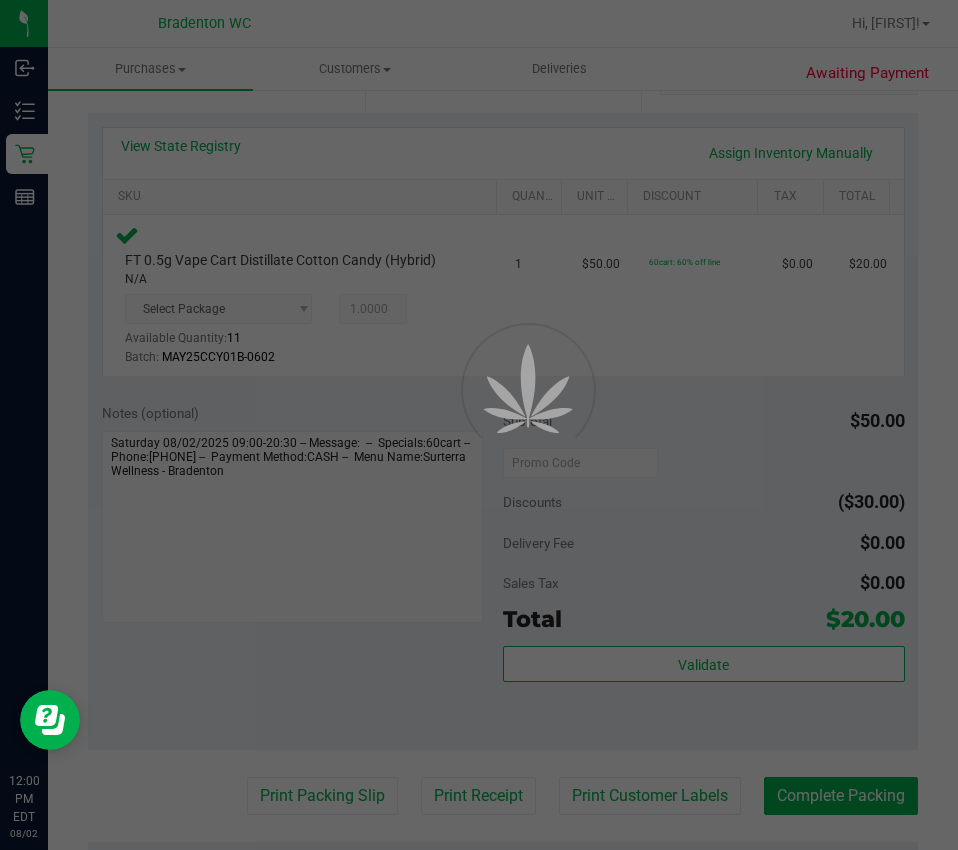 scroll, scrollTop: 0, scrollLeft: 0, axis: both 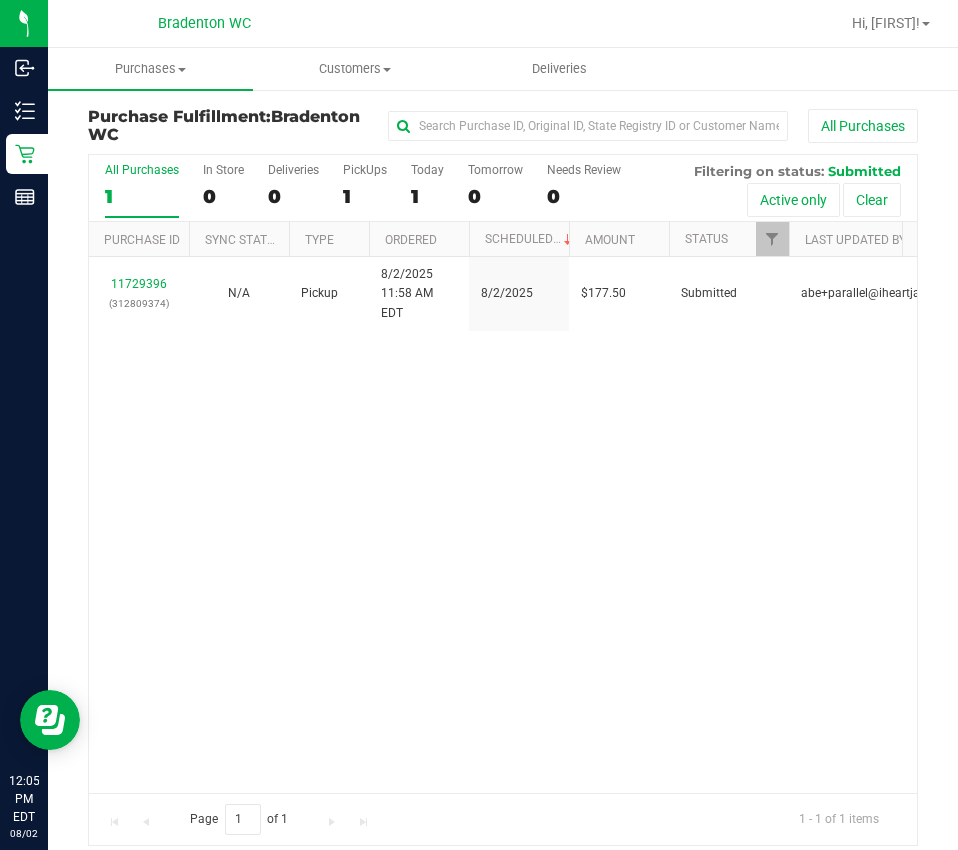 drag, startPoint x: 223, startPoint y: 430, endPoint x: 161, endPoint y: 347, distance: 103.6002 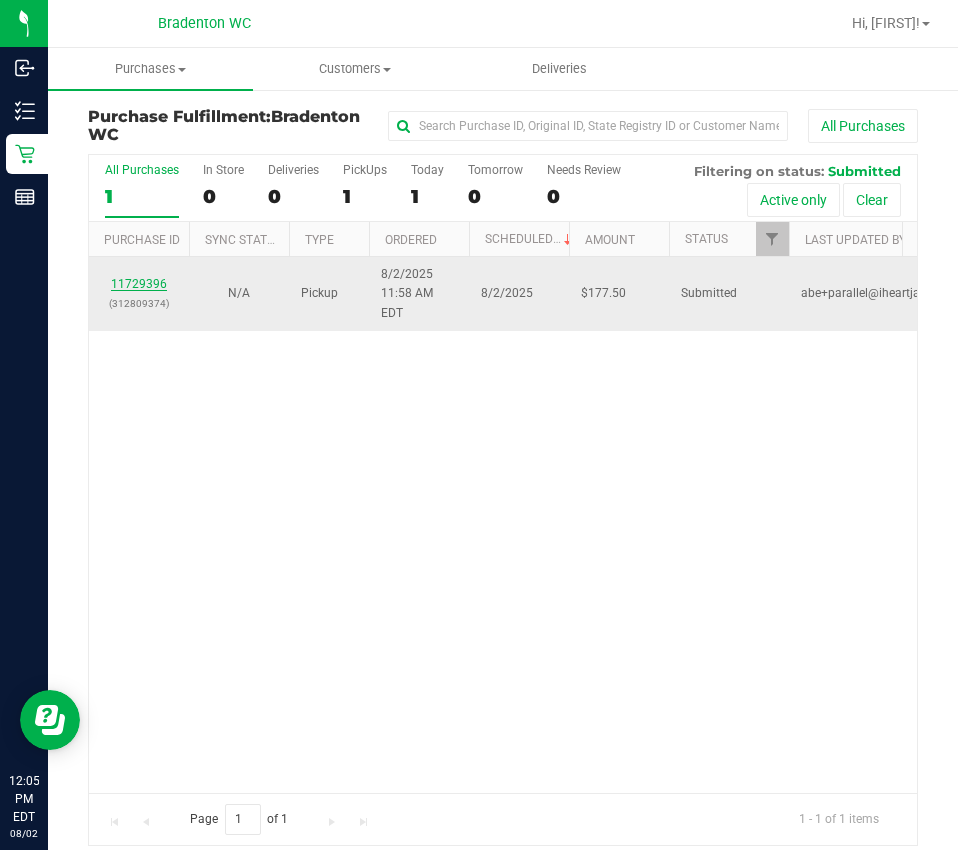 click on "11729396" at bounding box center (139, 284) 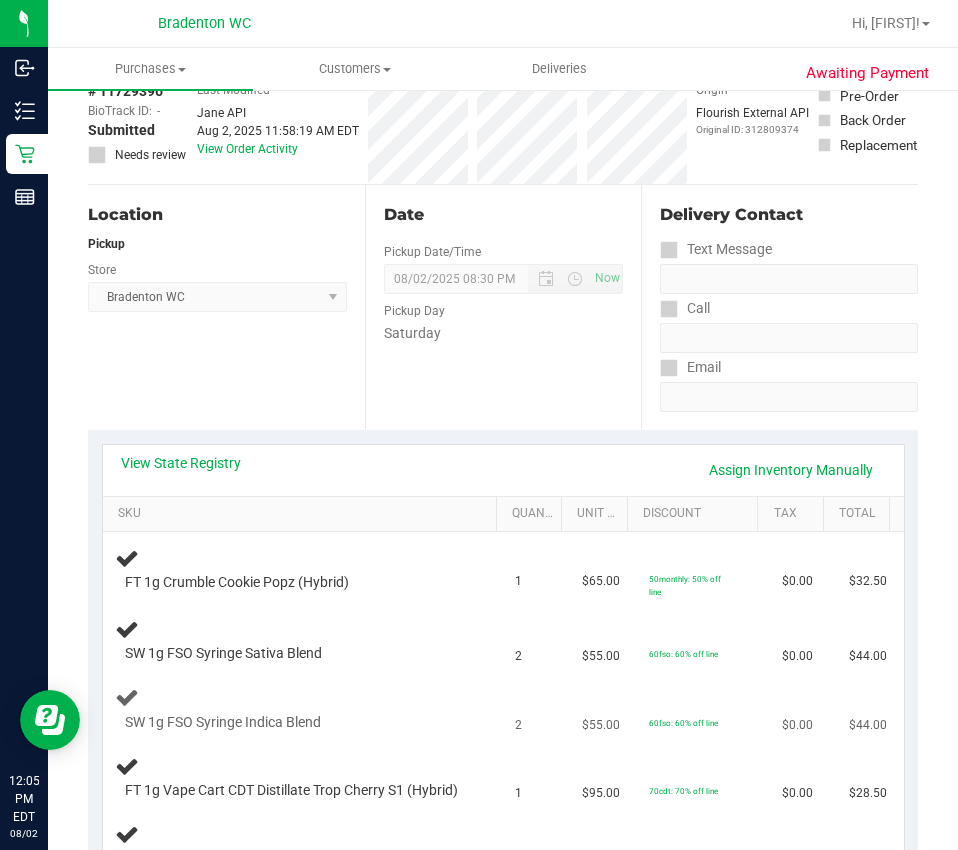 scroll, scrollTop: 300, scrollLeft: 0, axis: vertical 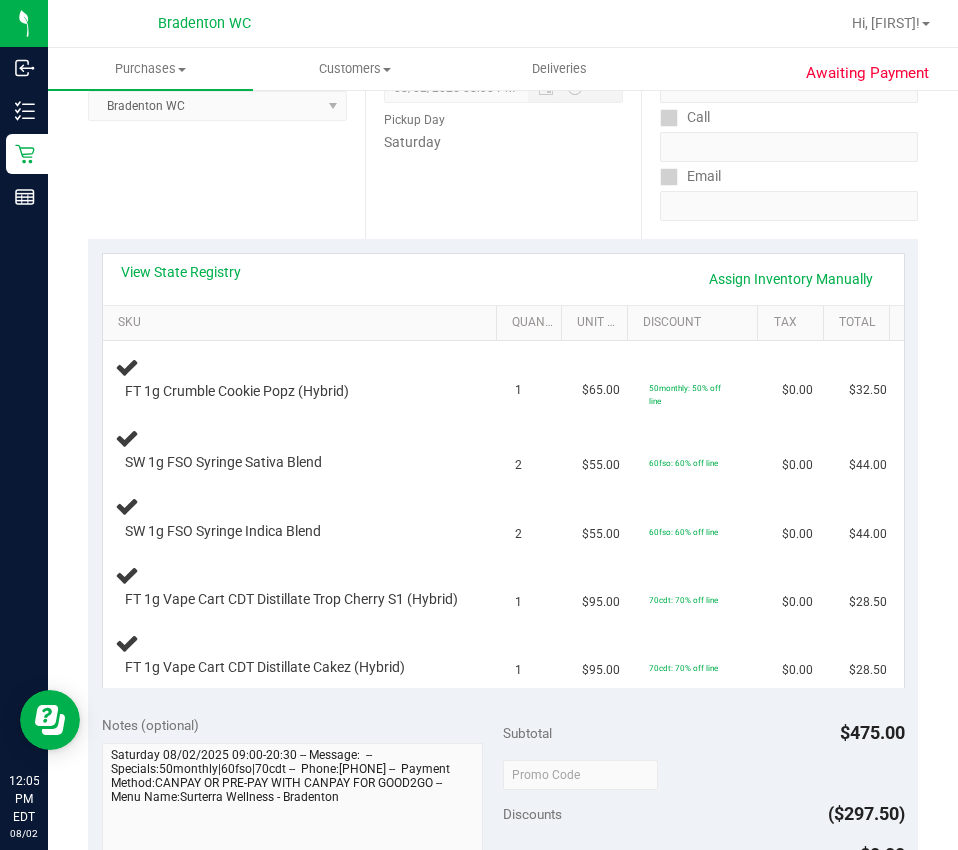 click on "View State Registry
Assign Inventory Manually" at bounding box center [503, 279] 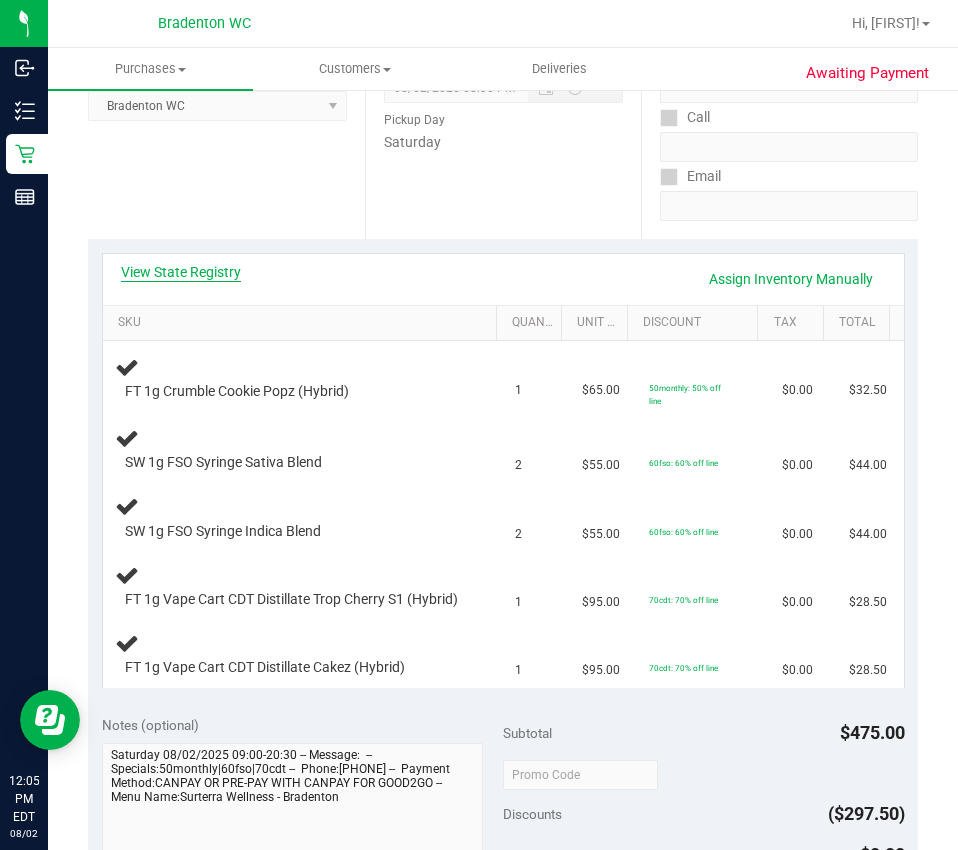 click on "View State Registry" at bounding box center (181, 272) 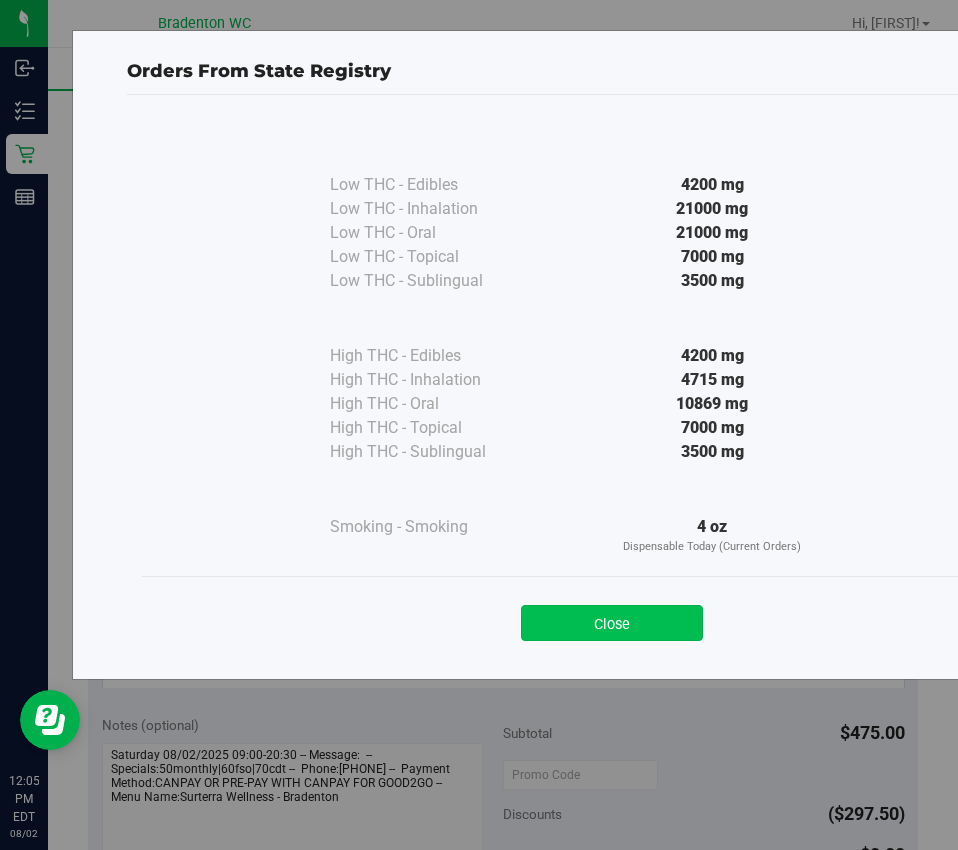click on "Close" at bounding box center [612, 623] 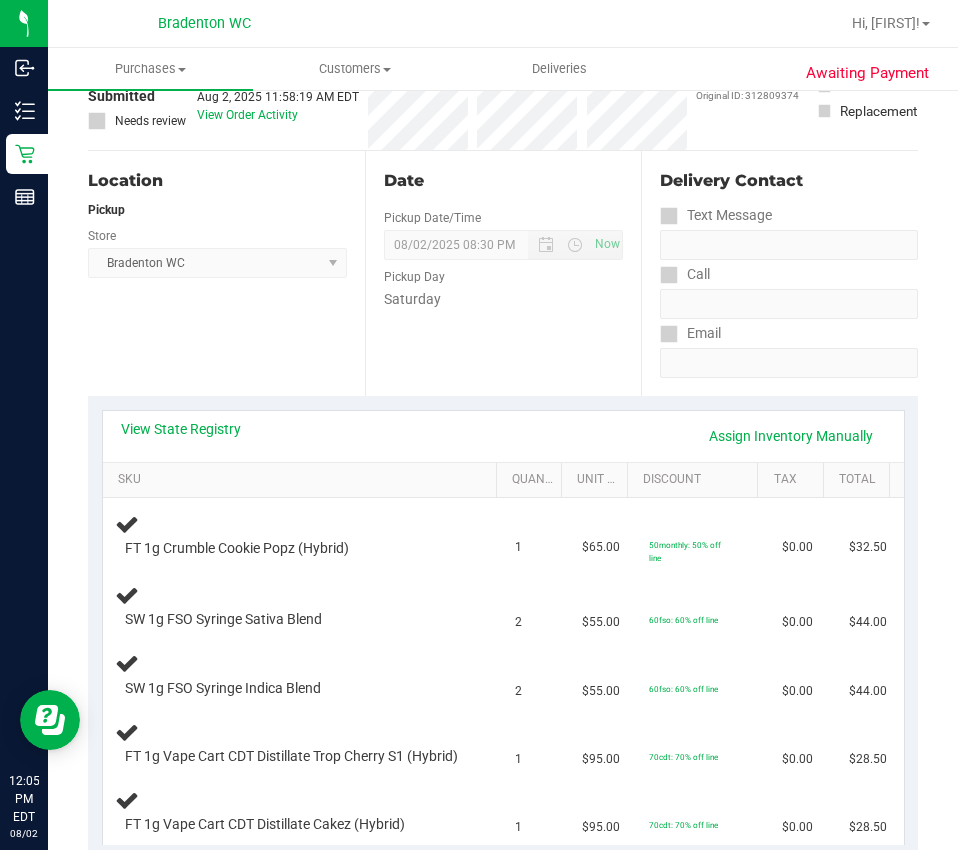 scroll, scrollTop: 0, scrollLeft: 0, axis: both 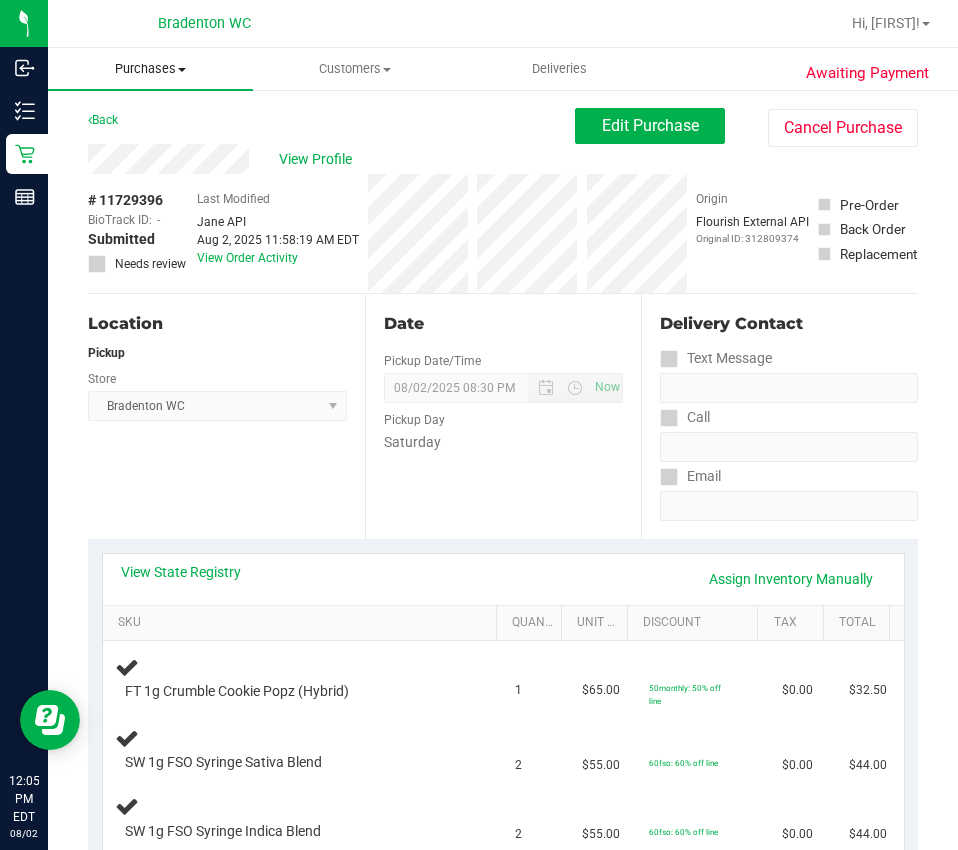 click on "Purchases
Summary of purchases
Fulfillment
All purchases" at bounding box center (150, 69) 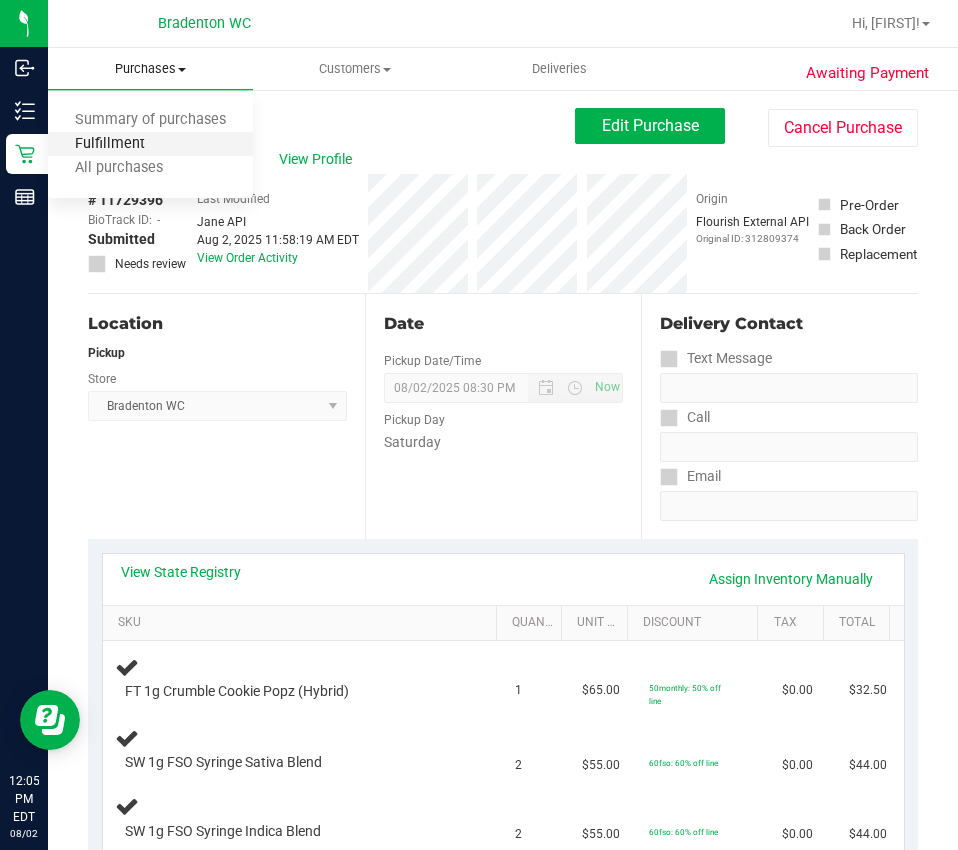 click on "Fulfillment" at bounding box center (110, 144) 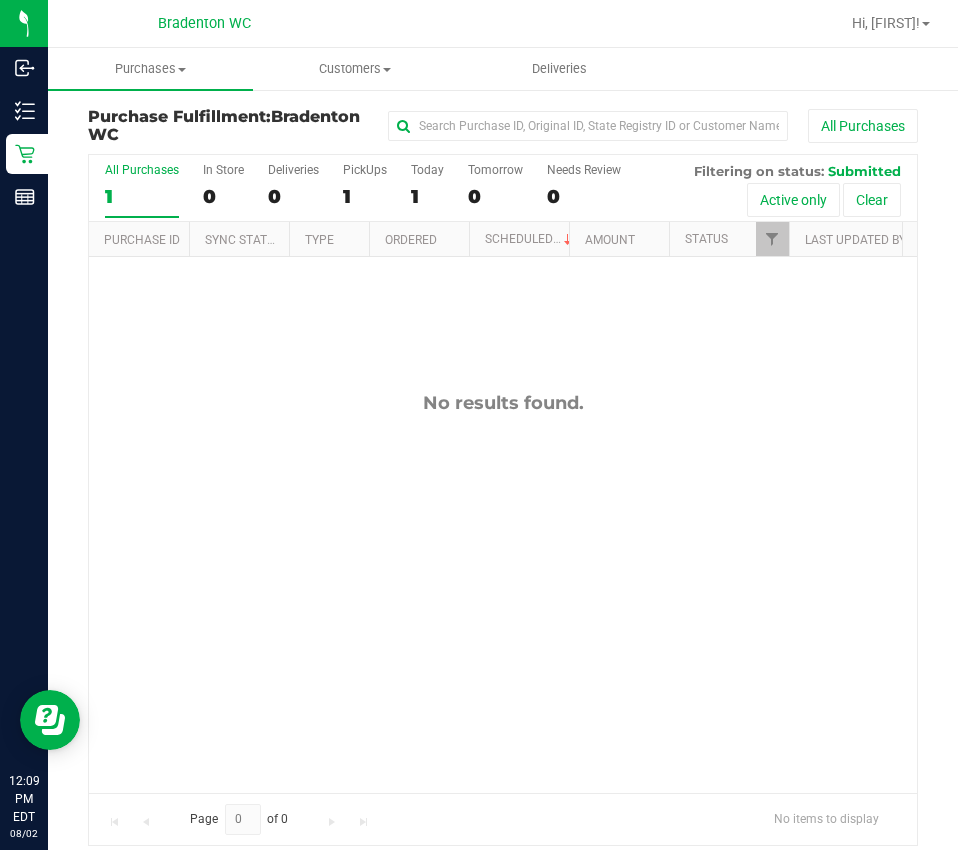click on "No results found." at bounding box center (503, 592) 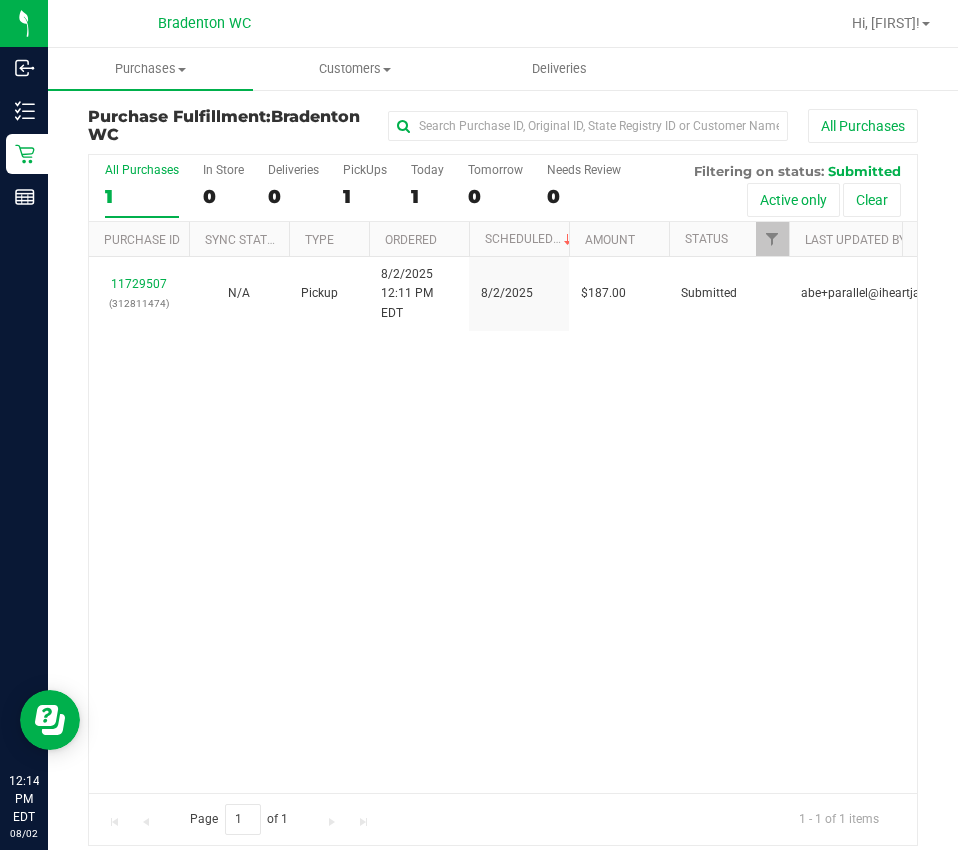 click on "Purchase ID" at bounding box center (139, 239) 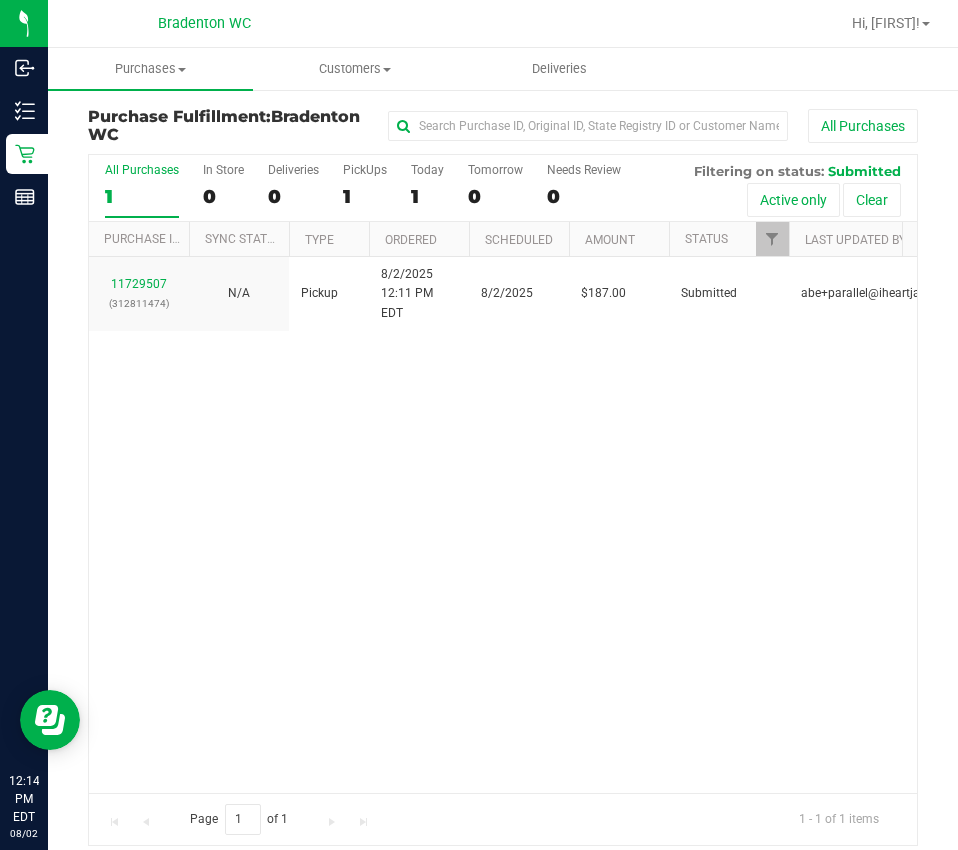 click on "11729507" at bounding box center [139, 284] 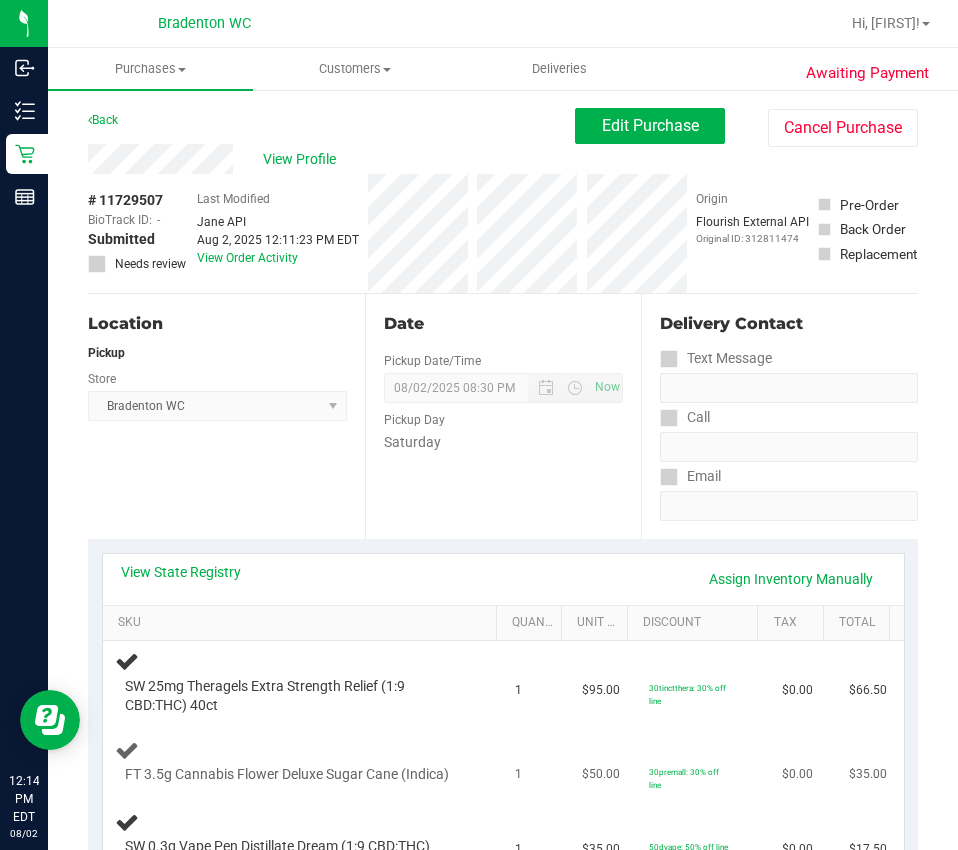 scroll, scrollTop: 200, scrollLeft: 0, axis: vertical 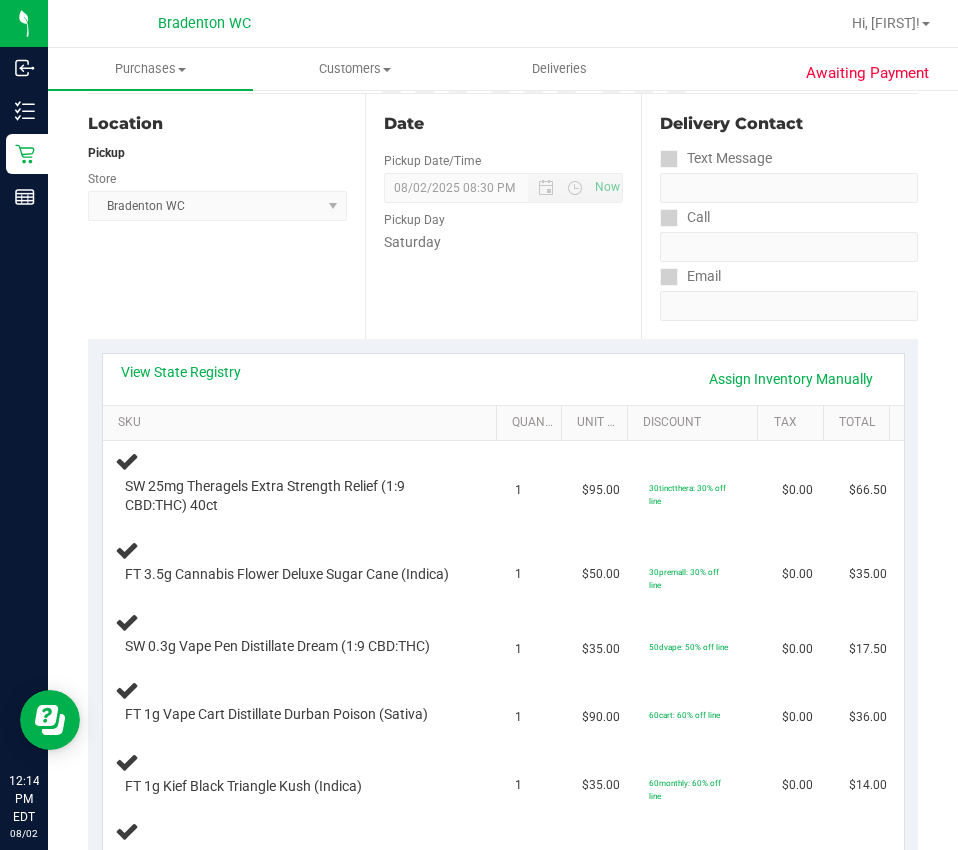 click on "View State Registry
Assign Inventory Manually" at bounding box center [503, 379] 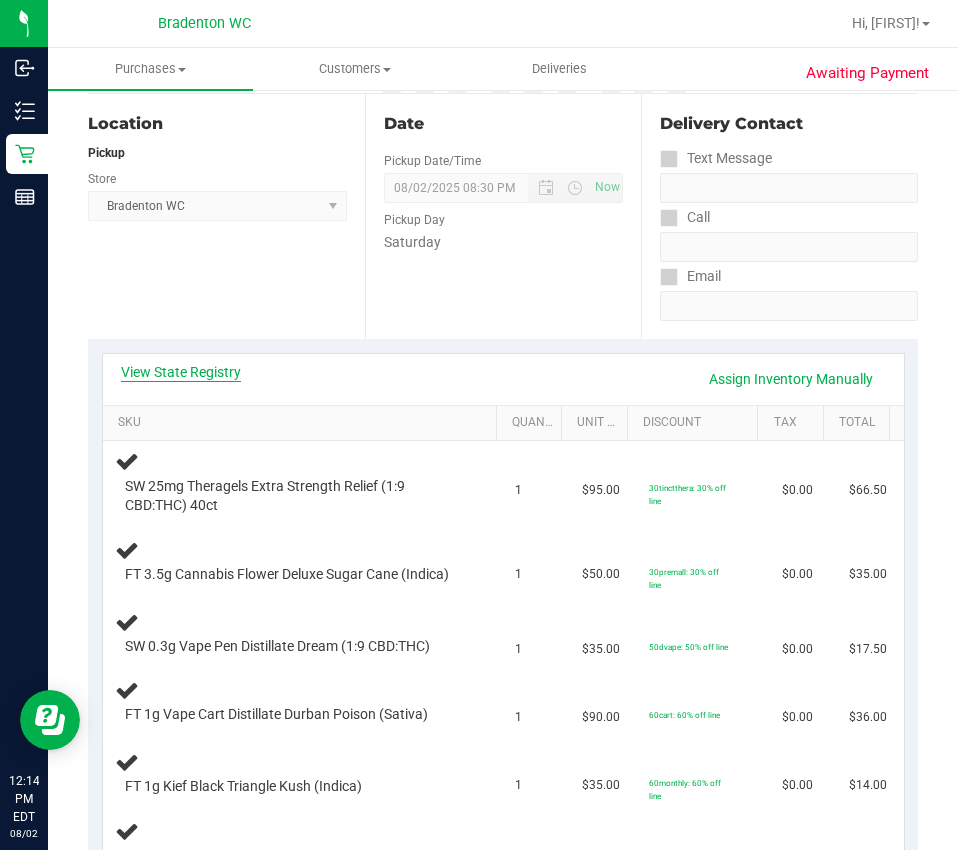 click on "View State Registry" at bounding box center [181, 372] 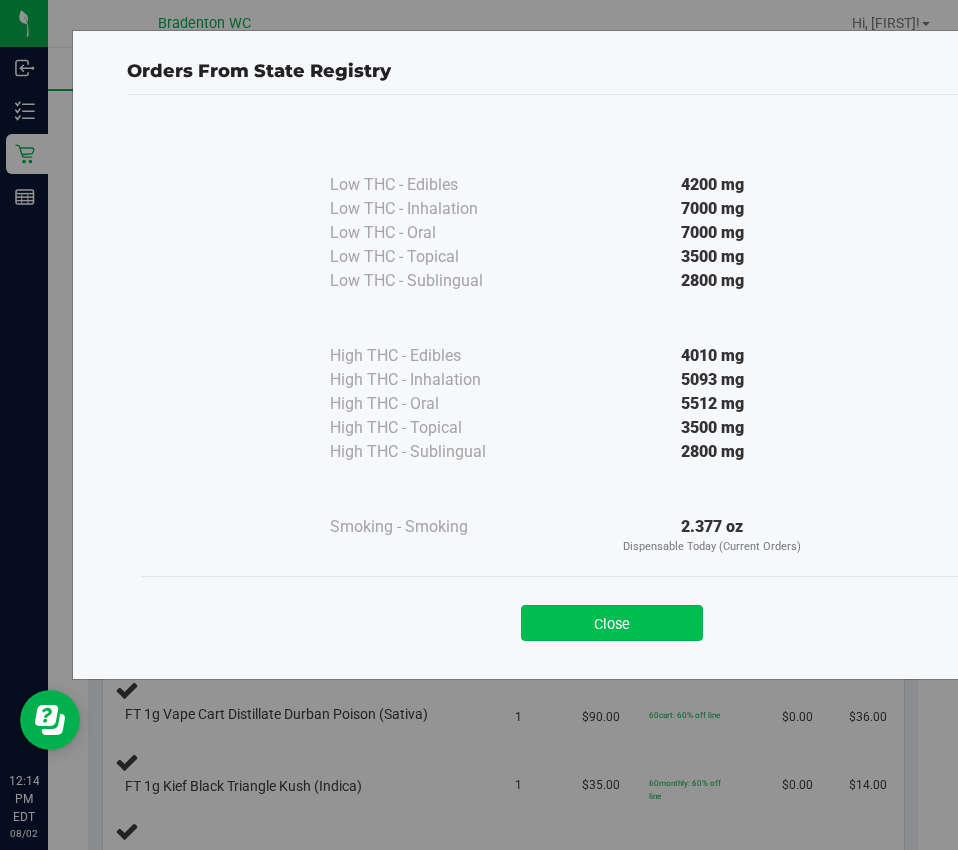 click on "Close" at bounding box center (612, 623) 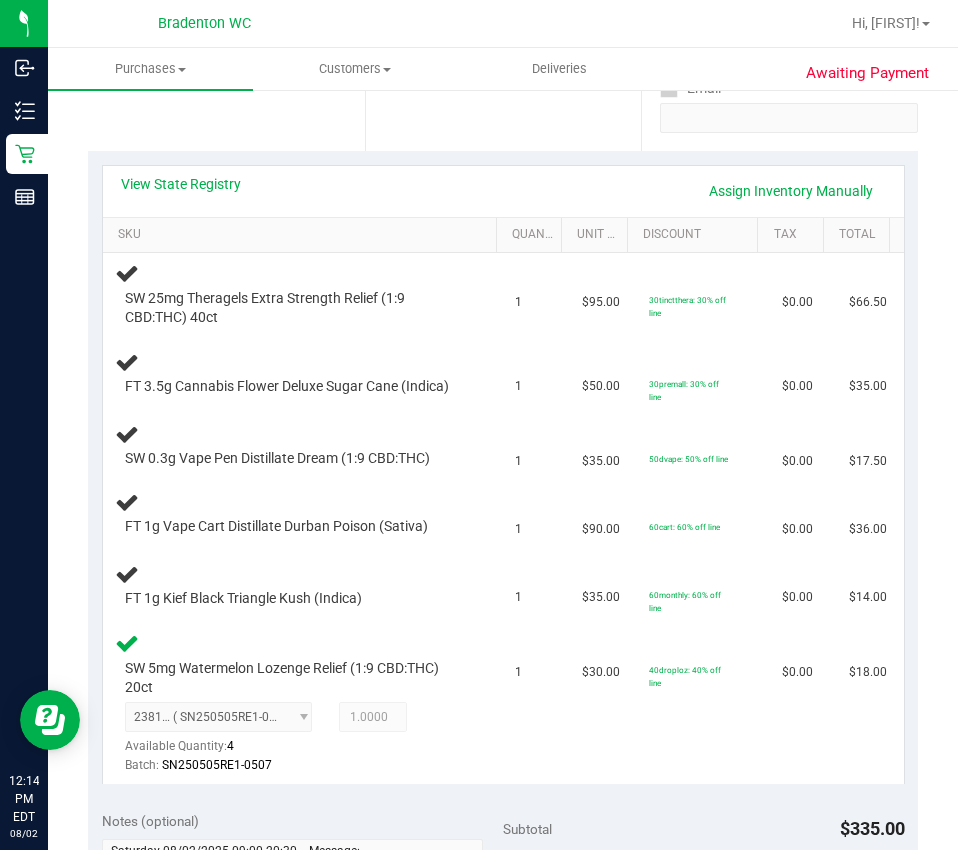 scroll, scrollTop: 387, scrollLeft: 0, axis: vertical 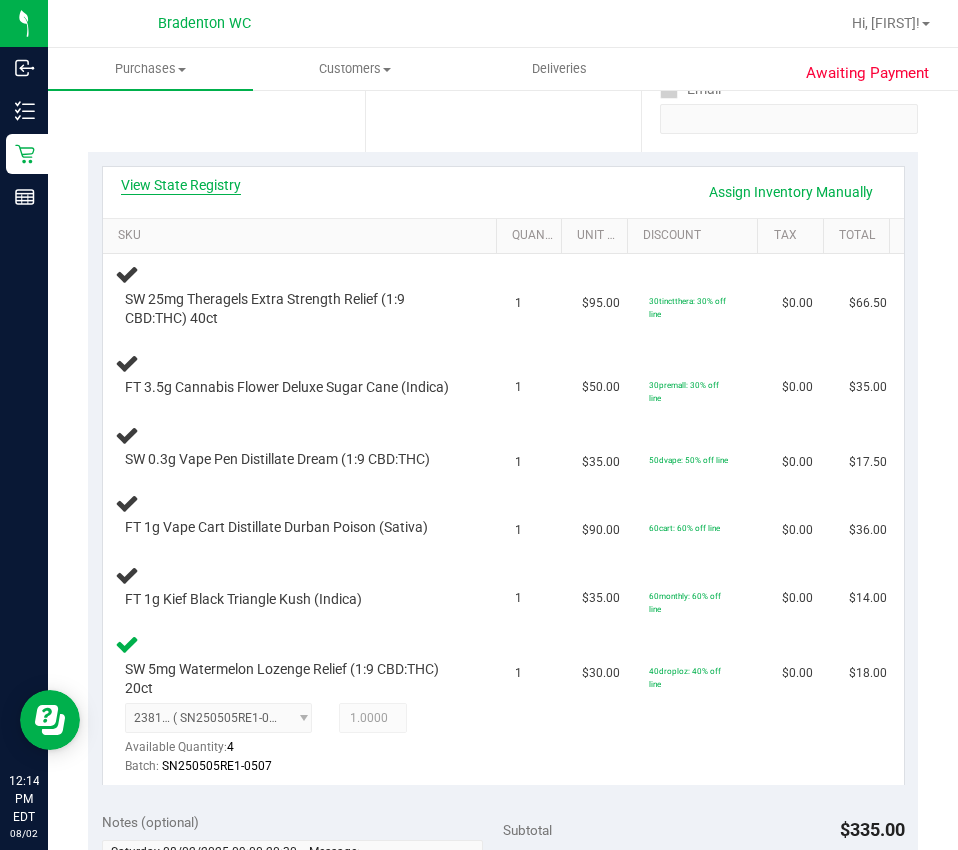 click on "View State Registry" at bounding box center (181, 185) 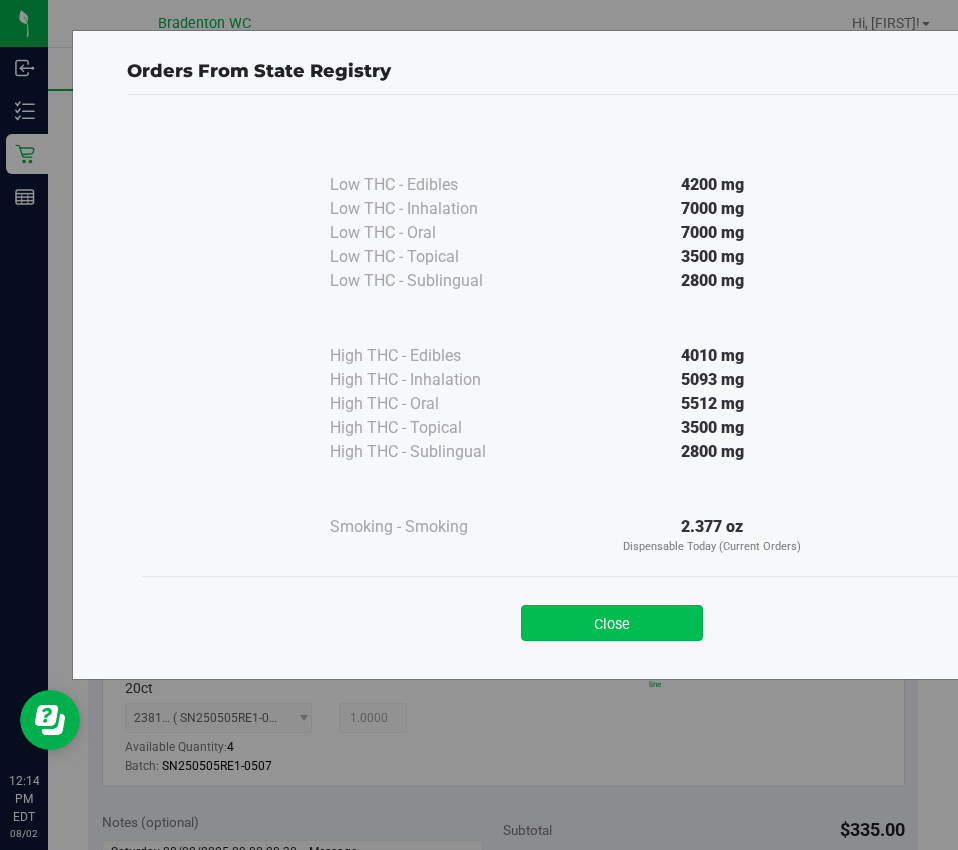 click on "Close" at bounding box center (612, 623) 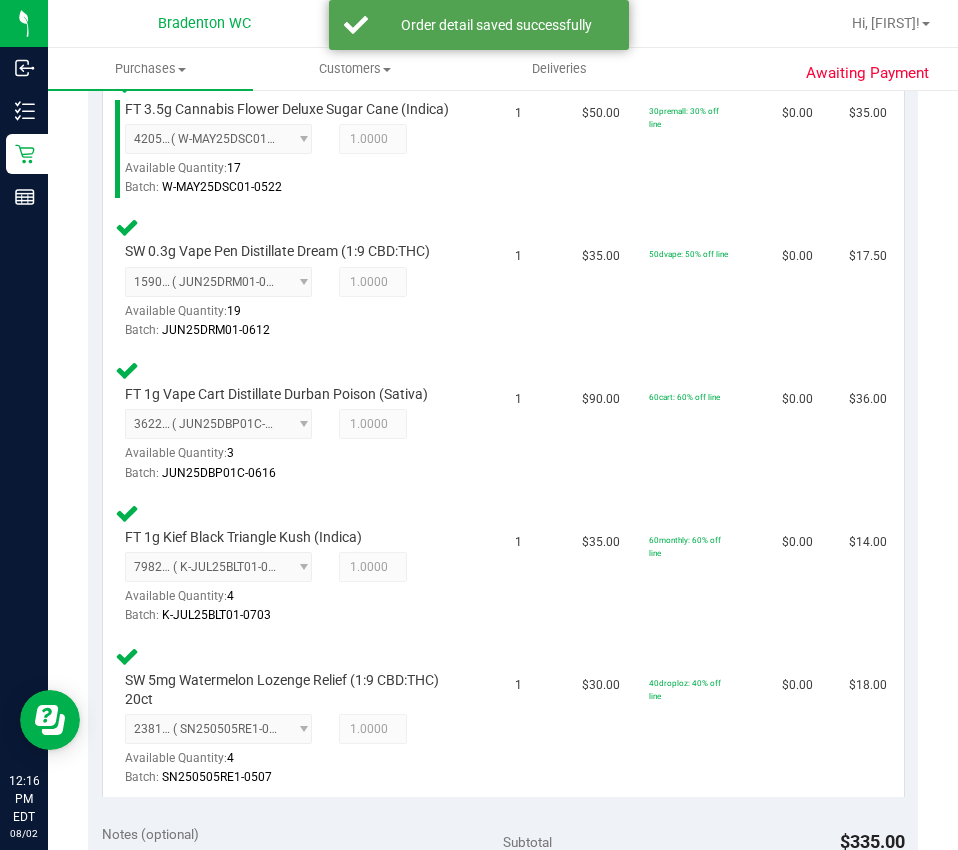 scroll, scrollTop: 1047, scrollLeft: 0, axis: vertical 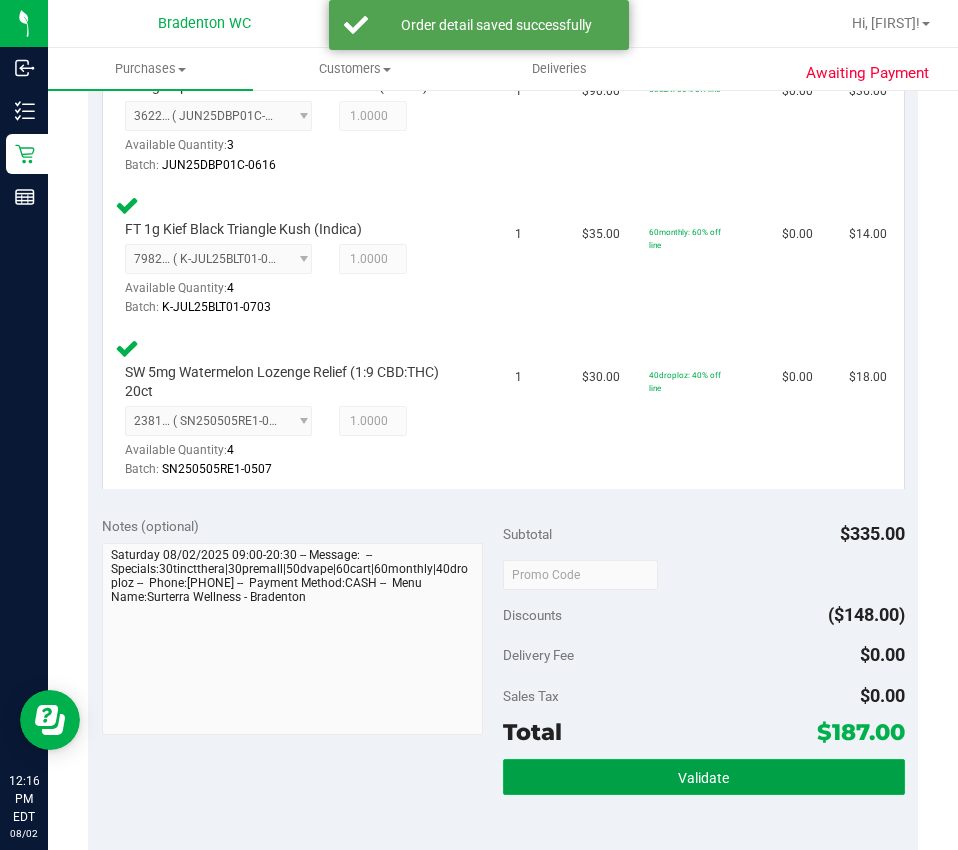 click on "Validate" at bounding box center (704, 777) 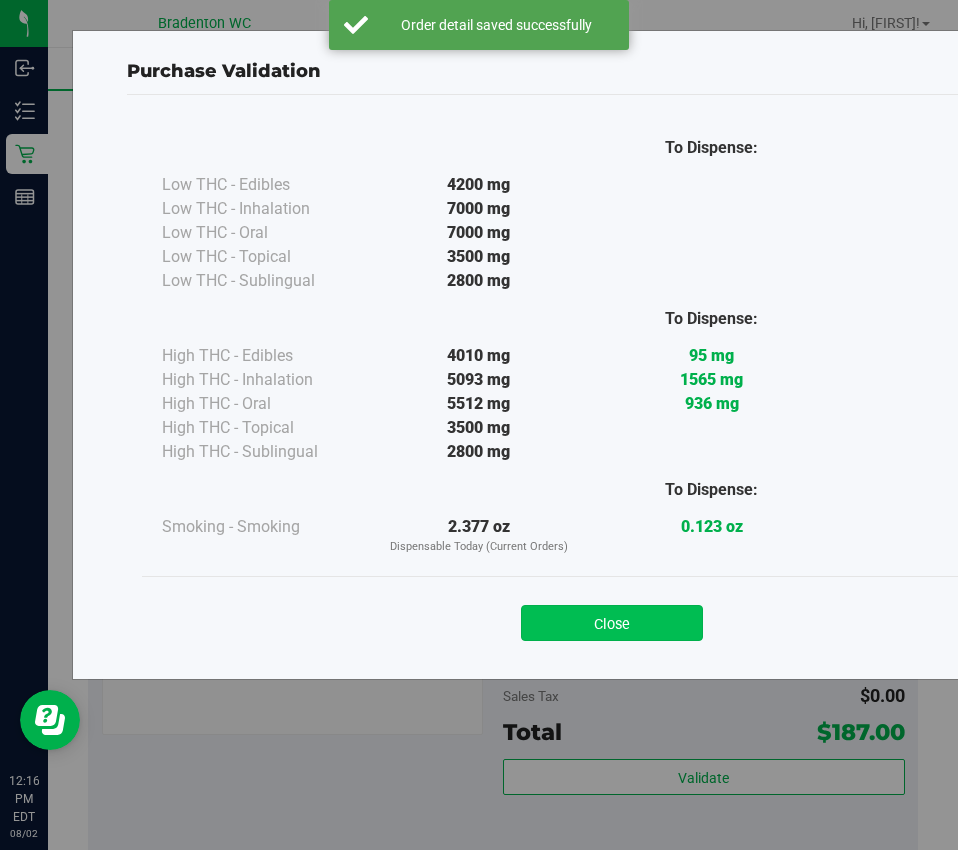 click on "Close" at bounding box center (612, 623) 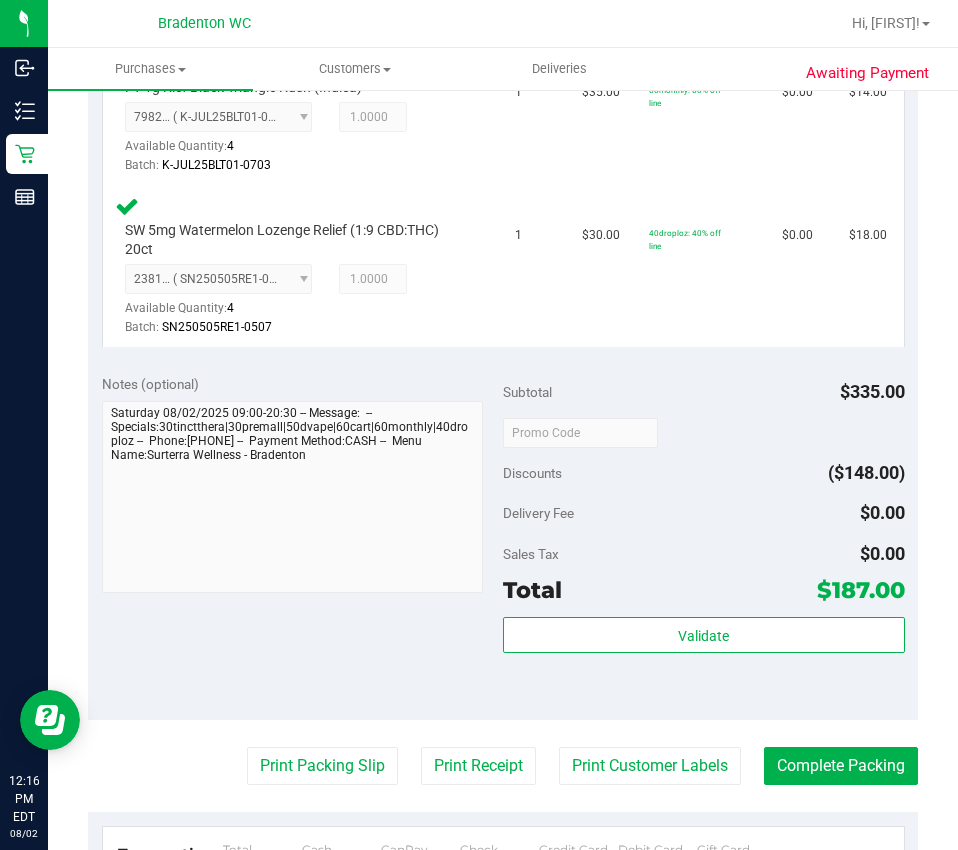 scroll, scrollTop: 1193, scrollLeft: 0, axis: vertical 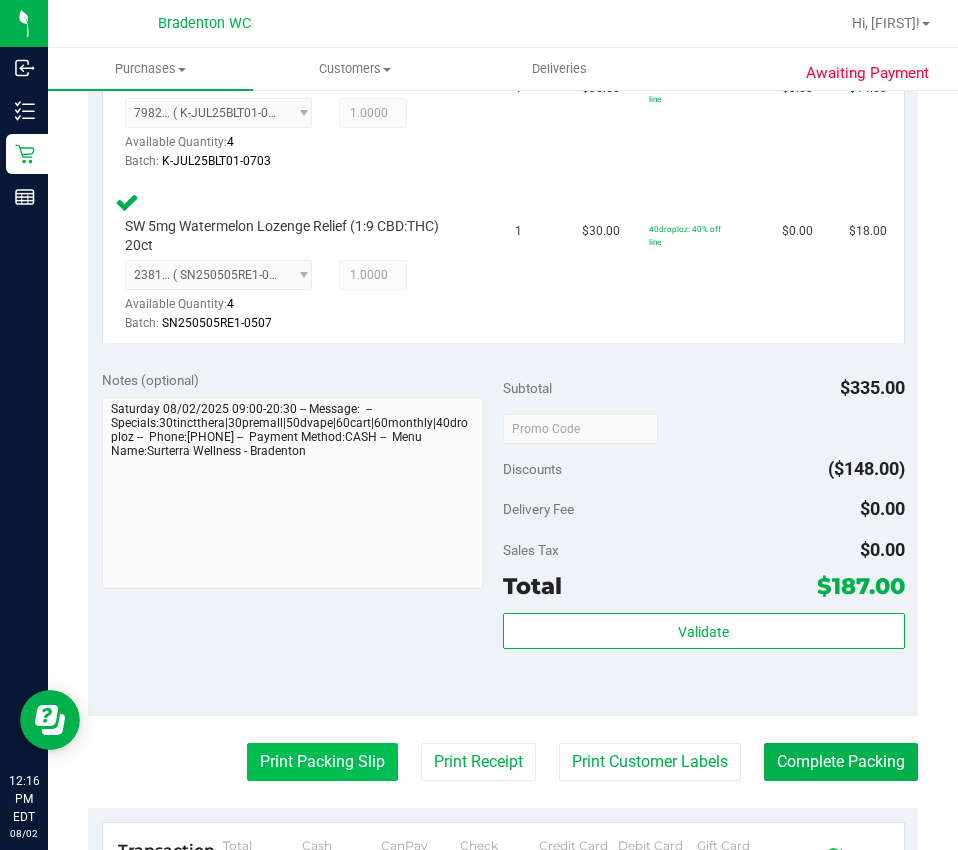 click on "Print Packing Slip" at bounding box center (322, 762) 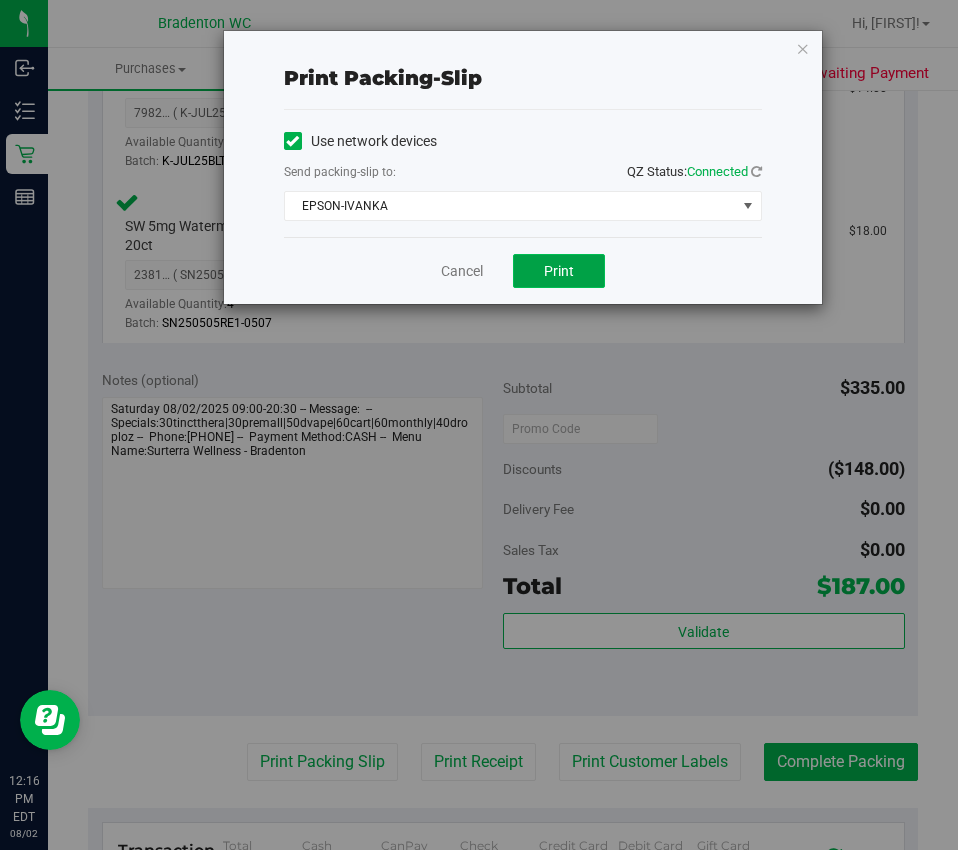 click on "Print" at bounding box center (559, 271) 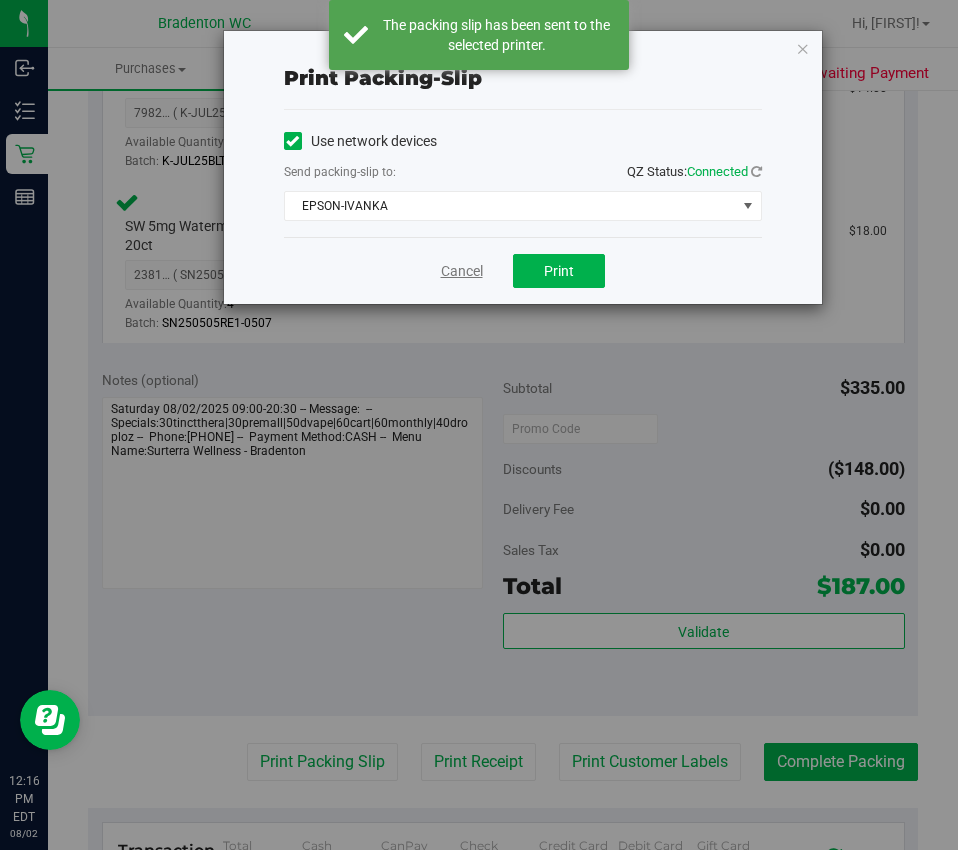 click on "Cancel" at bounding box center (462, 271) 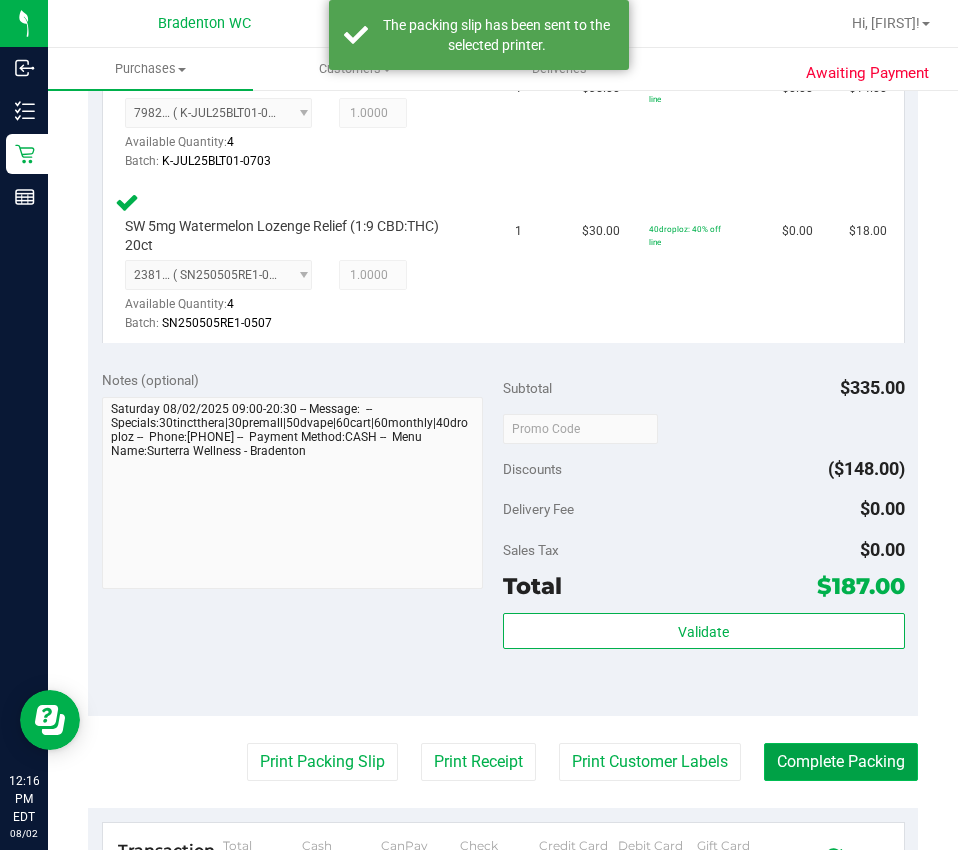 click on "Complete Packing" at bounding box center [841, 762] 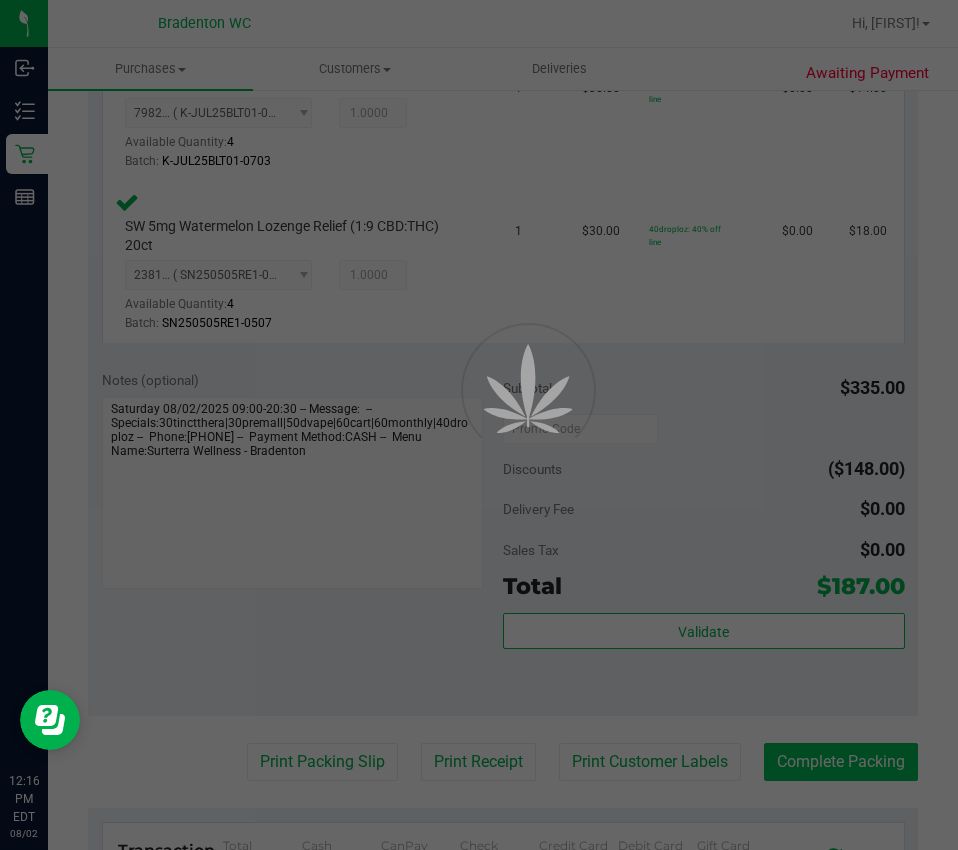 scroll, scrollTop: 0, scrollLeft: 0, axis: both 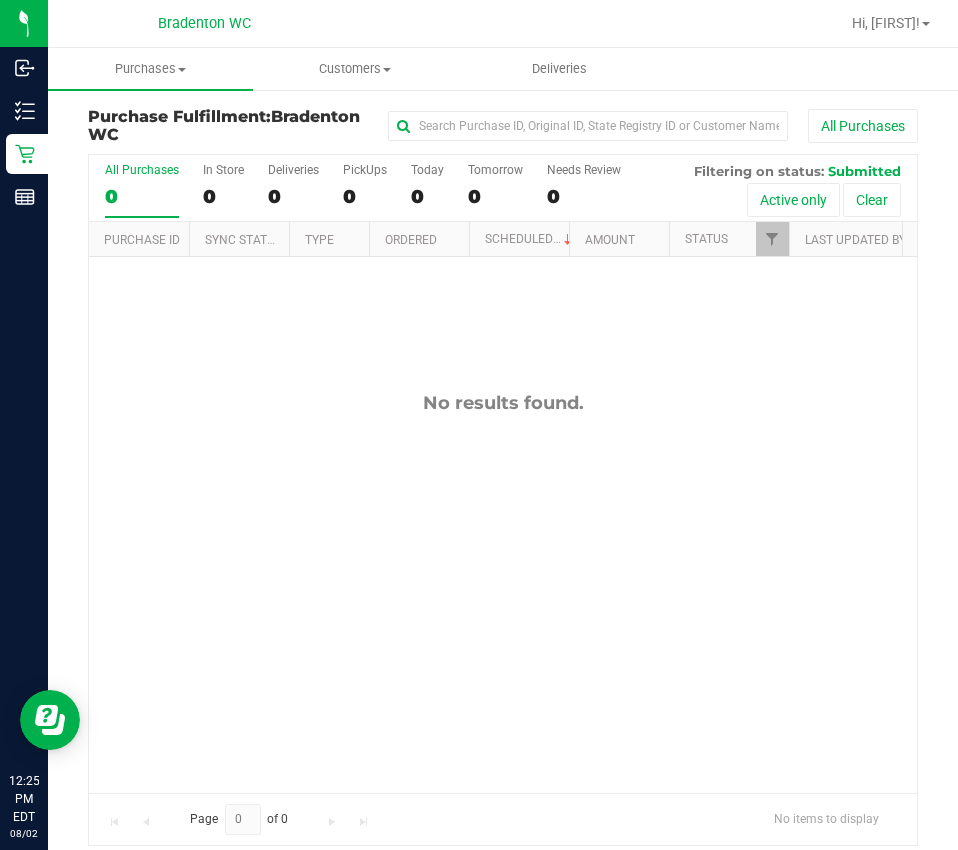 drag, startPoint x: 120, startPoint y: 477, endPoint x: 106, endPoint y: 28, distance: 449.2182 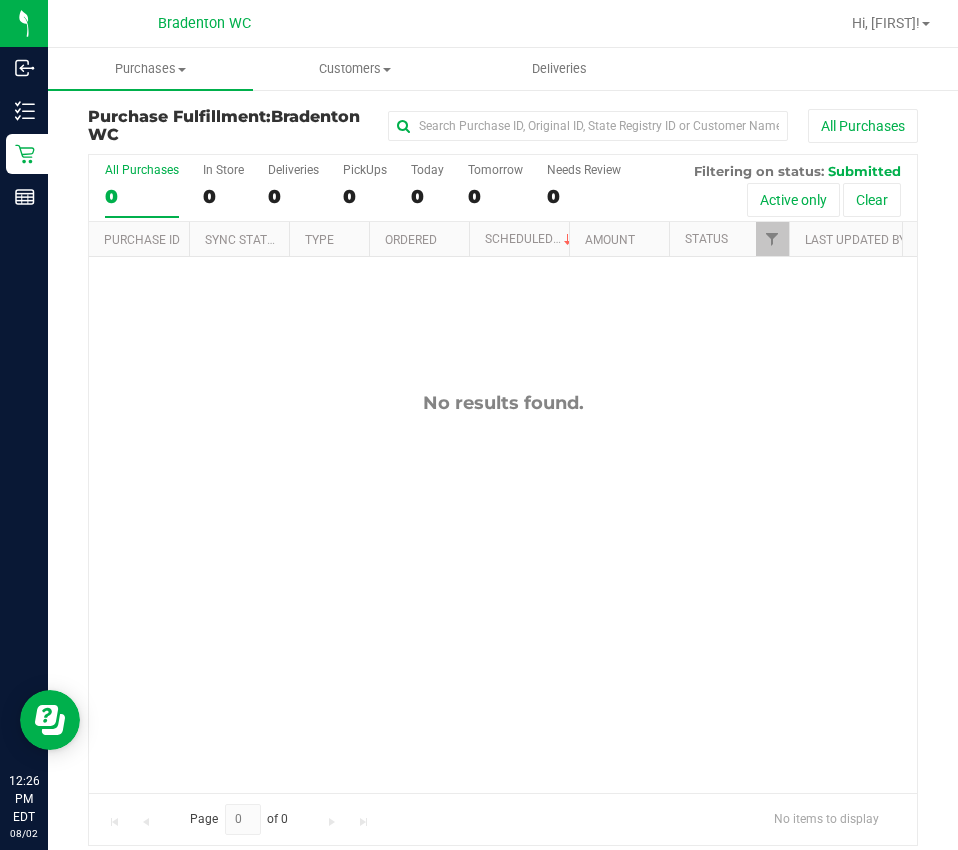 click on "No results found." at bounding box center [503, 592] 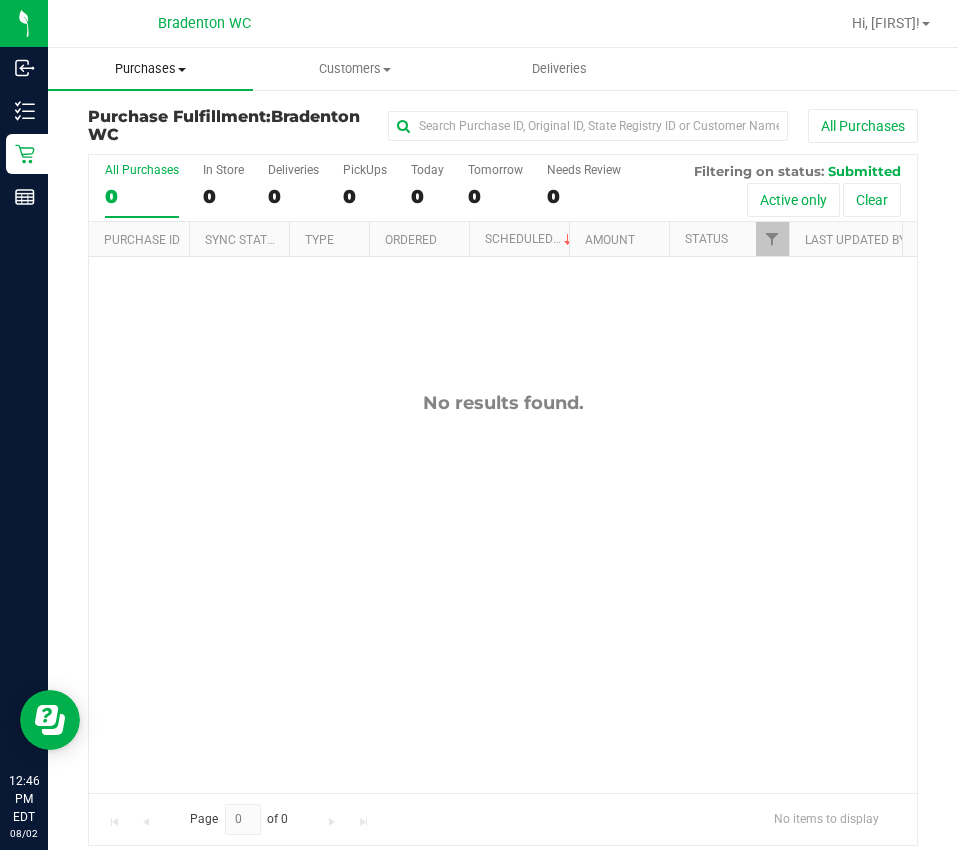 click on "Purchases" at bounding box center (150, 69) 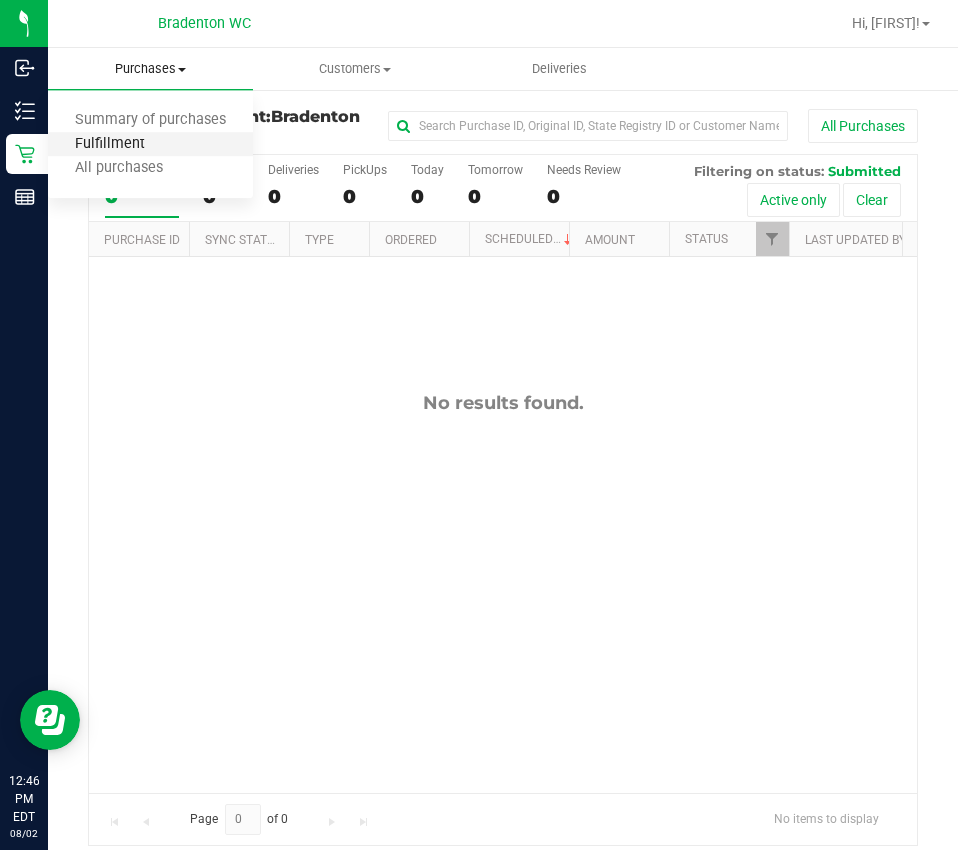 click on "Fulfillment" at bounding box center [110, 144] 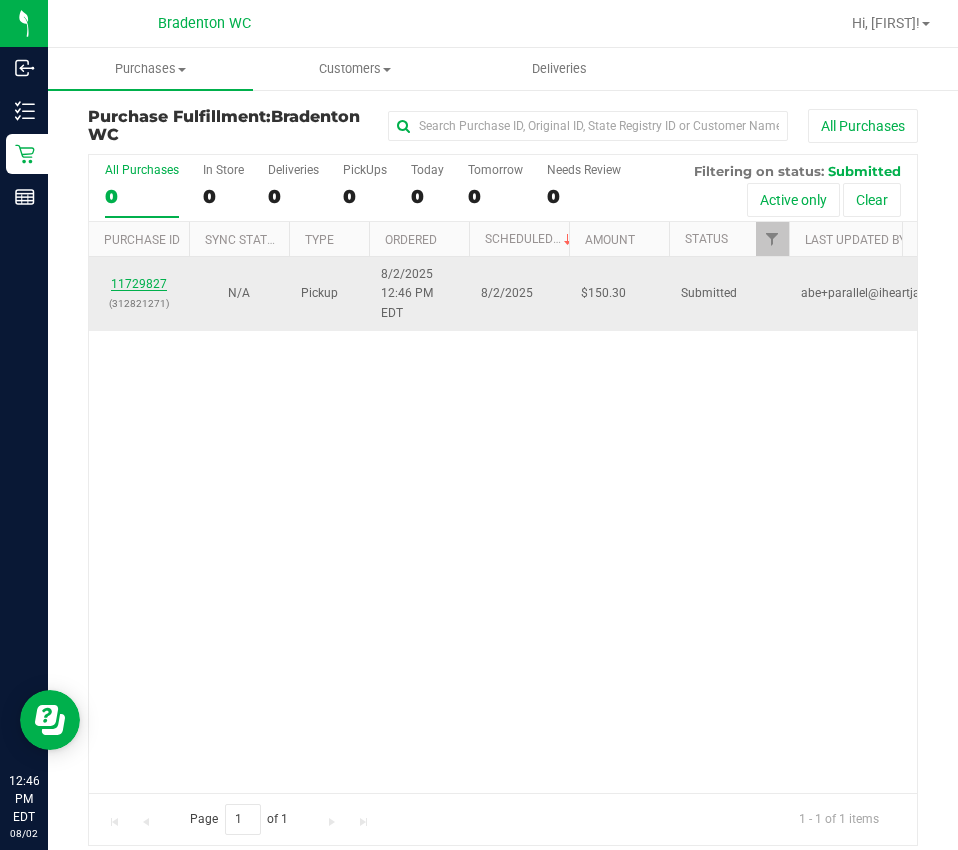 click on "11729827" at bounding box center (139, 284) 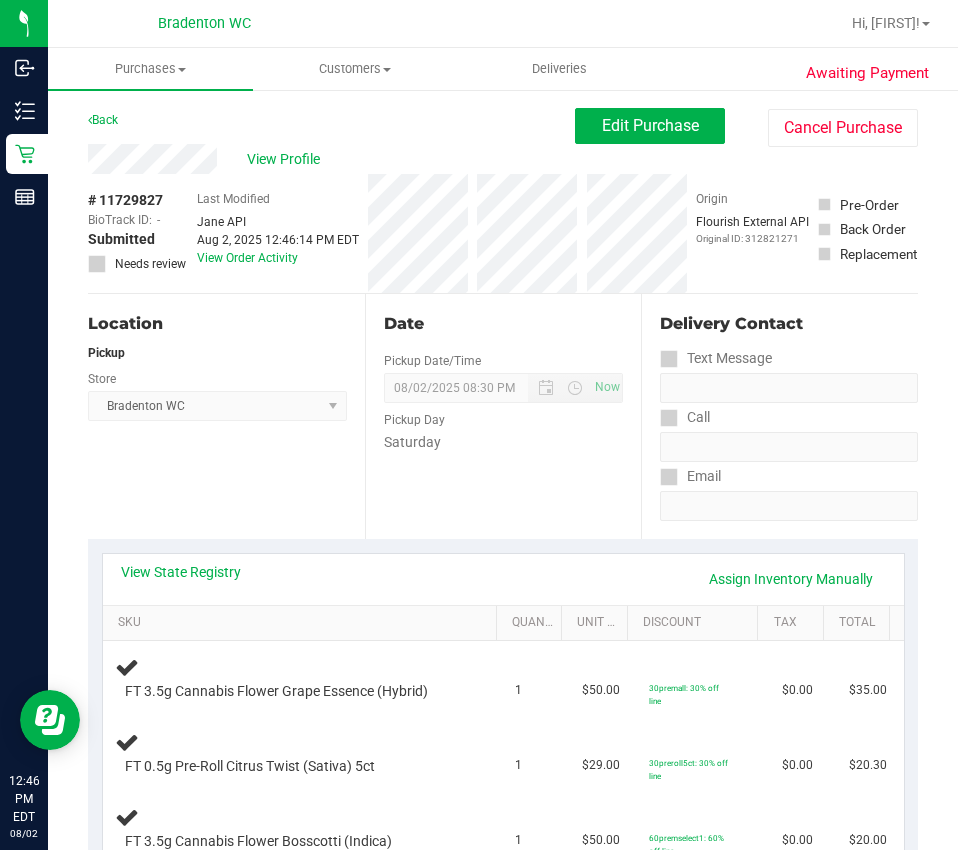 scroll, scrollTop: 200, scrollLeft: 0, axis: vertical 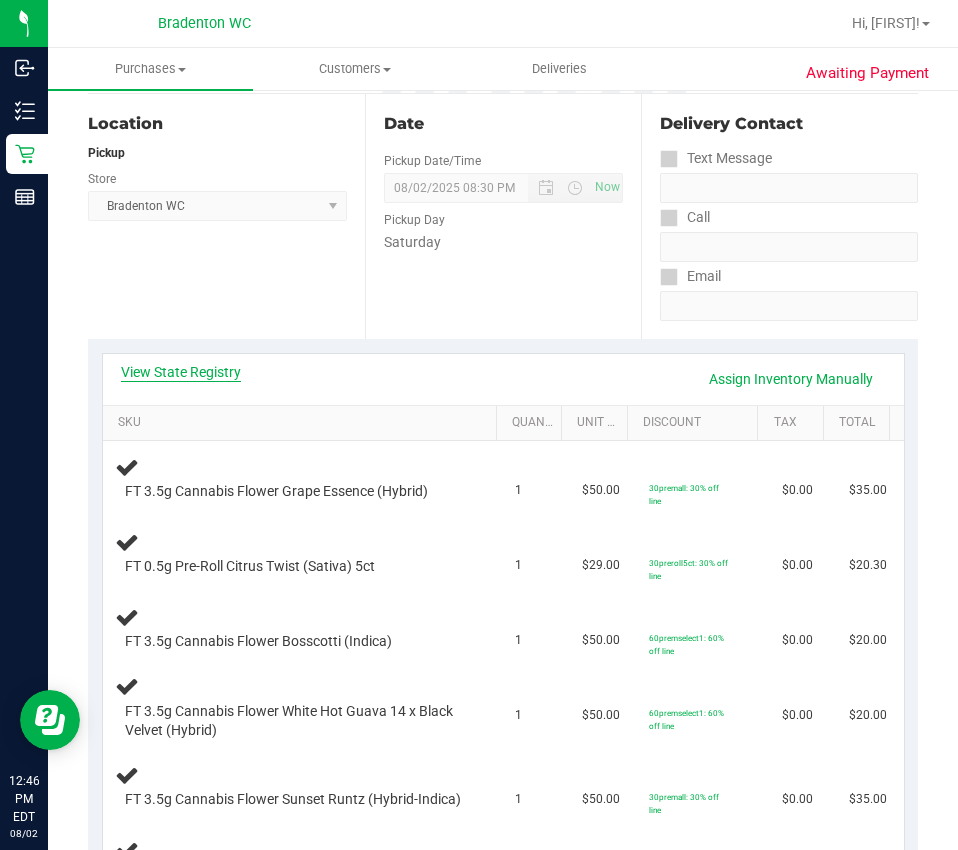 click on "View State Registry" at bounding box center [181, 372] 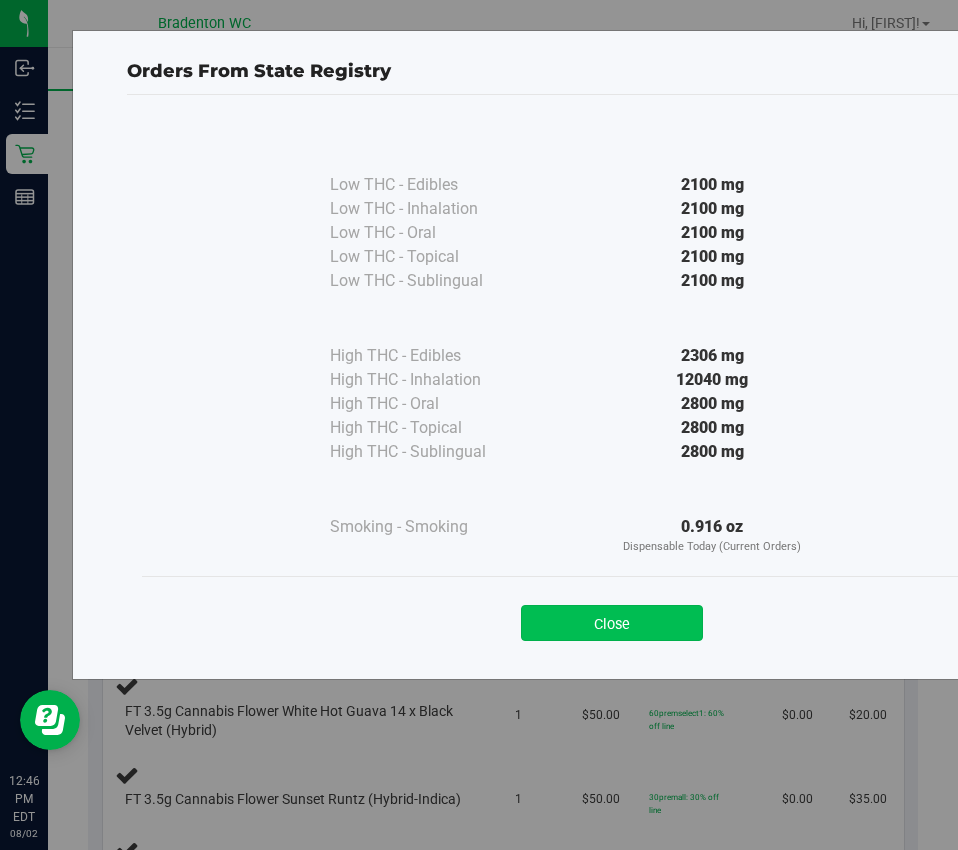 click on "Close" at bounding box center [612, 623] 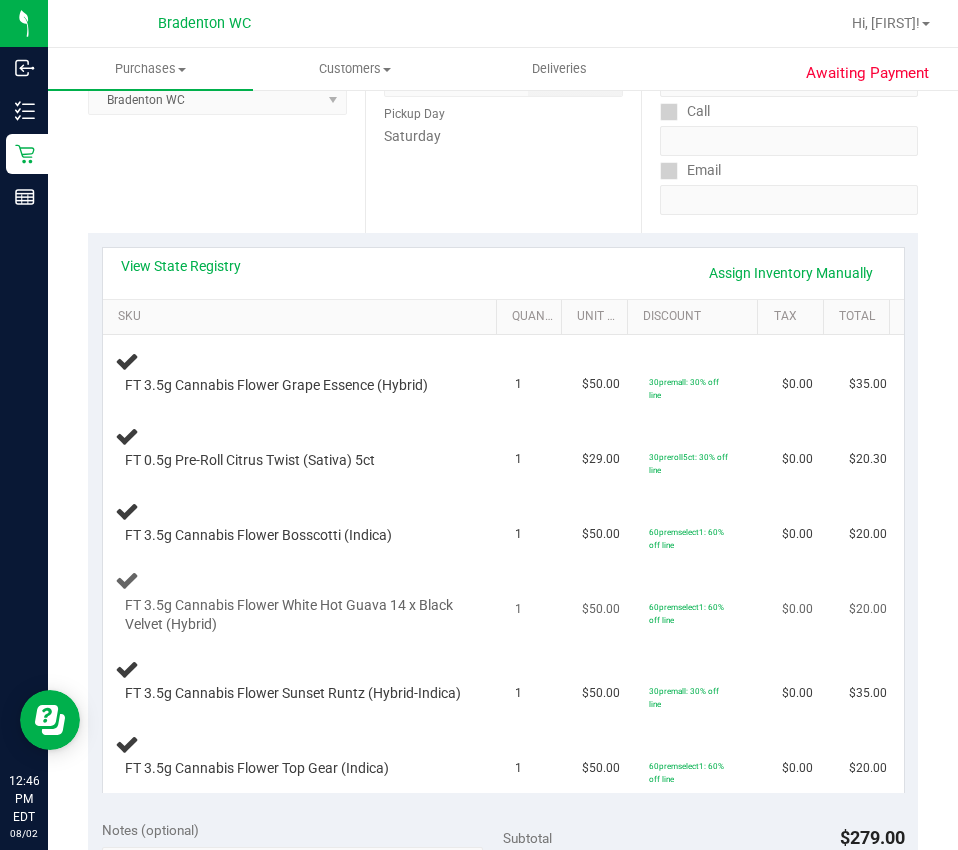 scroll, scrollTop: 300, scrollLeft: 0, axis: vertical 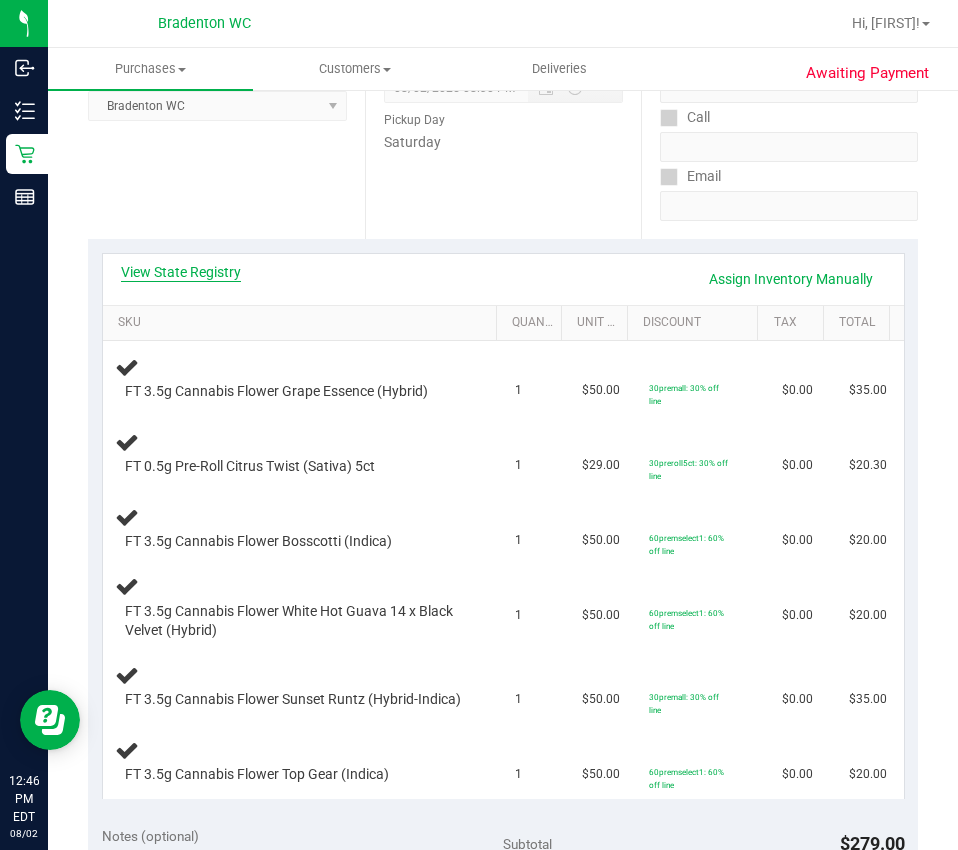 click on "View State Registry" at bounding box center [181, 272] 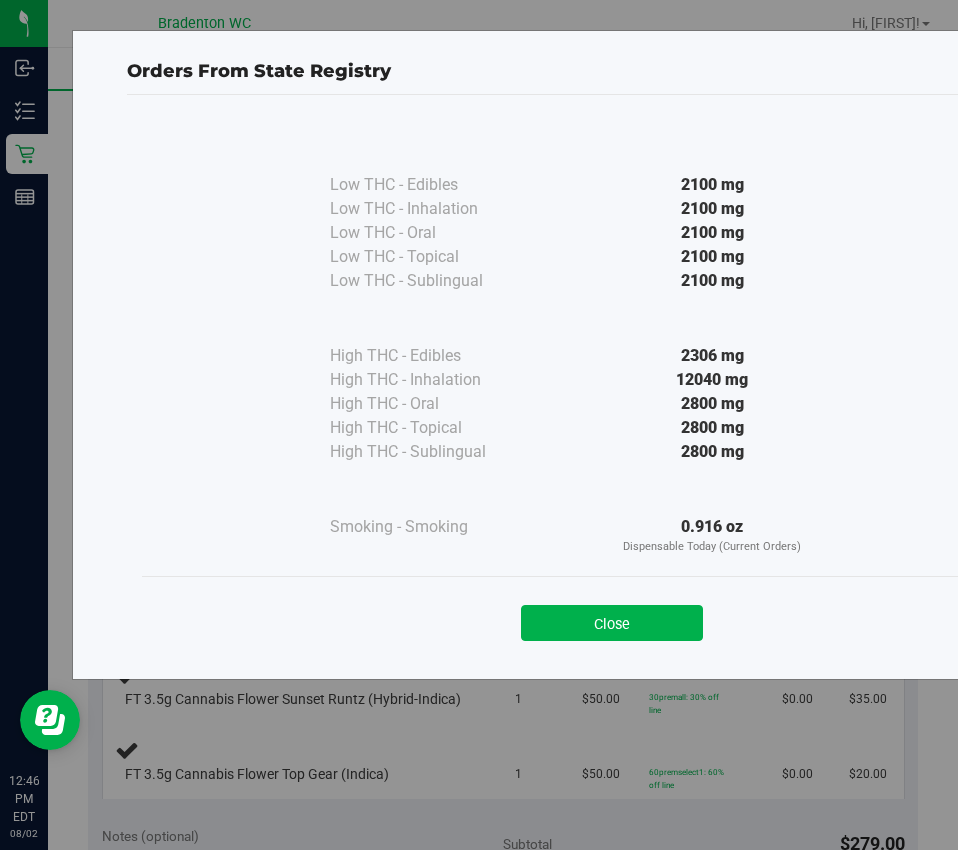 click on "Close" at bounding box center [612, 623] 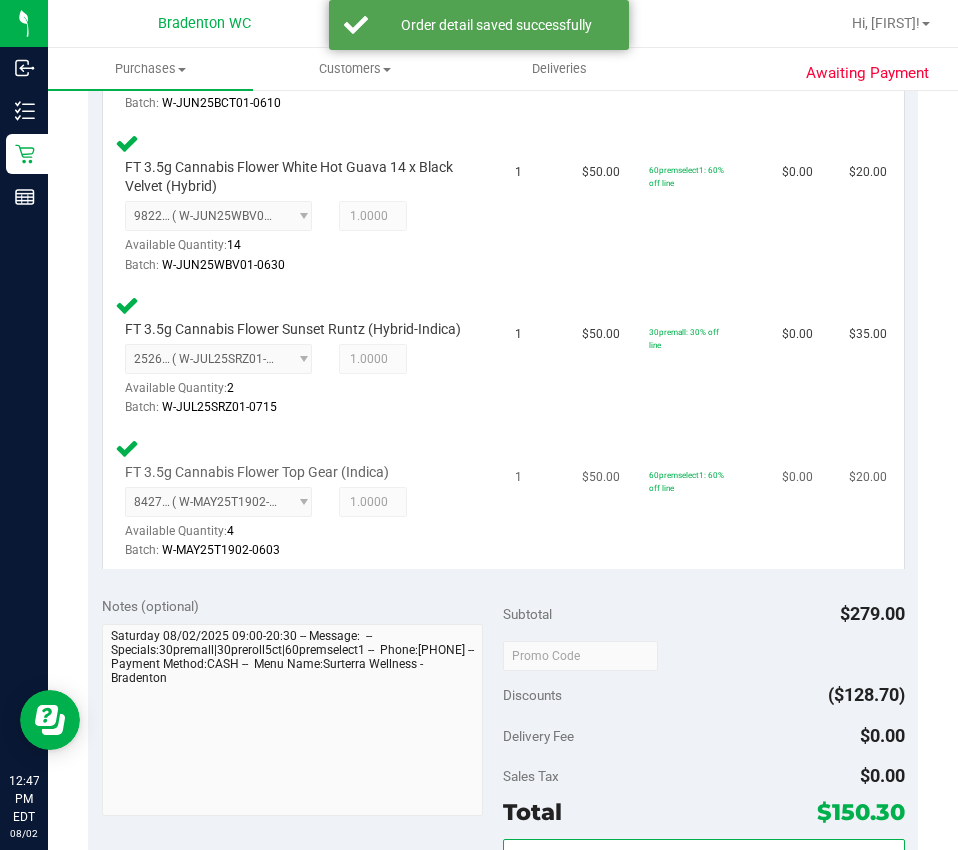 scroll, scrollTop: 1347, scrollLeft: 0, axis: vertical 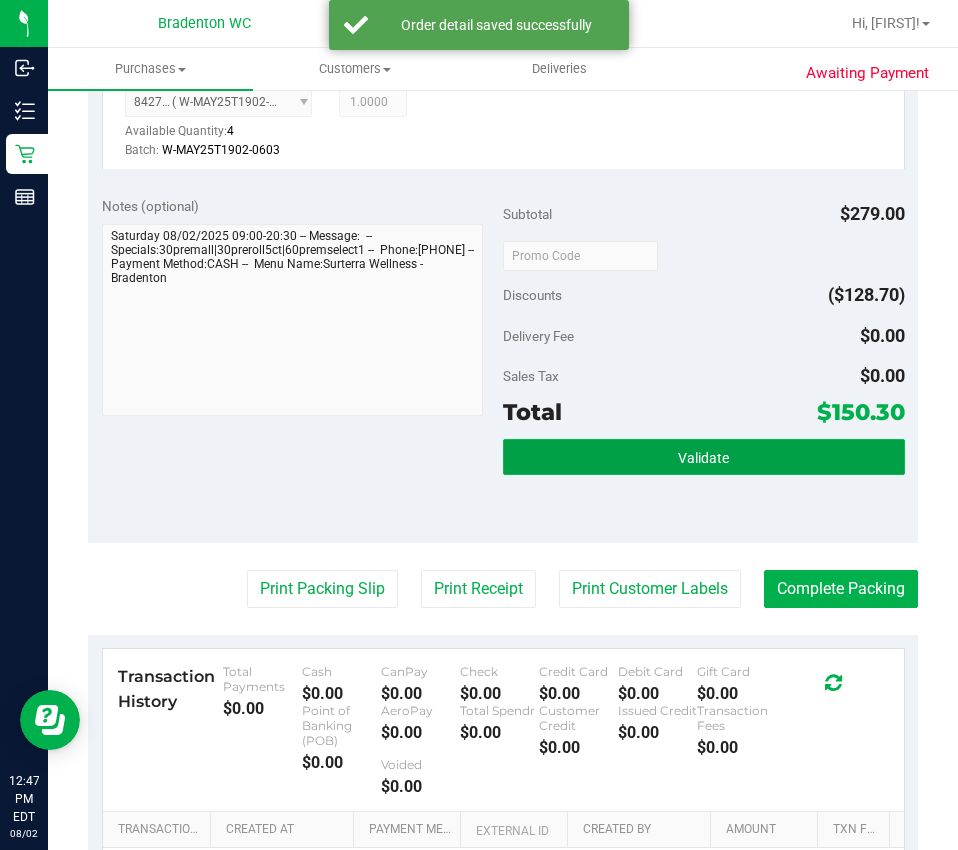 click on "Validate" at bounding box center [704, 457] 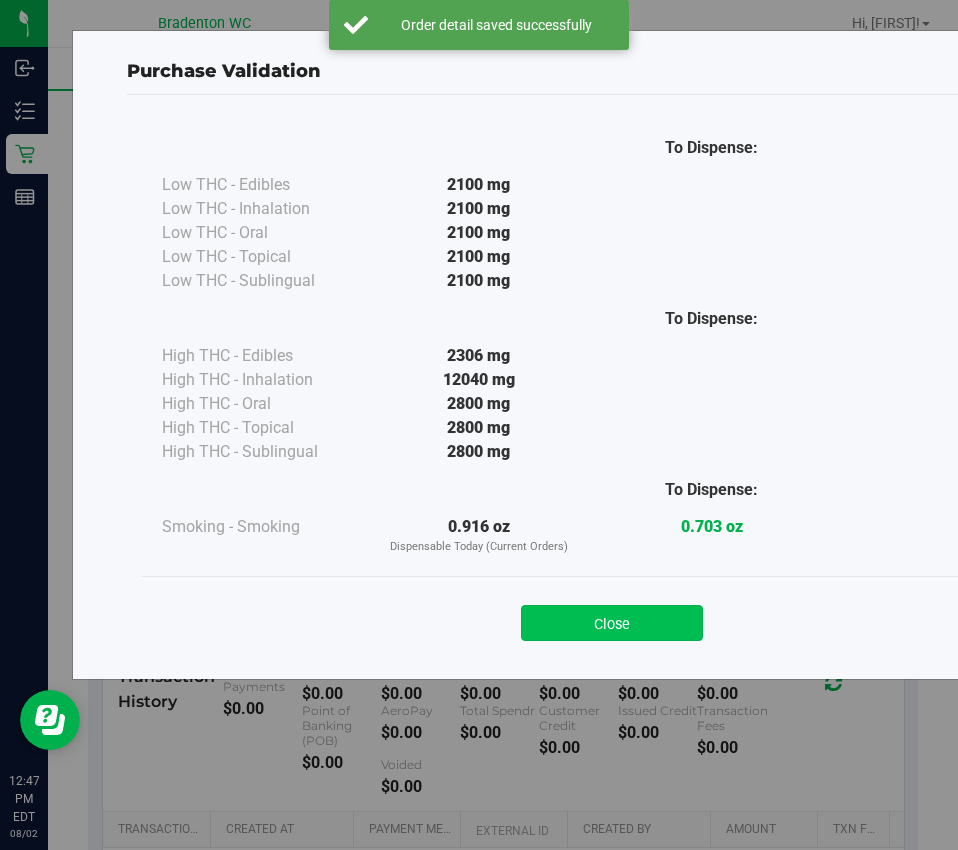 click on "Close" at bounding box center (612, 623) 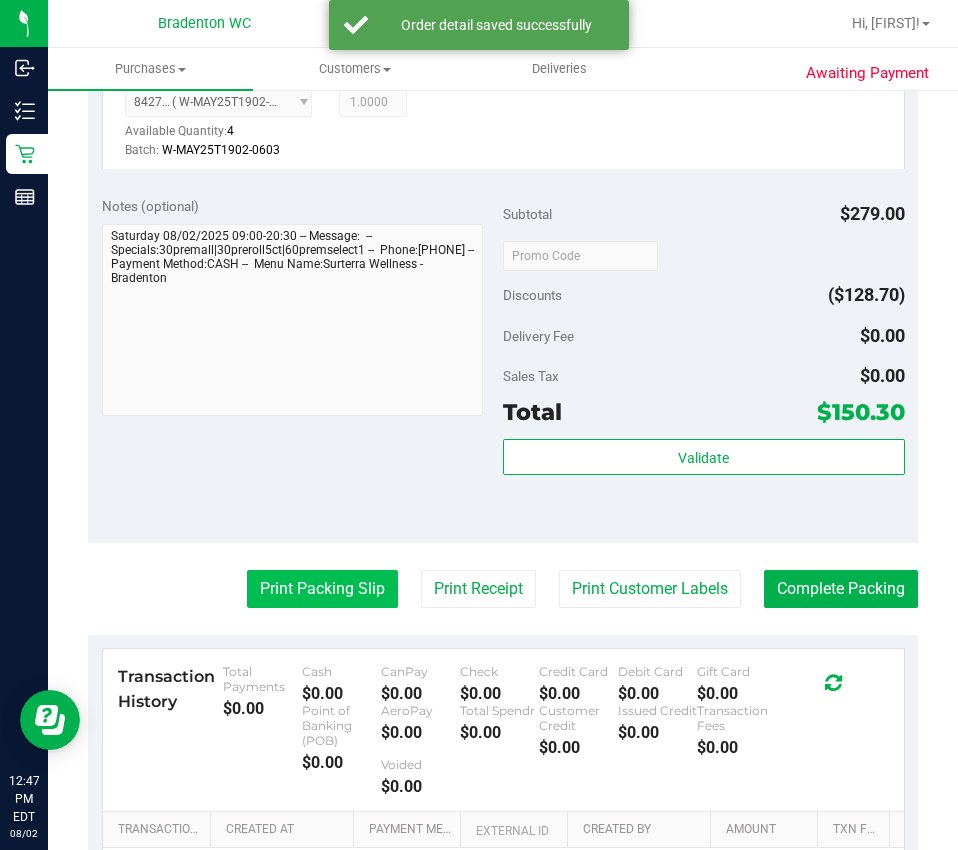 click on "Print Packing Slip" at bounding box center [322, 589] 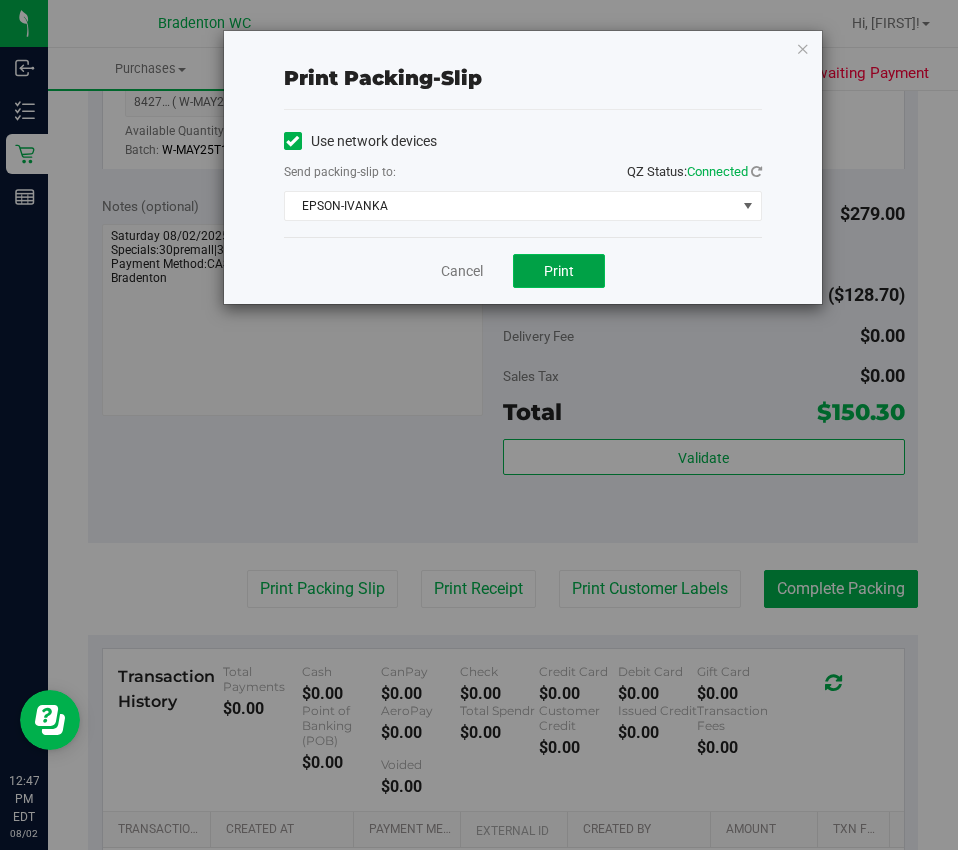click on "Print" at bounding box center (559, 271) 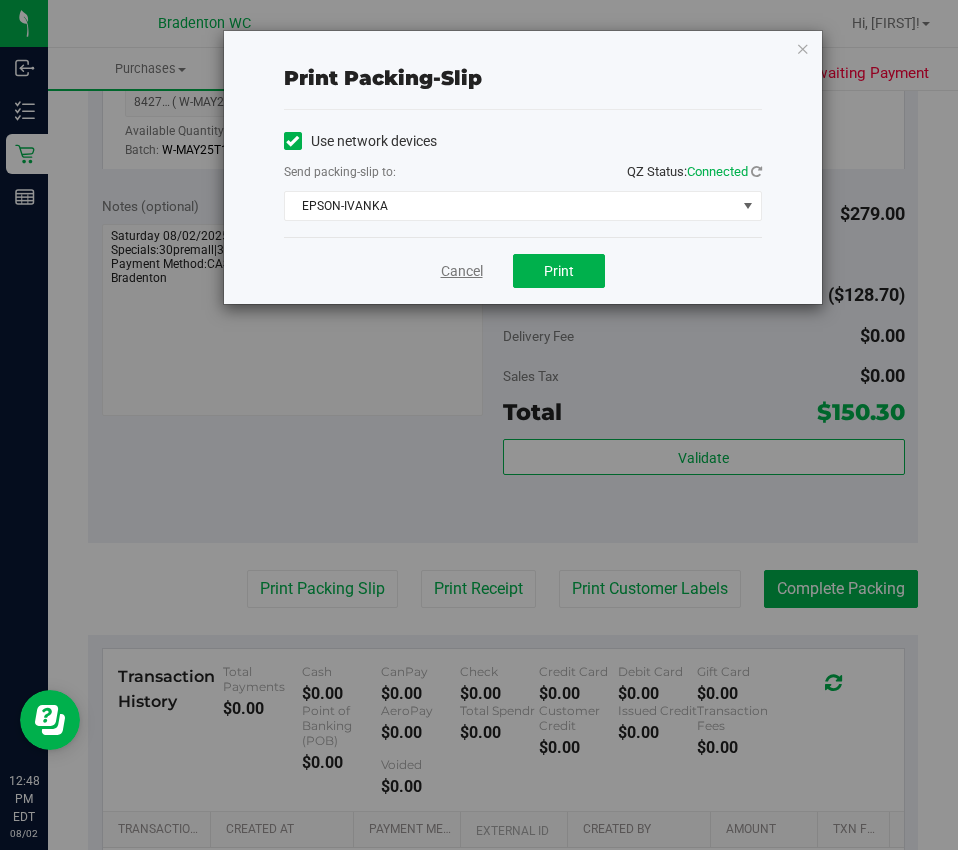 click on "Cancel" at bounding box center [462, 271] 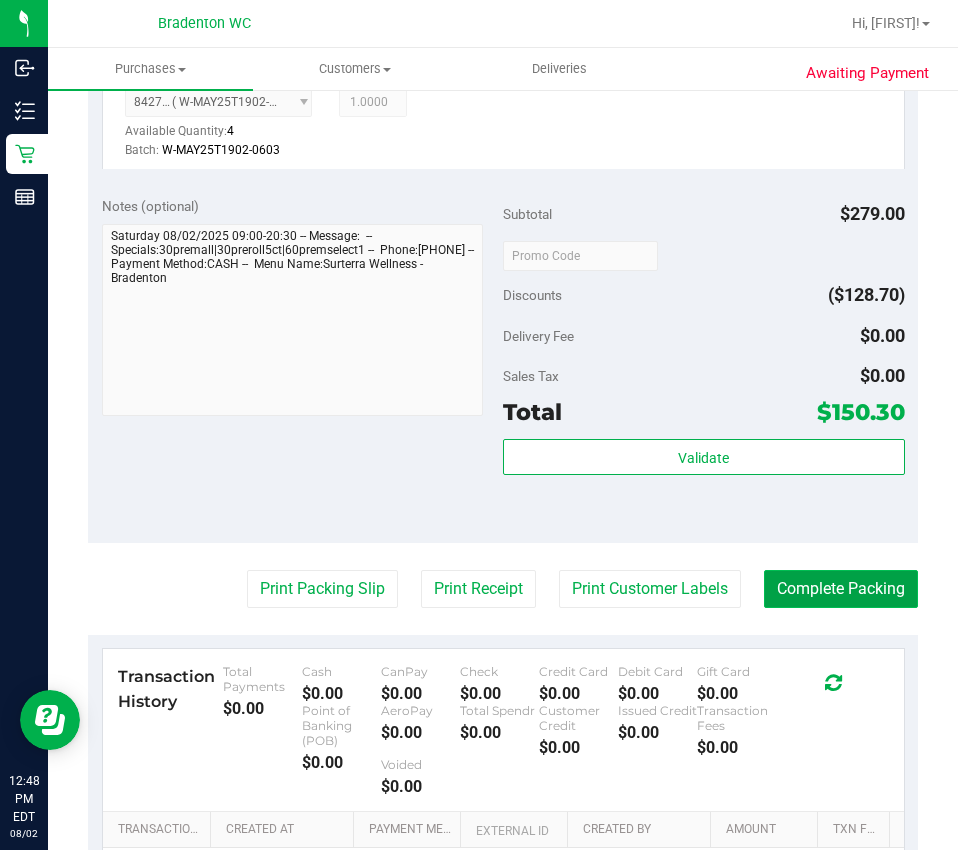 click on "Complete Packing" at bounding box center [841, 589] 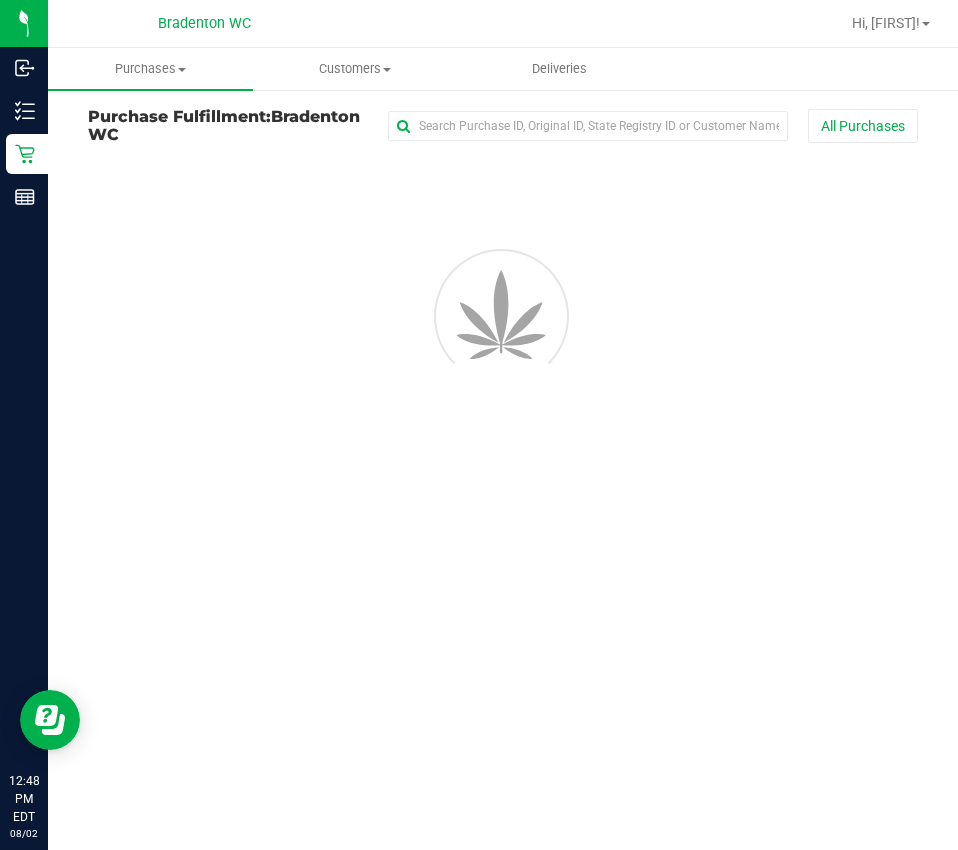 scroll, scrollTop: 0, scrollLeft: 0, axis: both 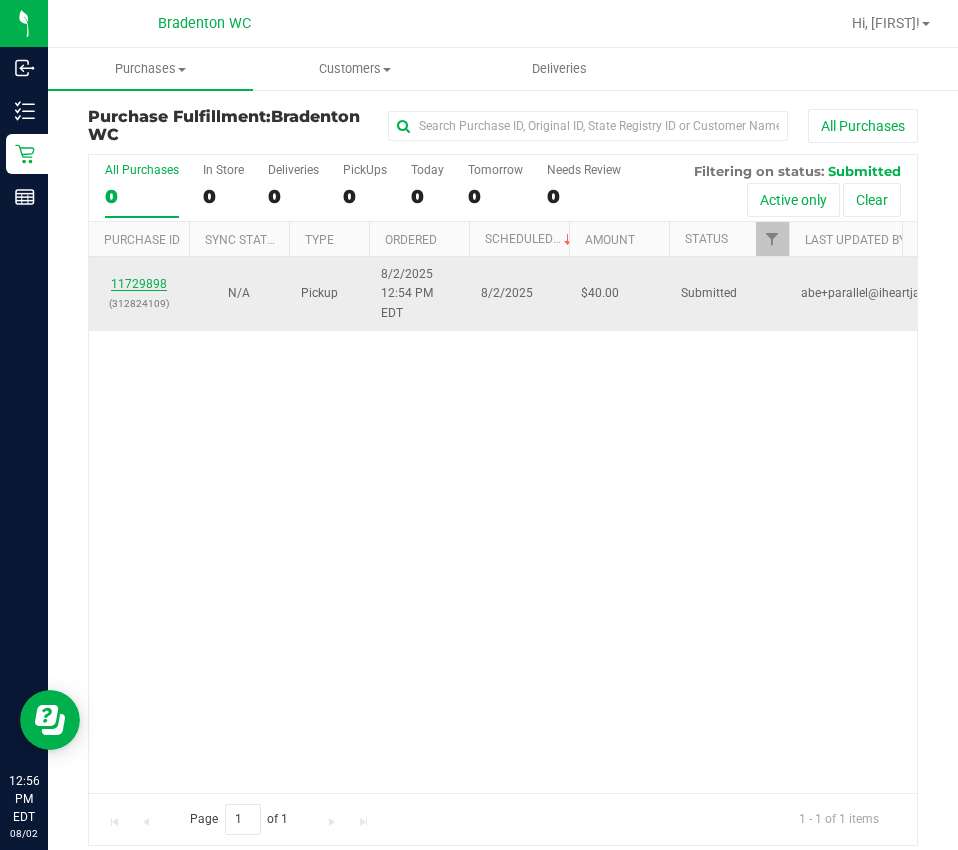 click on "11729898" at bounding box center (139, 284) 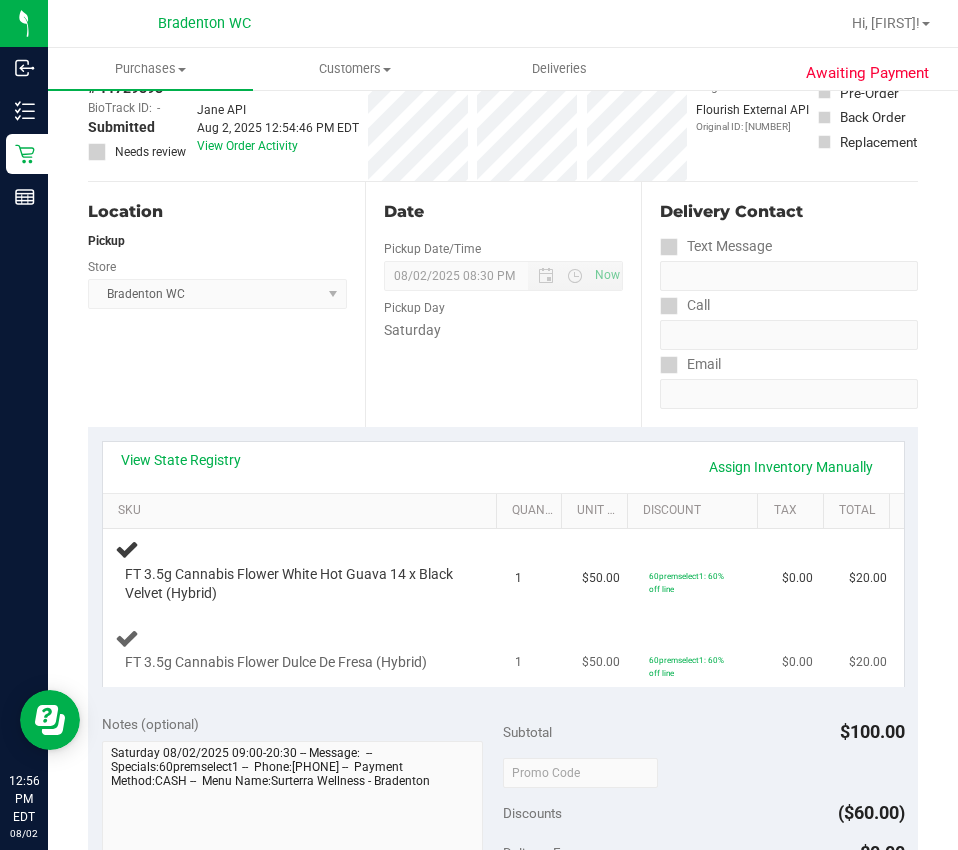 scroll, scrollTop: 300, scrollLeft: 0, axis: vertical 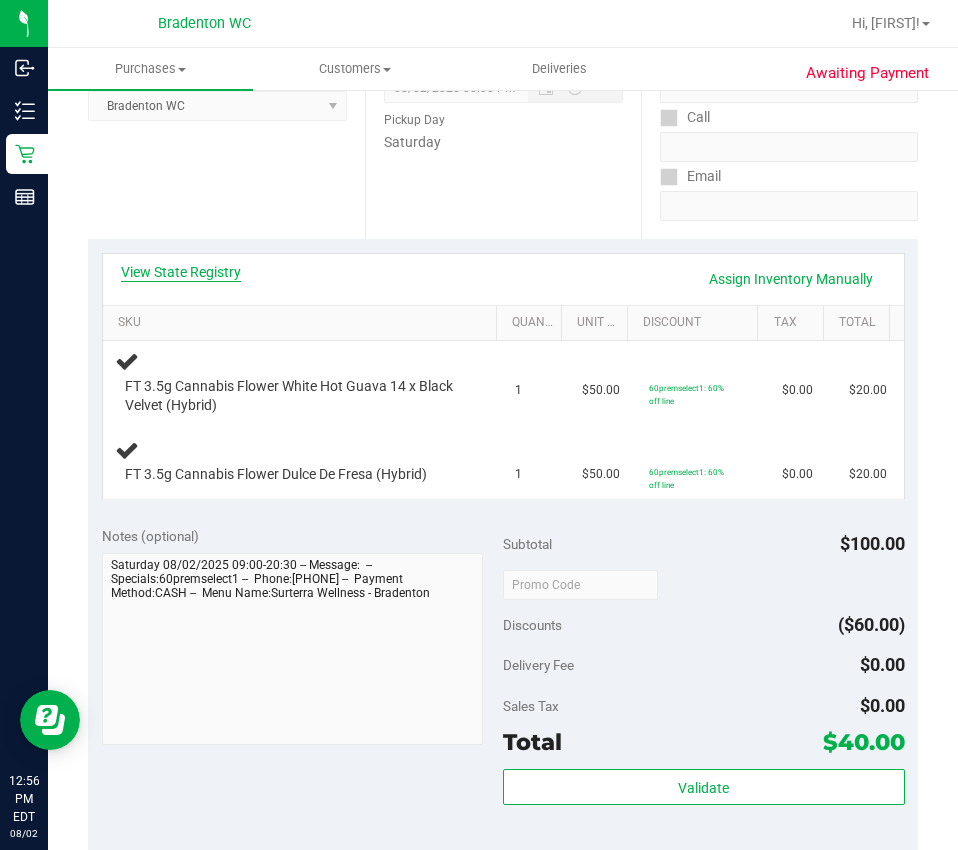 click on "View State Registry" at bounding box center [181, 272] 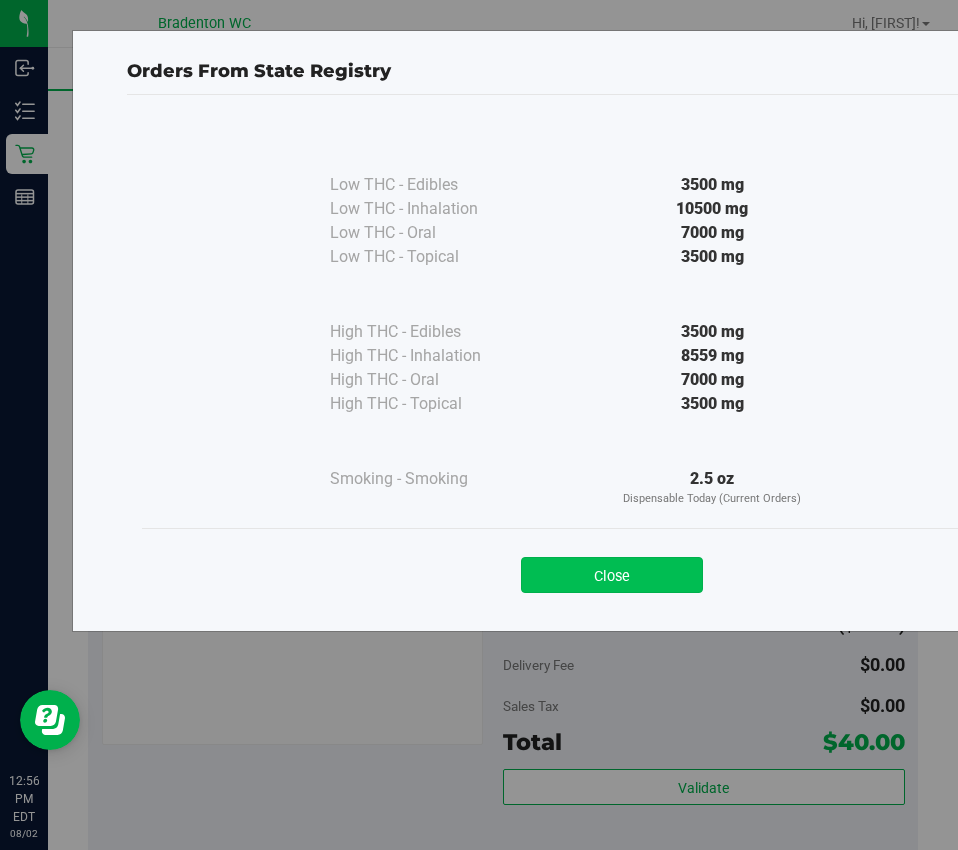 click on "Close" at bounding box center (612, 575) 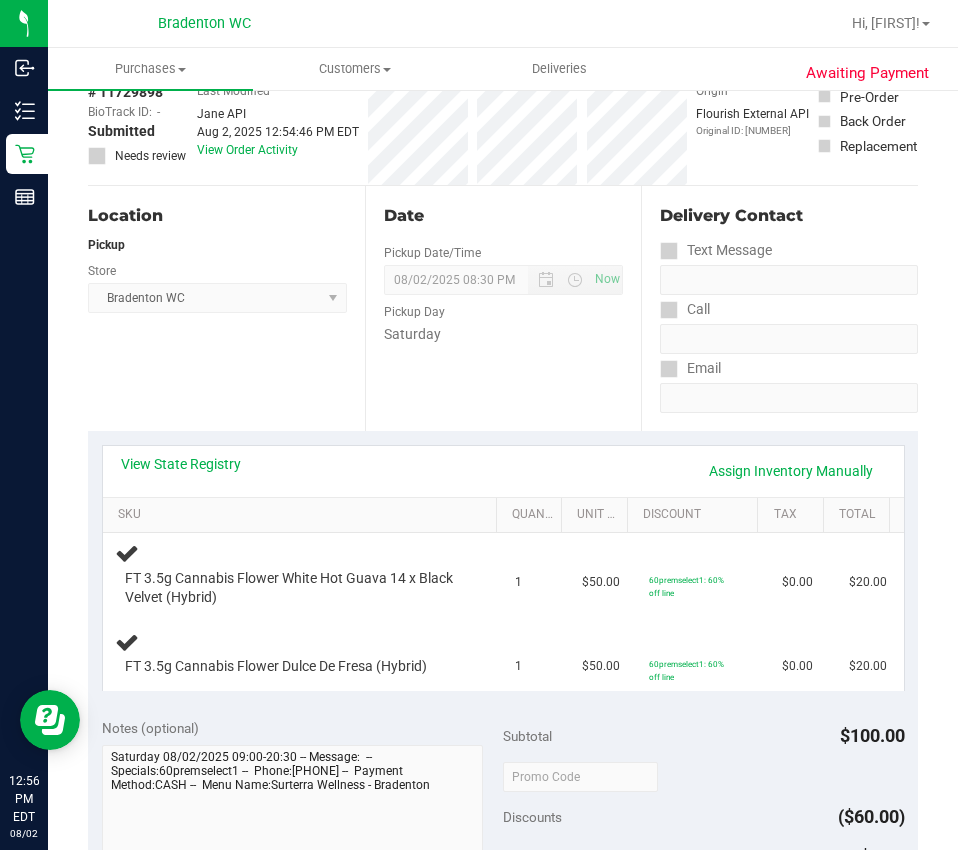 scroll, scrollTop: 200, scrollLeft: 0, axis: vertical 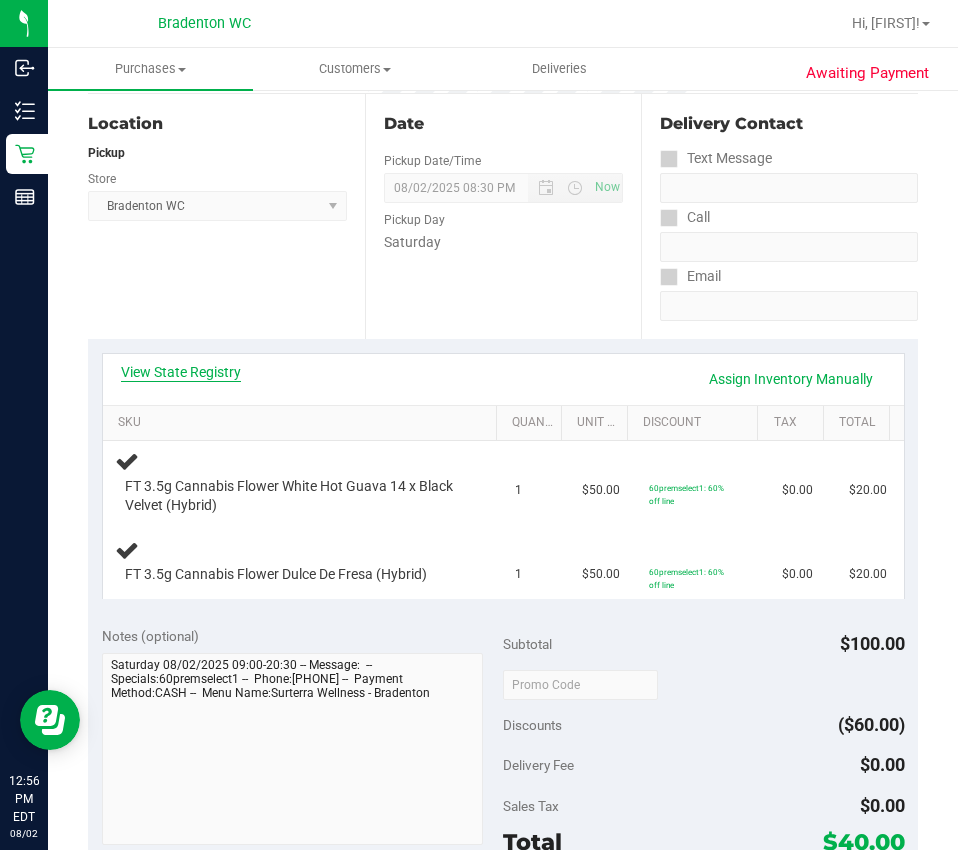 click on "View State Registry" at bounding box center [181, 372] 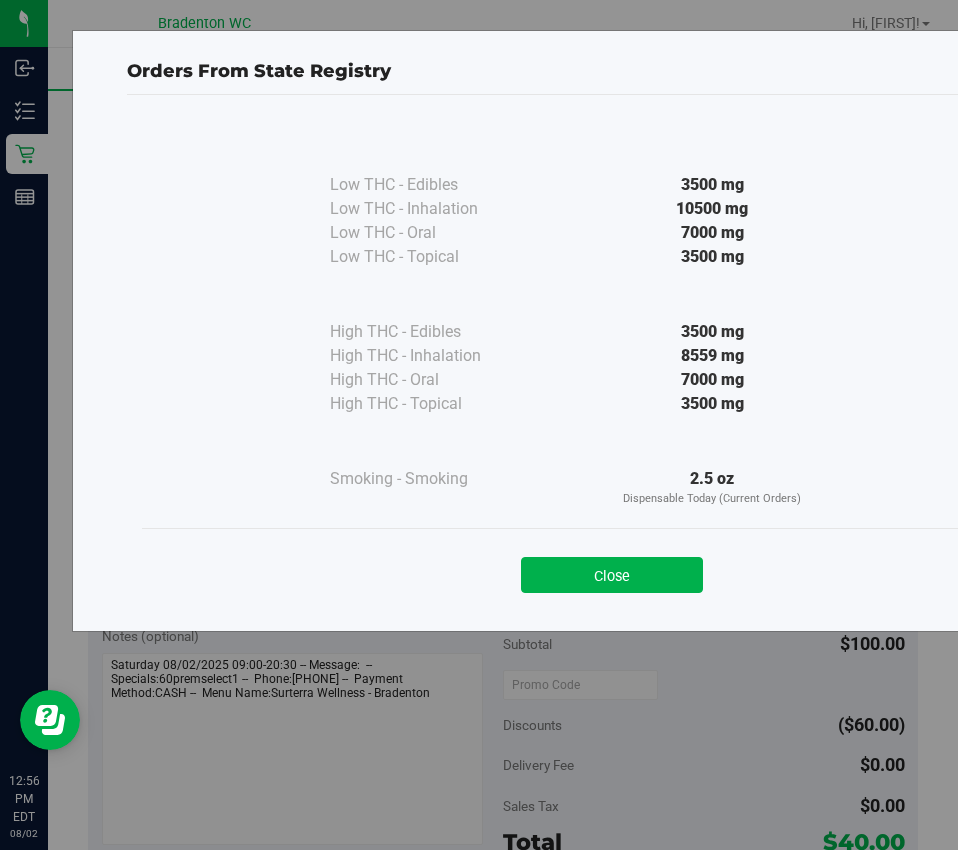 click on "Close" at bounding box center [612, 568] 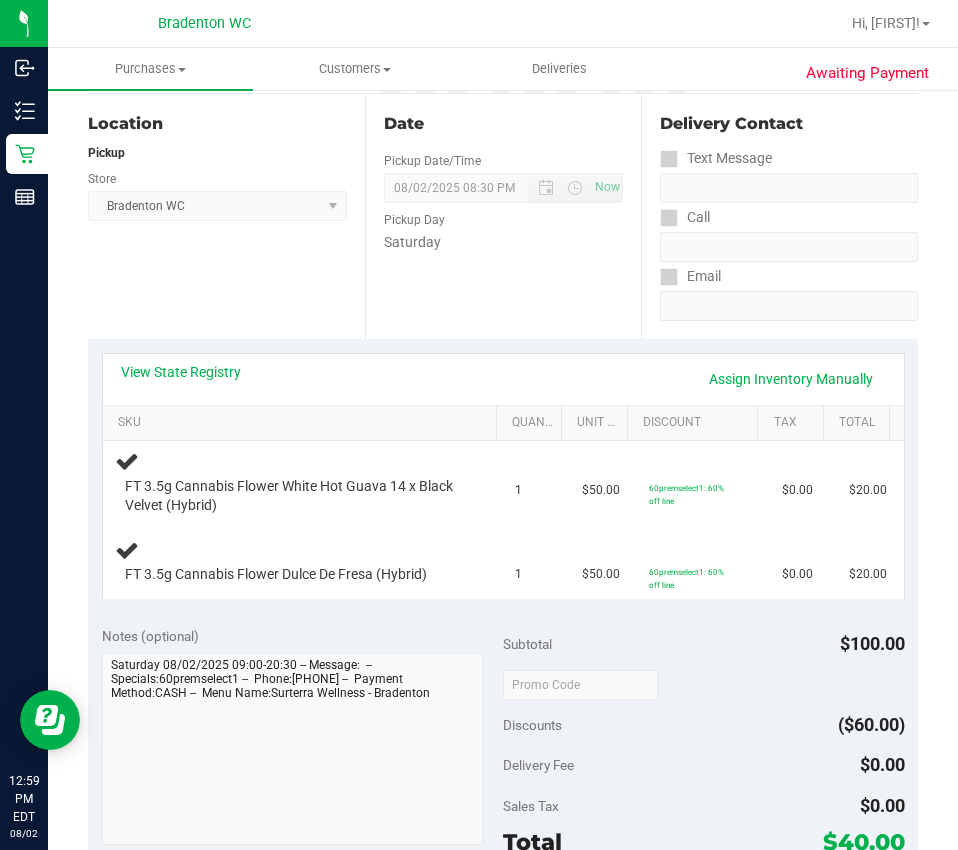 drag, startPoint x: 396, startPoint y: 329, endPoint x: 311, endPoint y: 359, distance: 90.13878 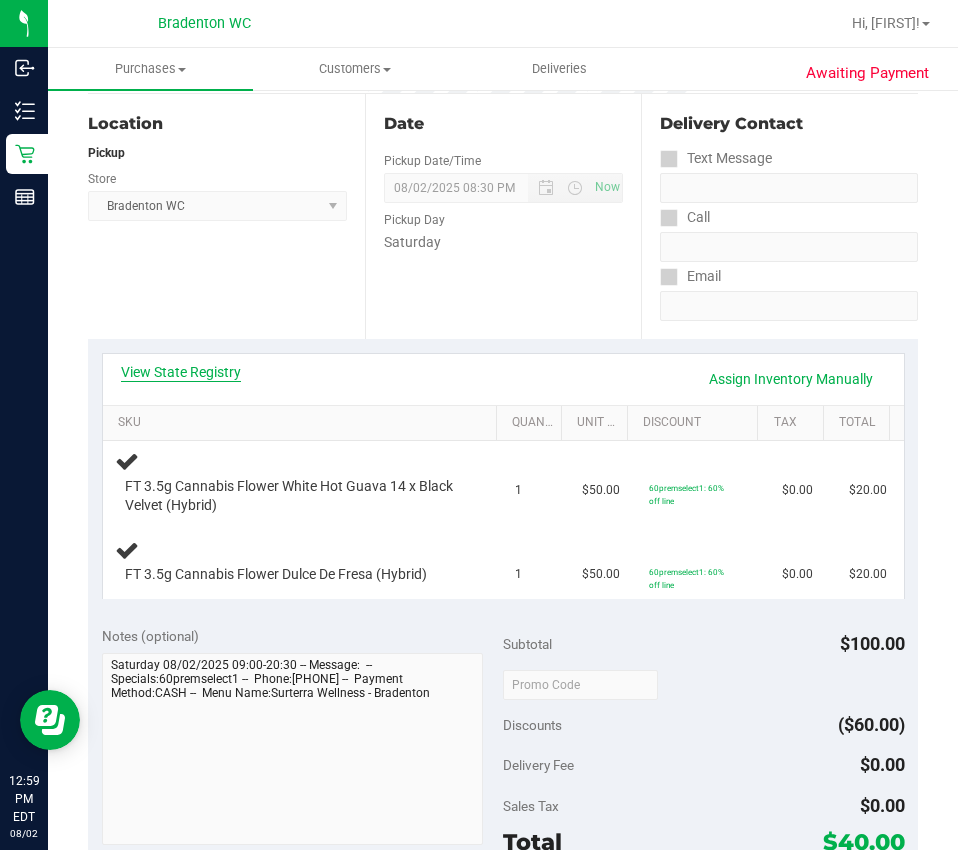 click on "View State Registry" at bounding box center (181, 372) 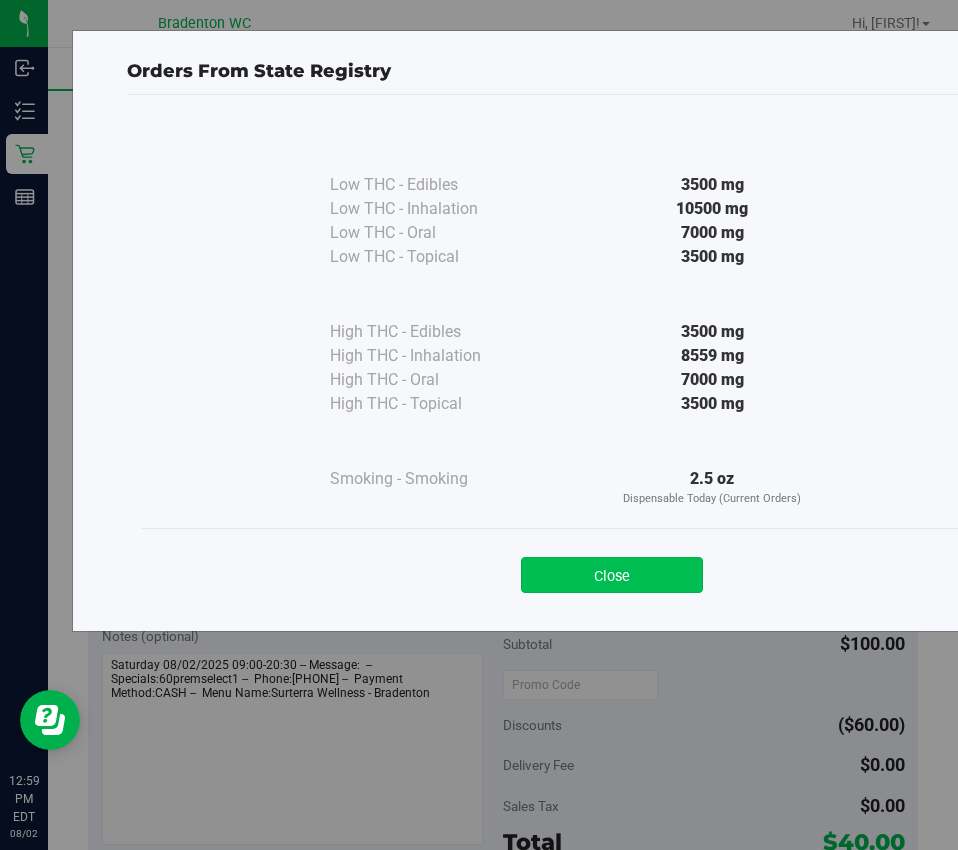 click on "Close" at bounding box center (612, 575) 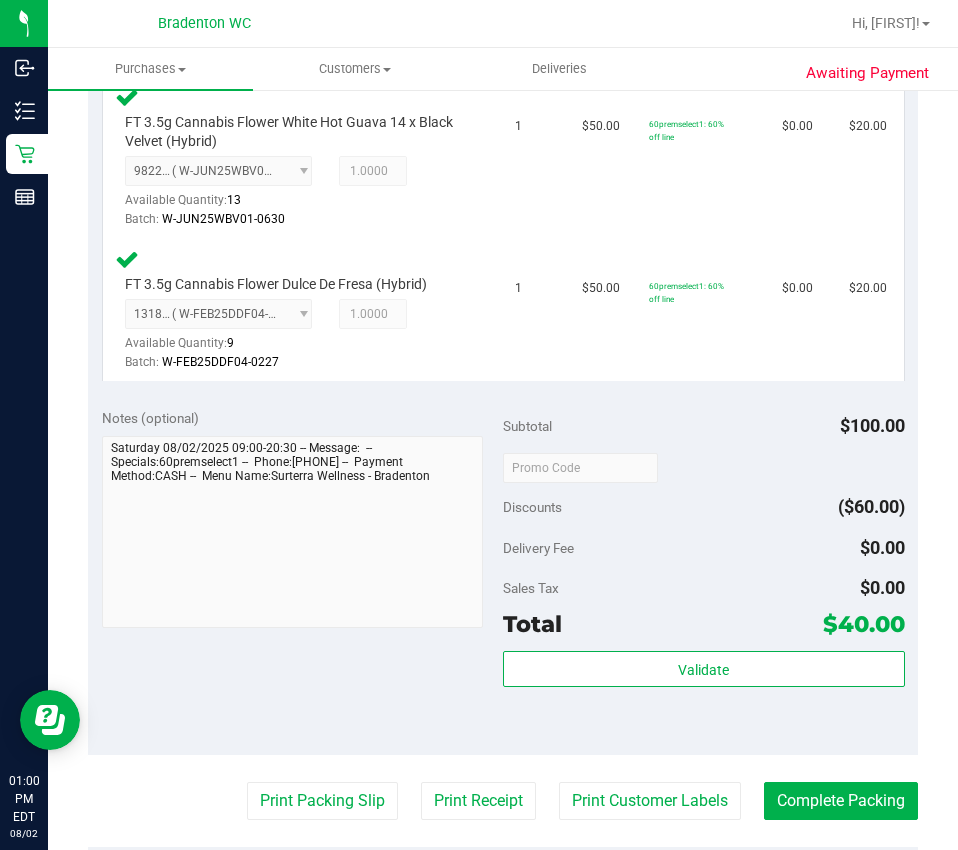 scroll, scrollTop: 615, scrollLeft: 0, axis: vertical 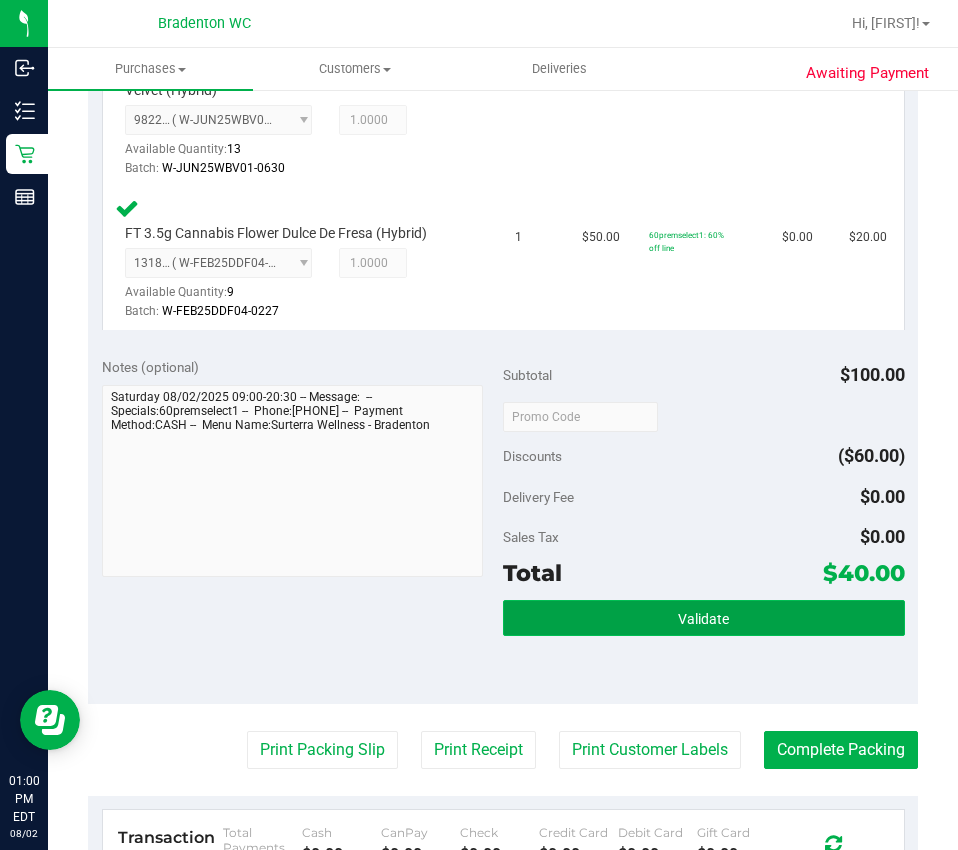 click on "Validate" at bounding box center (704, 618) 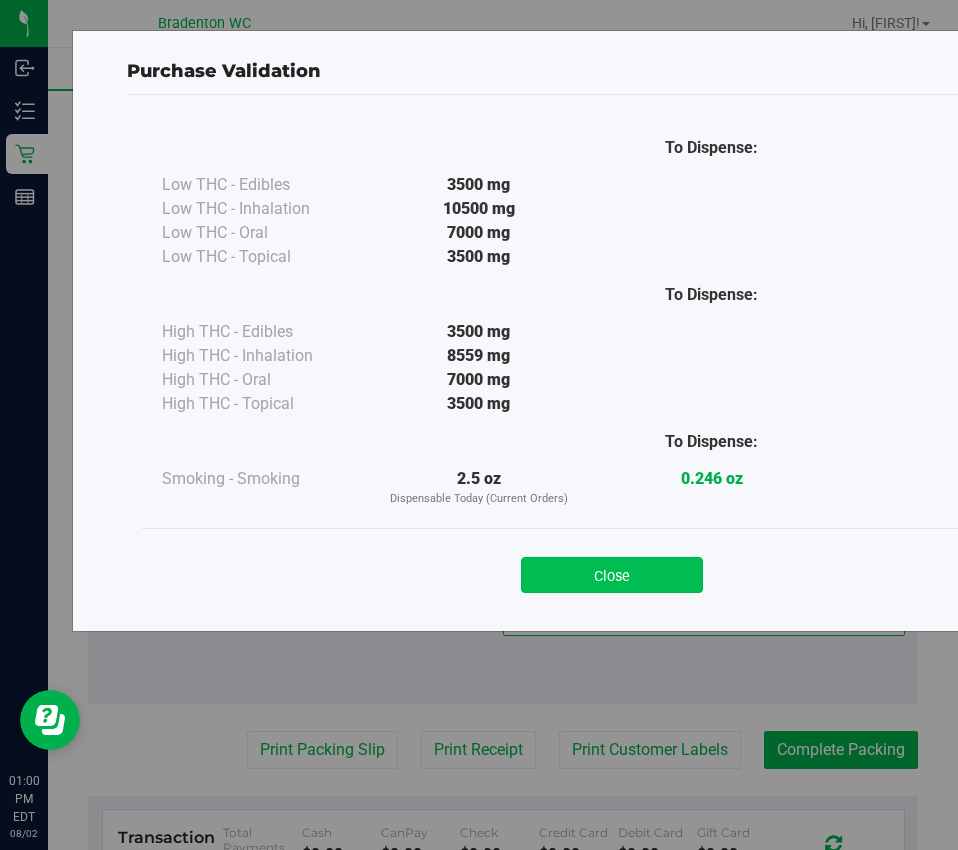 click on "Close" at bounding box center [612, 575] 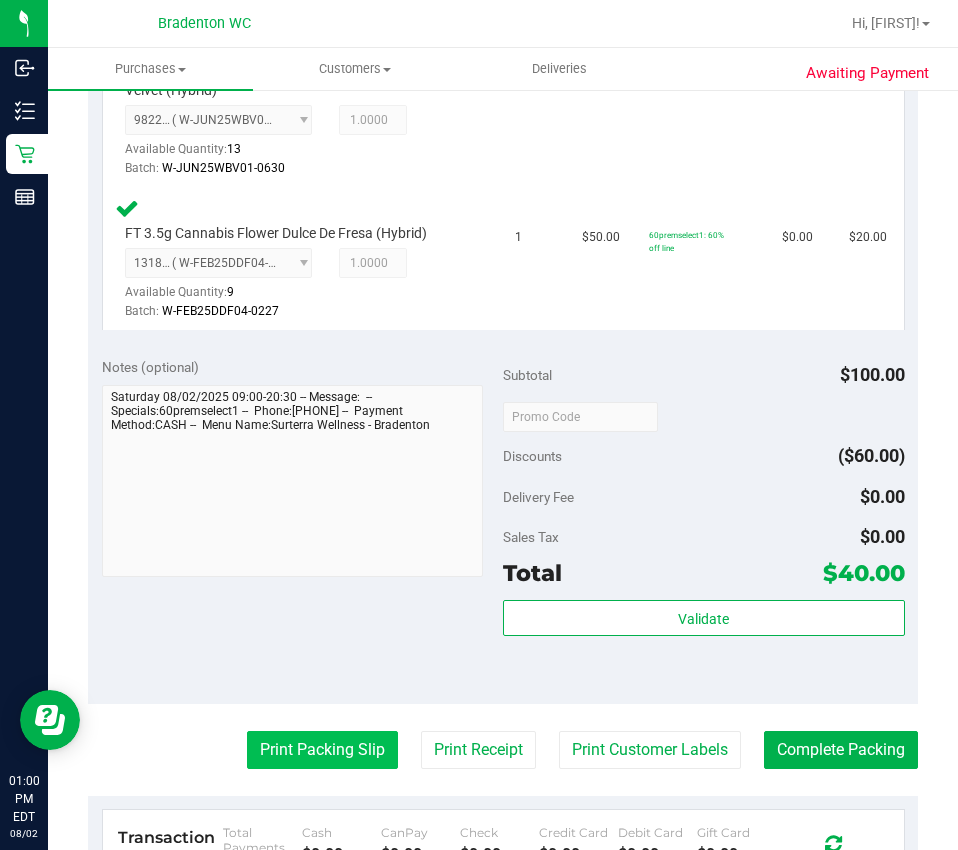 click on "Print Packing Slip" at bounding box center (322, 750) 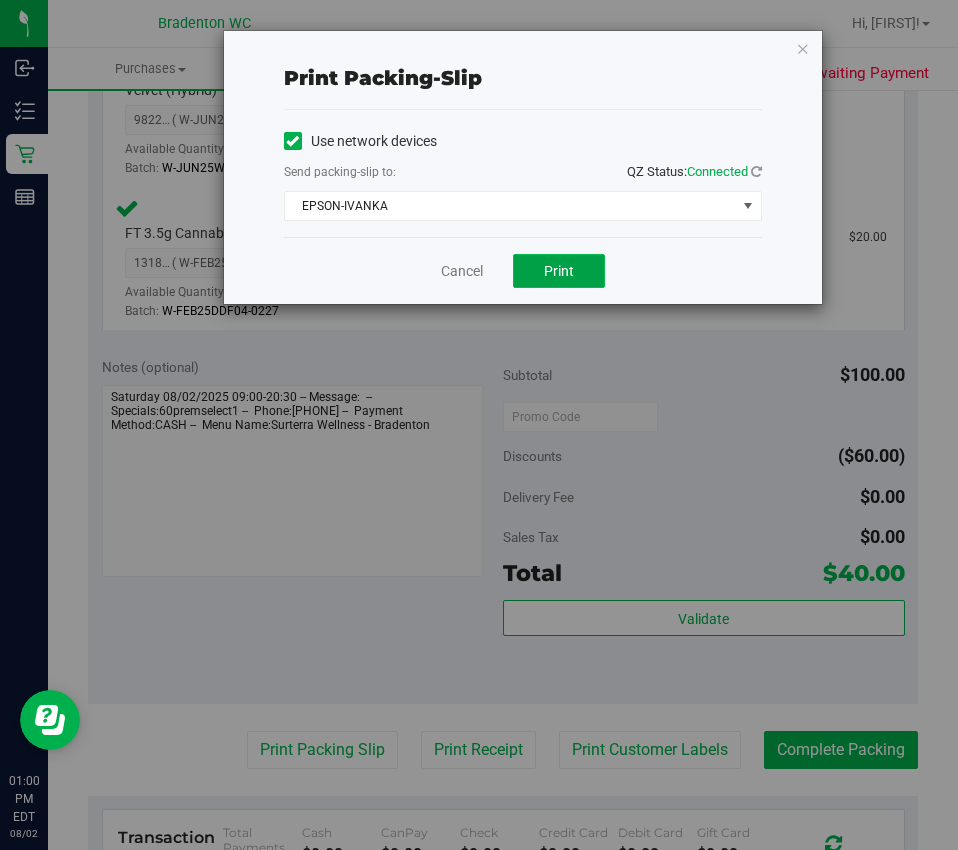 click on "Print" at bounding box center [559, 271] 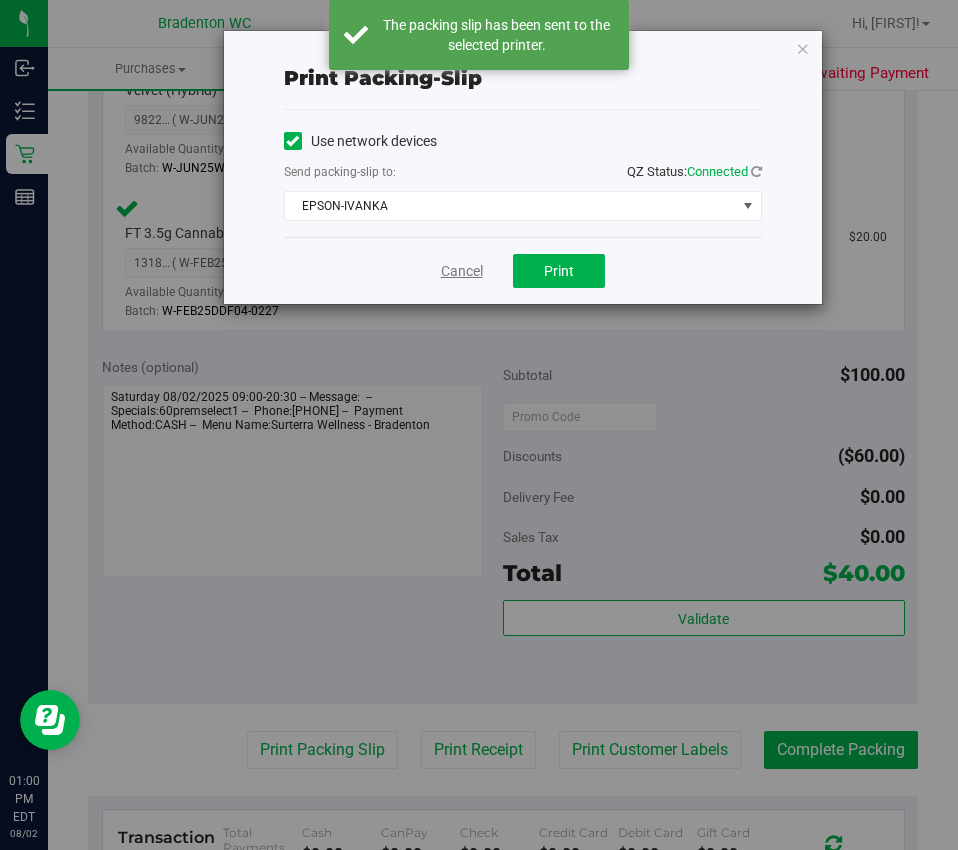 click on "Cancel" at bounding box center (462, 271) 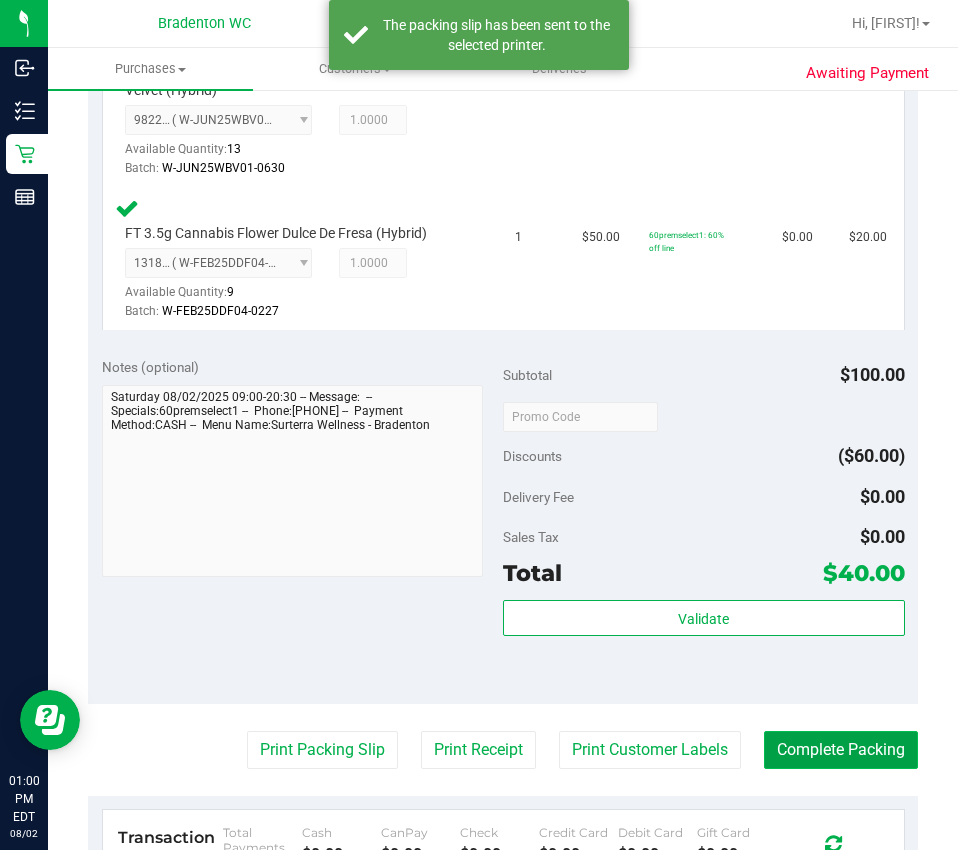 click on "Complete Packing" at bounding box center (841, 750) 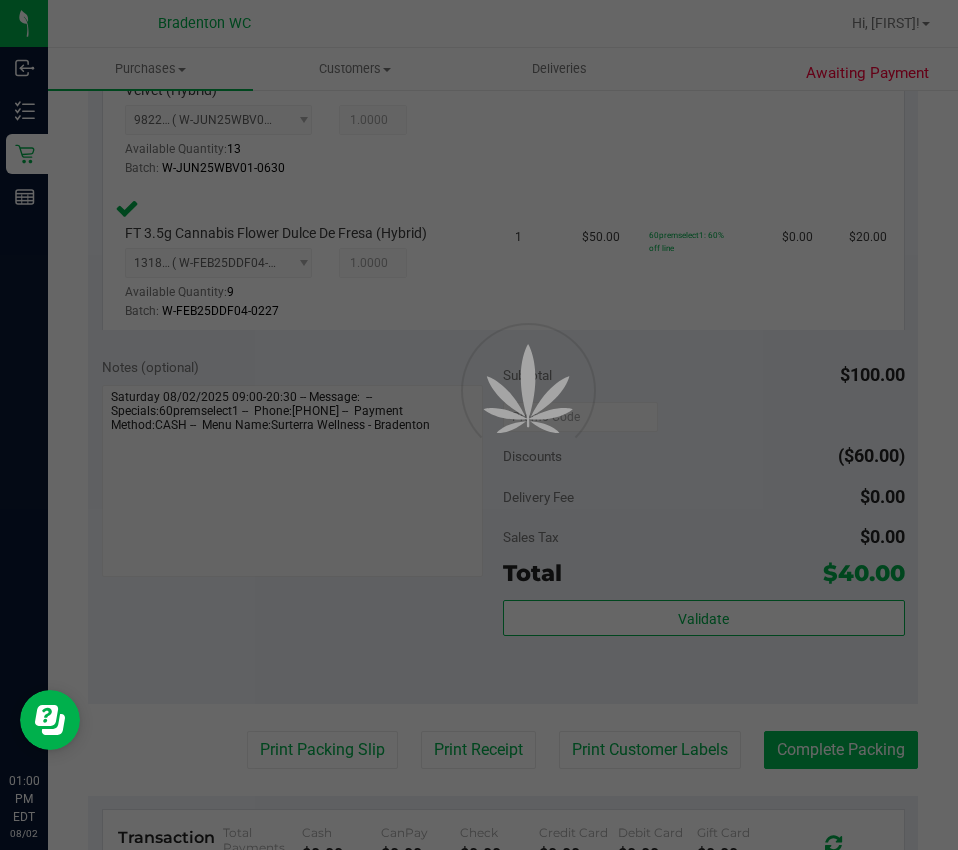 scroll, scrollTop: 0, scrollLeft: 0, axis: both 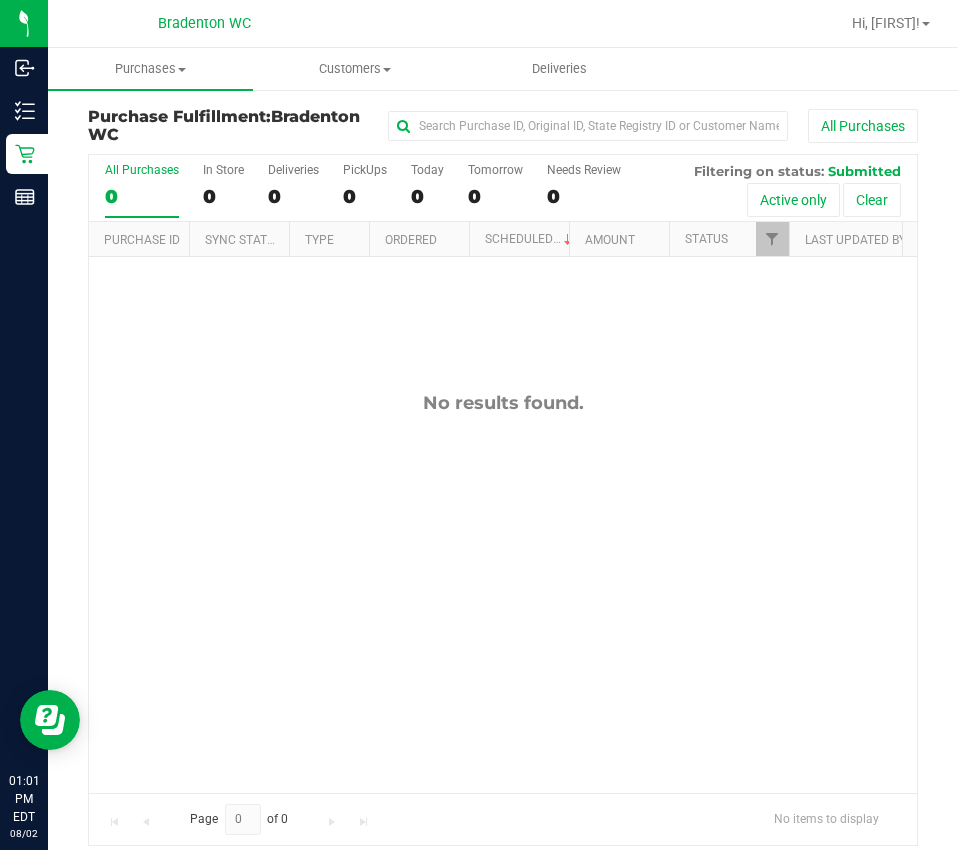 click on "No results found." at bounding box center [503, 592] 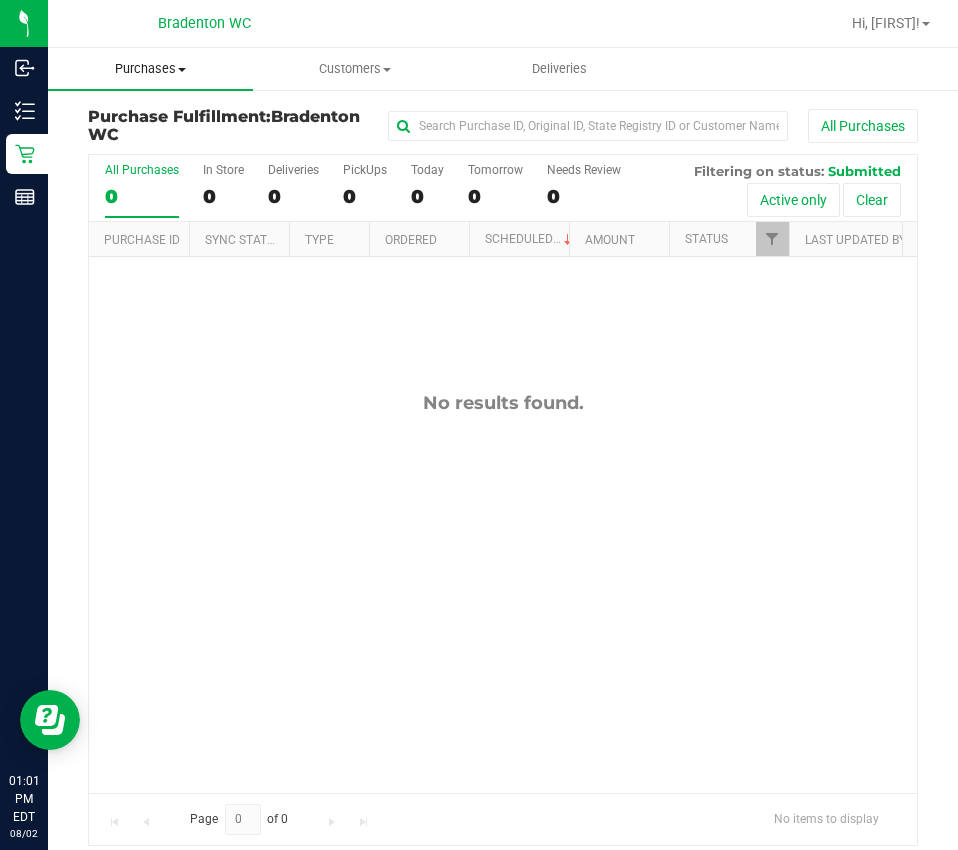 click on "Purchases" at bounding box center (150, 69) 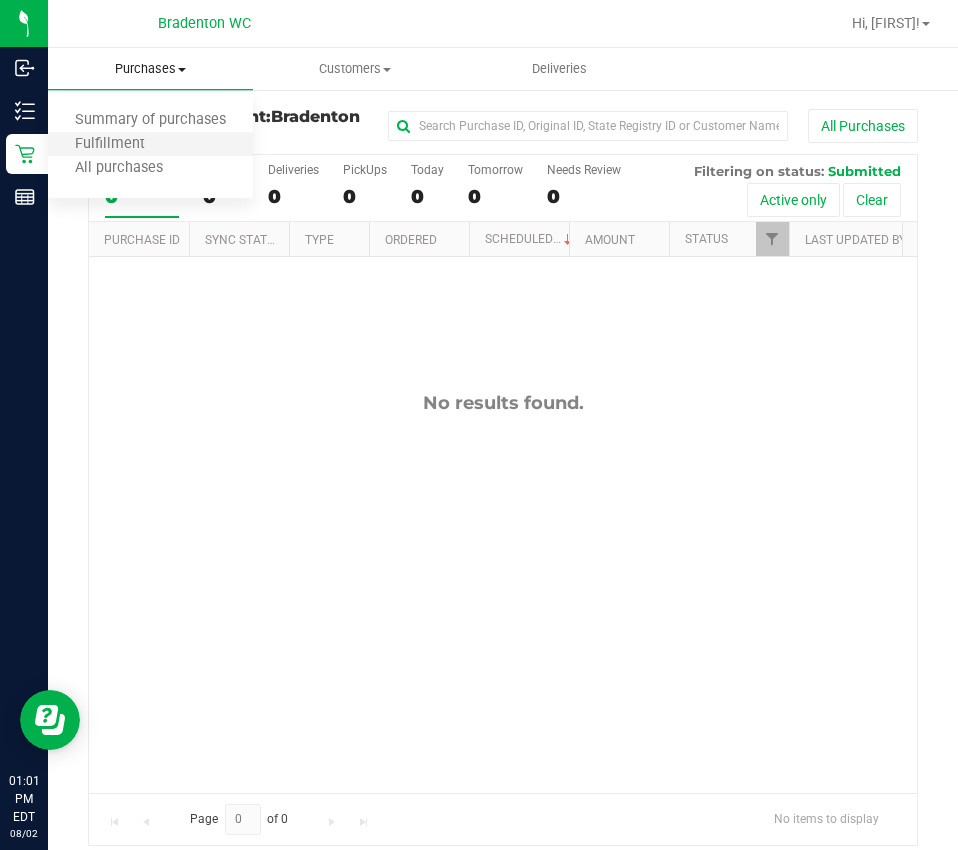click on "Fulfillment" at bounding box center (150, 145) 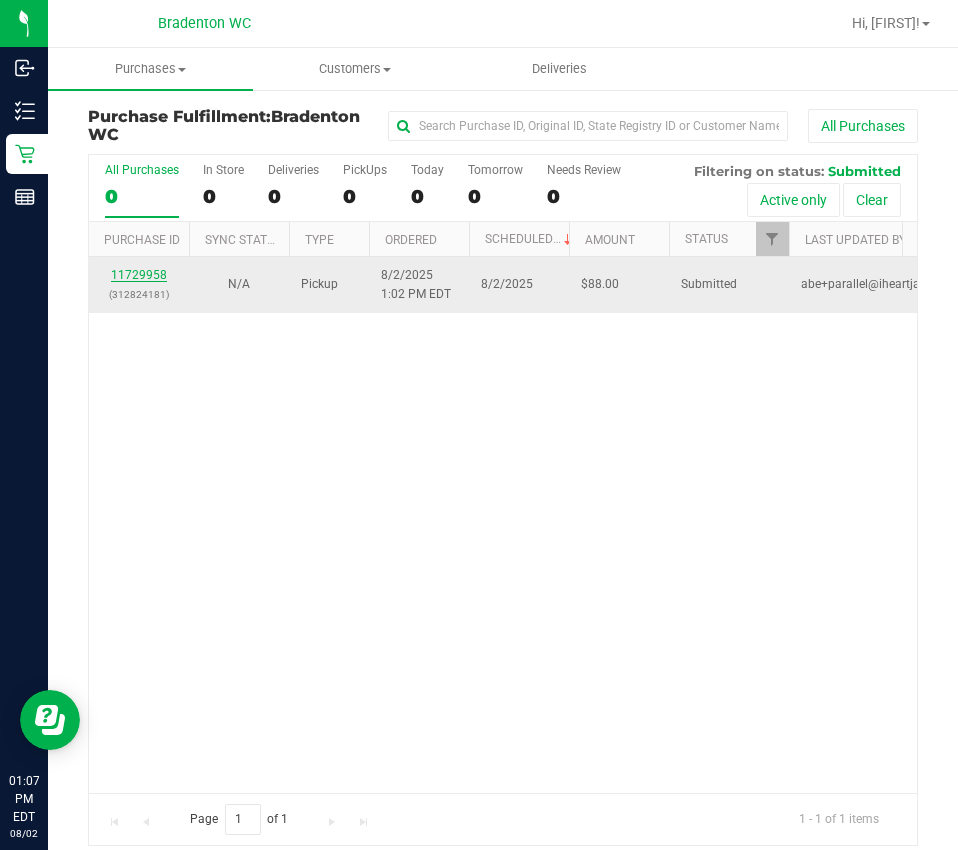 click on "11729958" at bounding box center [139, 275] 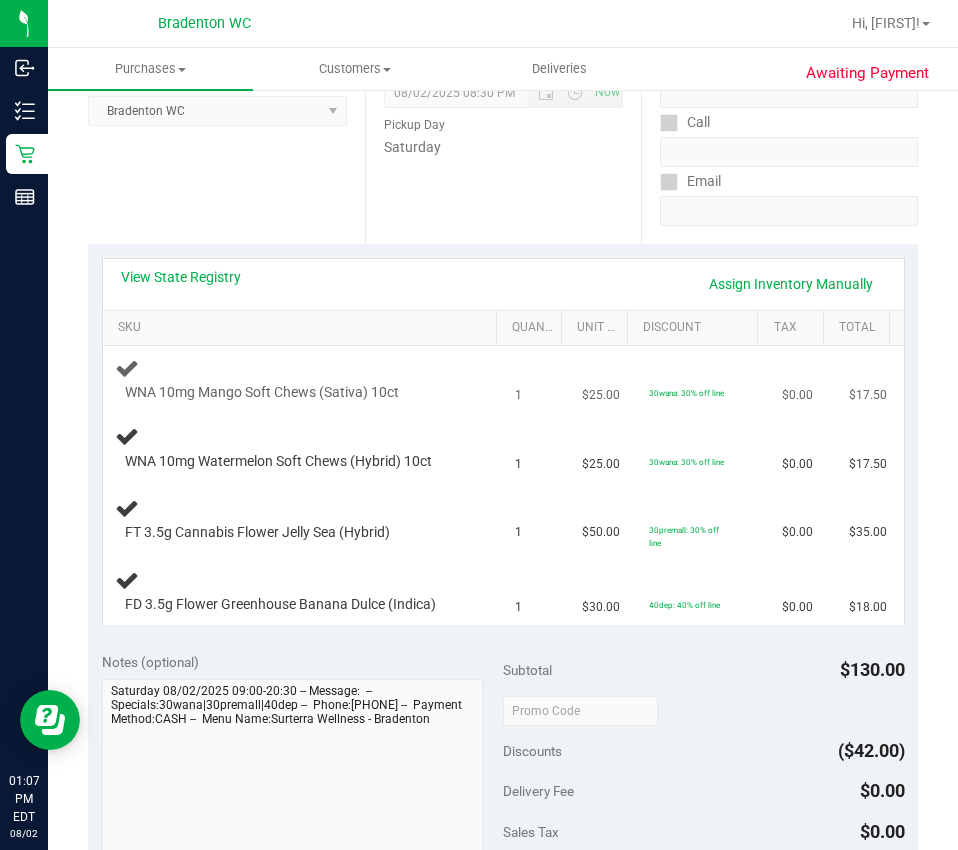 scroll, scrollTop: 300, scrollLeft: 0, axis: vertical 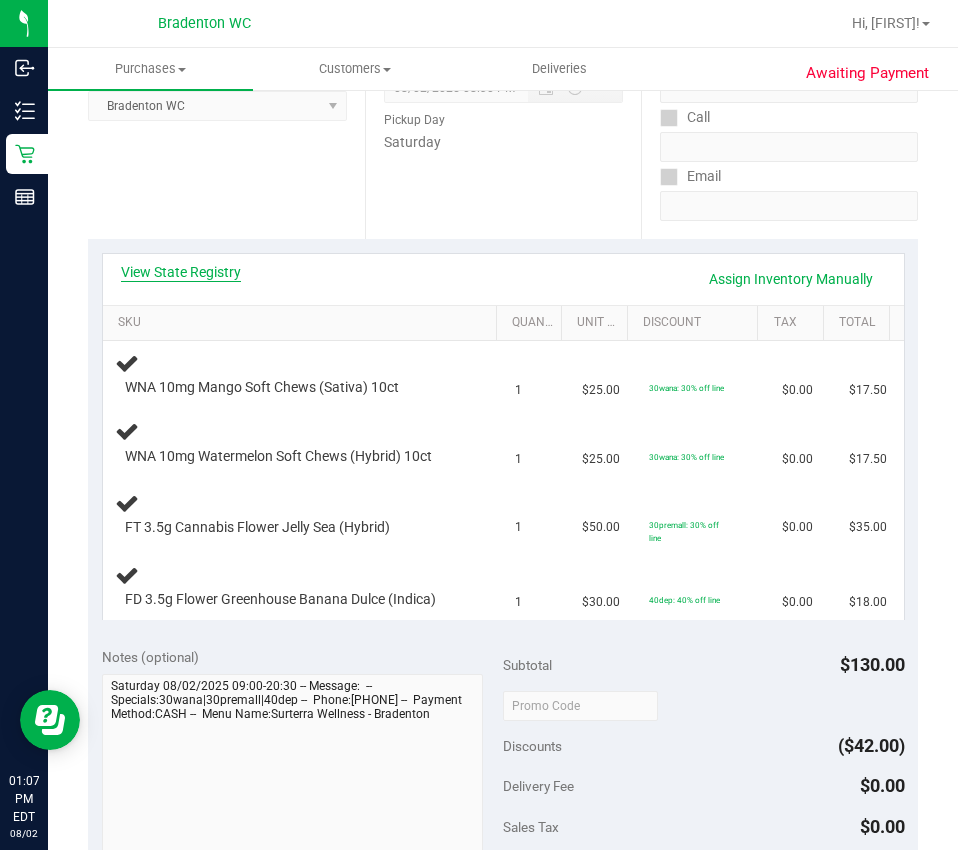 click on "View State Registry" at bounding box center [181, 272] 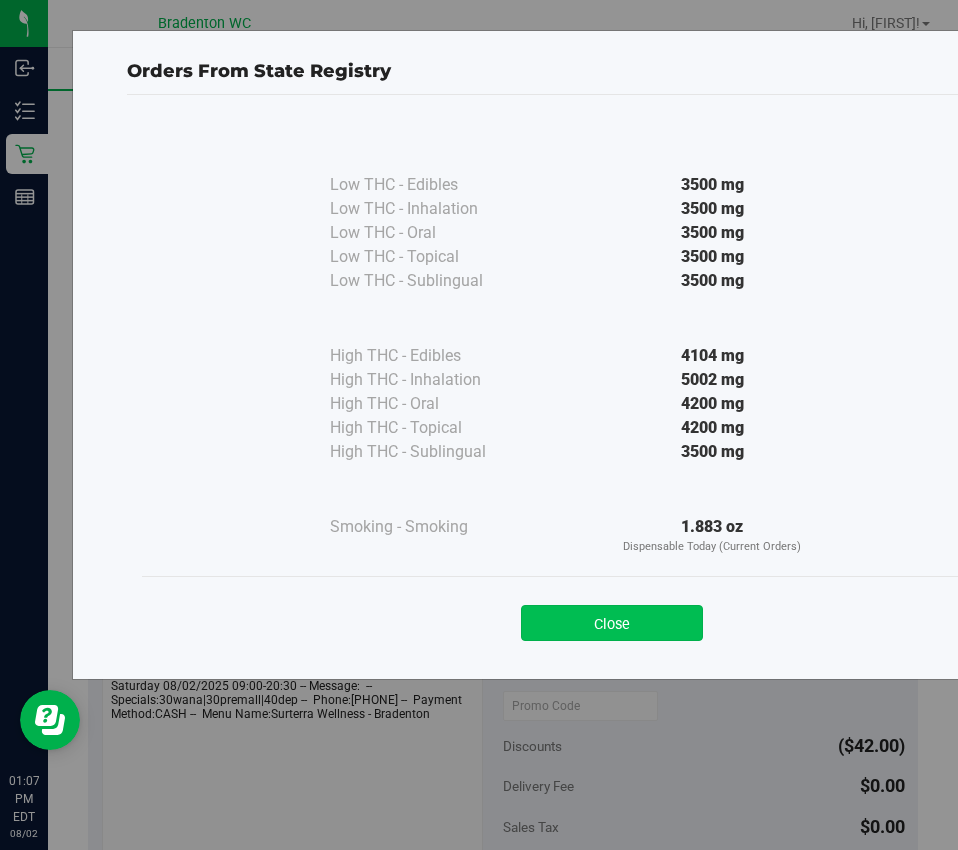 click on "Close" at bounding box center (612, 623) 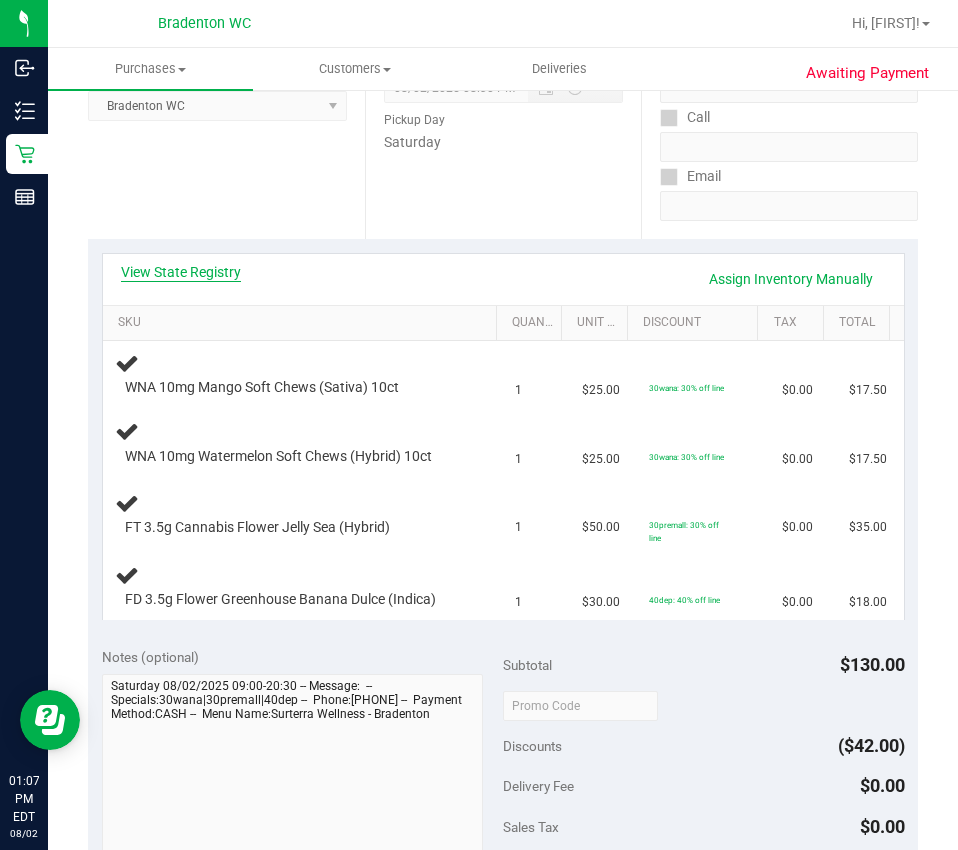 click on "View State Registry" at bounding box center [181, 272] 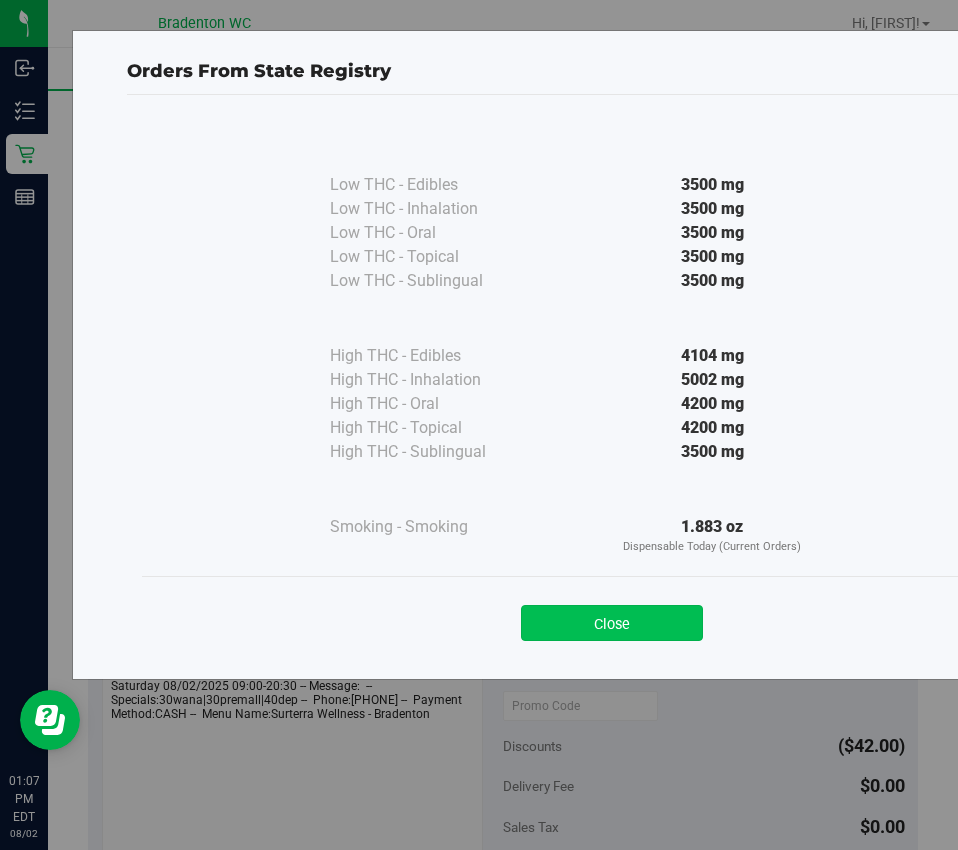 click on "Close" at bounding box center [612, 623] 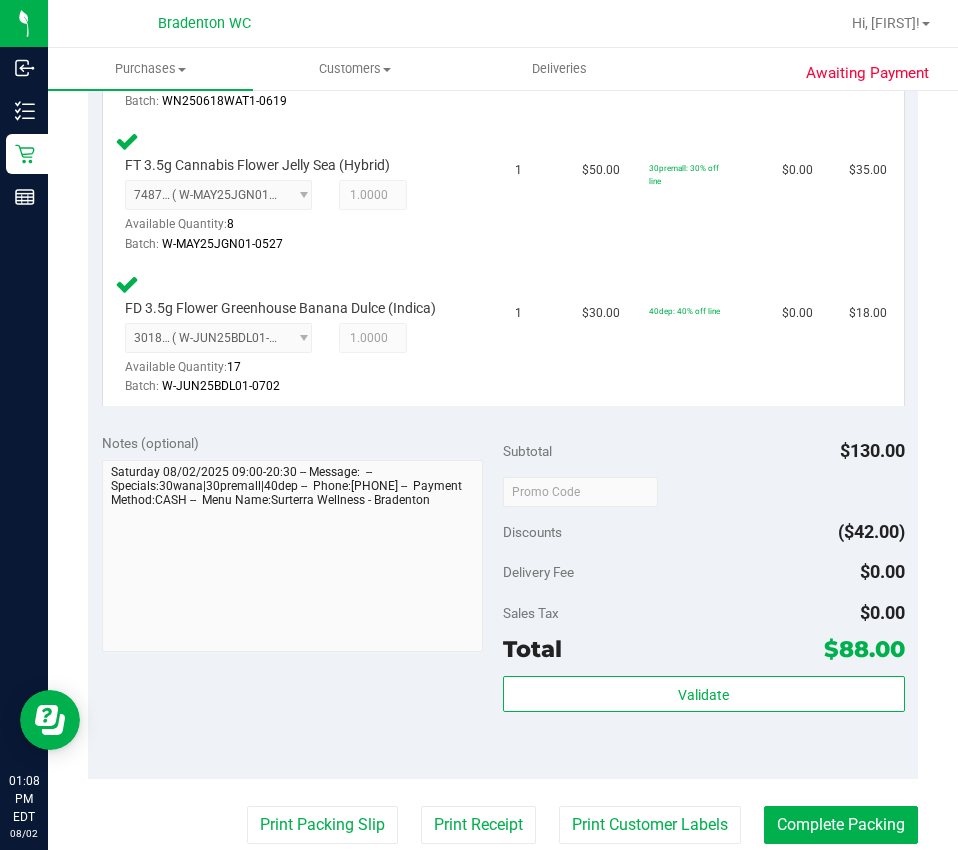 scroll, scrollTop: 869, scrollLeft: 0, axis: vertical 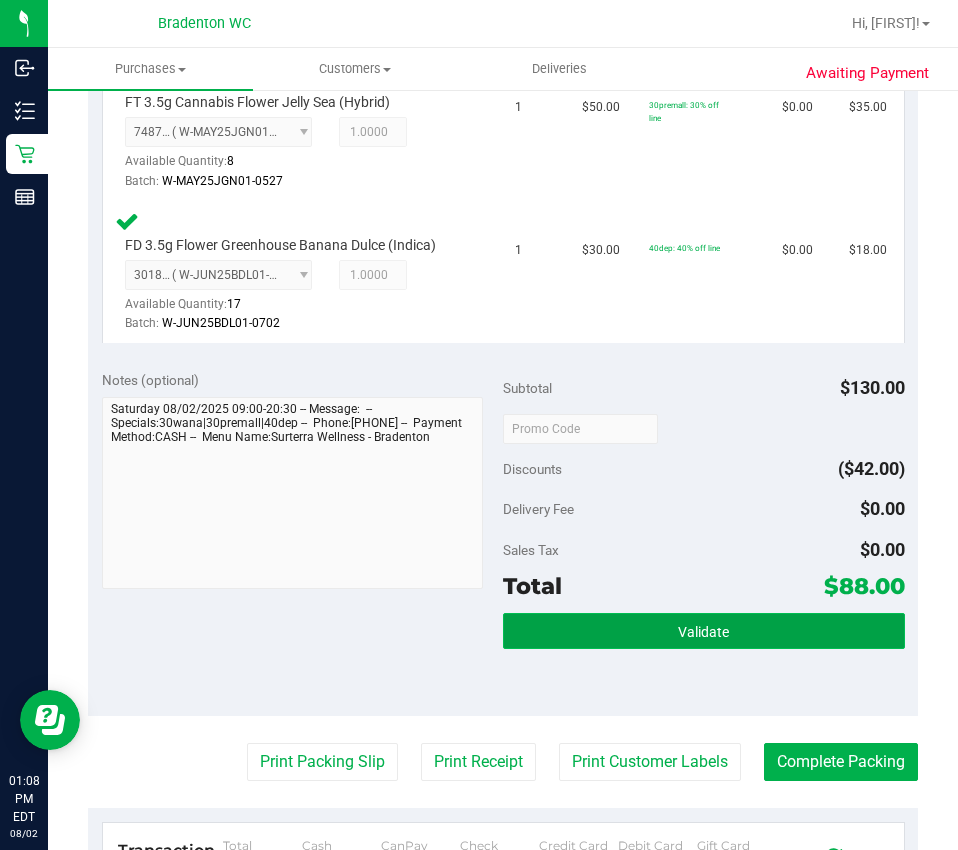click on "Validate" at bounding box center (704, 631) 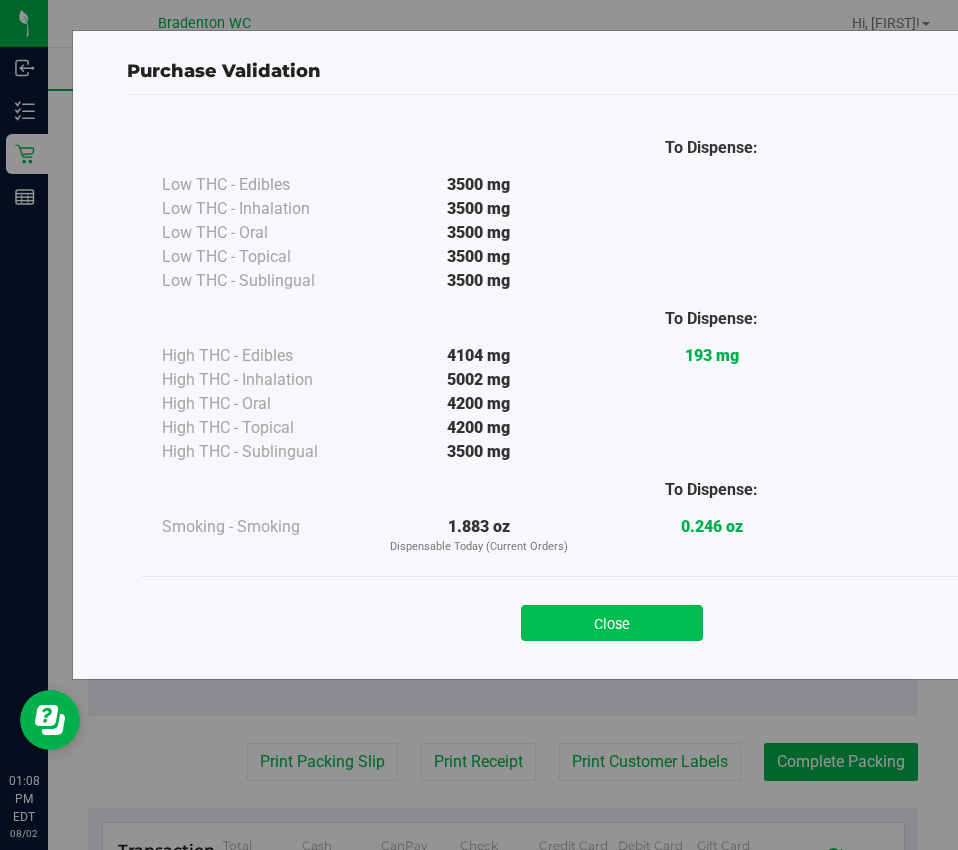 click on "Close" at bounding box center [612, 623] 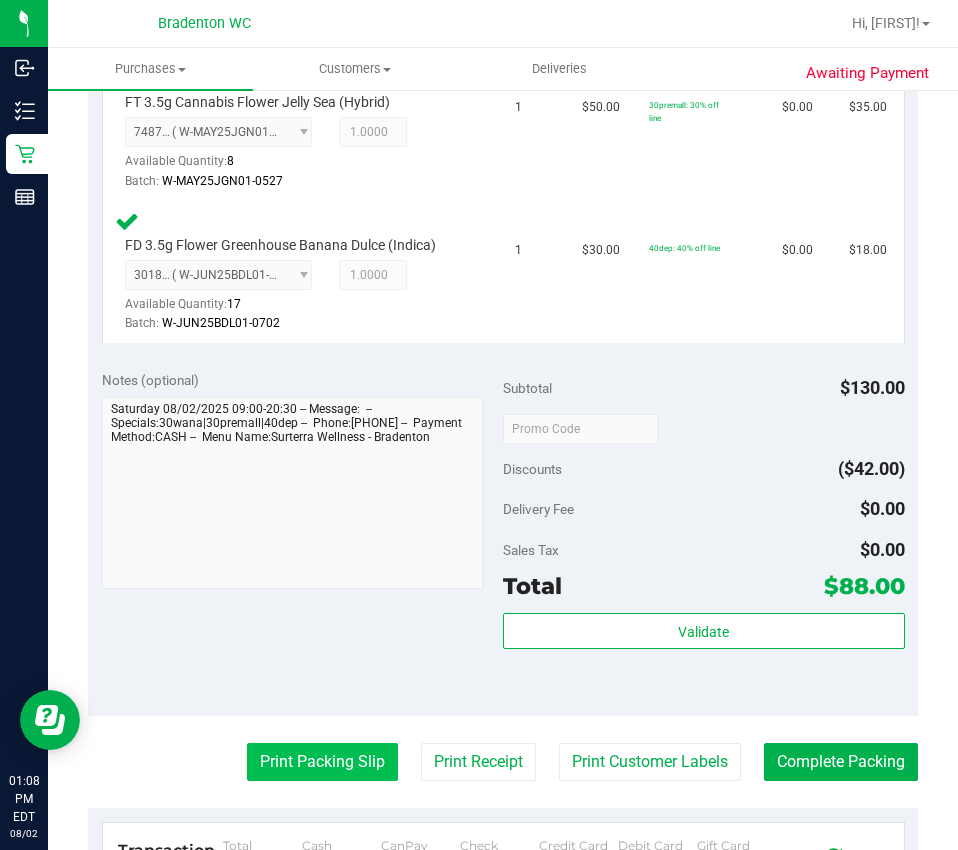 click on "Print Packing Slip" at bounding box center (322, 762) 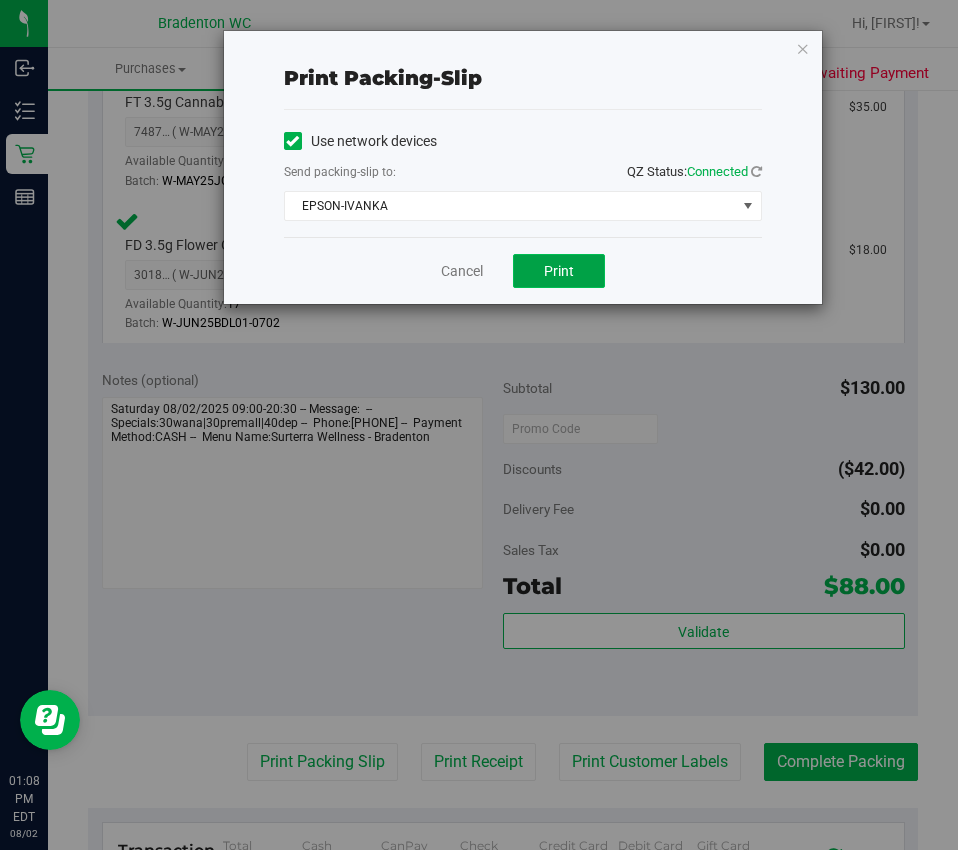 click on "Print" at bounding box center (559, 271) 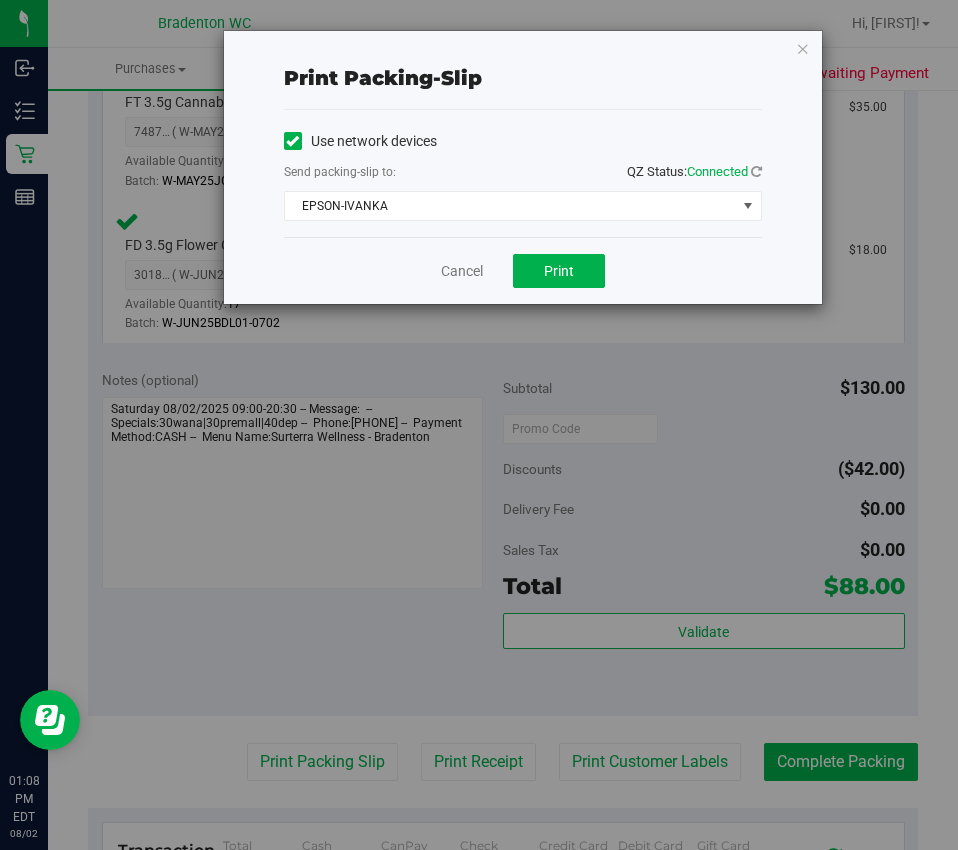 click on "Cancel
Print" at bounding box center (523, 270) 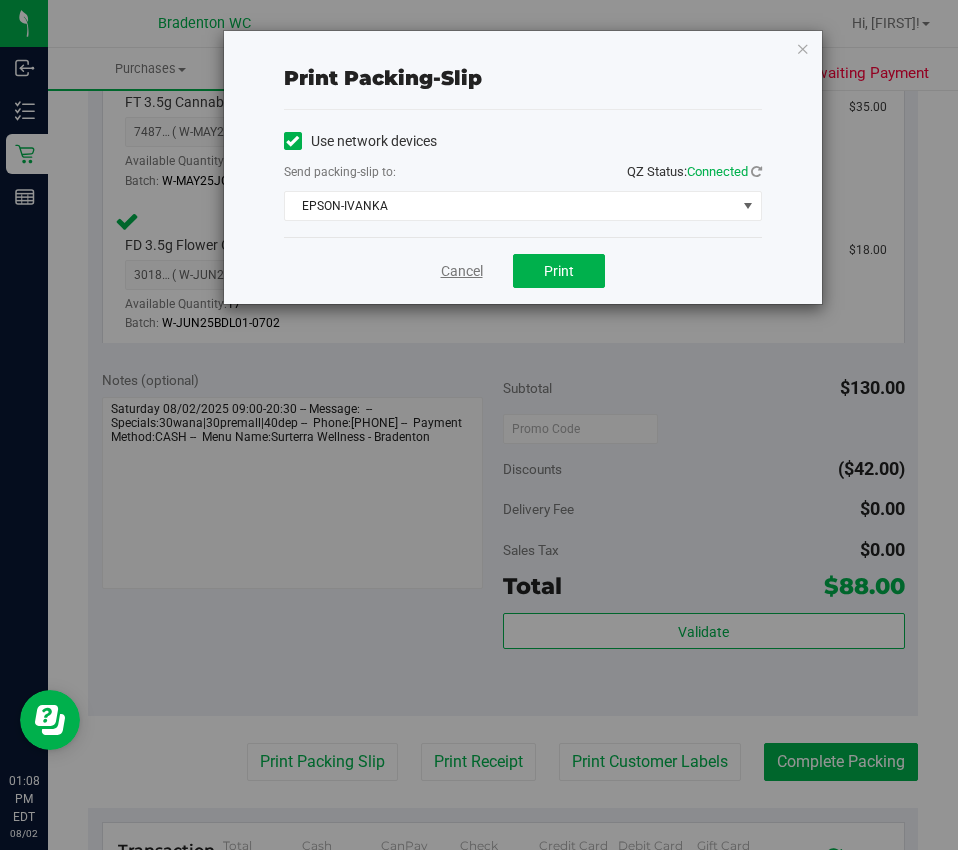 click on "Cancel" at bounding box center [462, 271] 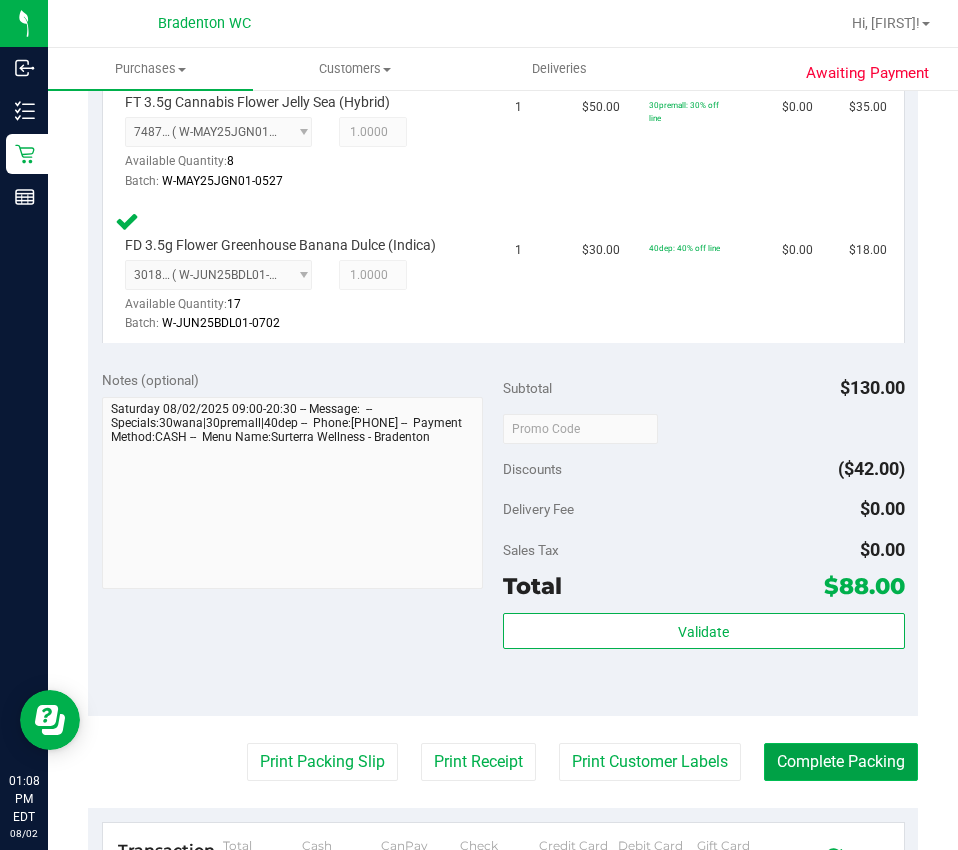 click on "Complete Packing" at bounding box center [841, 762] 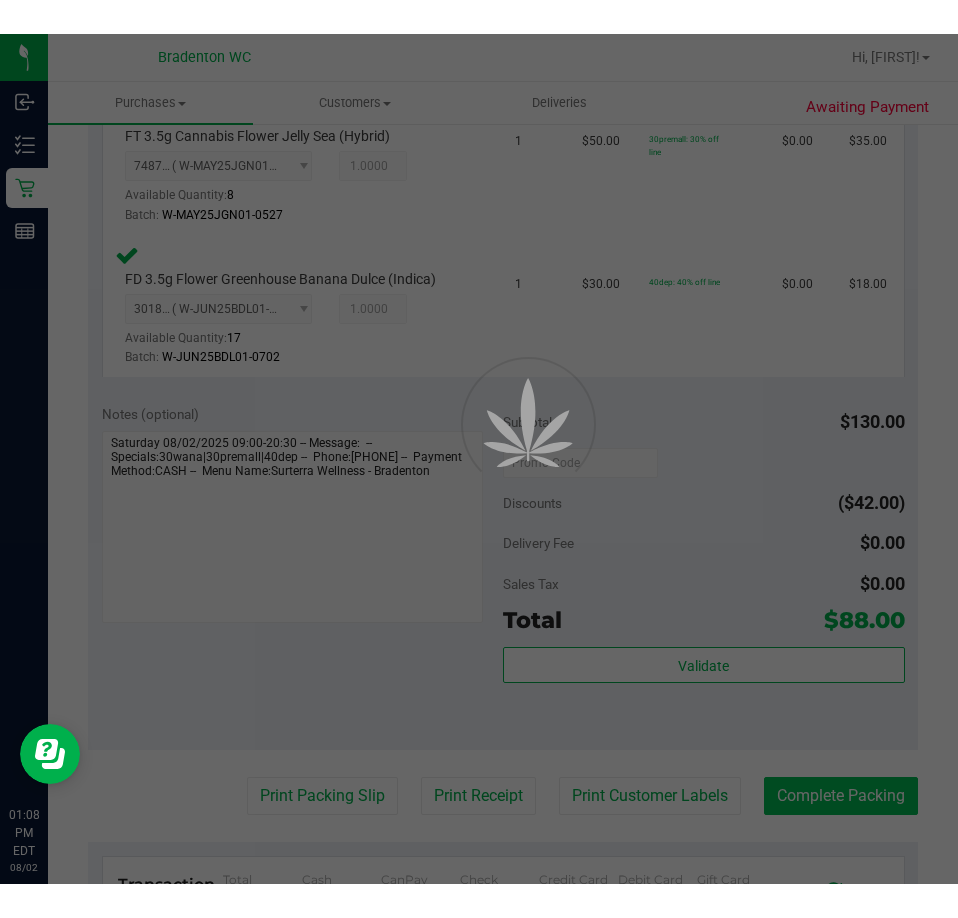 scroll, scrollTop: 0, scrollLeft: 0, axis: both 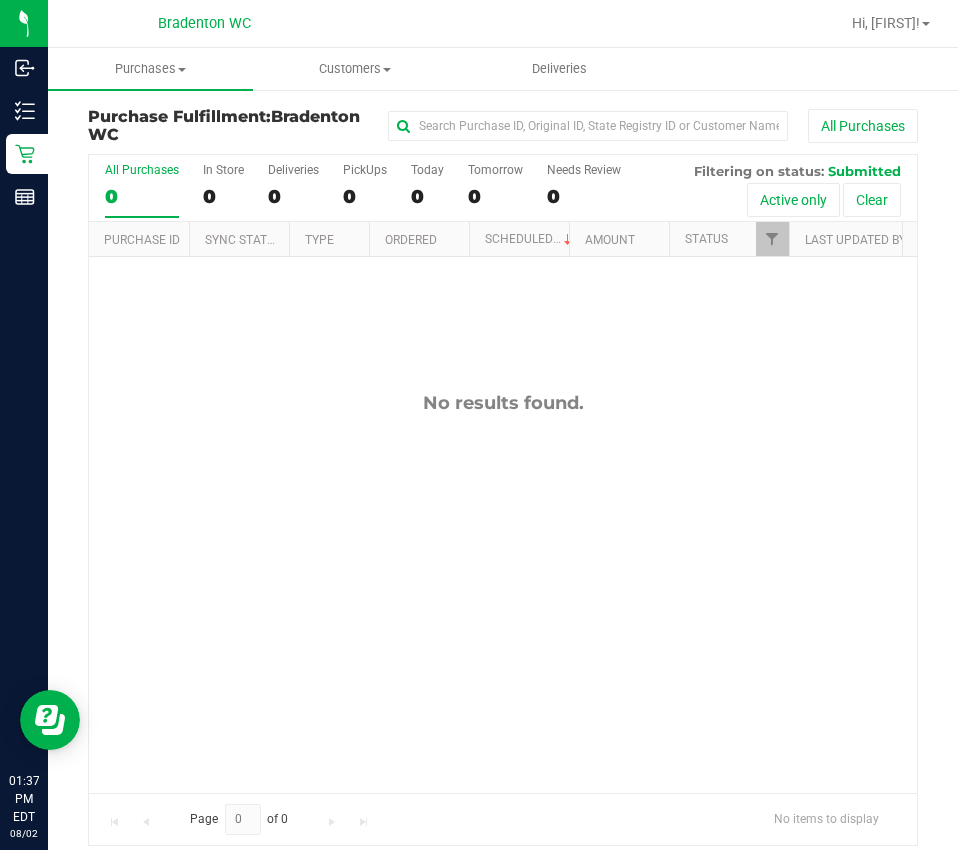 drag, startPoint x: 580, startPoint y: 416, endPoint x: 559, endPoint y: 406, distance: 23.259407 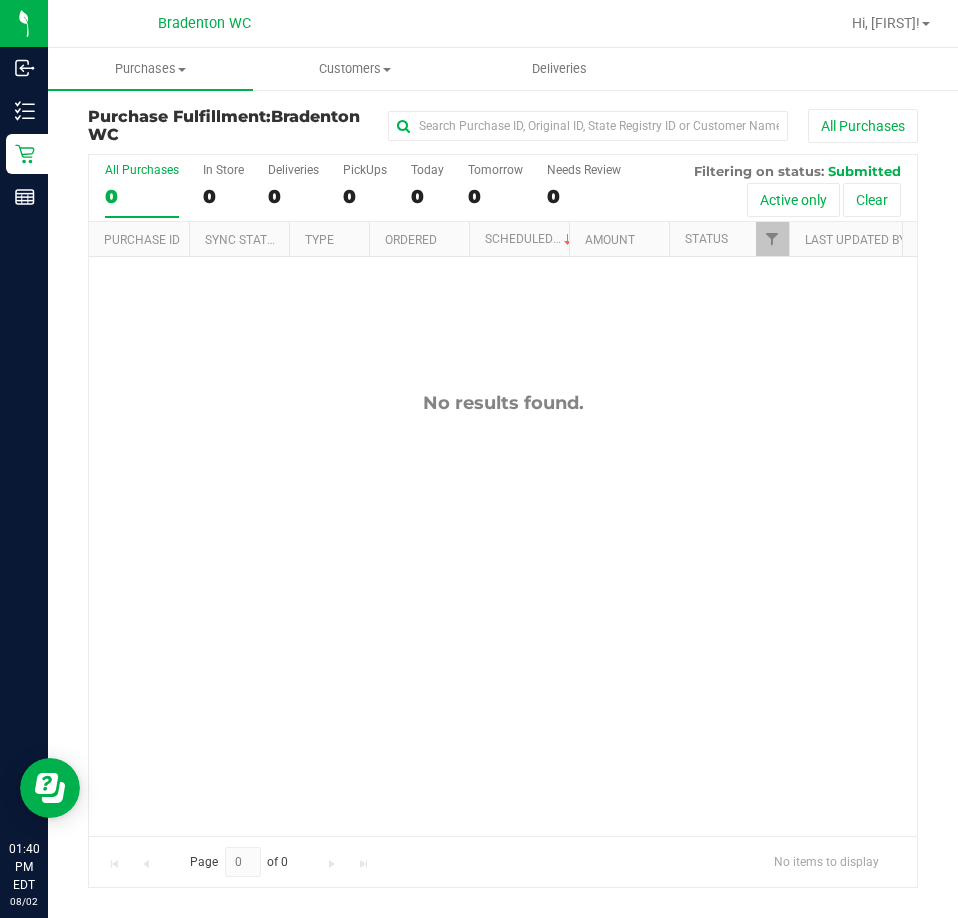 click on "No results found." at bounding box center (503, 613) 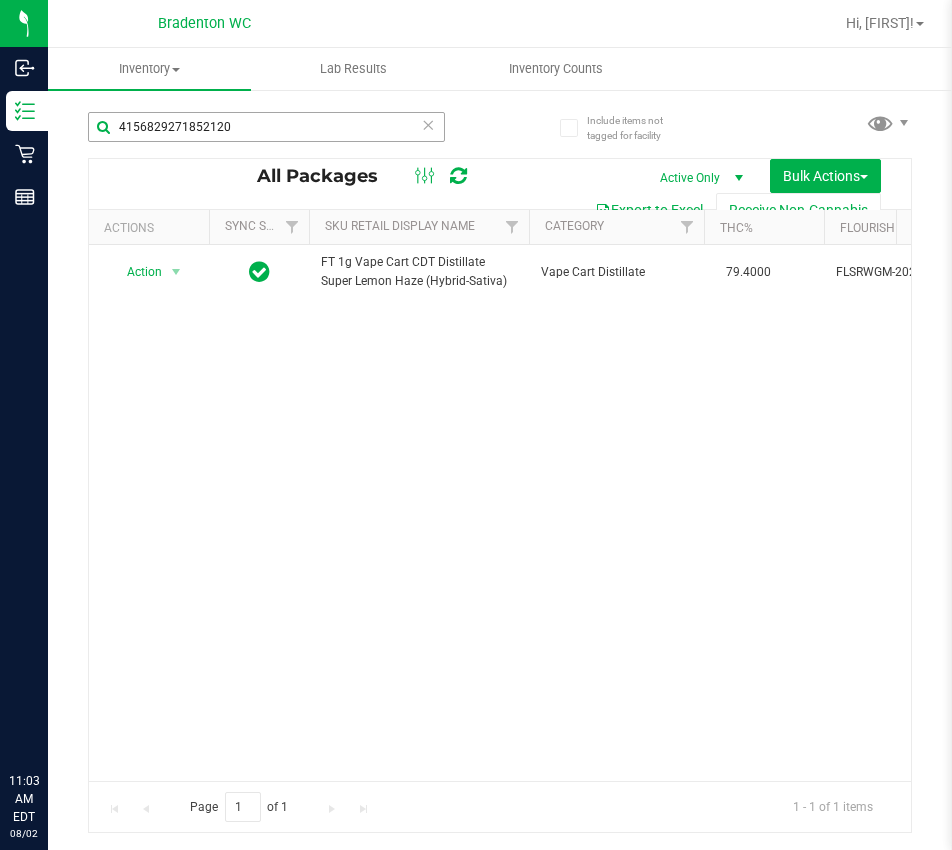 scroll, scrollTop: 0, scrollLeft: 0, axis: both 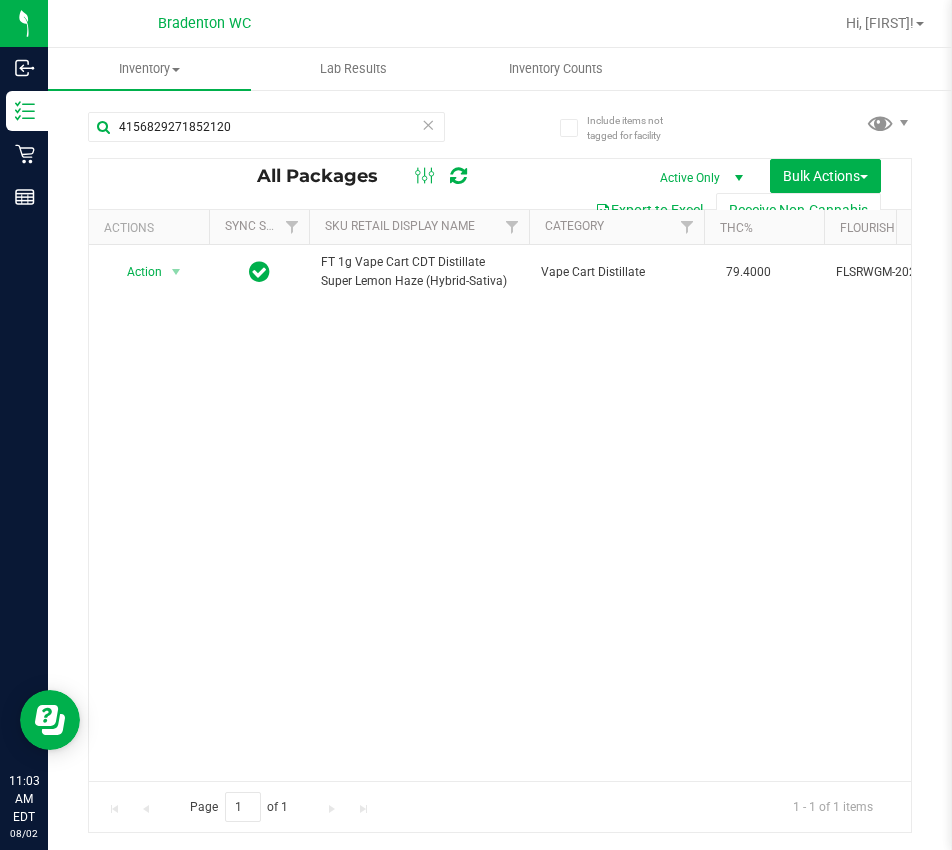 click at bounding box center [429, 124] 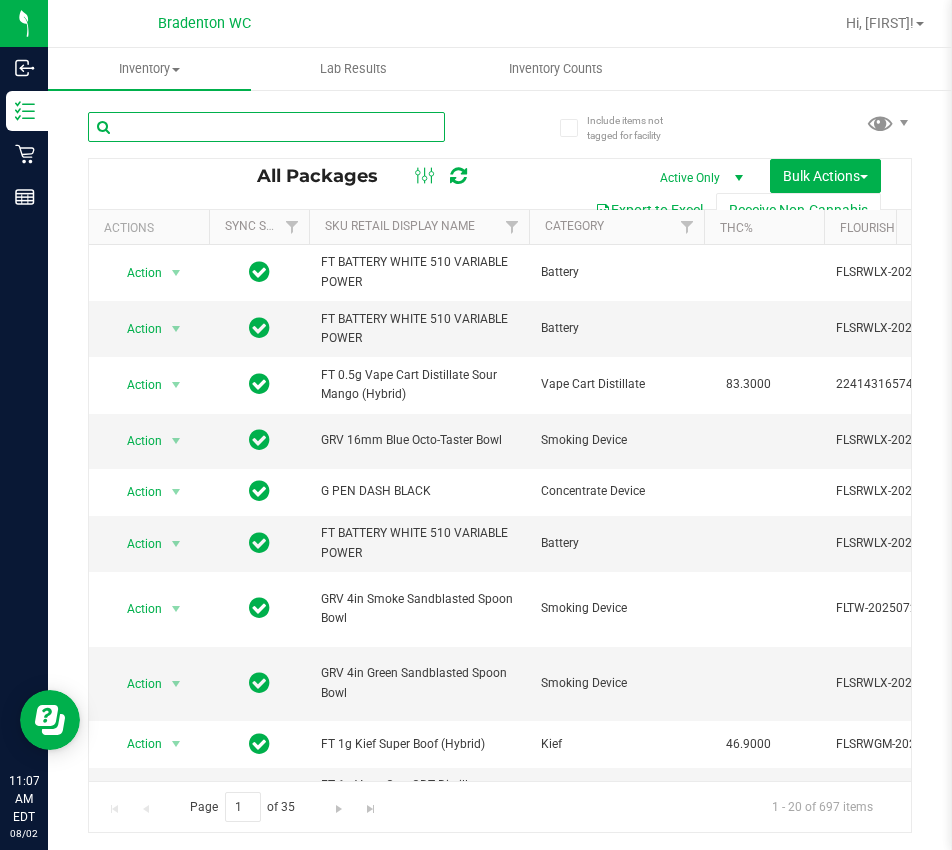 click at bounding box center (266, 127) 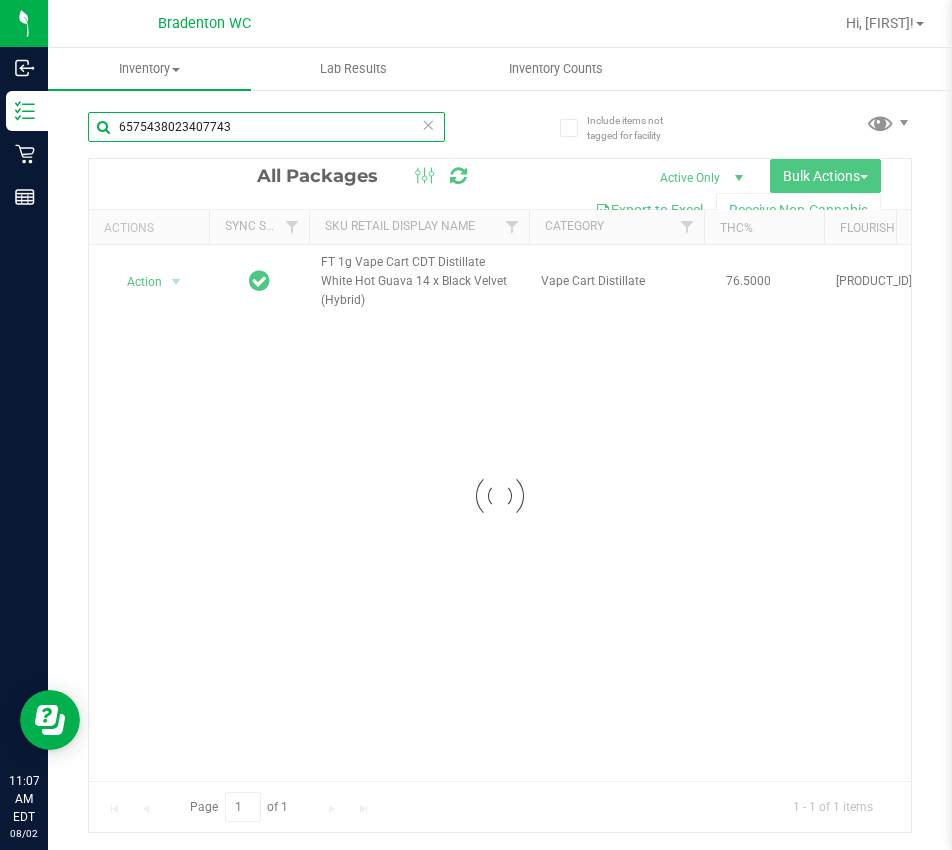 type on "6575438023407743" 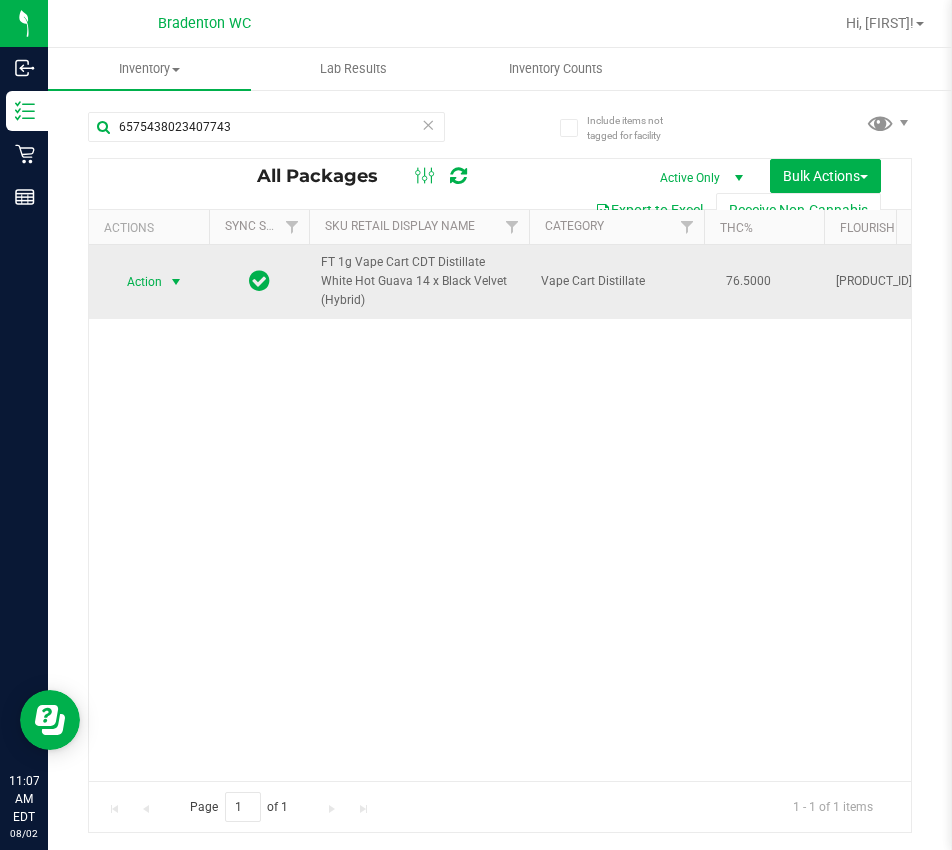 click on "Action" at bounding box center [136, 282] 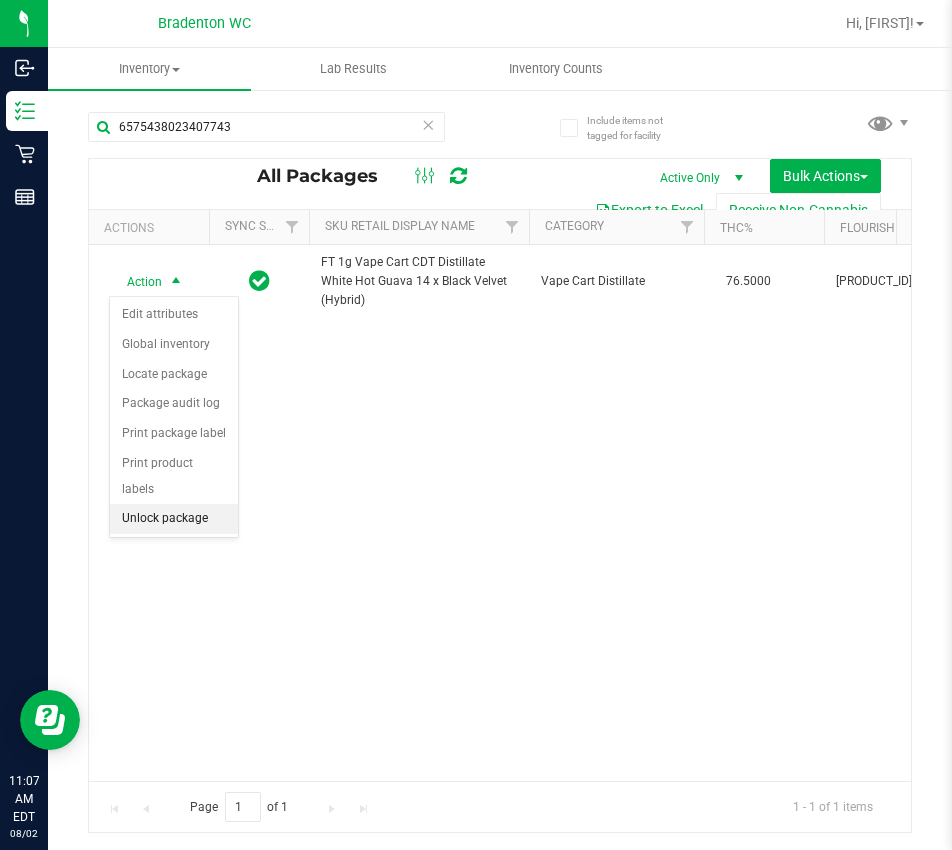 click on "Unlock package" at bounding box center (174, 519) 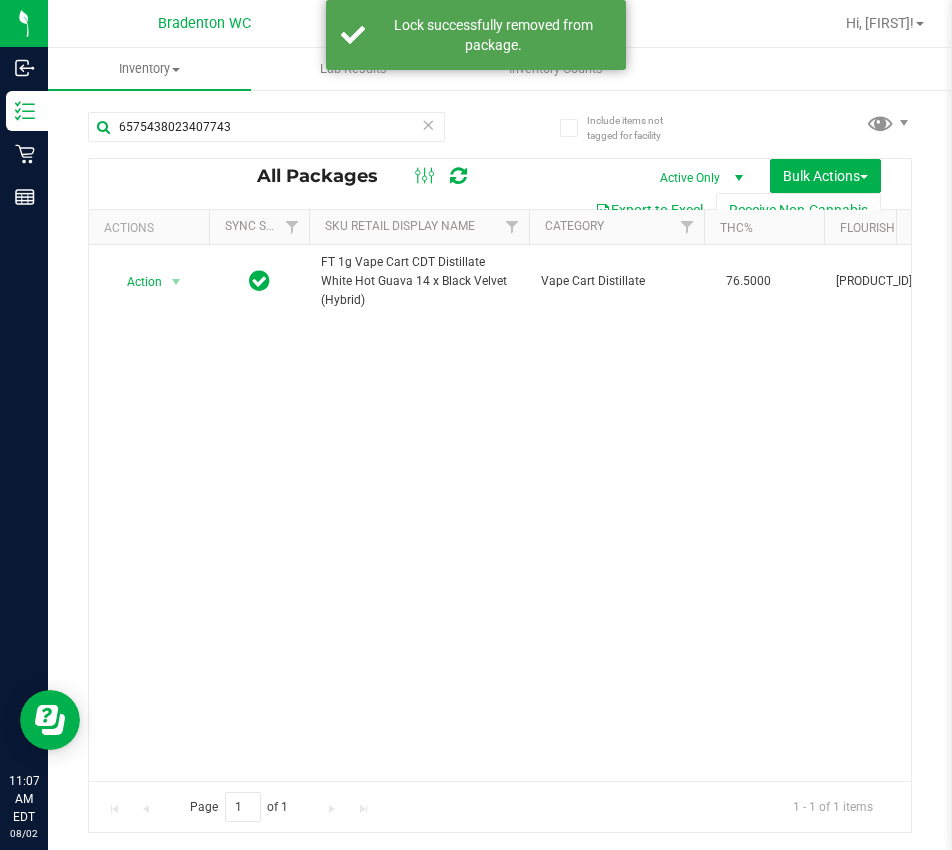 click at bounding box center (429, 124) 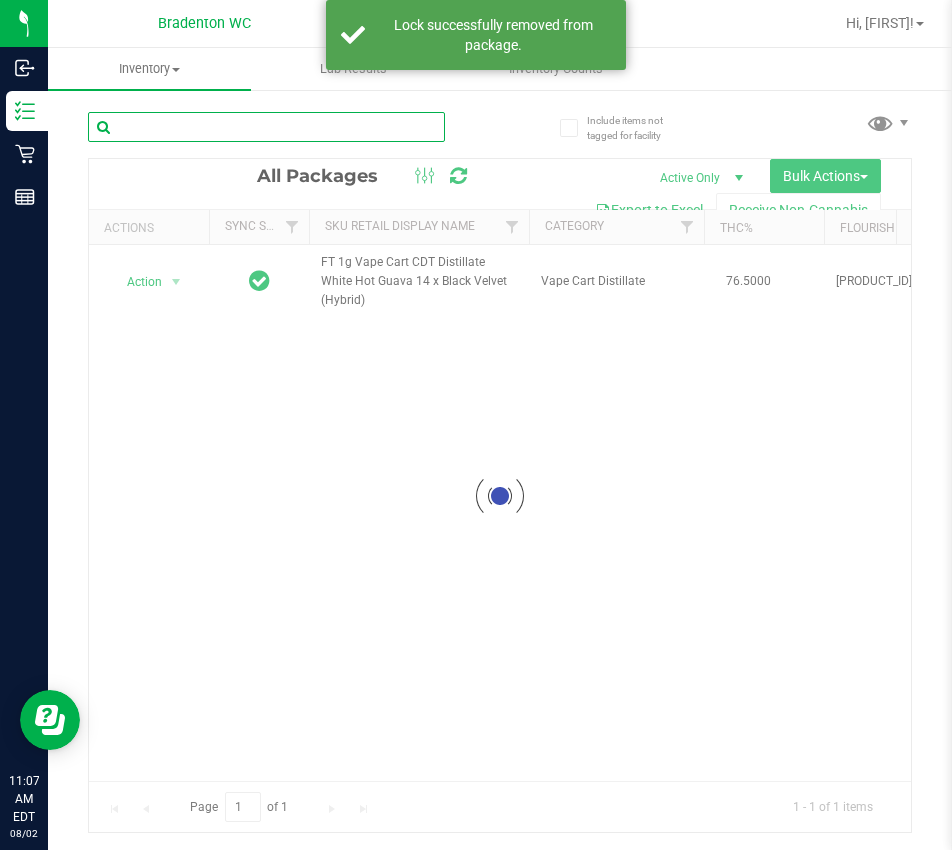 click at bounding box center (266, 127) 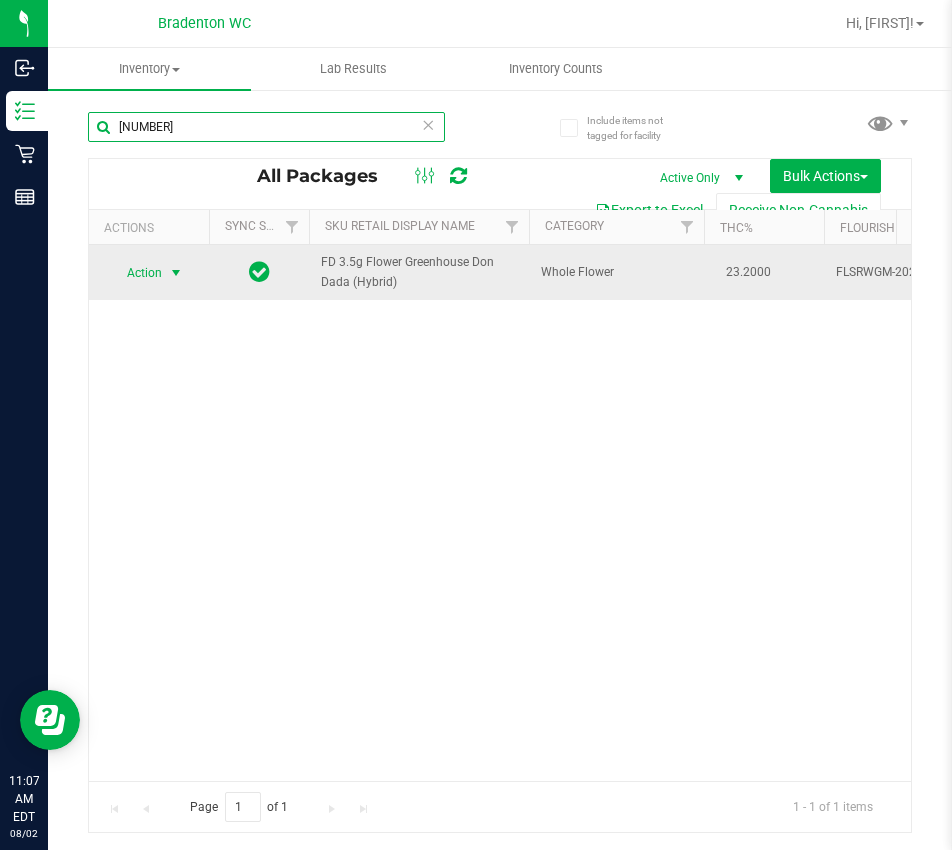 type on "2480329594386474" 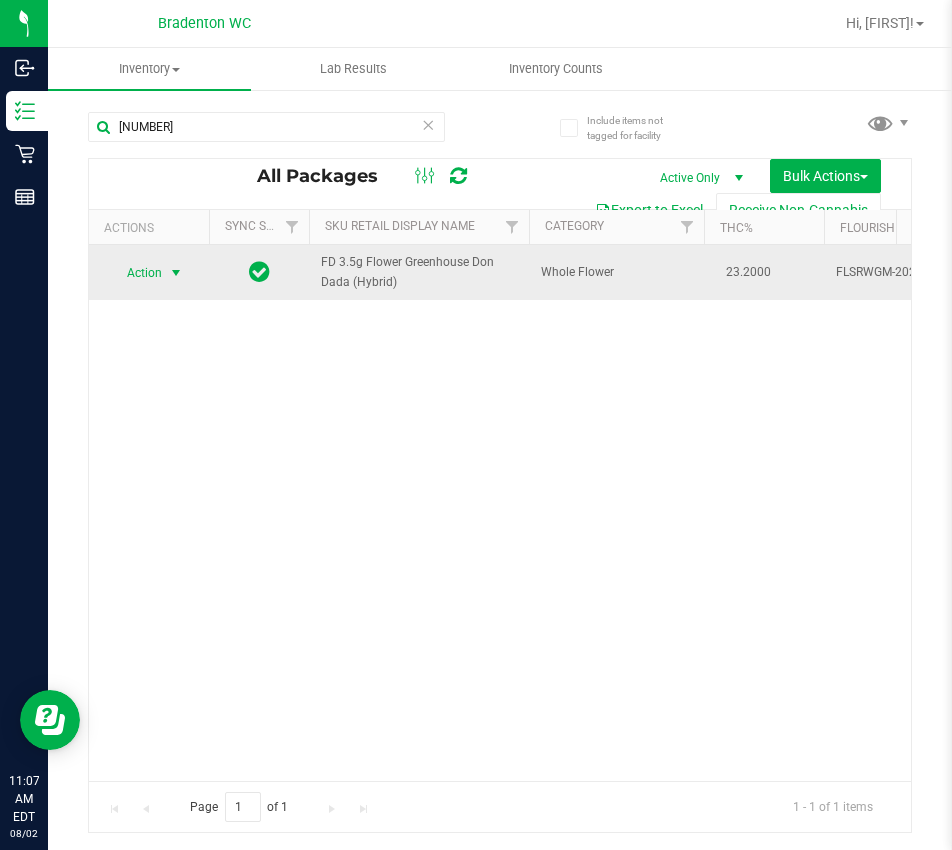 click on "Action" at bounding box center (136, 273) 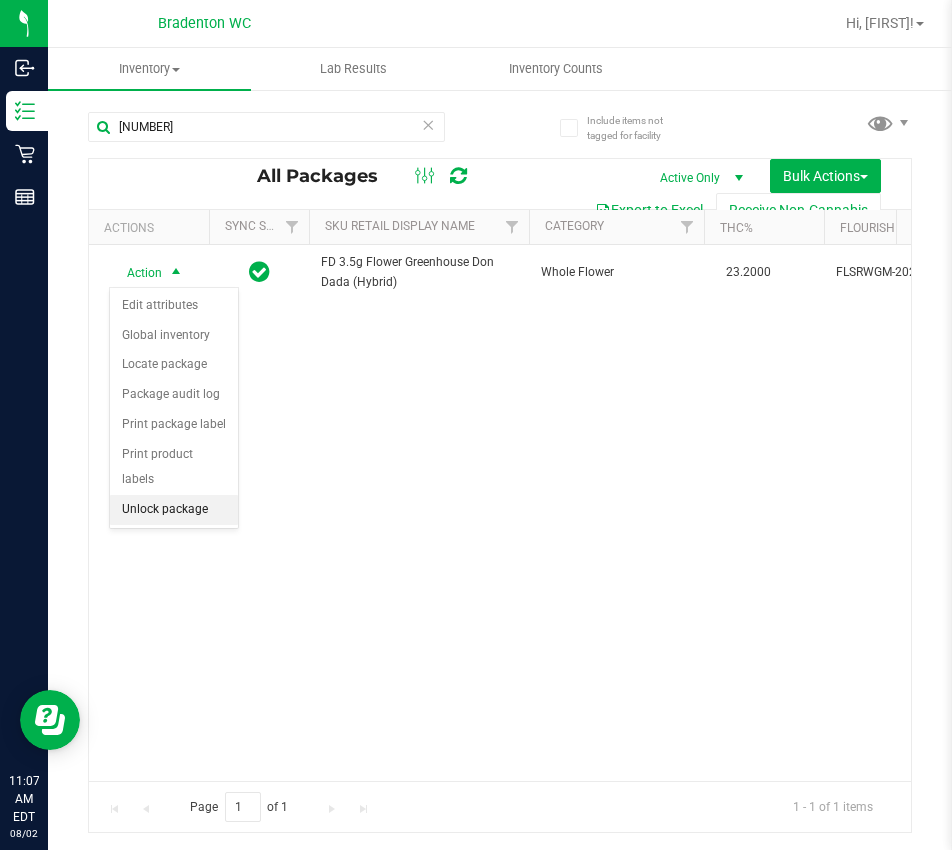 click on "Unlock package" at bounding box center [174, 510] 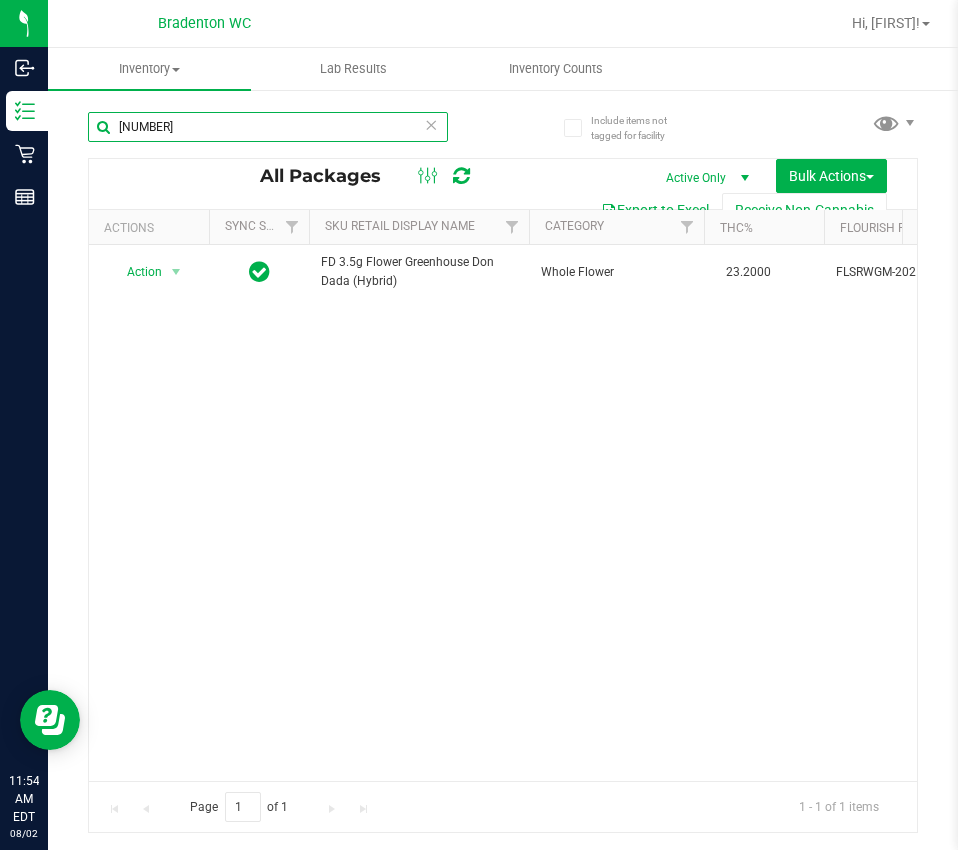 drag, startPoint x: 237, startPoint y: 127, endPoint x: -256, endPoint y: 121, distance: 493.0365 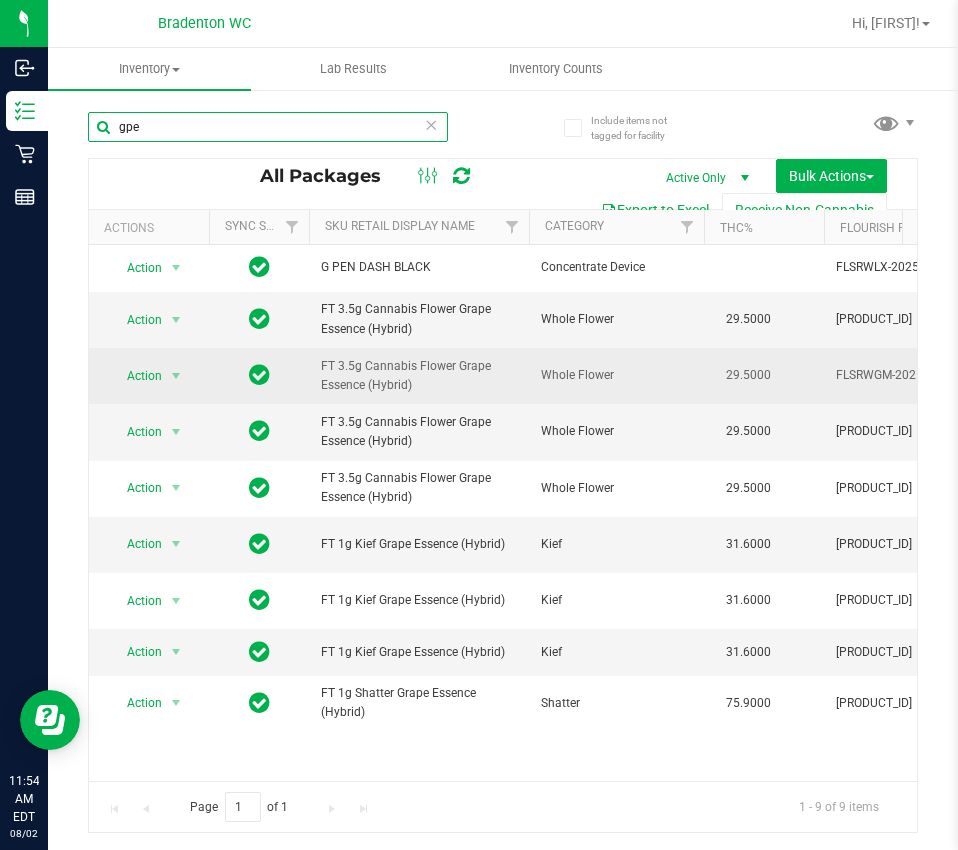 scroll, scrollTop: 0, scrollLeft: 255, axis: horizontal 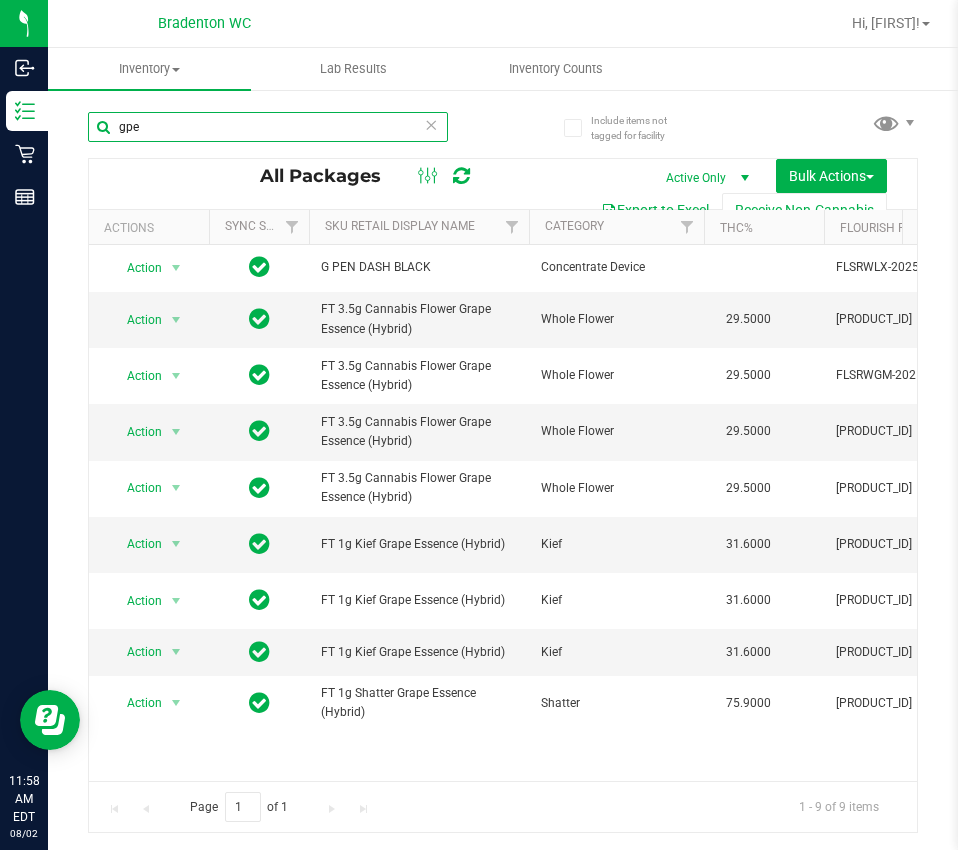 drag, startPoint x: 290, startPoint y: 134, endPoint x: -257, endPoint y: 129, distance: 547.0228 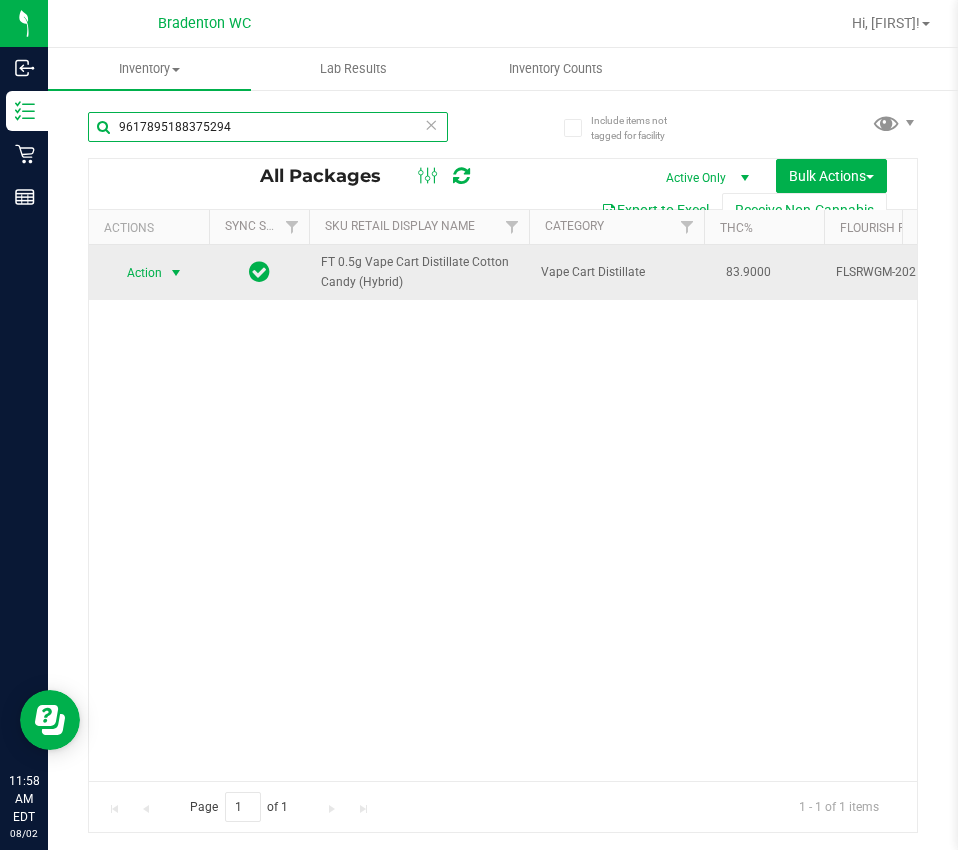 type on "9617895188375294" 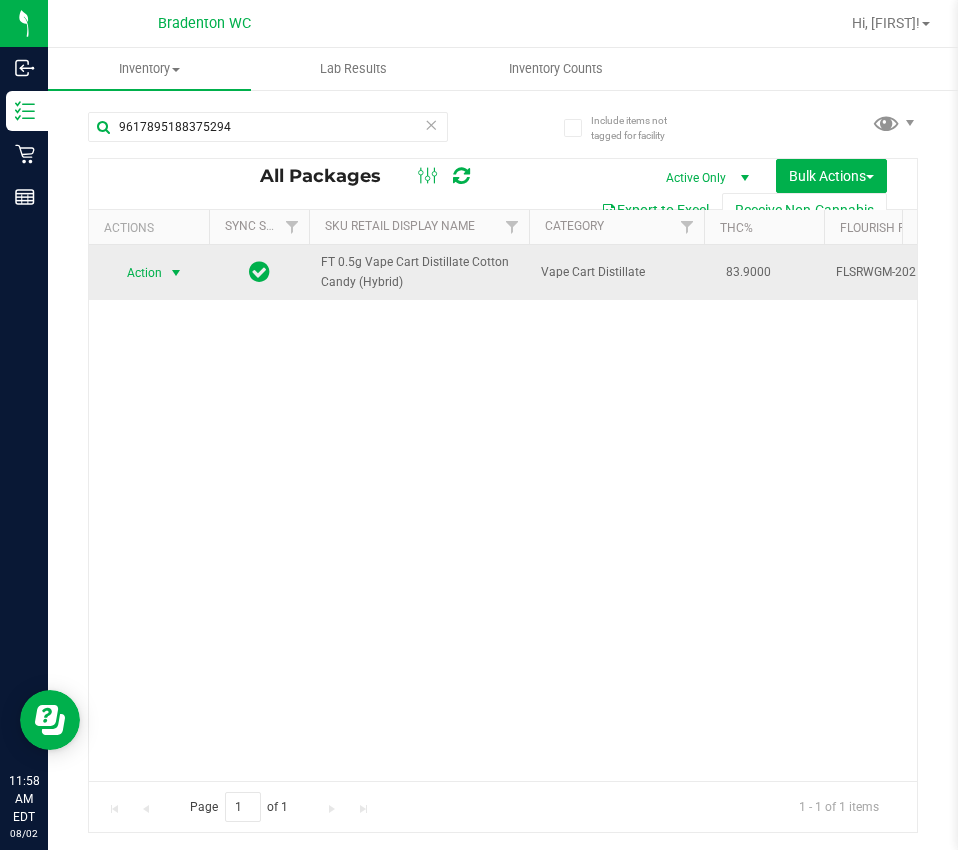 click at bounding box center [176, 273] 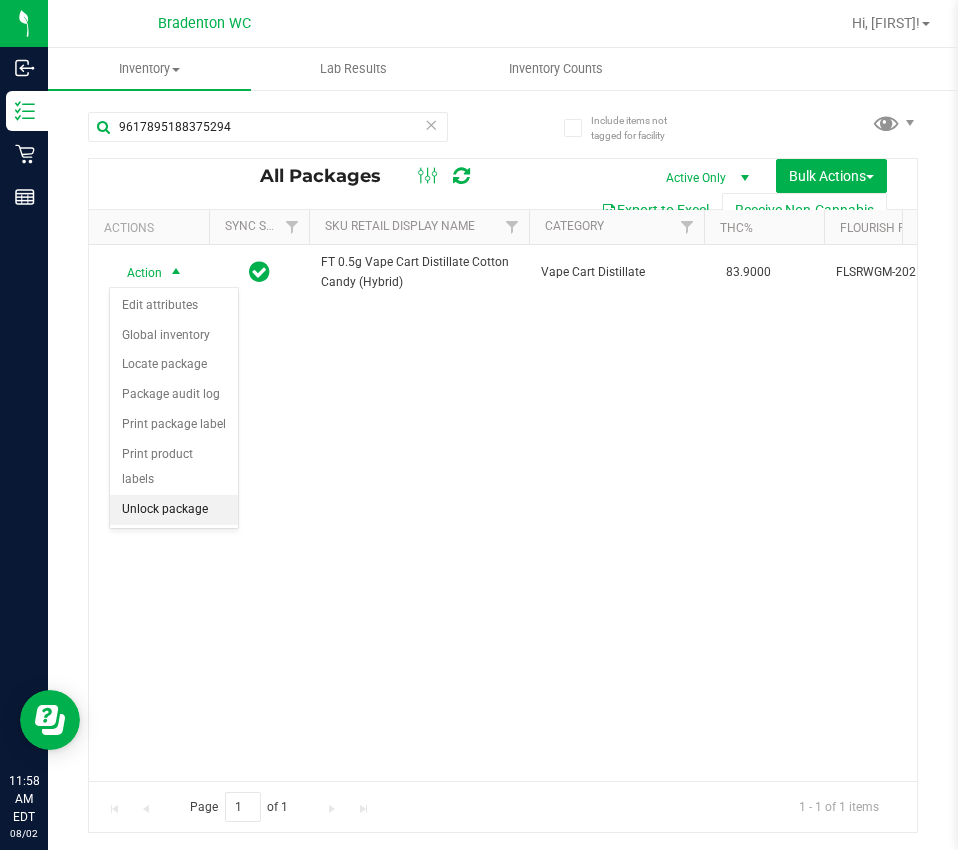 click on "Unlock package" at bounding box center (174, 510) 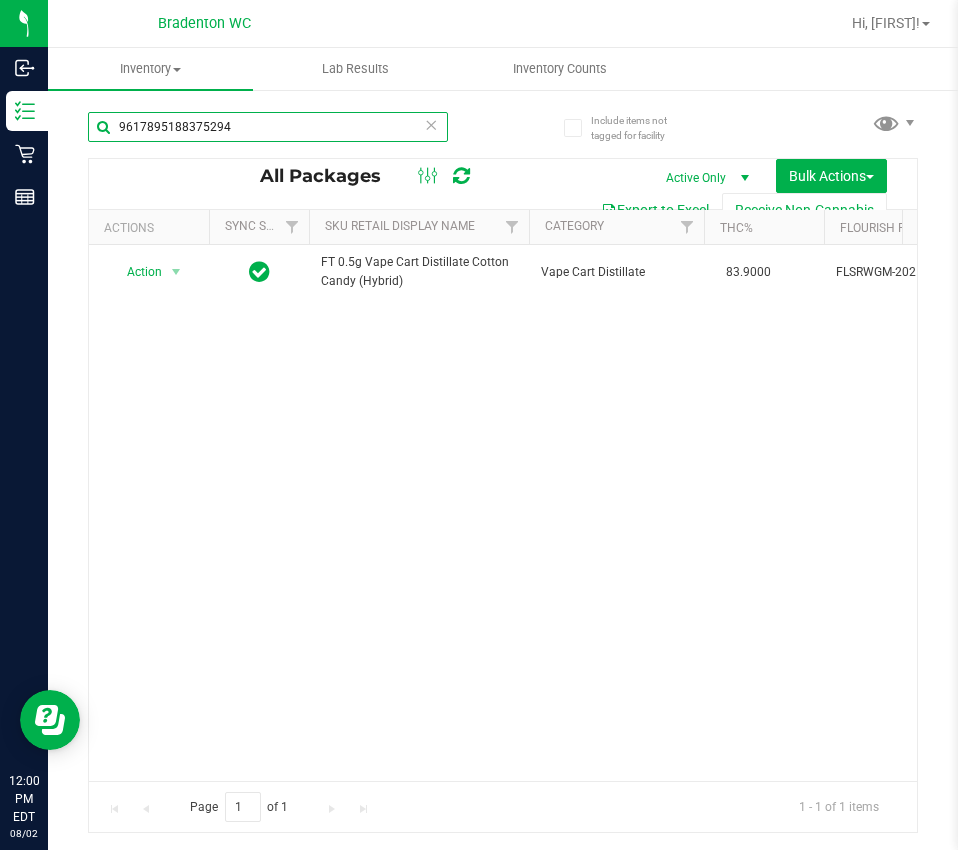 click on "9617895188375294" at bounding box center [268, 127] 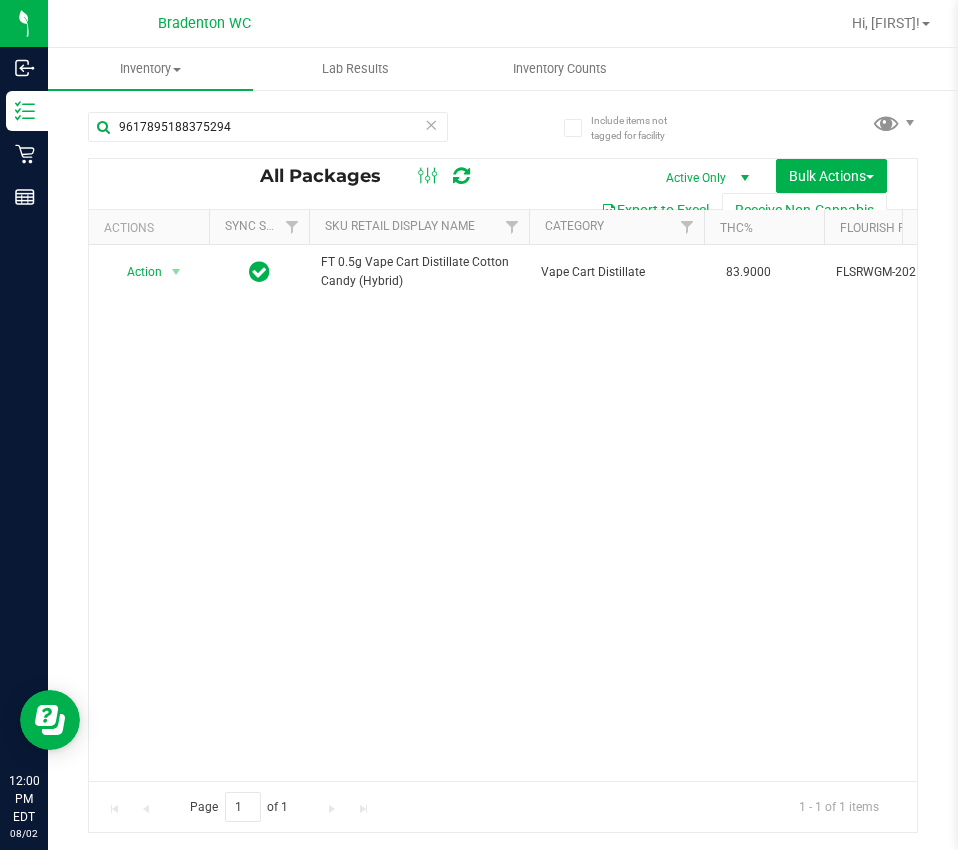 click at bounding box center [431, 124] 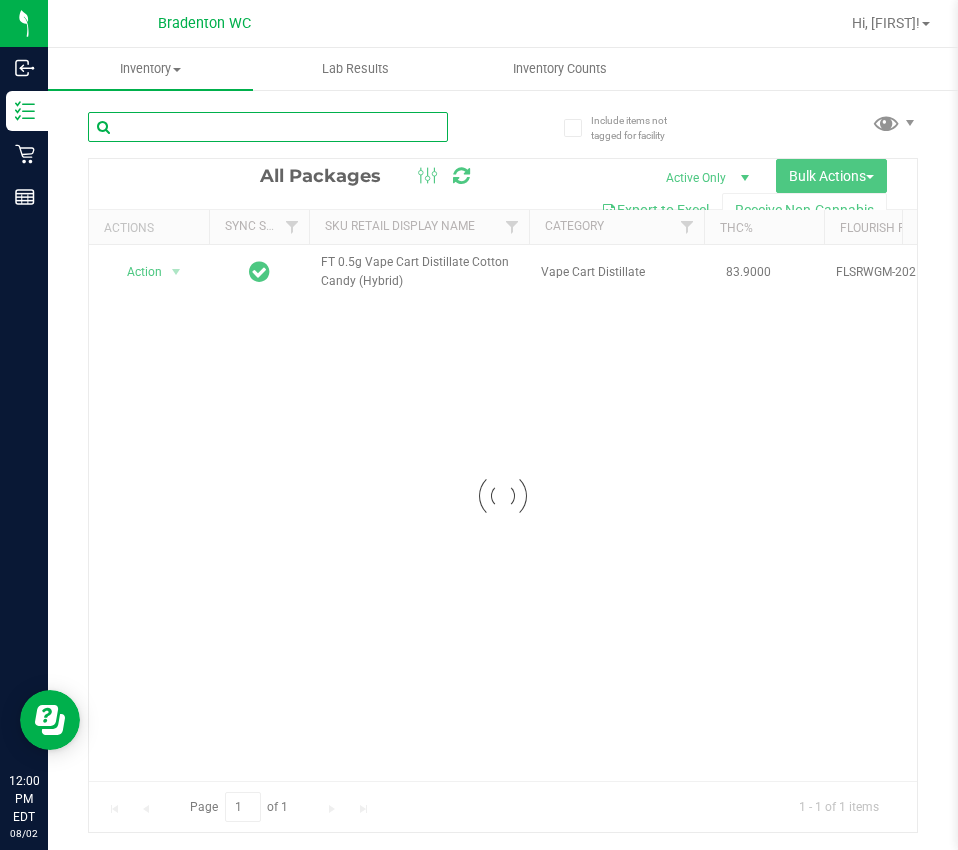 click at bounding box center [268, 127] 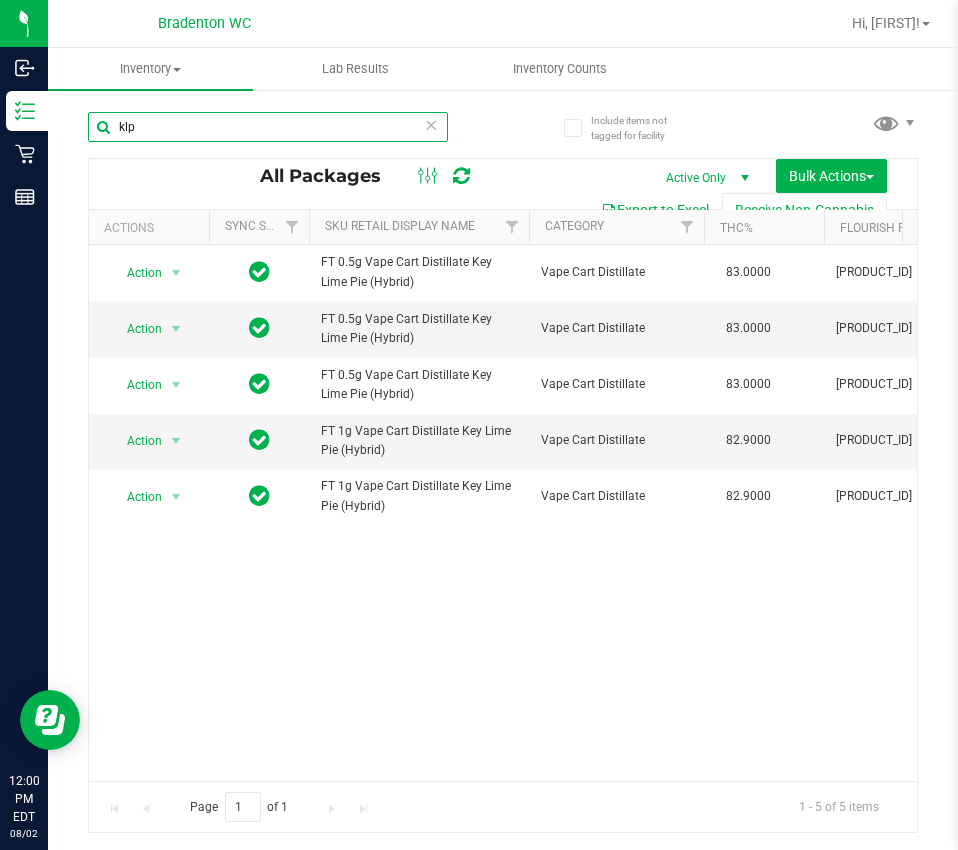 scroll, scrollTop: 0, scrollLeft: 359, axis: horizontal 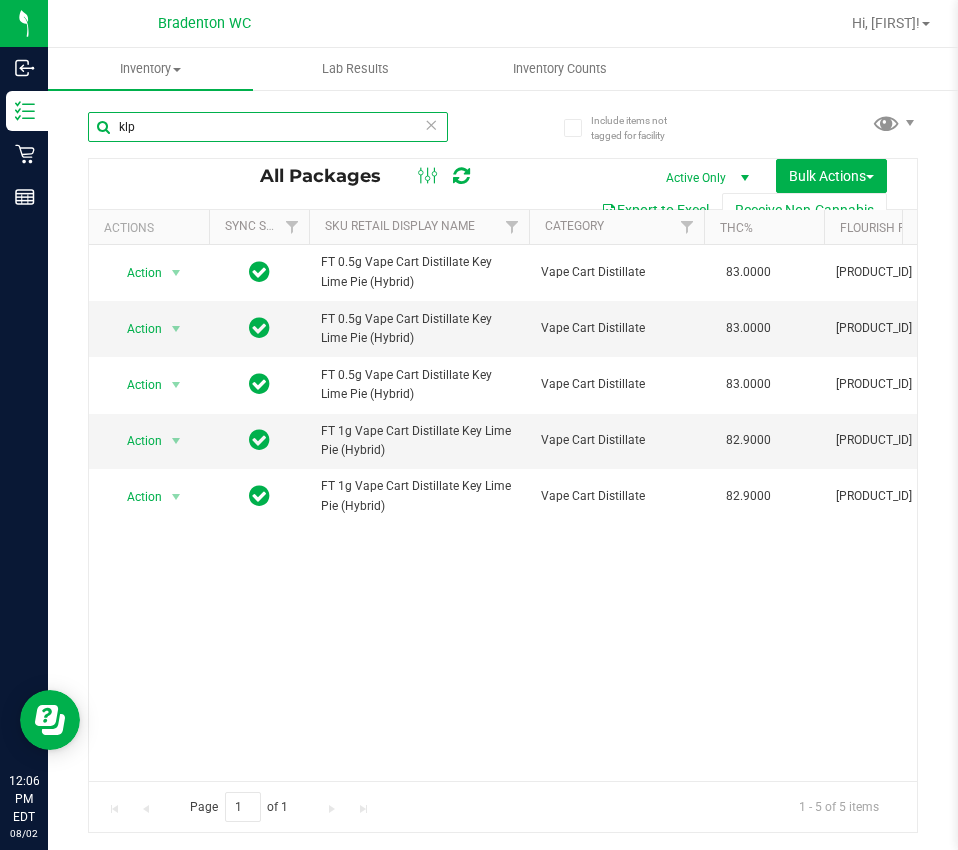 drag, startPoint x: 268, startPoint y: 117, endPoint x: -136, endPoint y: 114, distance: 404.01114 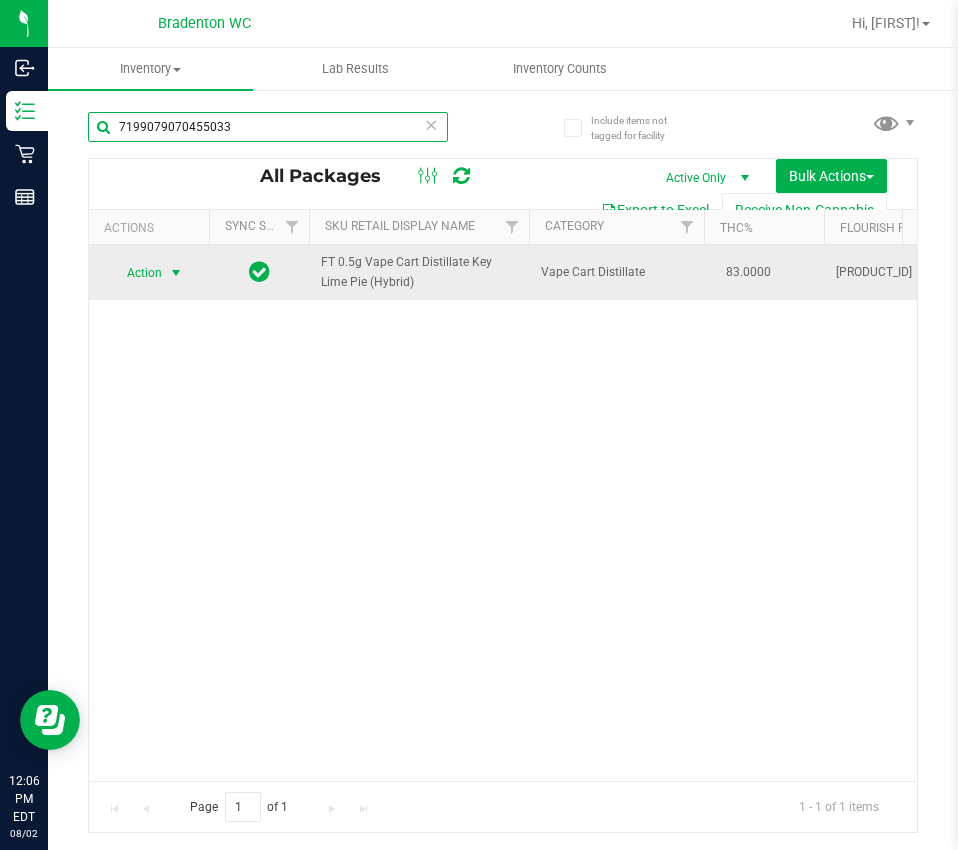 type on "7199079070455033" 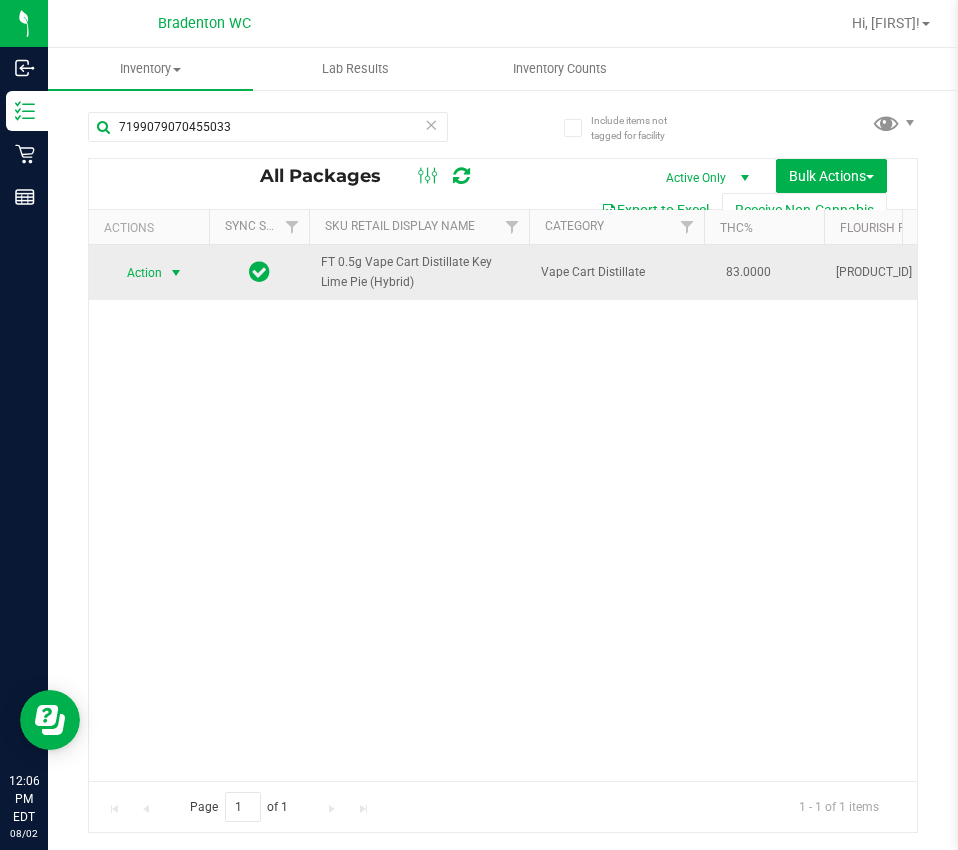 click on "Action" at bounding box center [136, 273] 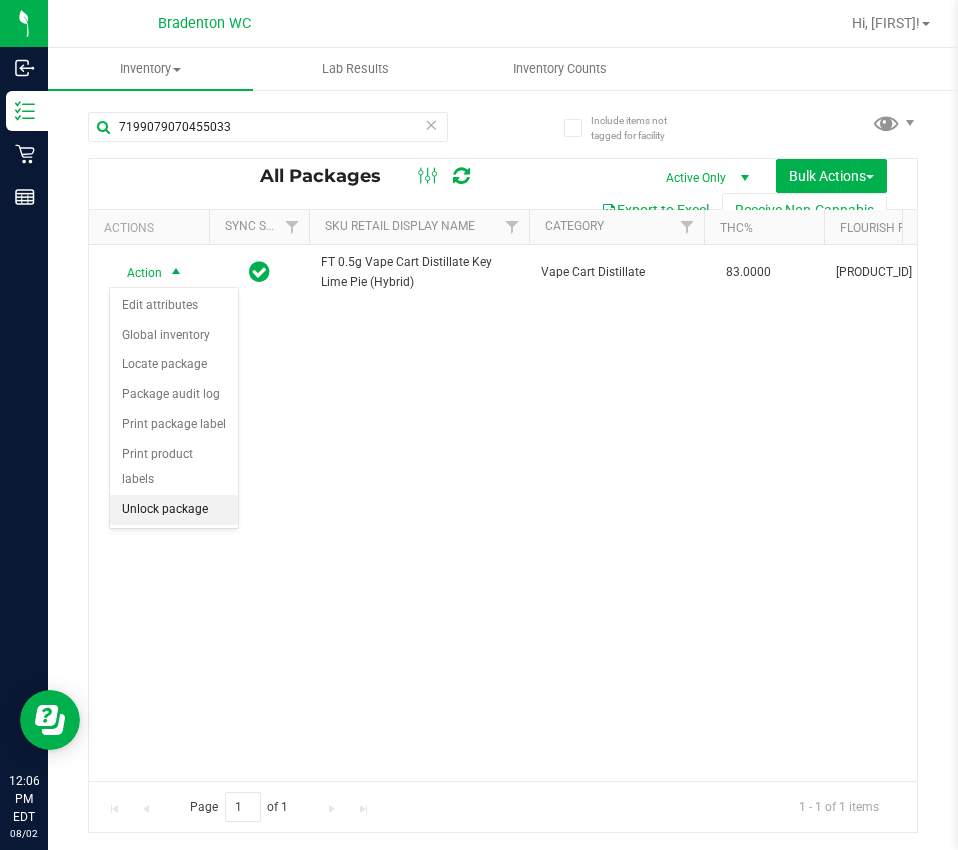 click on "Unlock package" at bounding box center (174, 510) 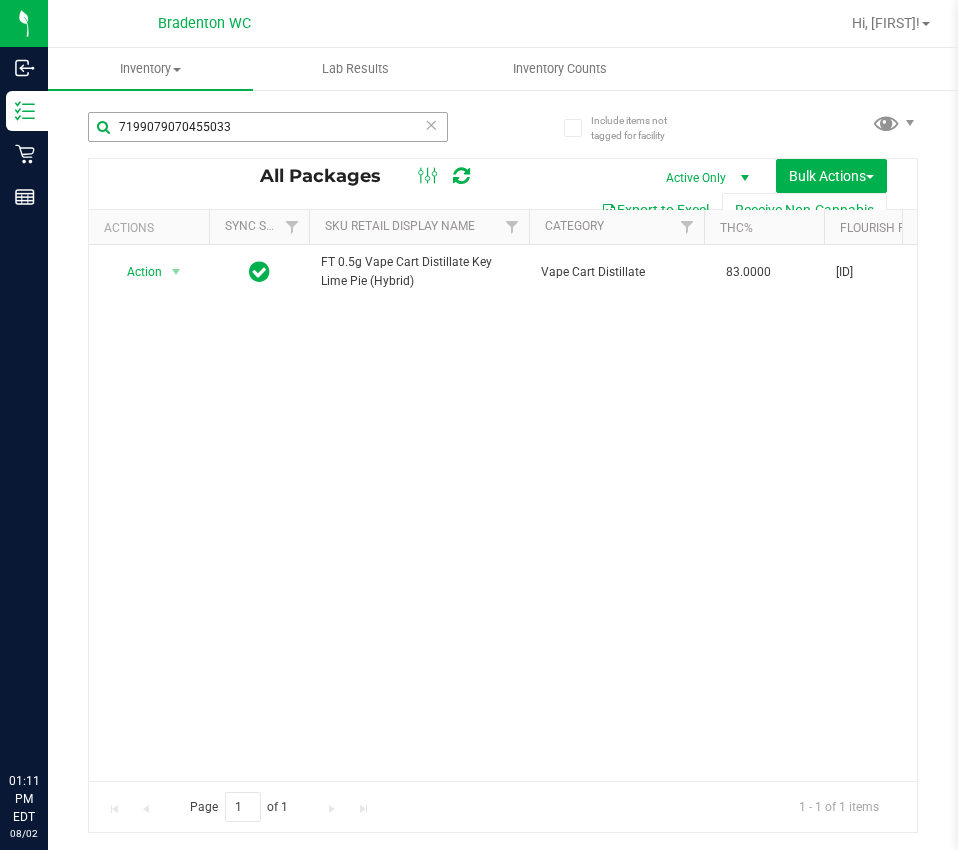 scroll, scrollTop: 0, scrollLeft: 0, axis: both 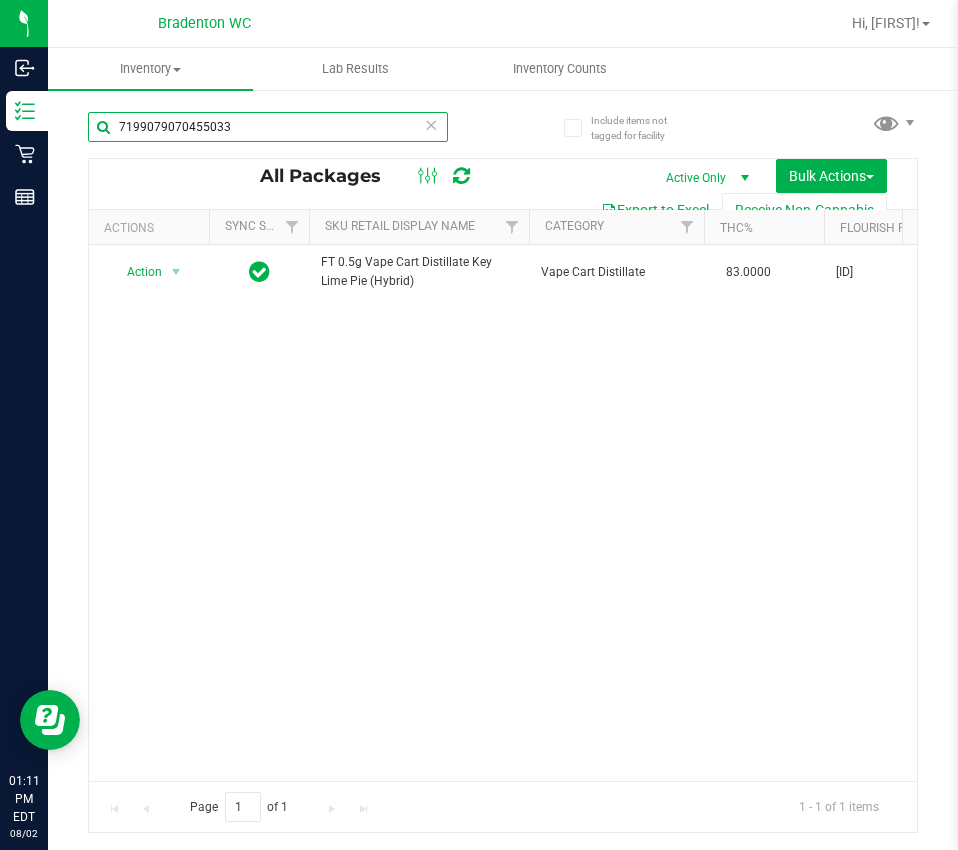 drag, startPoint x: 233, startPoint y: 115, endPoint x: 68, endPoint y: 118, distance: 165.02727 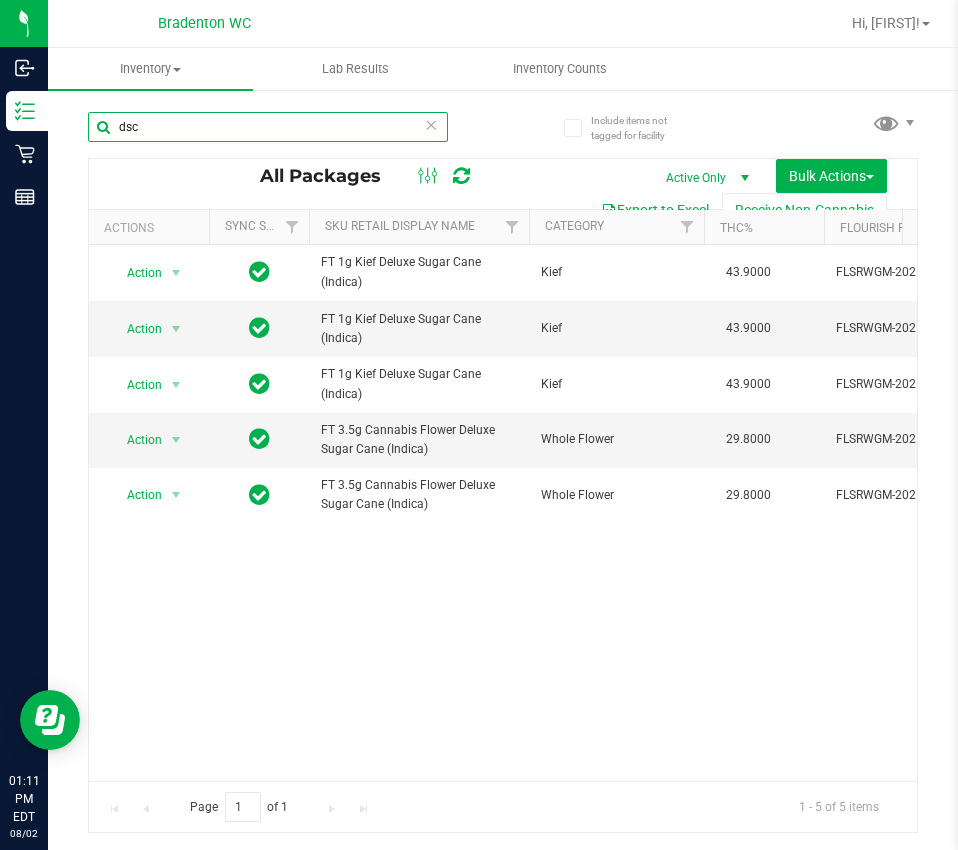 scroll, scrollTop: 0, scrollLeft: 330, axis: horizontal 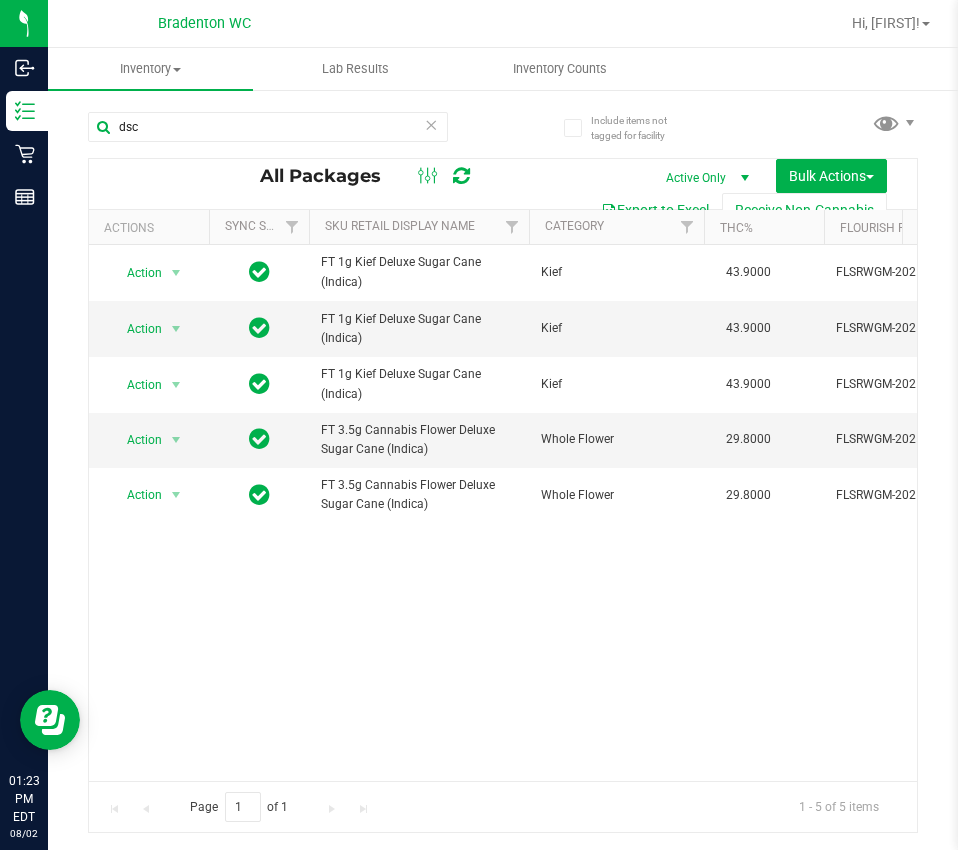 click at bounding box center (431, 124) 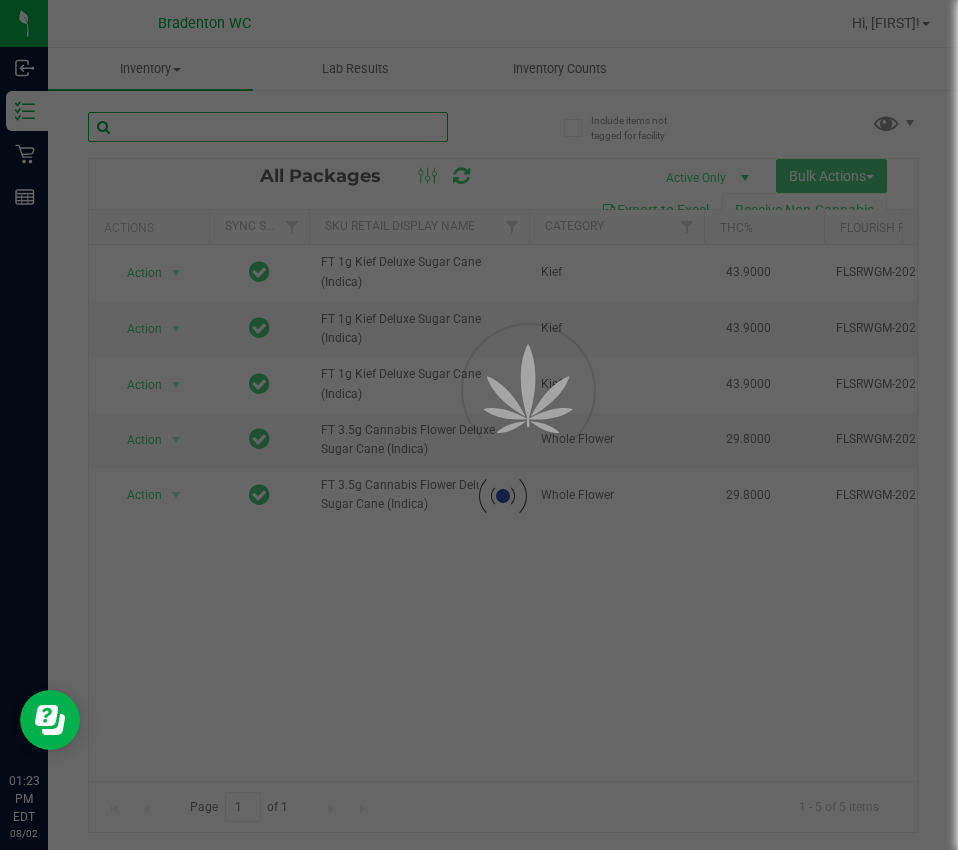 click at bounding box center [268, 127] 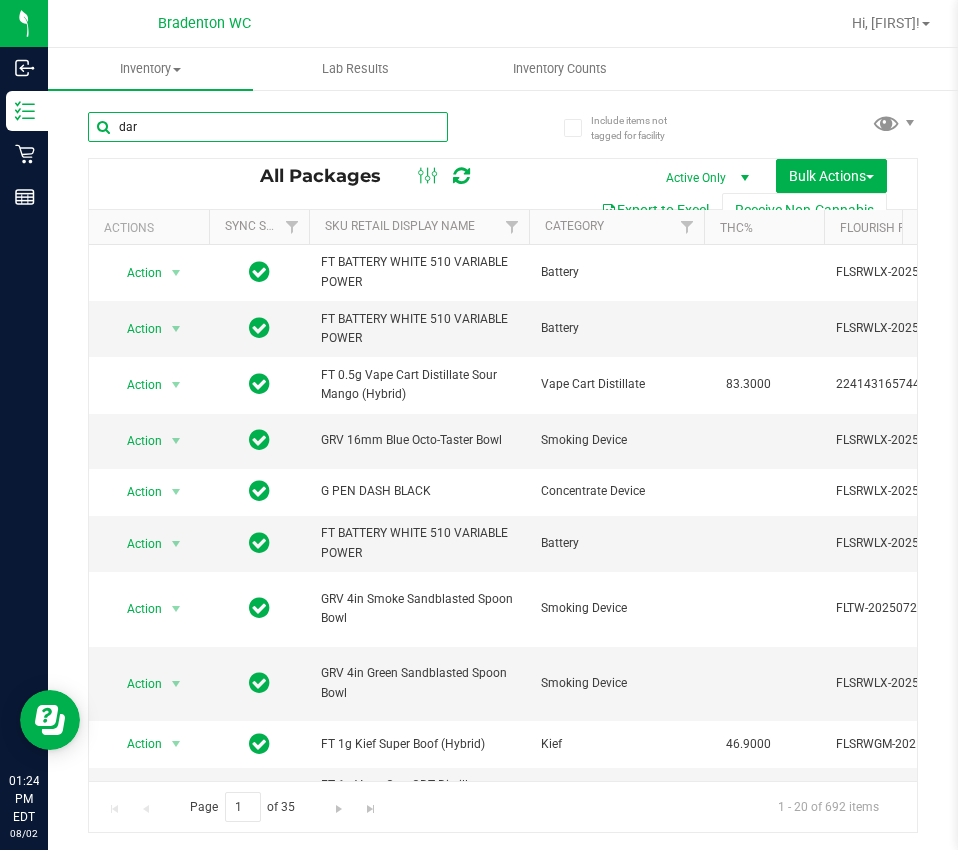 type on "dark" 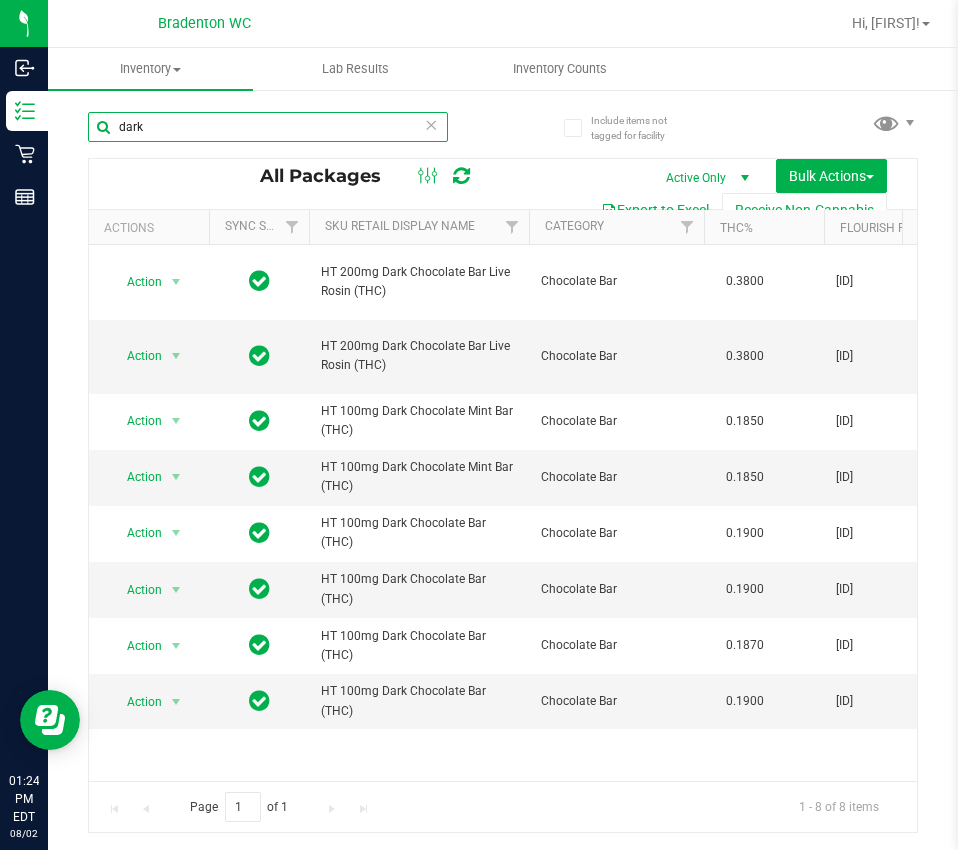 scroll, scrollTop: 0, scrollLeft: 192, axis: horizontal 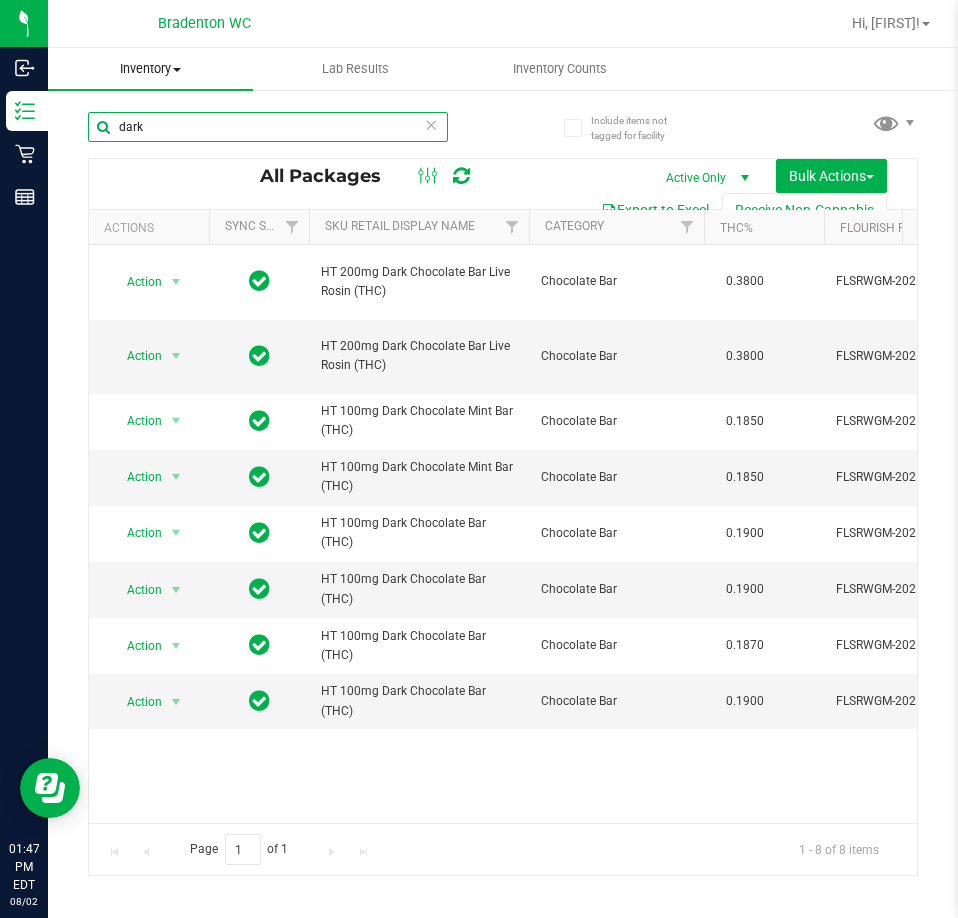 drag, startPoint x: 193, startPoint y: 122, endPoint x: 85, endPoint y: 83, distance: 114.82596 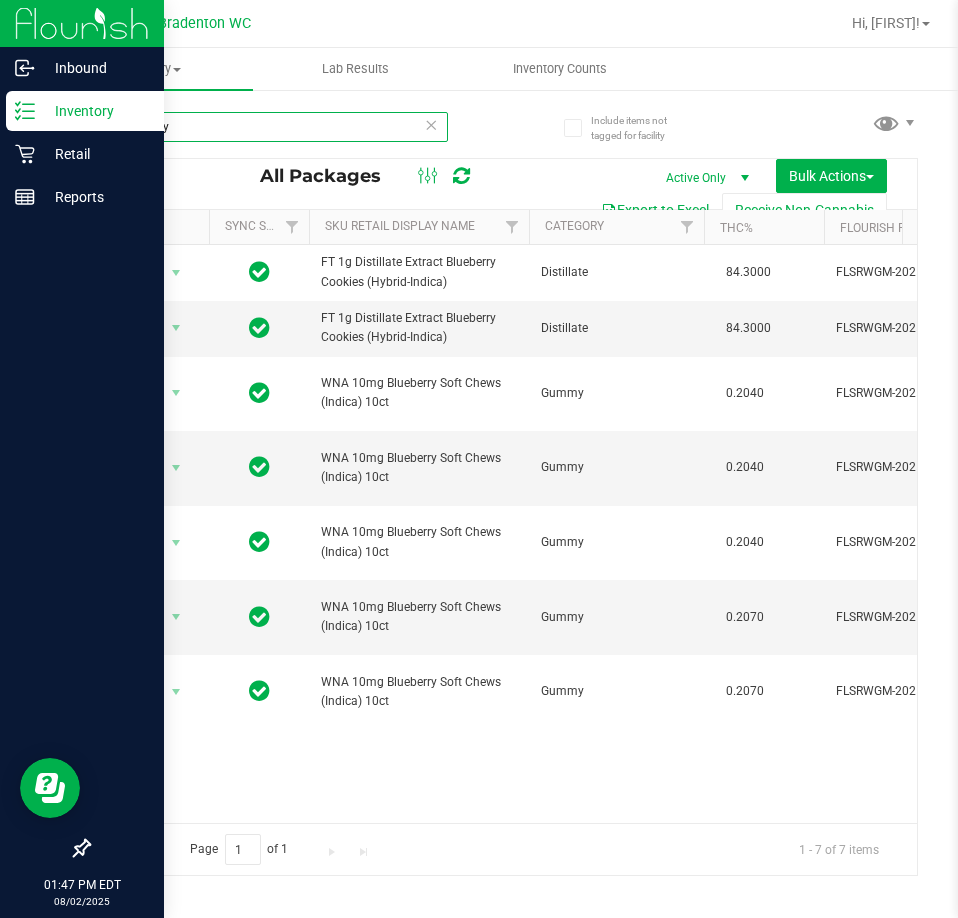 scroll, scrollTop: 0, scrollLeft: 238, axis: horizontal 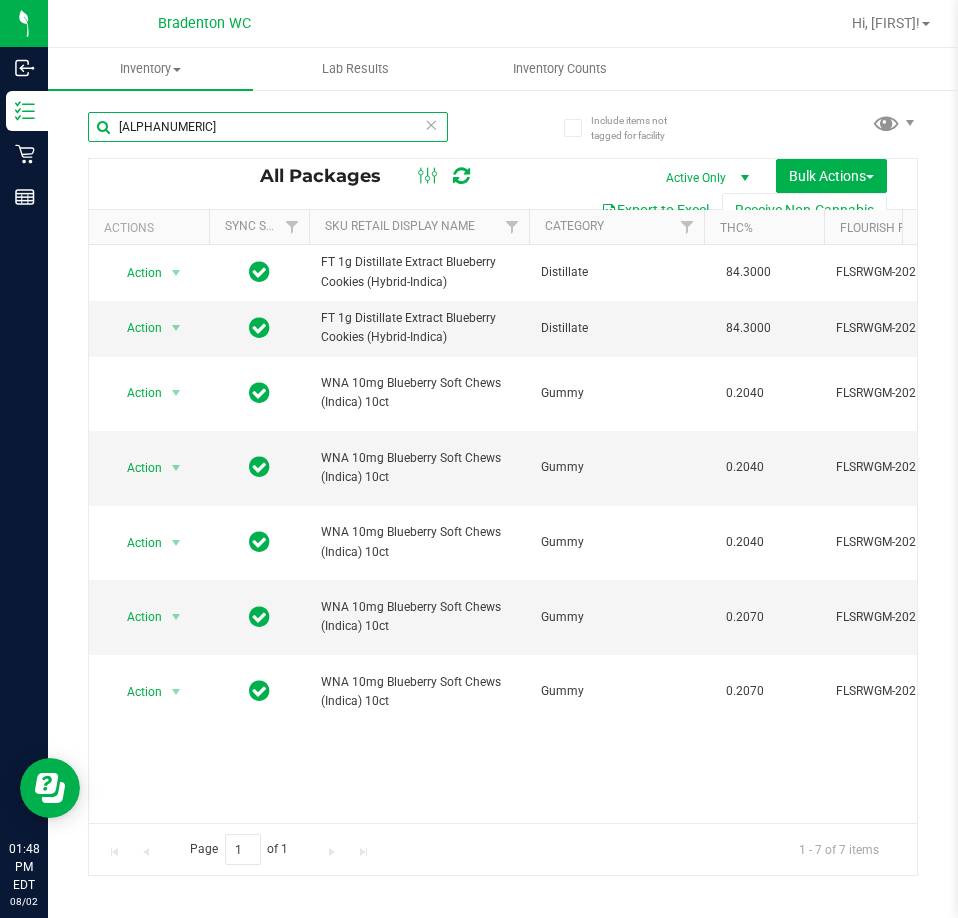 type on "[ALPHANUMERIC]" 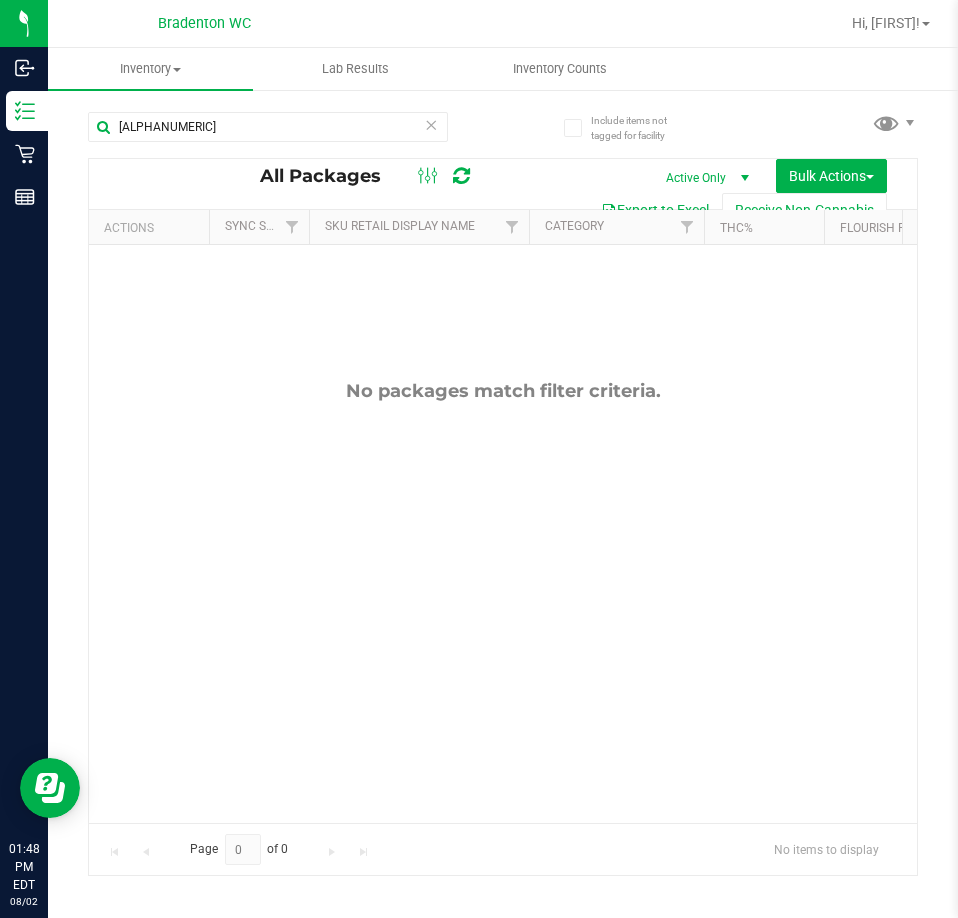 click at bounding box center [431, 124] 